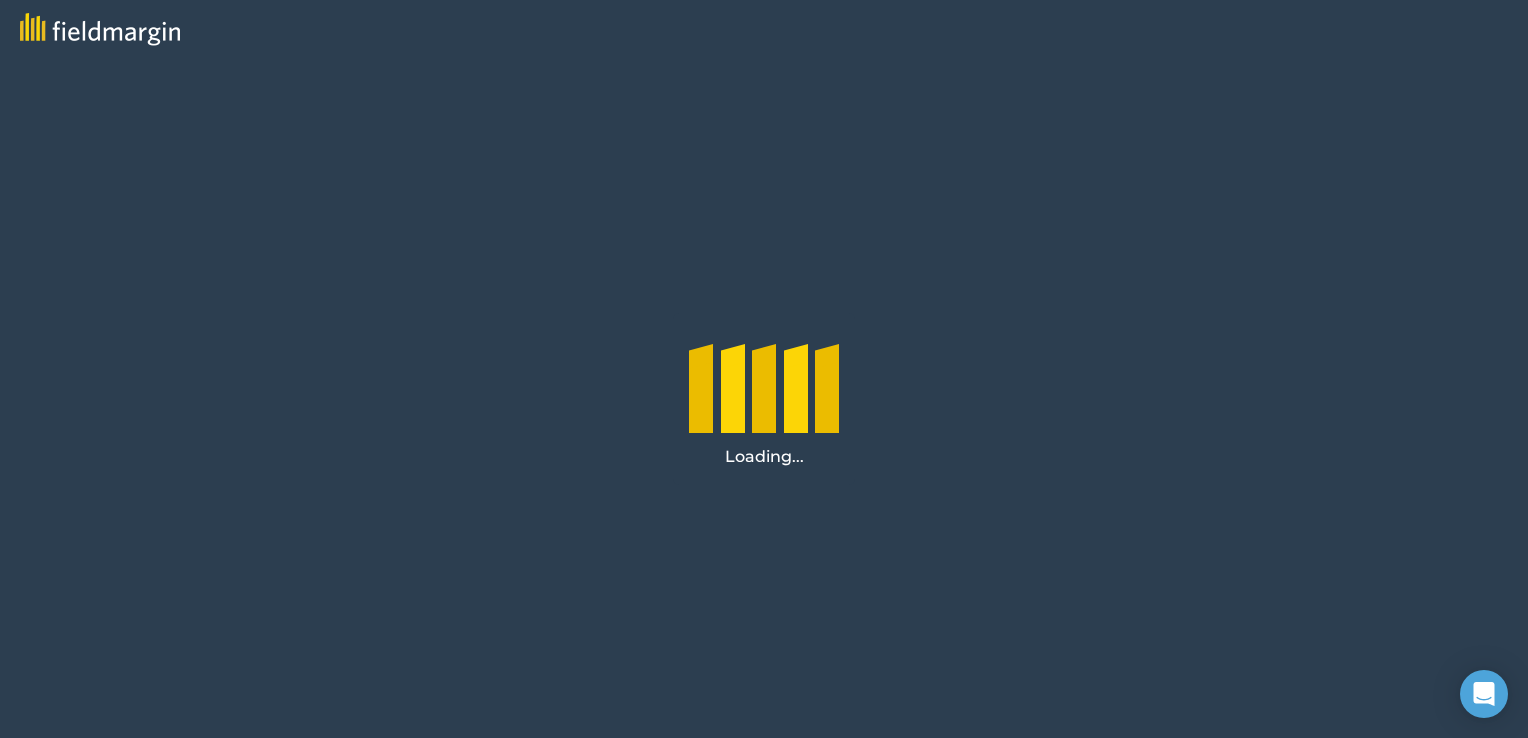 scroll, scrollTop: 0, scrollLeft: 0, axis: both 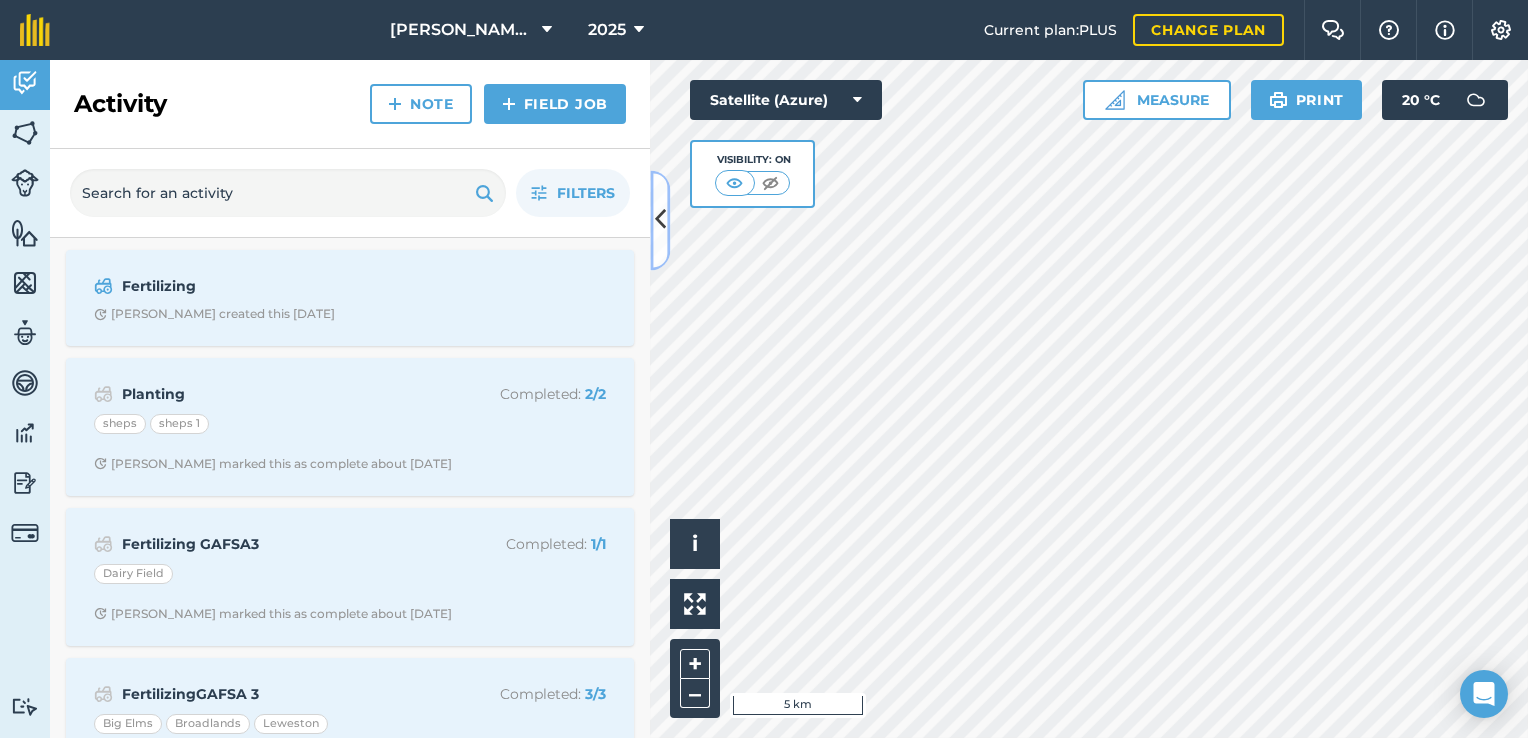 click at bounding box center [660, 220] 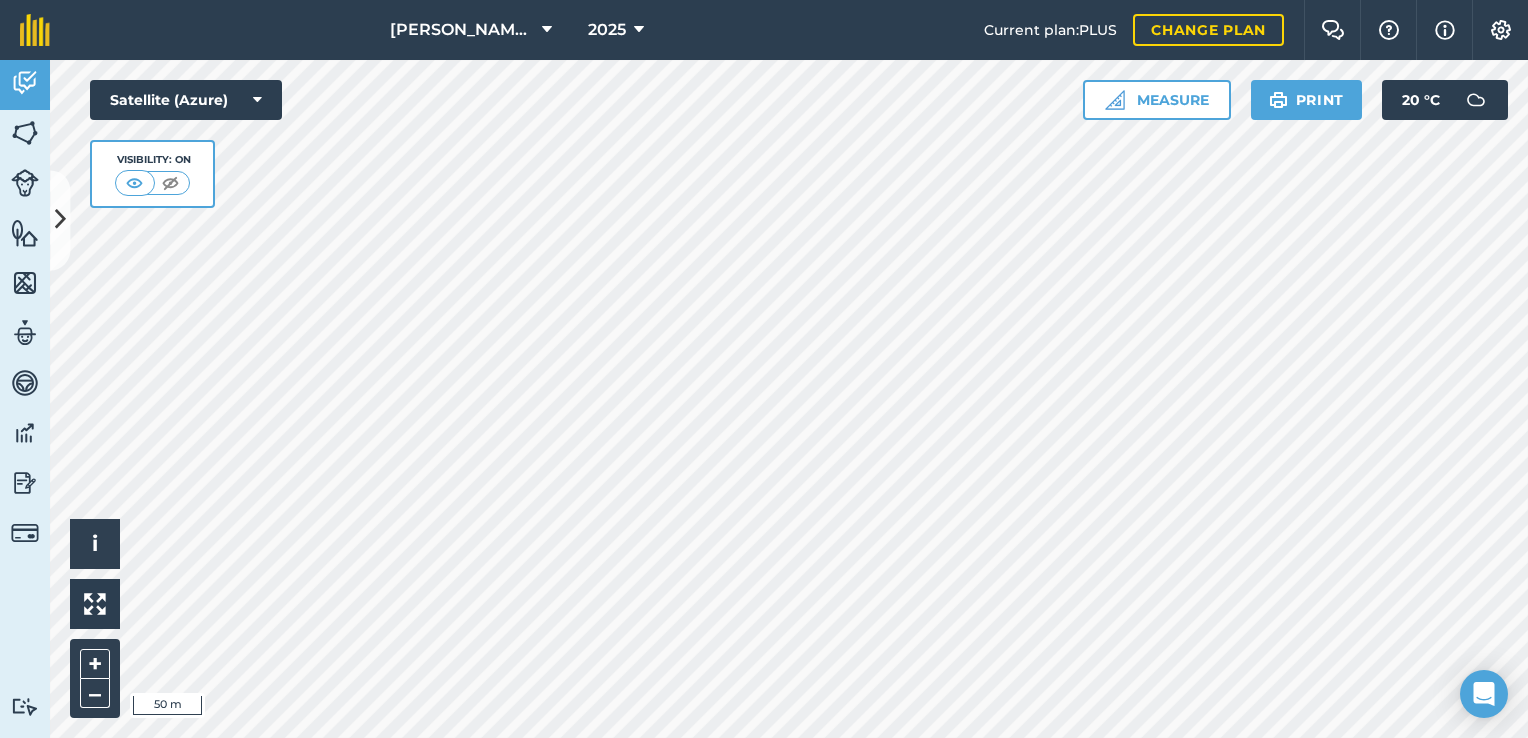 click on "M R TIZZARD LTD 2025 Current plan :  PLUS   Change plan Farm Chat Help Info Settings M R TIZZARD LTD  -  2025 Reproduced with the permission of  Microsoft Printed on  22/07/2025 Field usages No usage set BARLEY - Spring Barley BARLEY - Spring Barley Undersown BARLEY - Winter Barley BEANS - Spring Beans CLOVER - Herbal CLOVER - Red & White CLOVER - Red Clover CLOVER - White Clover CLOVER - white cut and graze Fallow GRASS Half Rate Grass Lucerne OATS PASTURE Peas & Barley Peas & Barley Undersown Rape/Turnips WHEAT - Spring Wheat WHEAT - Spring Wheat Undersown Red & White Clover WHEAT - Winter Wheat Feature types Trees Water Activity Fields Livestock Features Maps Team Vehicles Data Reporting Billing Tutorials Tutorials Activity   Note   Field Job Filters Fertilizing Dave S created this 18 days ago Planting Completed :   2 / 2 sheps sheps 1 Andy S marked this as complete about 1 month ago Fertilizing GAFSA3 Completed :   1 / 1 Dairy Field Emma C marked this as complete about 1 month ago :   3 /" at bounding box center [764, 369] 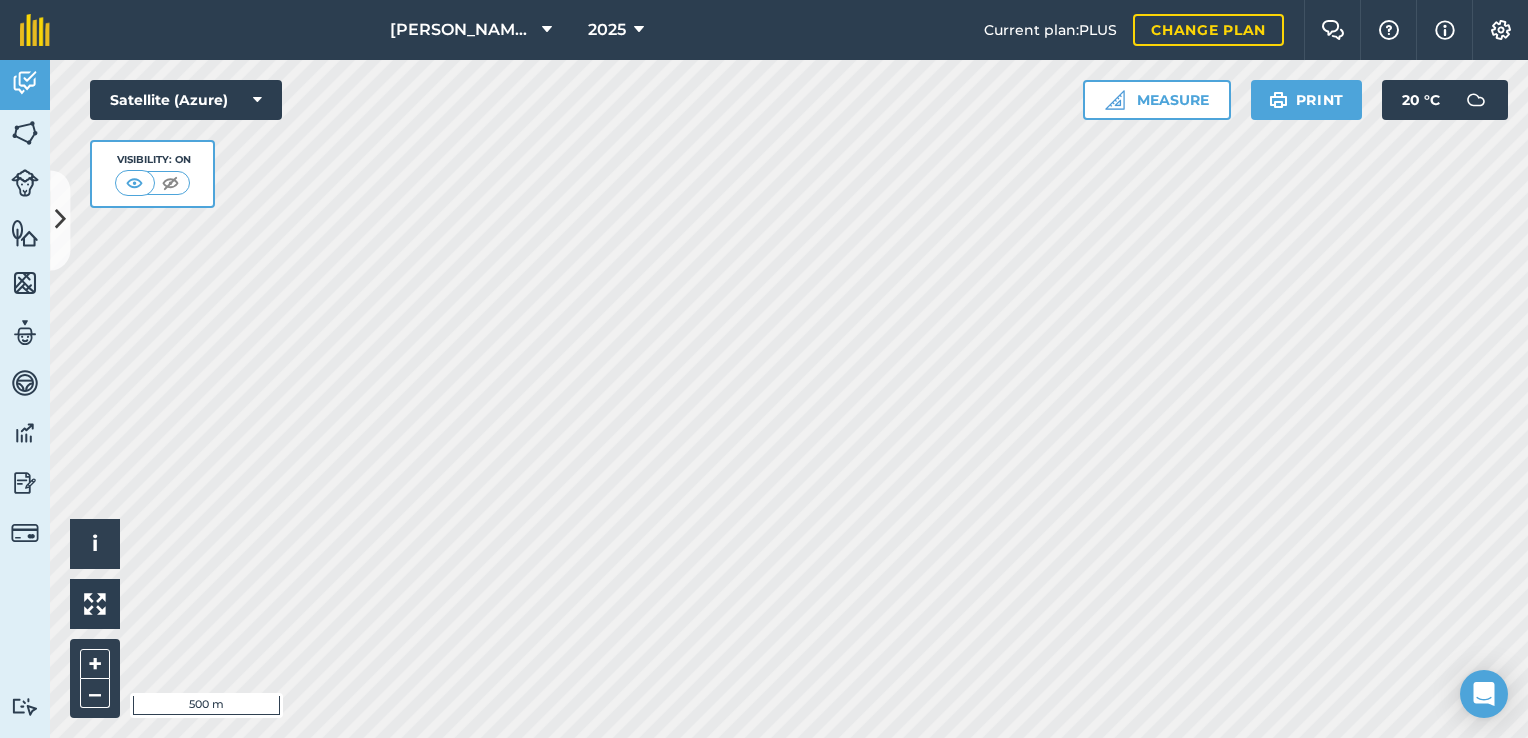 click on "M R TIZZARD LTD 2025 Current plan :  PLUS   Change plan Farm Chat Help Info Settings M R TIZZARD LTD  -  2025 Reproduced with the permission of  Microsoft Printed on  22/07/2025 Field usages No usage set BARLEY - Spring Barley BARLEY - Spring Barley Undersown BARLEY - Winter Barley BEANS - Spring Beans CLOVER - Herbal CLOVER - Red & White CLOVER - Red Clover CLOVER - White Clover CLOVER - white cut and graze Fallow GRASS Half Rate Grass Lucerne OATS PASTURE Peas & Barley Peas & Barley Undersown Rape/Turnips WHEAT - Spring Wheat WHEAT - Spring Wheat Undersown Red & White Clover WHEAT - Winter Wheat Feature types Trees Water Activity Fields Livestock Features Maps Team Vehicles Data Reporting Billing Tutorials Tutorials Activity   Note   Field Job Filters Fertilizing Dave S created this 18 days ago Planting Completed :   2 / 2 sheps sheps 1 Andy S marked this as complete about 1 month ago Fertilizing GAFSA3 Completed :   1 / 1 Dairy Field Emma C marked this as complete about 1 month ago :   3 /" at bounding box center (764, 369) 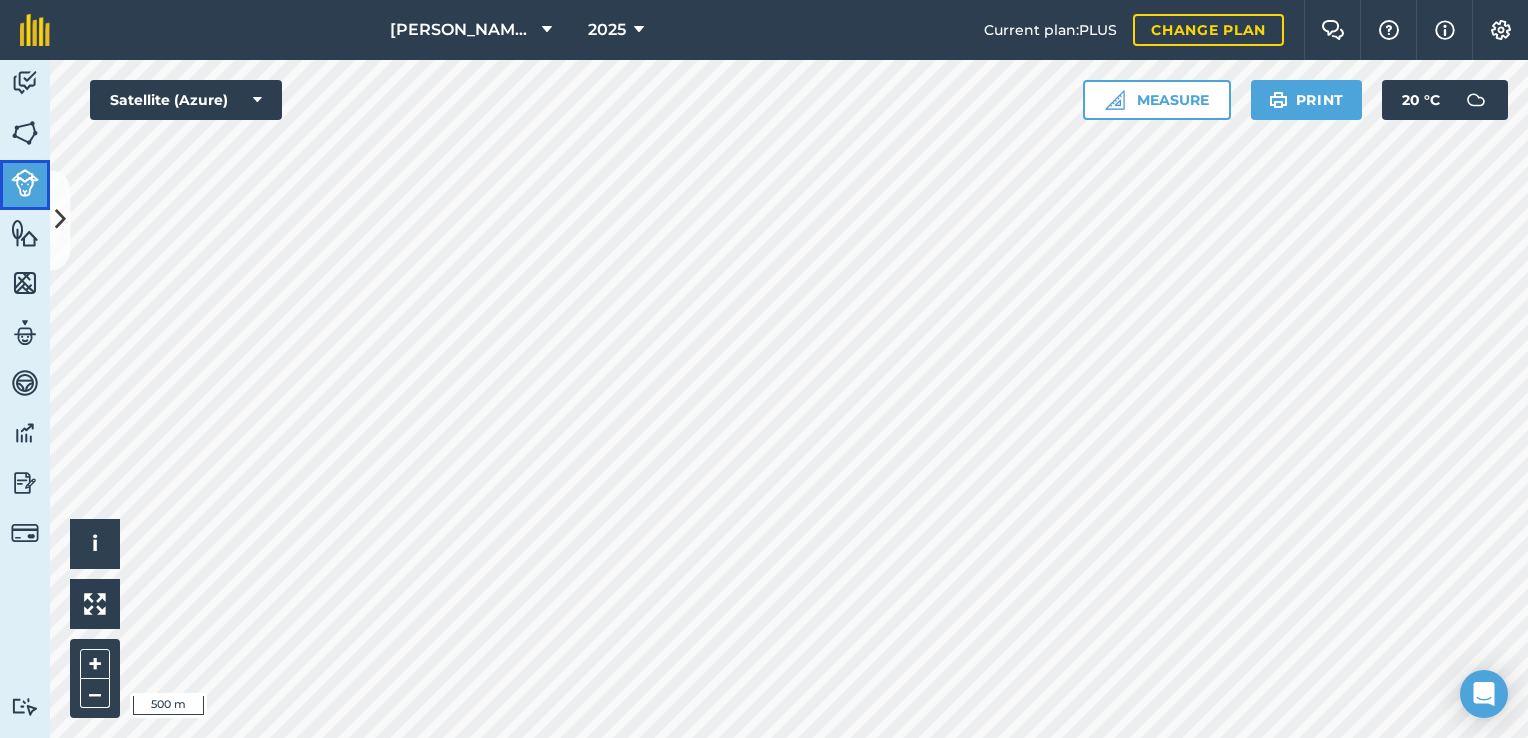 click at bounding box center (25, 183) 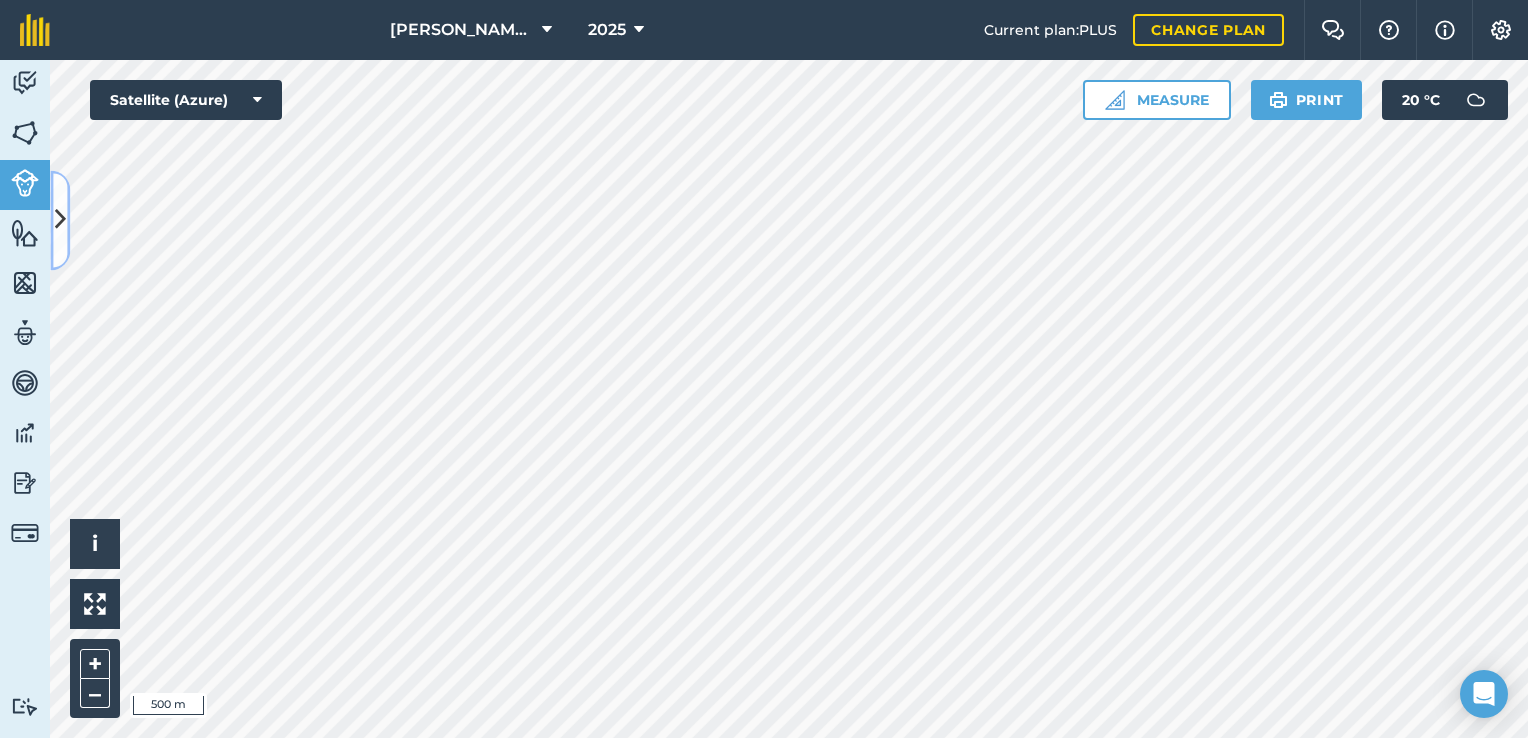 click at bounding box center (60, 220) 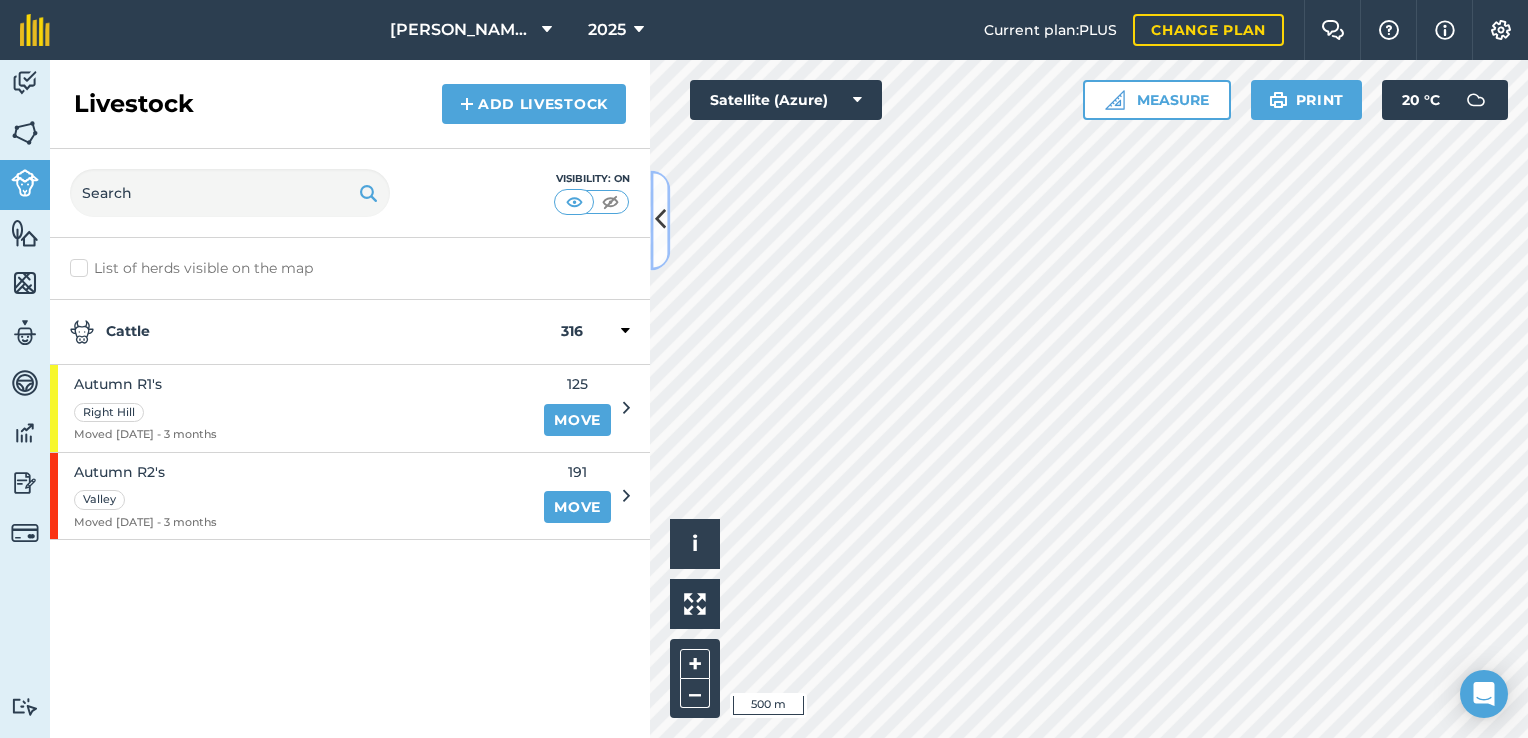 click at bounding box center [660, 220] 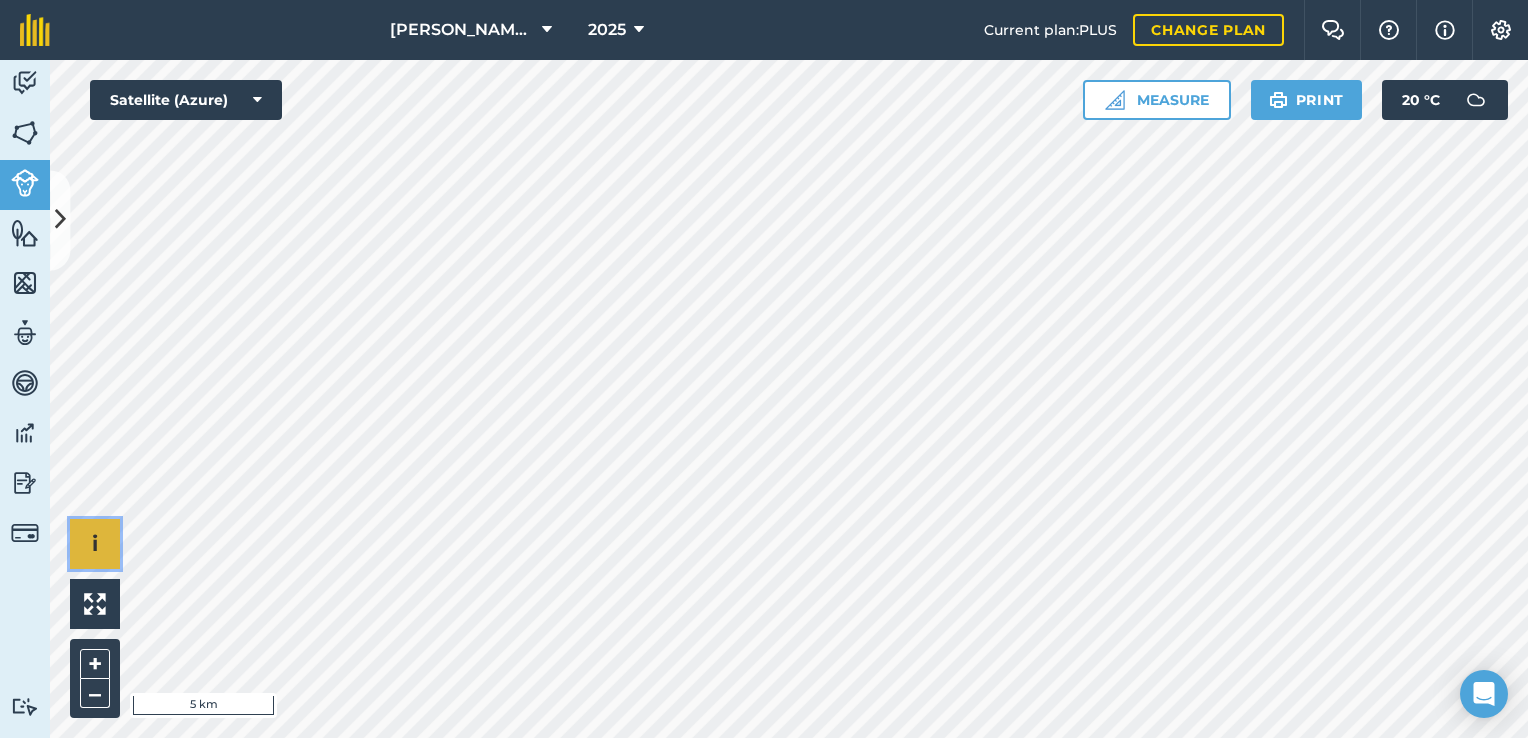 click on "i" at bounding box center (95, 544) 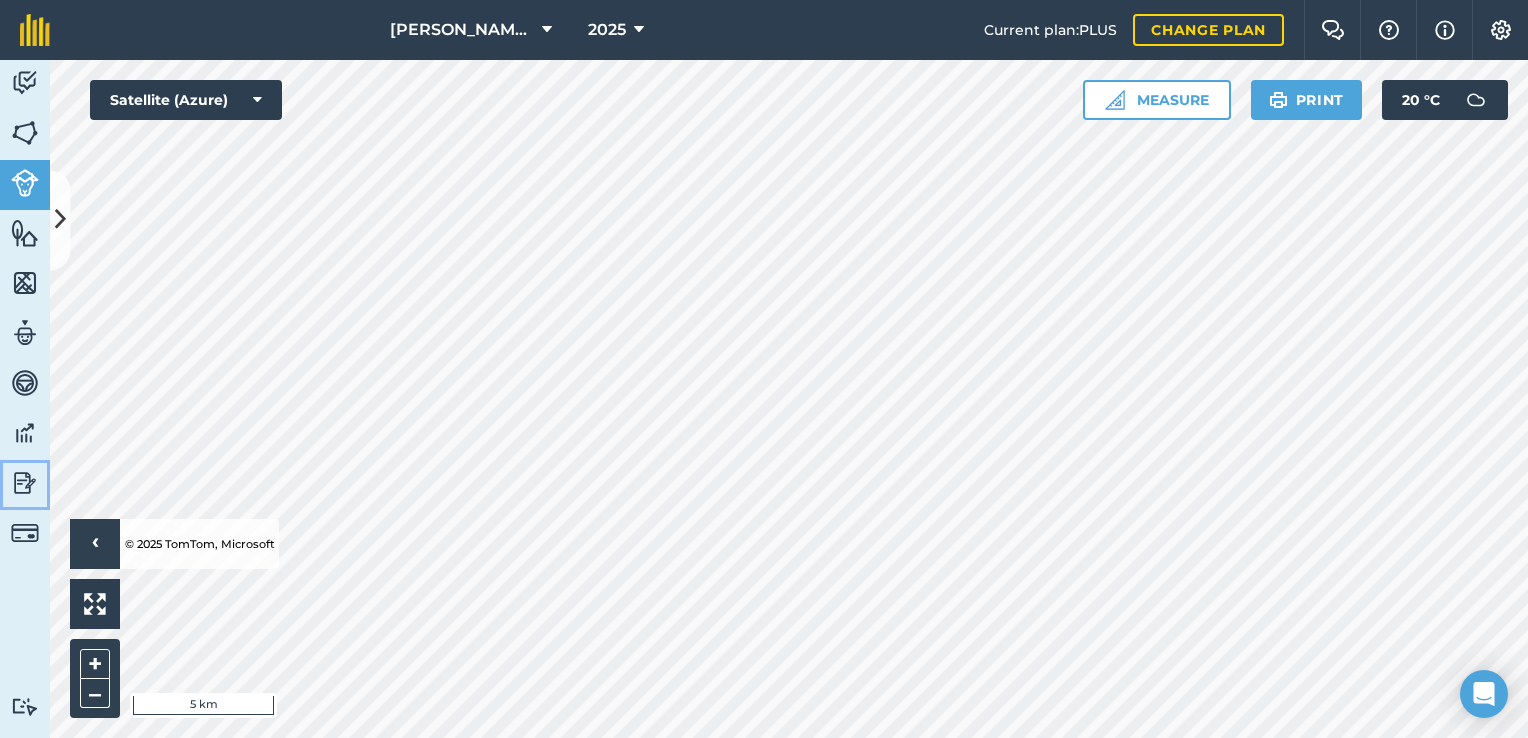 click at bounding box center (25, 483) 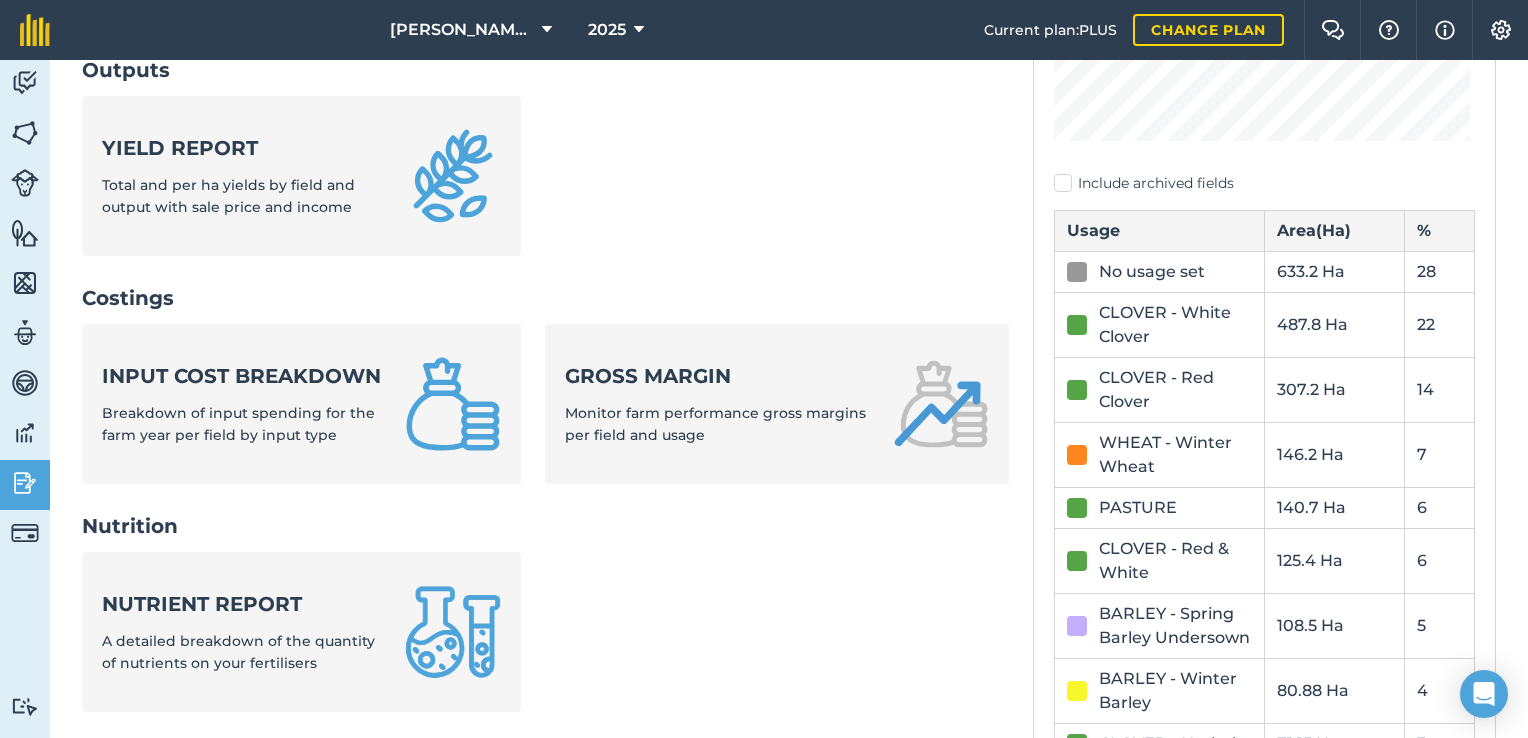 scroll, scrollTop: 0, scrollLeft: 0, axis: both 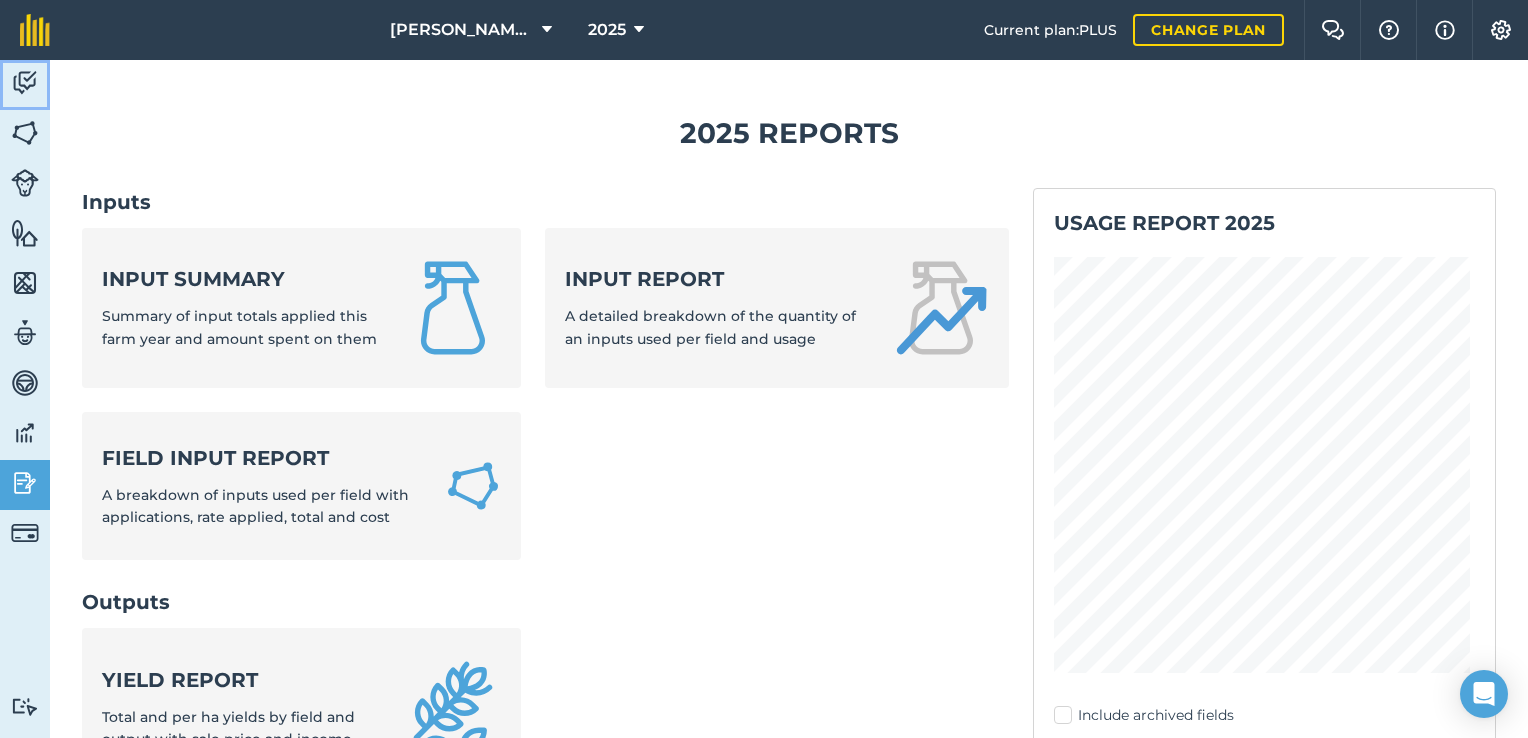 click at bounding box center [25, 83] 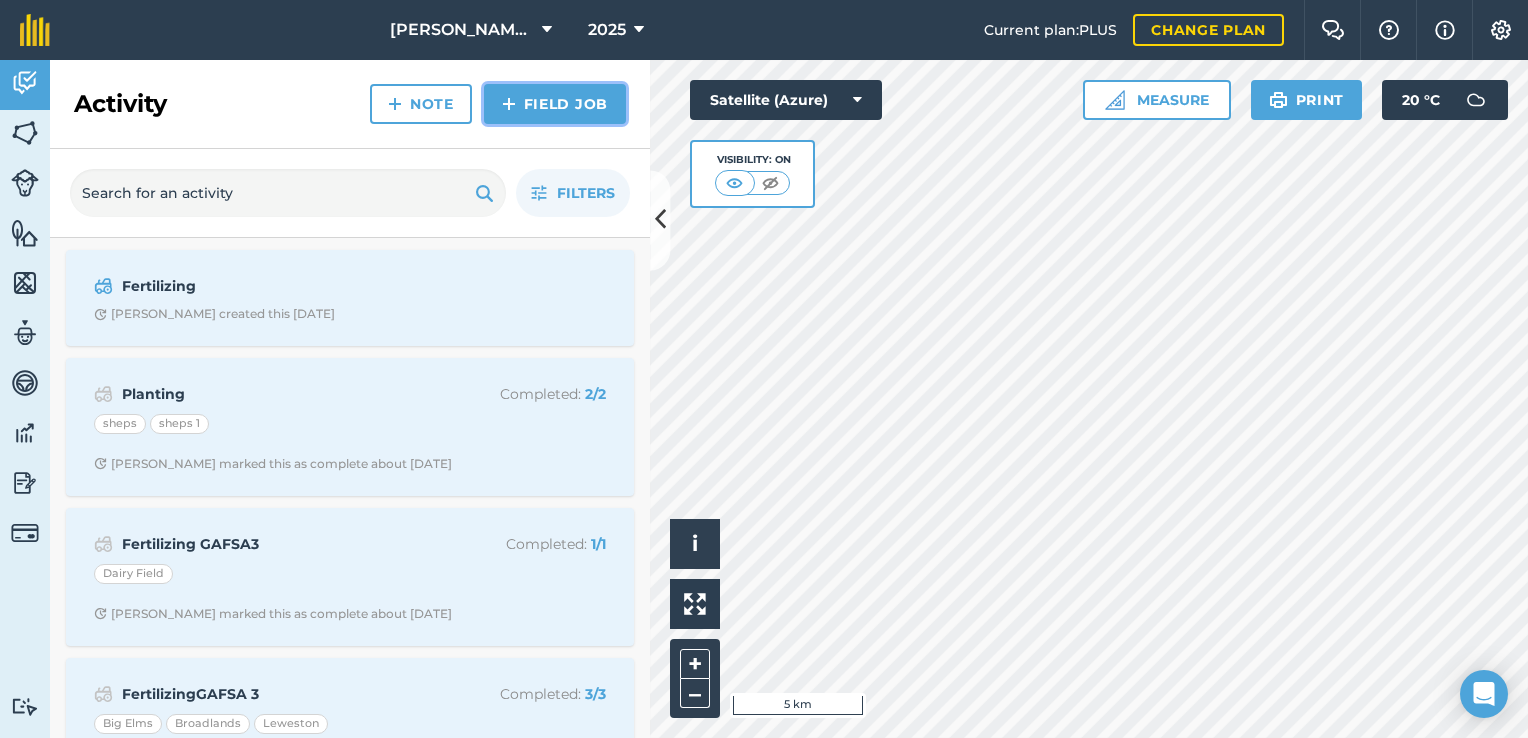 click on "Field Job" at bounding box center (555, 104) 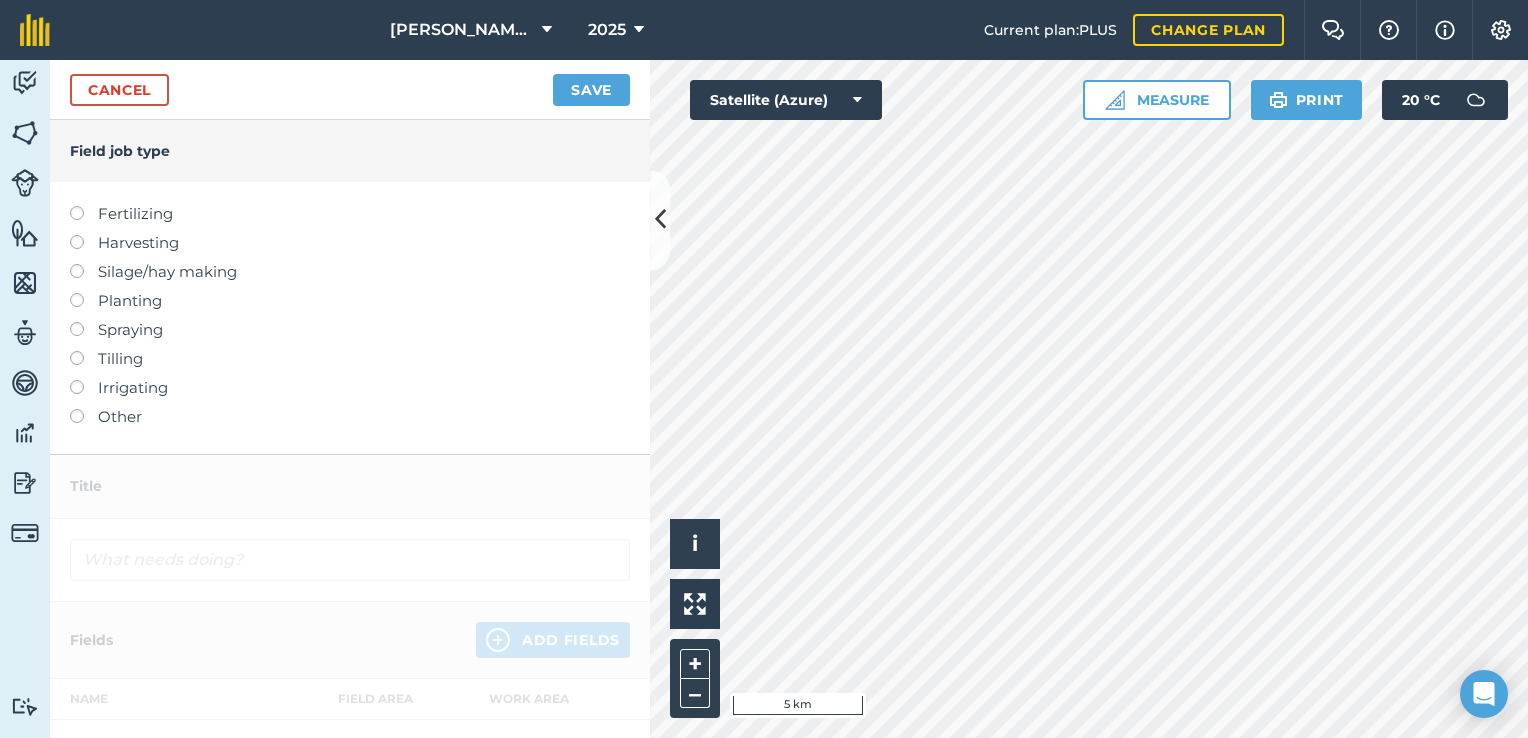 click on "Harvesting" at bounding box center [350, 243] 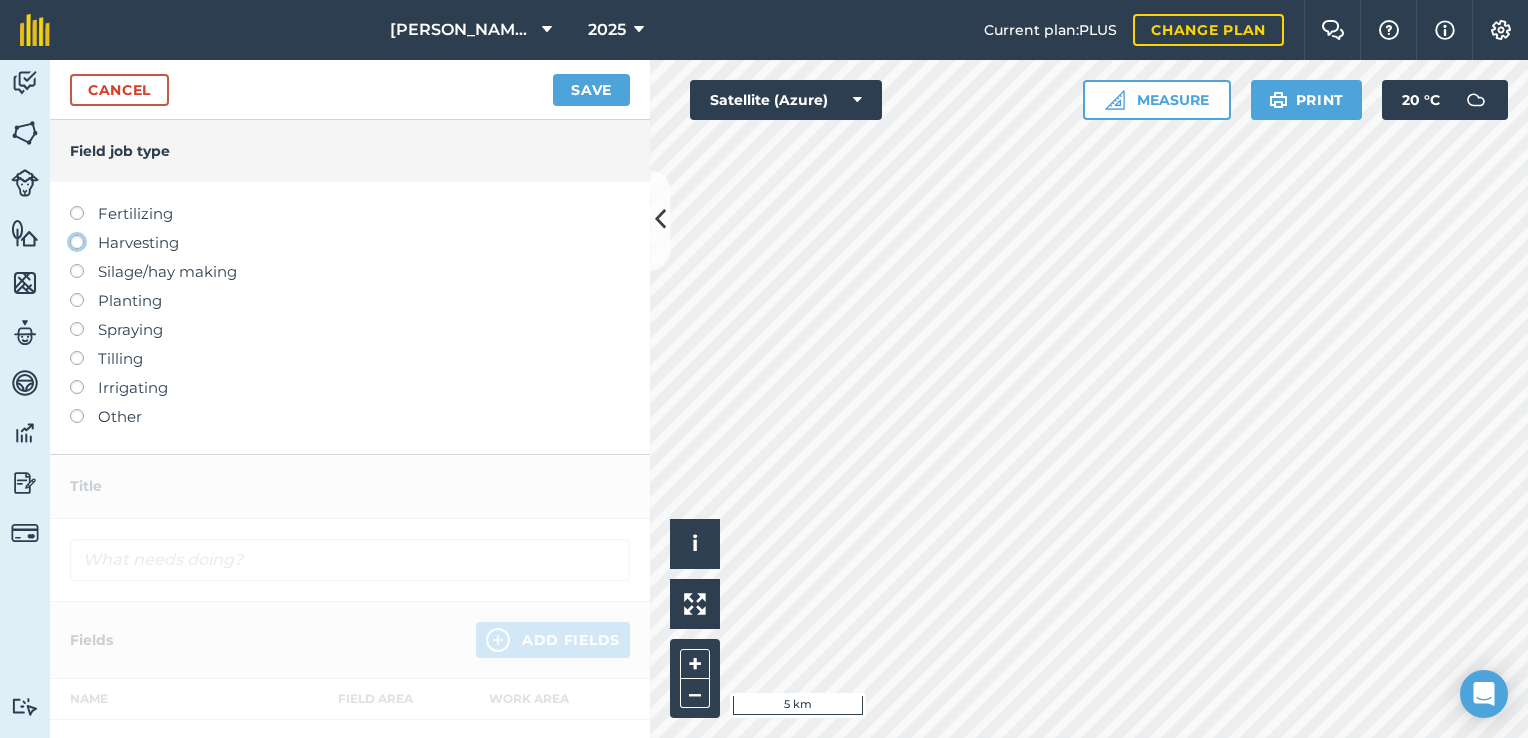 click on "Harvesting" at bounding box center (-9943, 241) 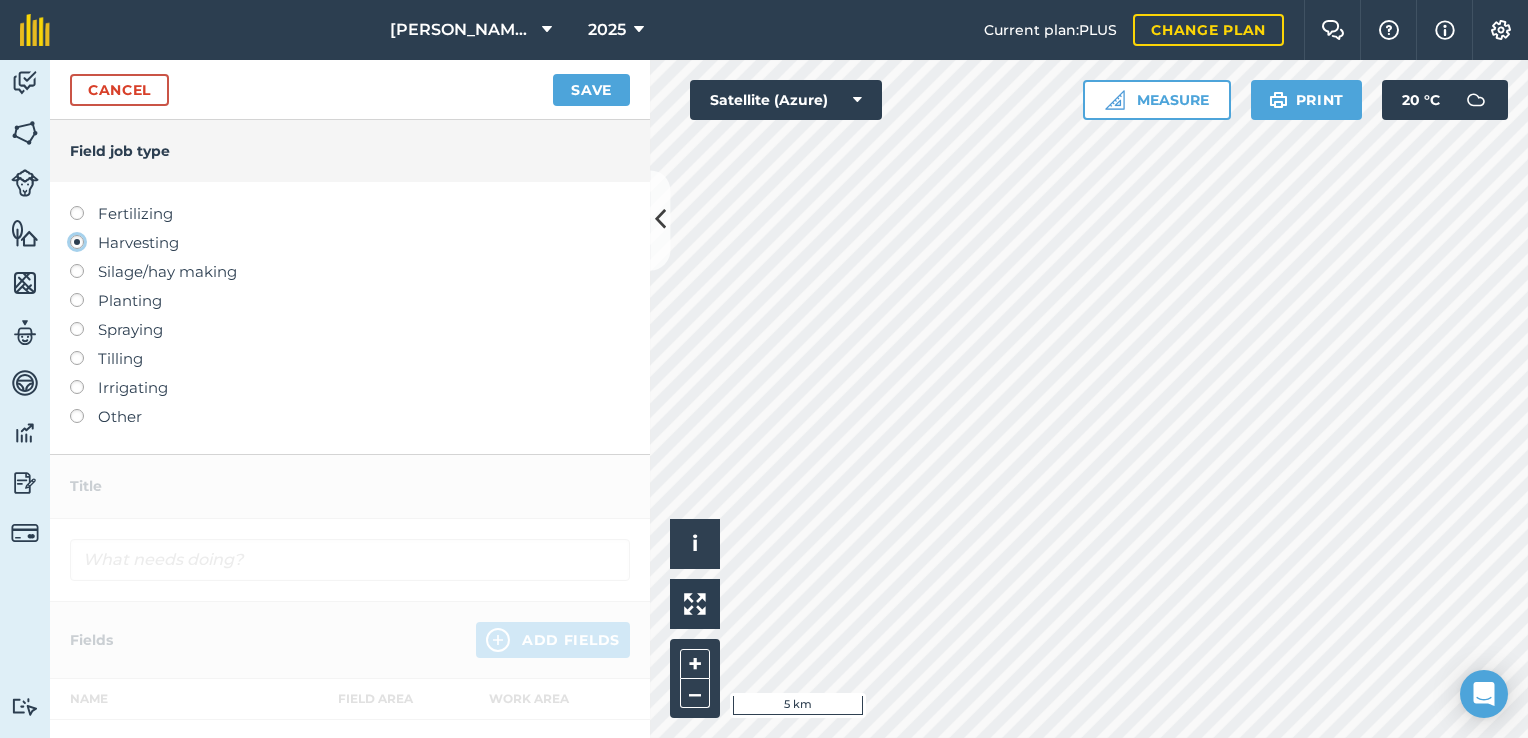 type on "Harvesting" 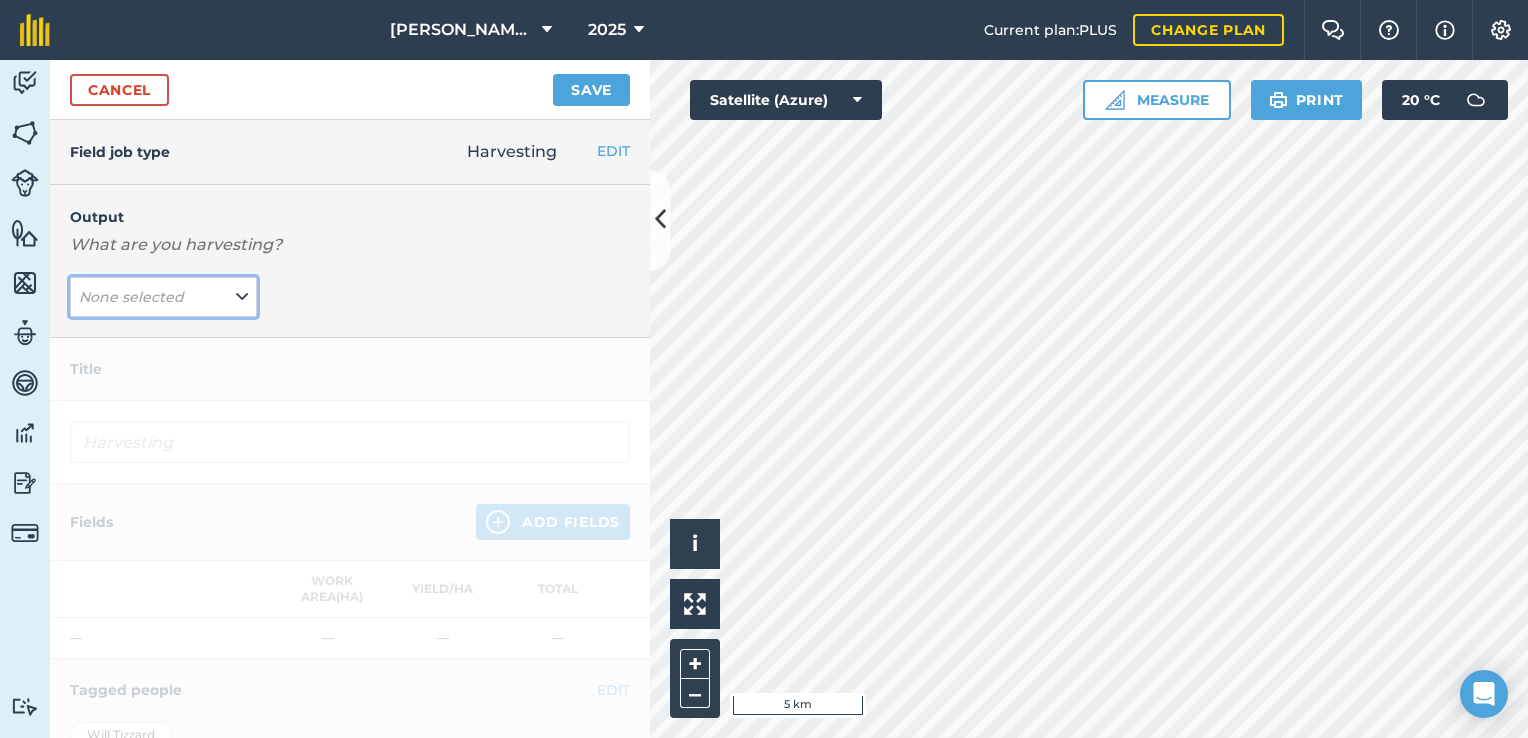 click on "None selected" at bounding box center (163, 297) 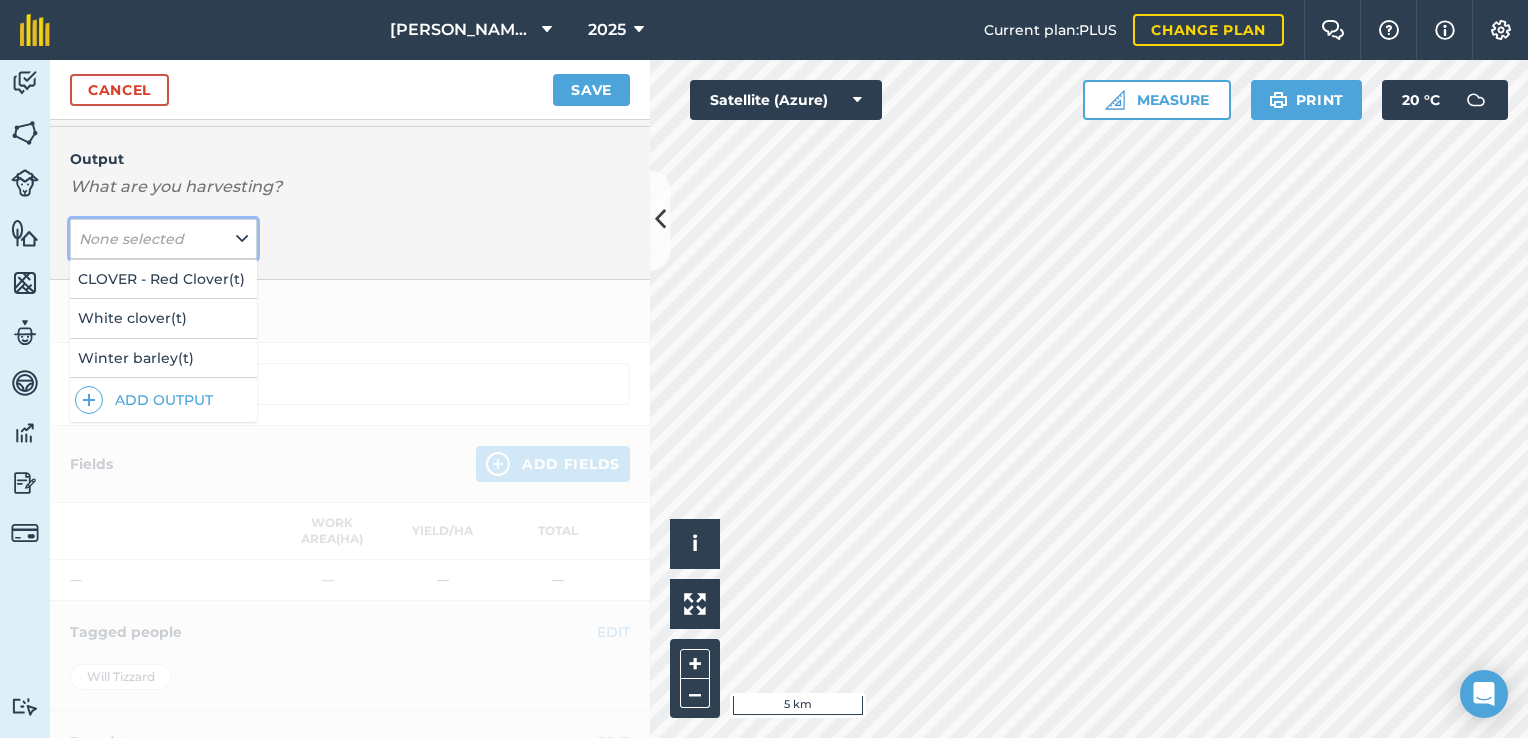scroll, scrollTop: 0, scrollLeft: 0, axis: both 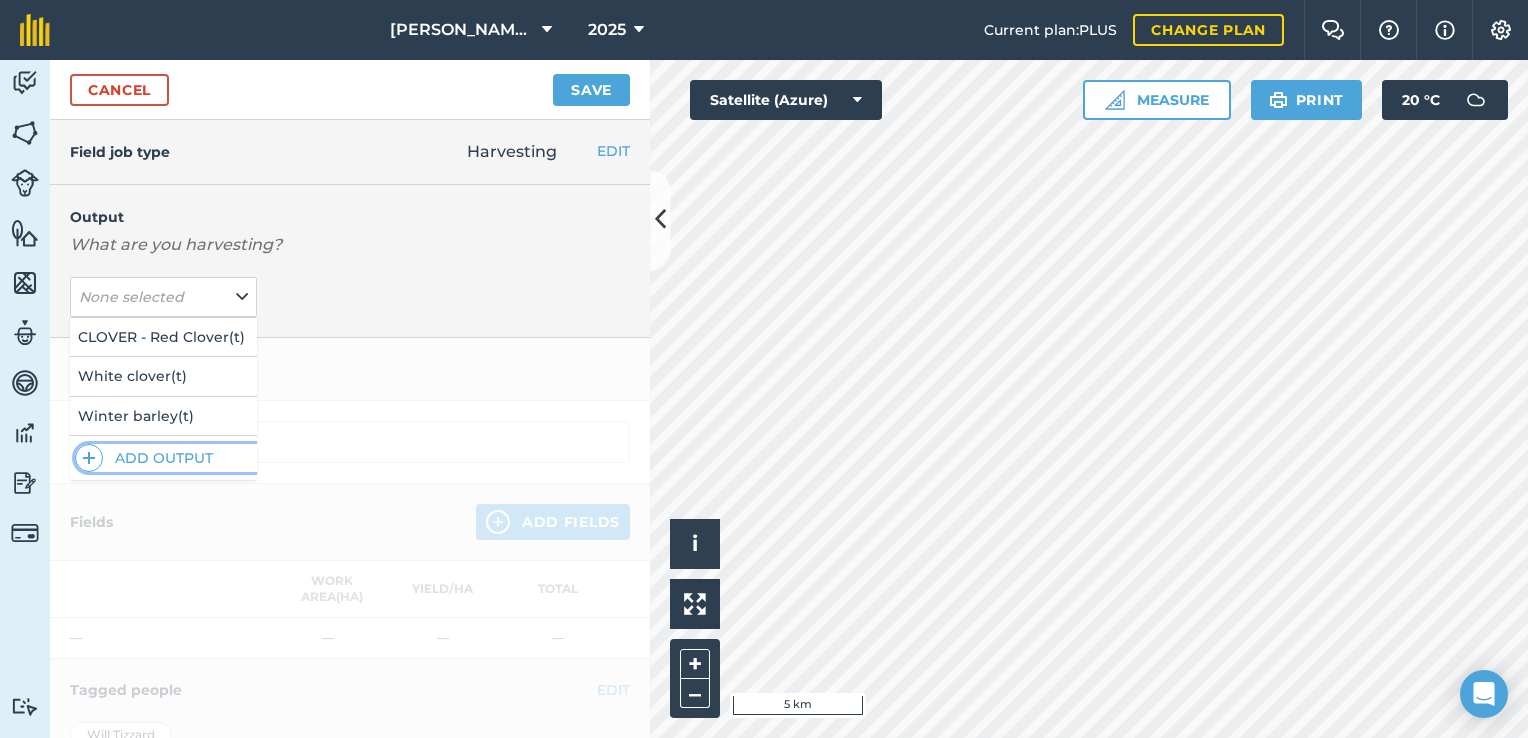 click on "Add Output" at bounding box center (166, 458) 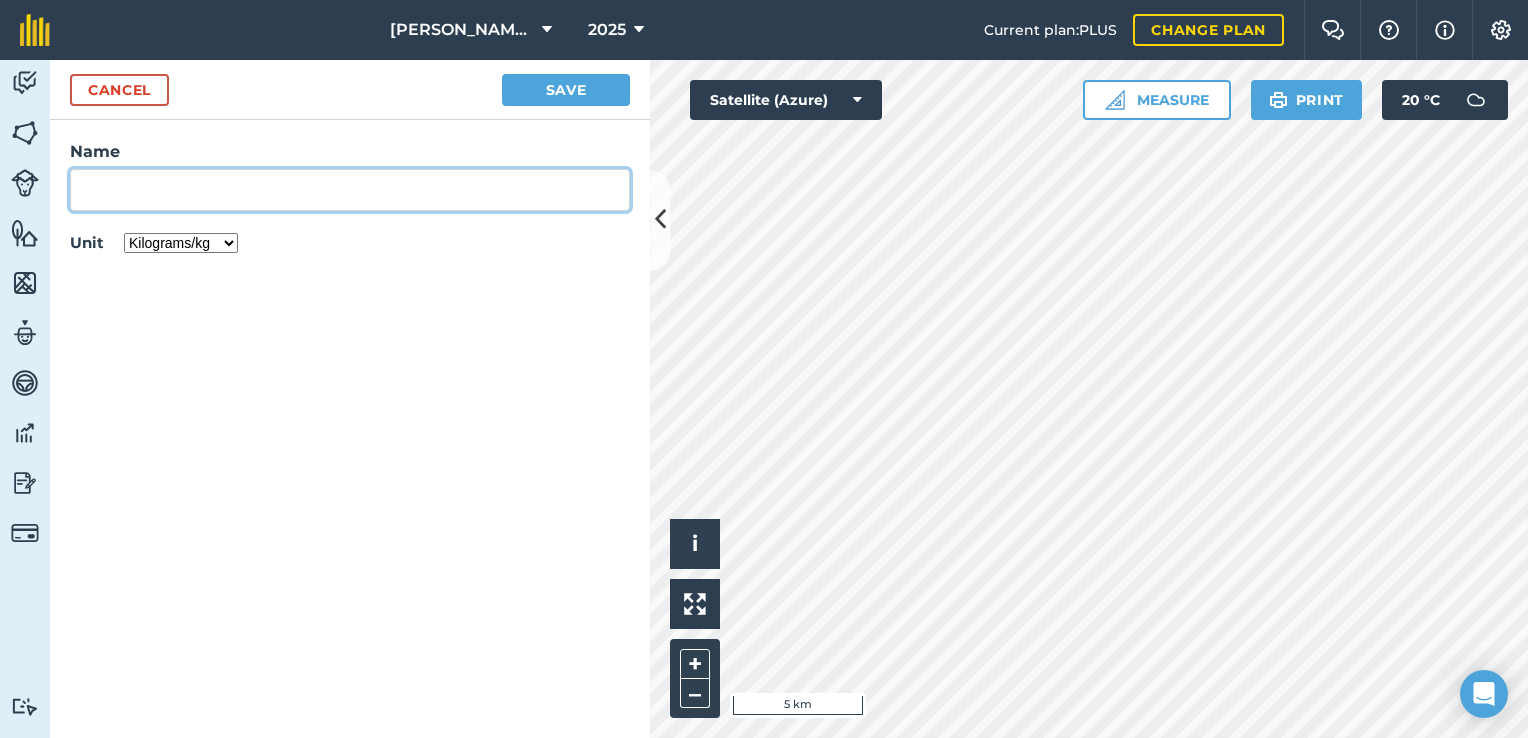 click on "Name" at bounding box center [350, 190] 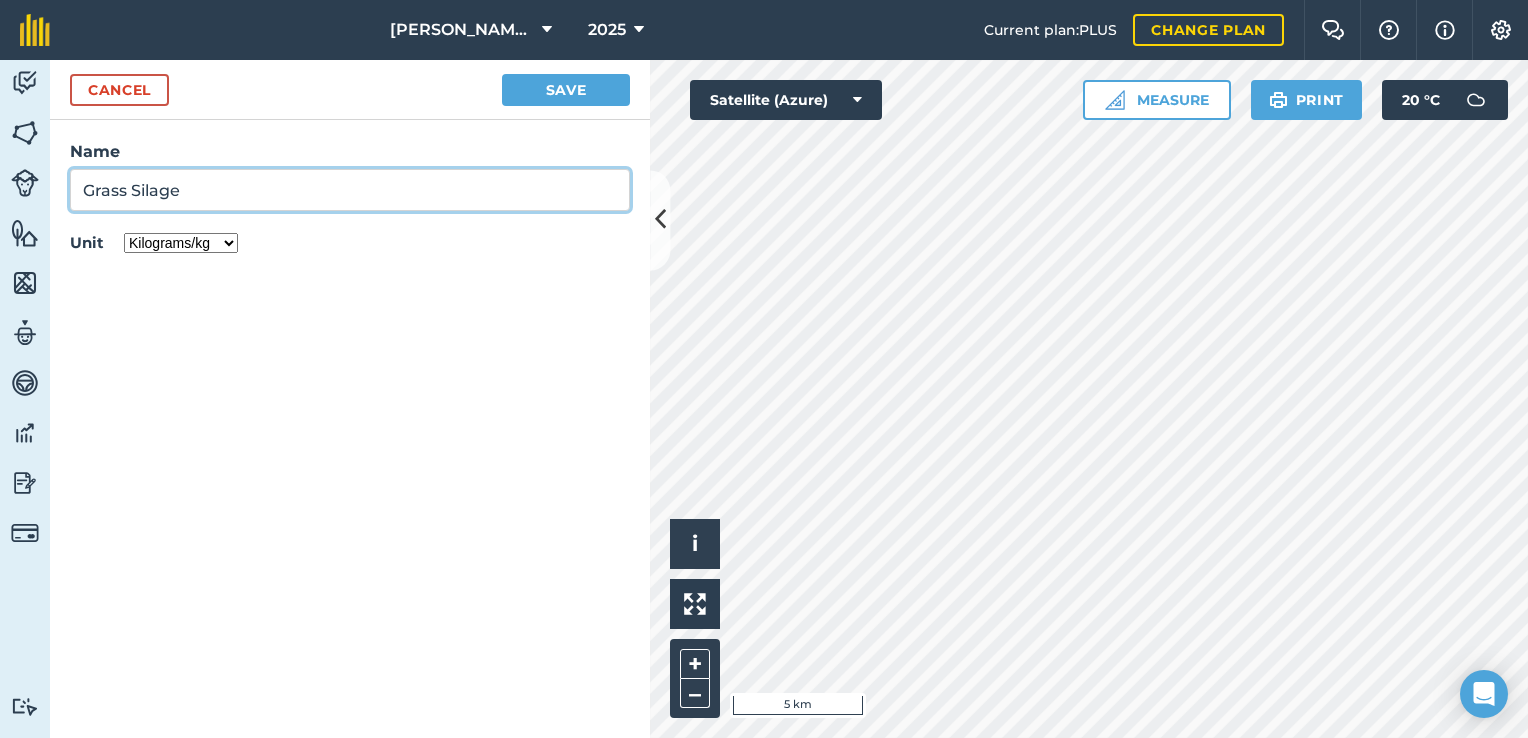 type on "Grass Silage" 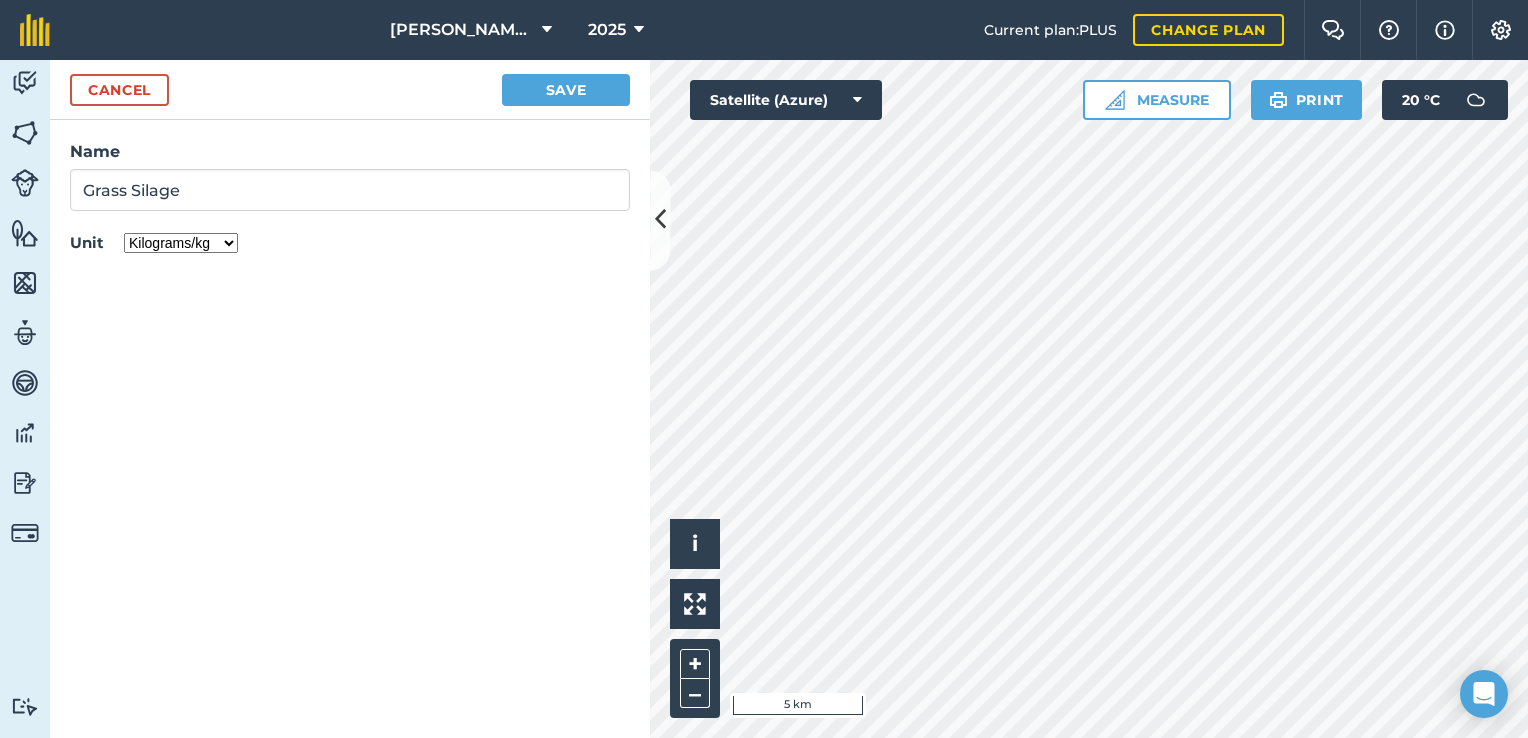 click on "Cancel Save Name Grass Silage Unit Kilograms/kg Metric tonnes/t Litres/L Pounds/lb Imperial tons/t Gallons/gal Bushel/bu Count" at bounding box center [350, 399] 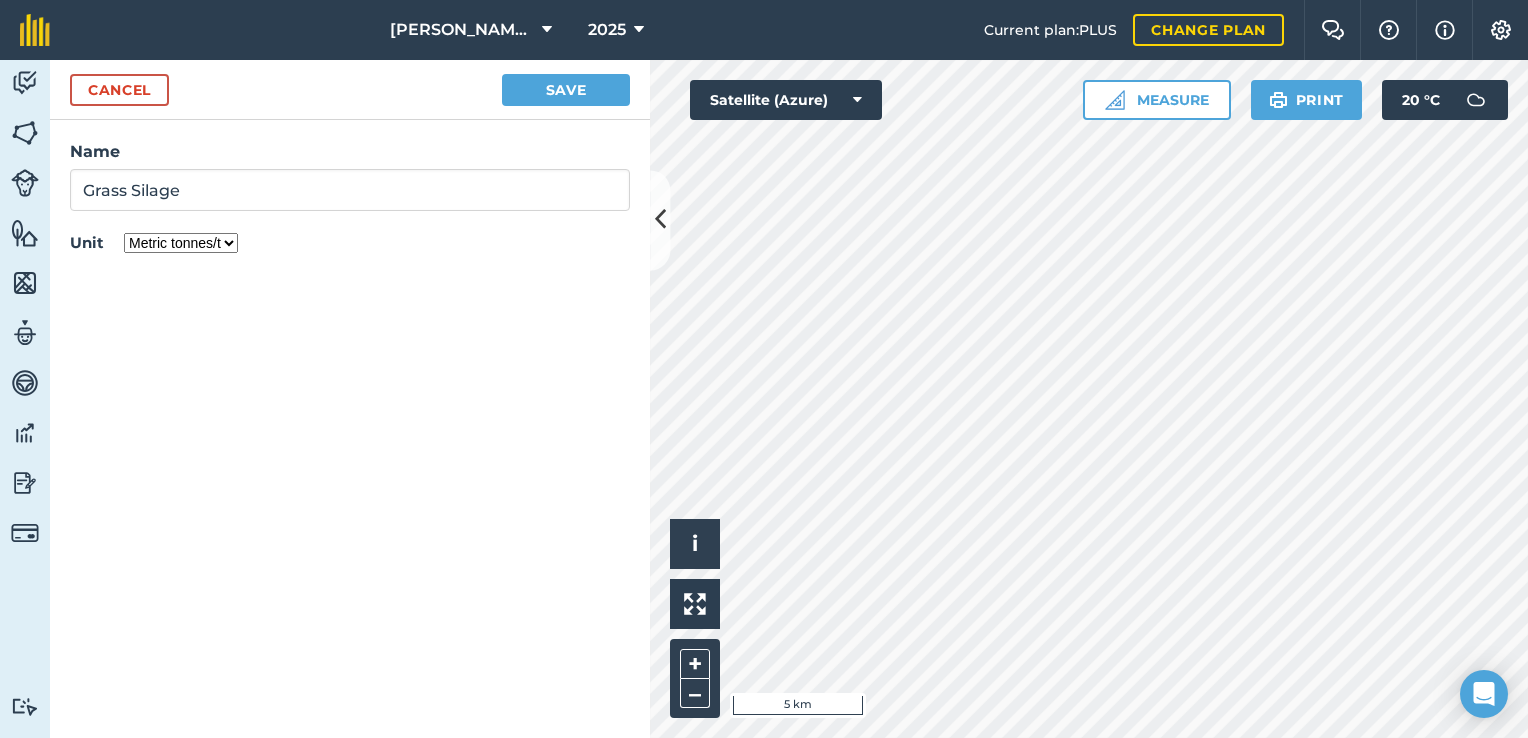 click on "Kilograms/kg Metric tonnes/t Litres/L Pounds/lb Imperial tons/t Gallons/gal Bushel/bu Count" at bounding box center [181, 243] 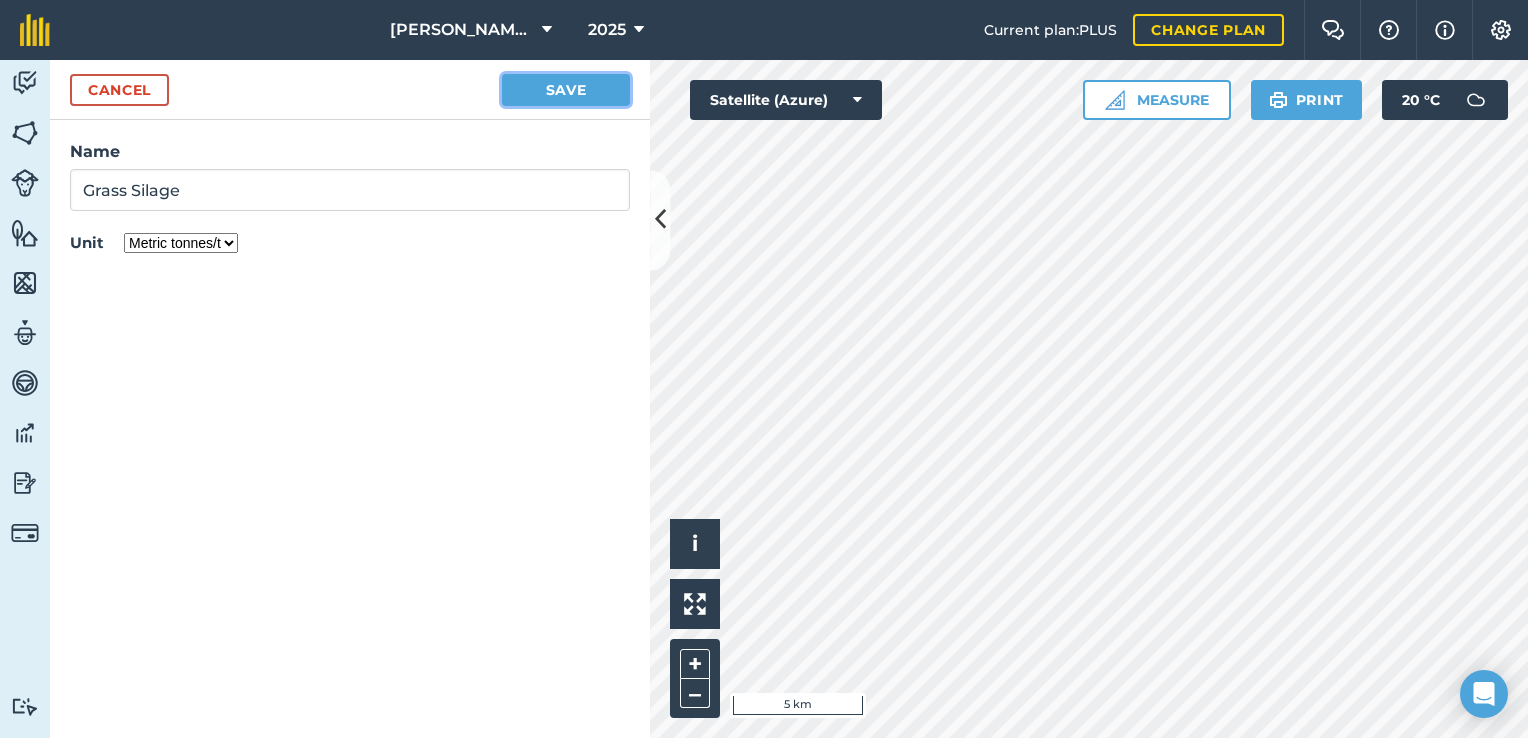 click on "Save" at bounding box center (566, 90) 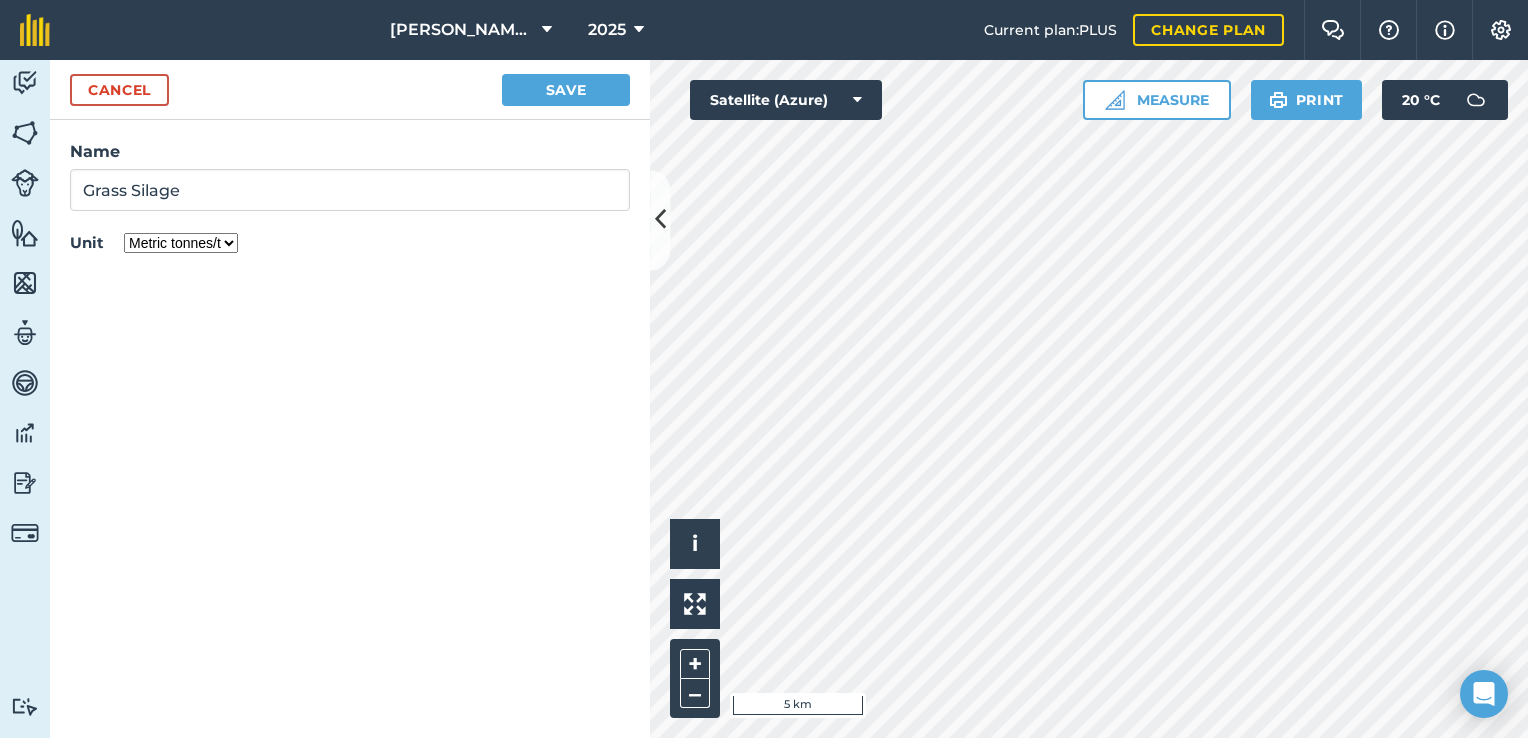 type on "Harvesting Grass Silage" 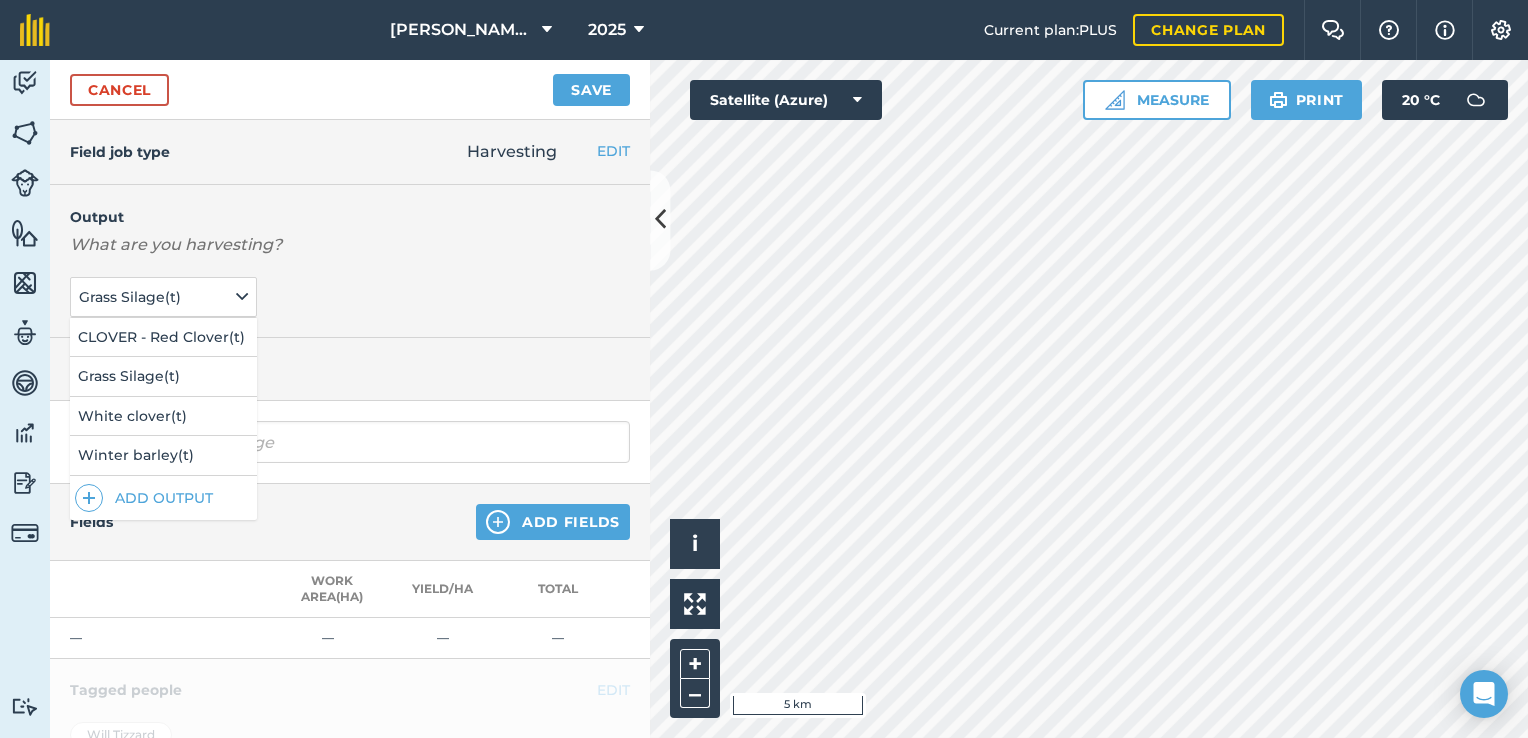 click on "Title" at bounding box center [350, 369] 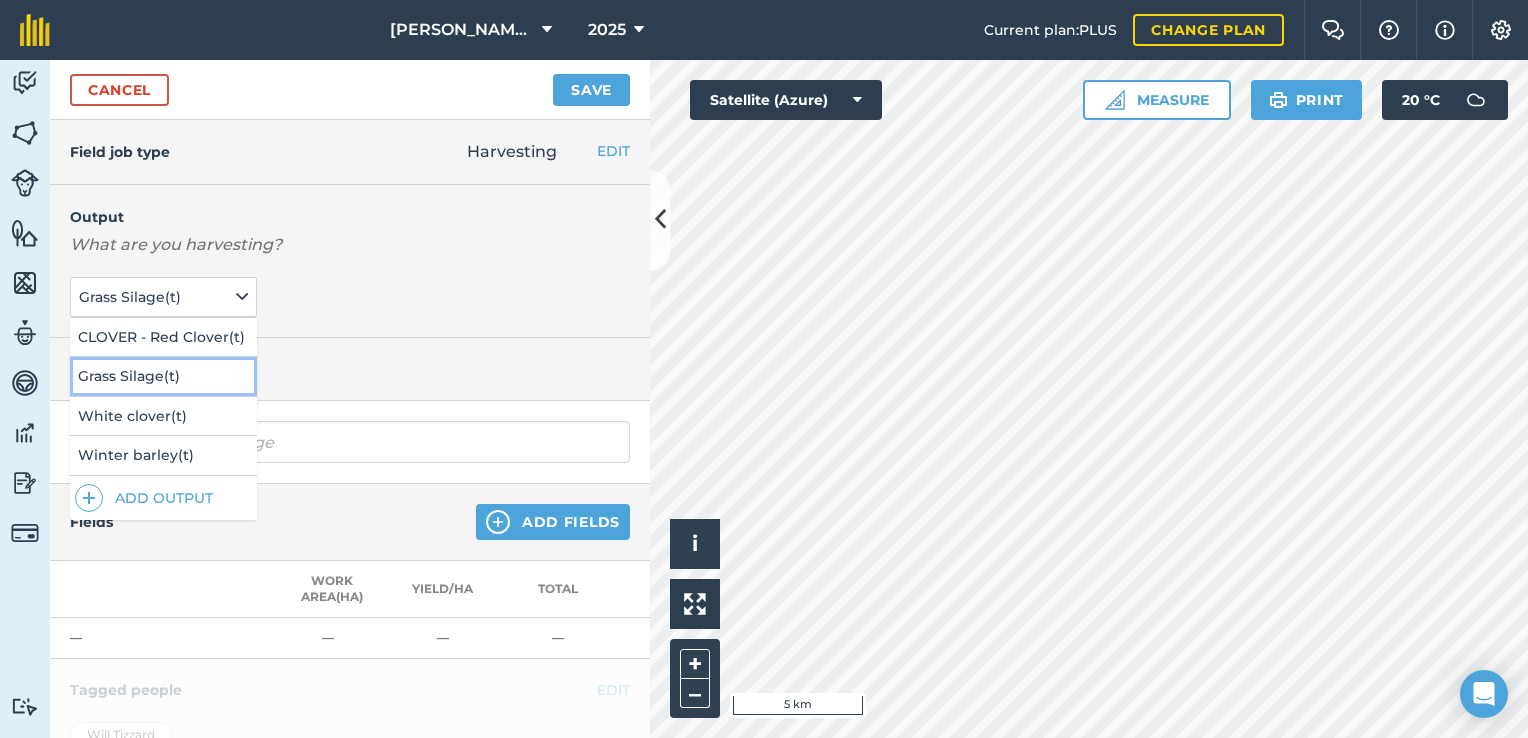 click on "Grass Silage  ( t )" at bounding box center (163, 376) 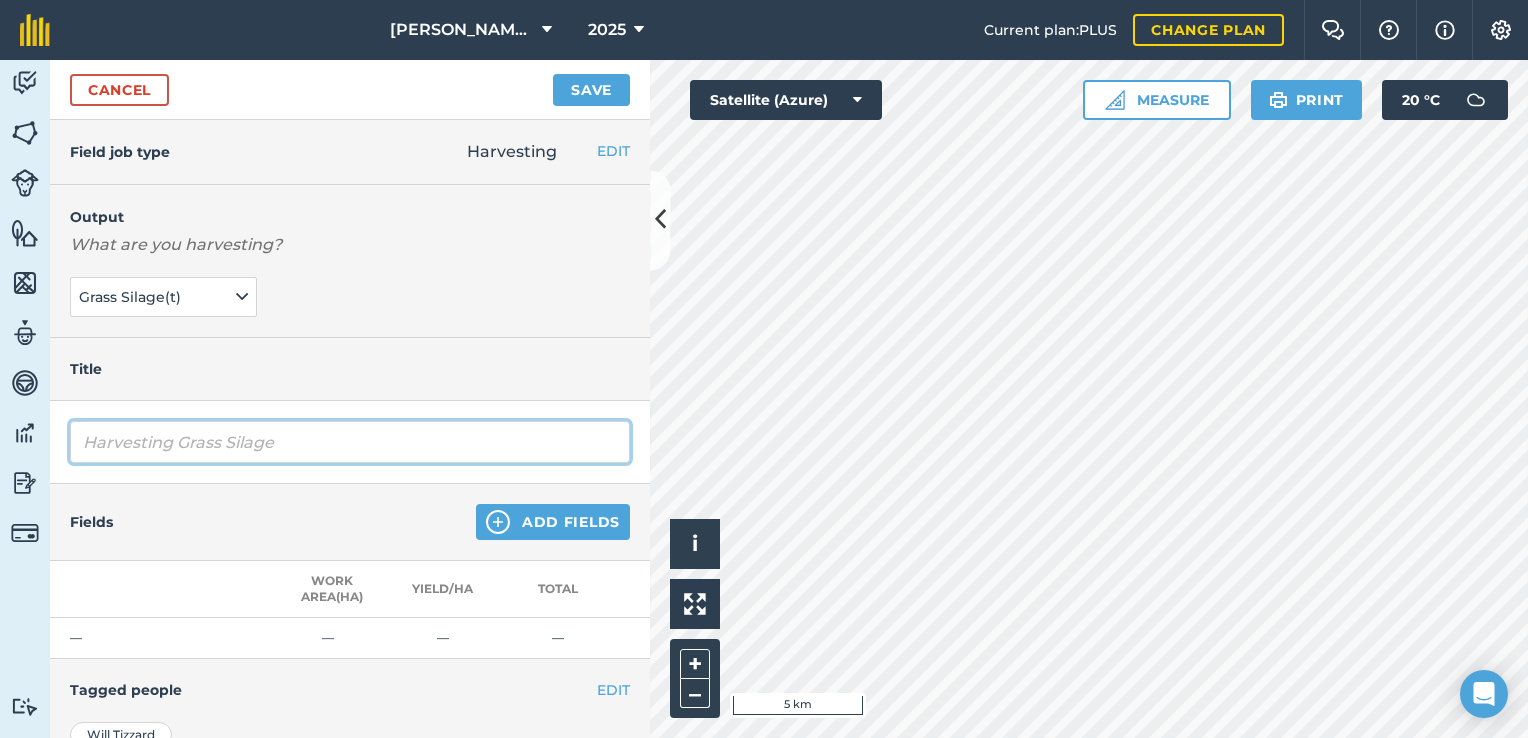 click on "Harvesting Grass Silage" at bounding box center (350, 442) 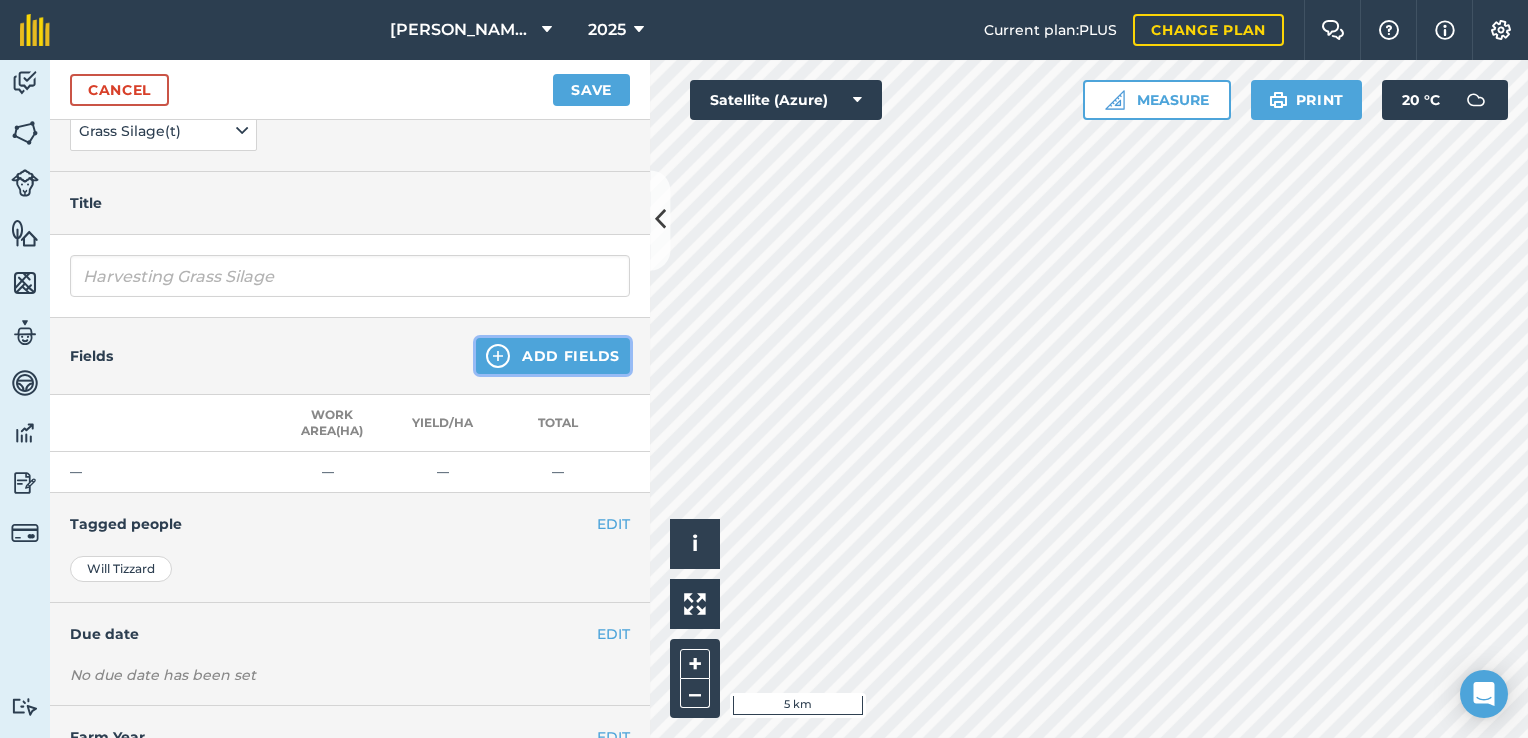 click on "Add Fields" at bounding box center (553, 356) 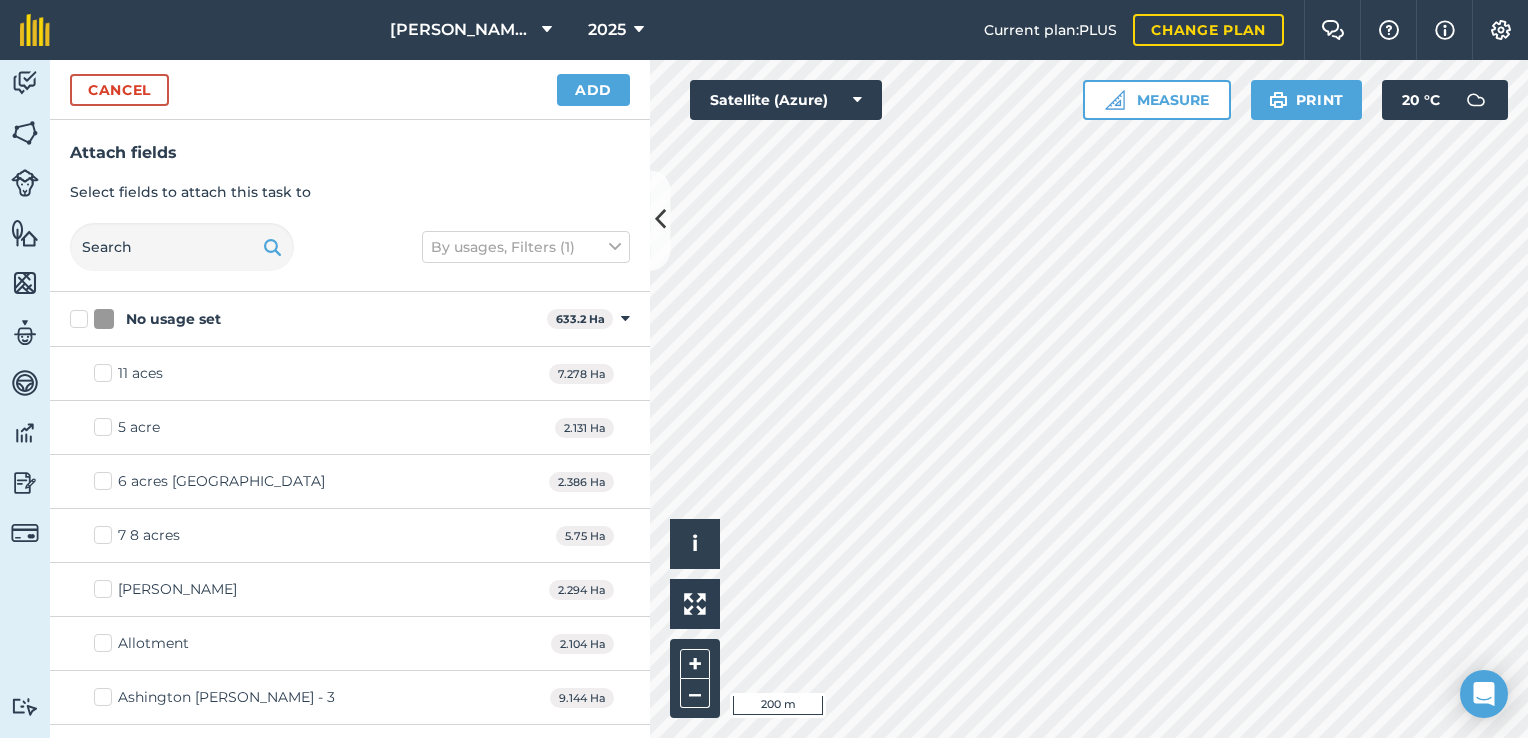 checkbox on "true" 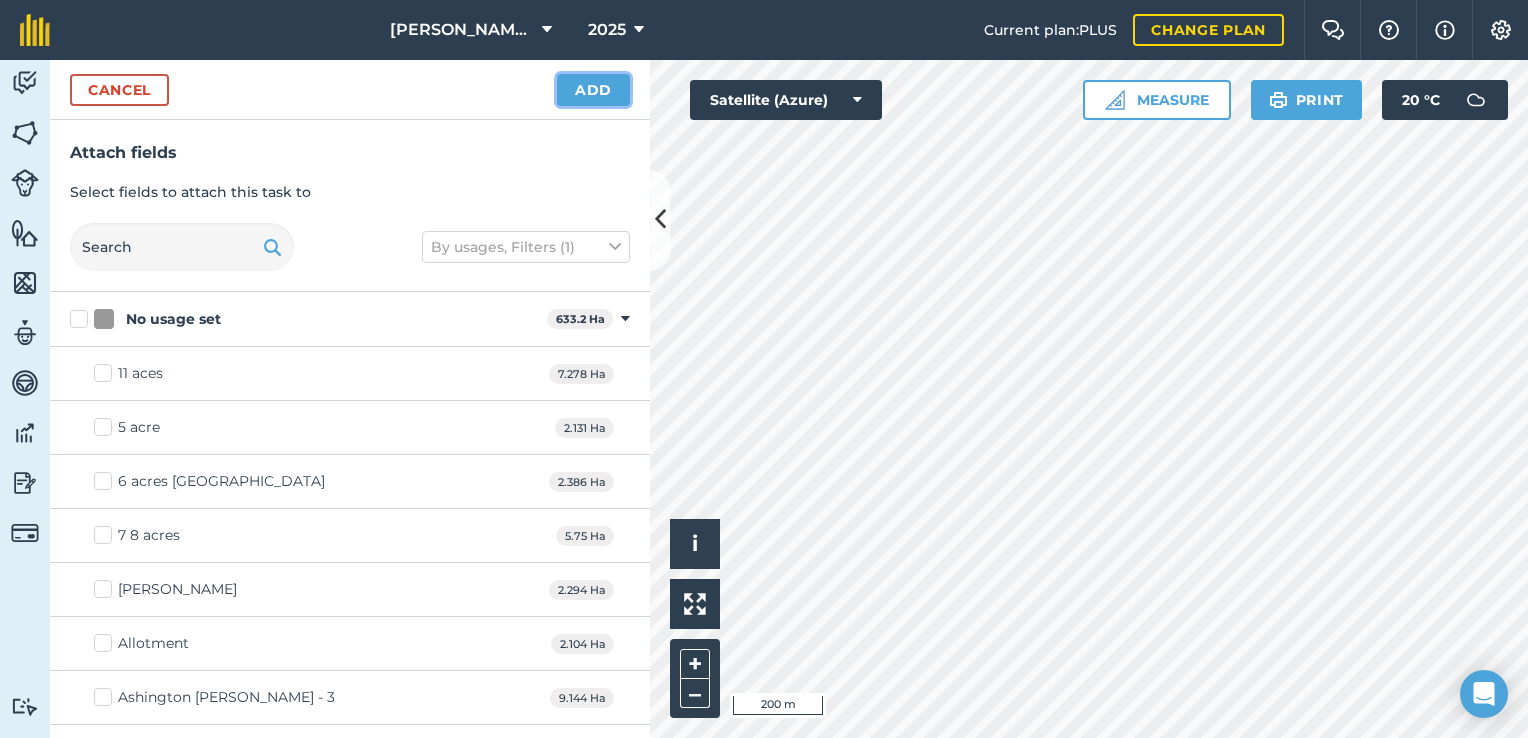 click on "Add" at bounding box center [593, 90] 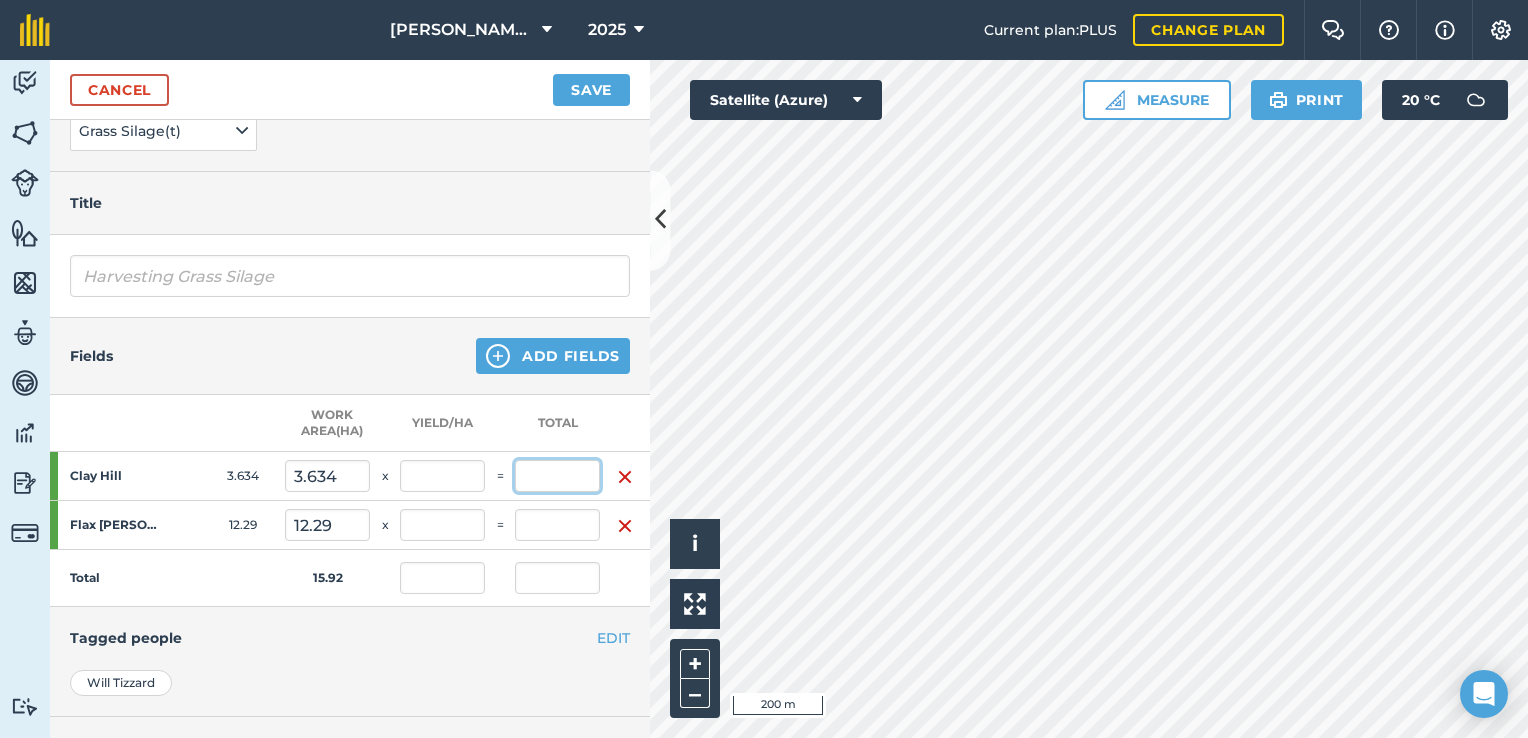 click at bounding box center (557, 476) 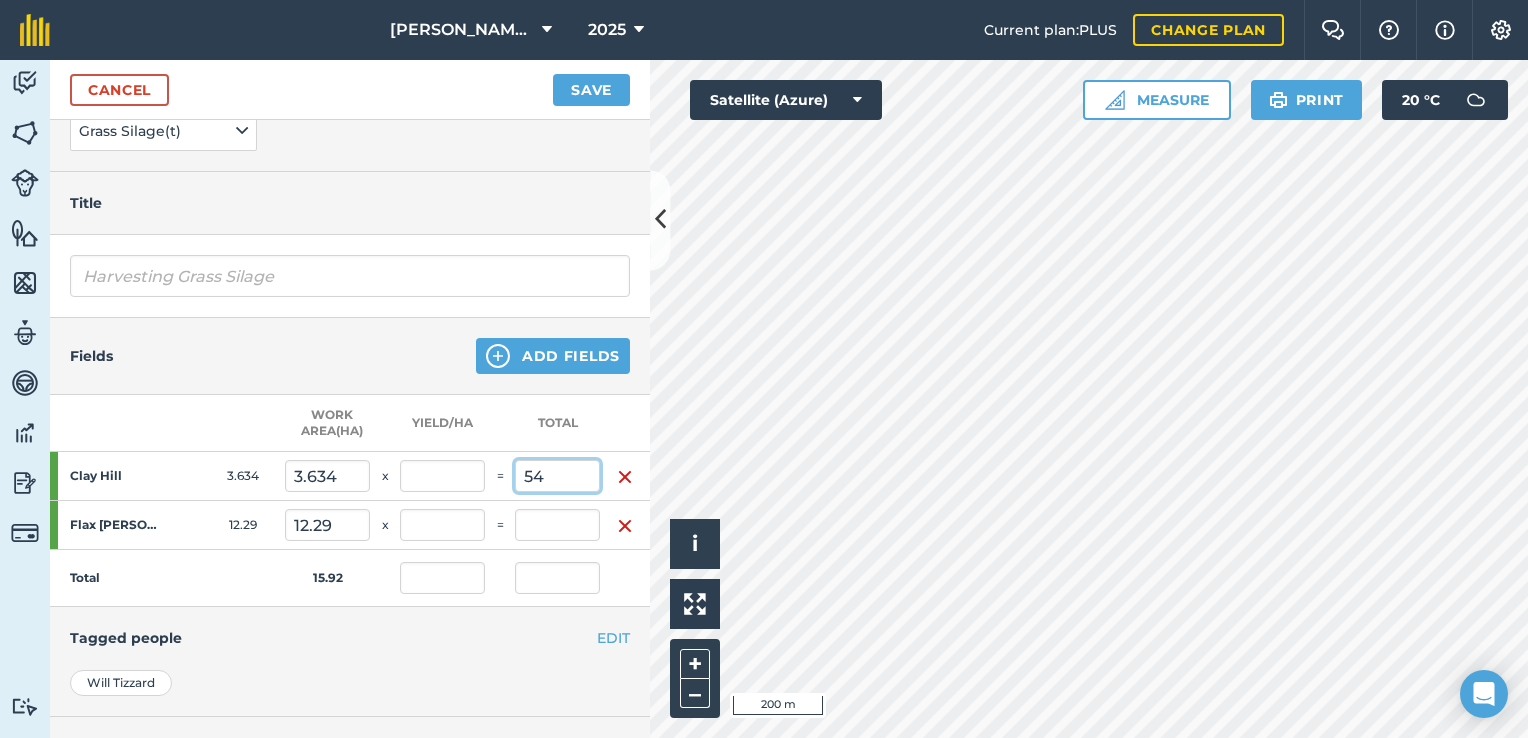 type on "54" 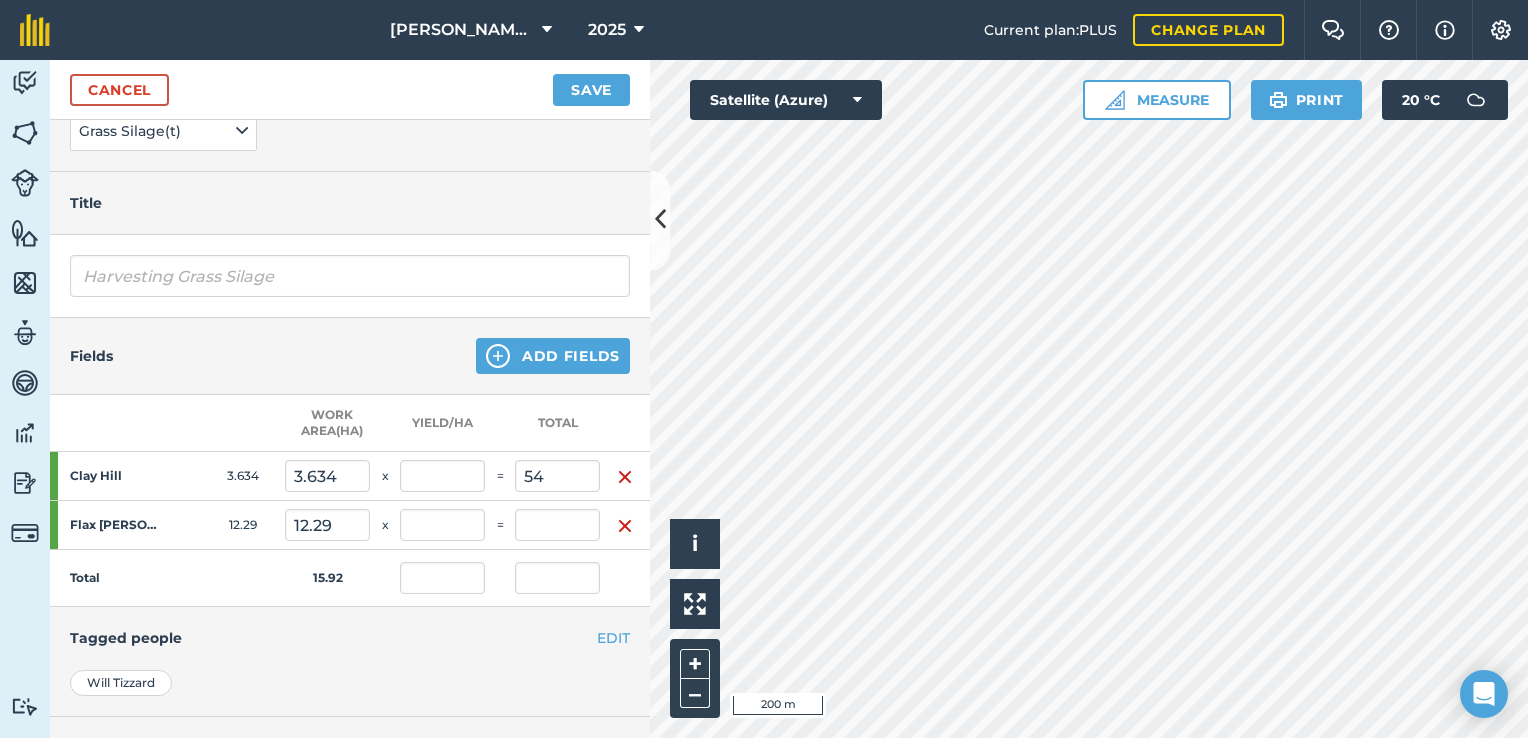 type on "3.391" 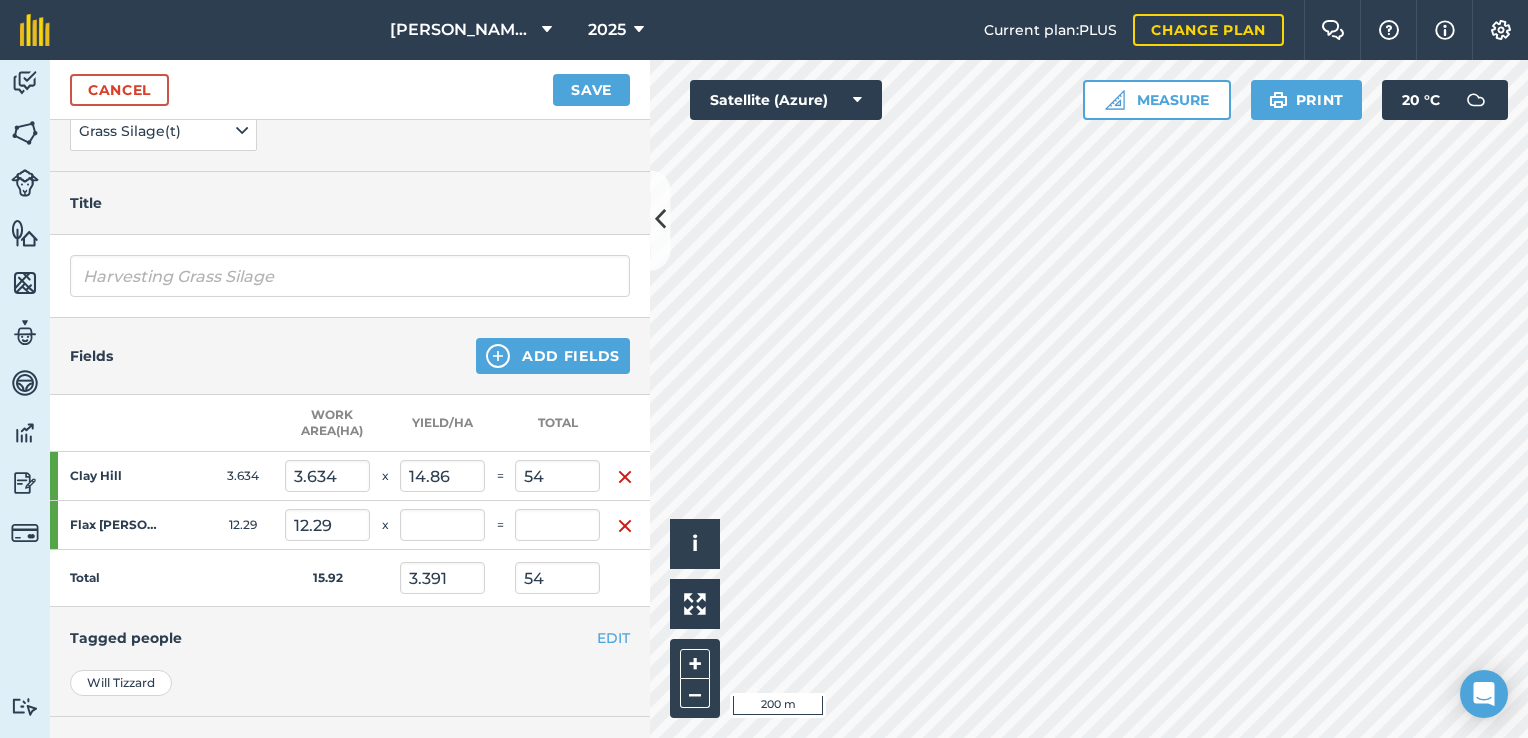 click on "Yield / Ha" at bounding box center (442, 423) 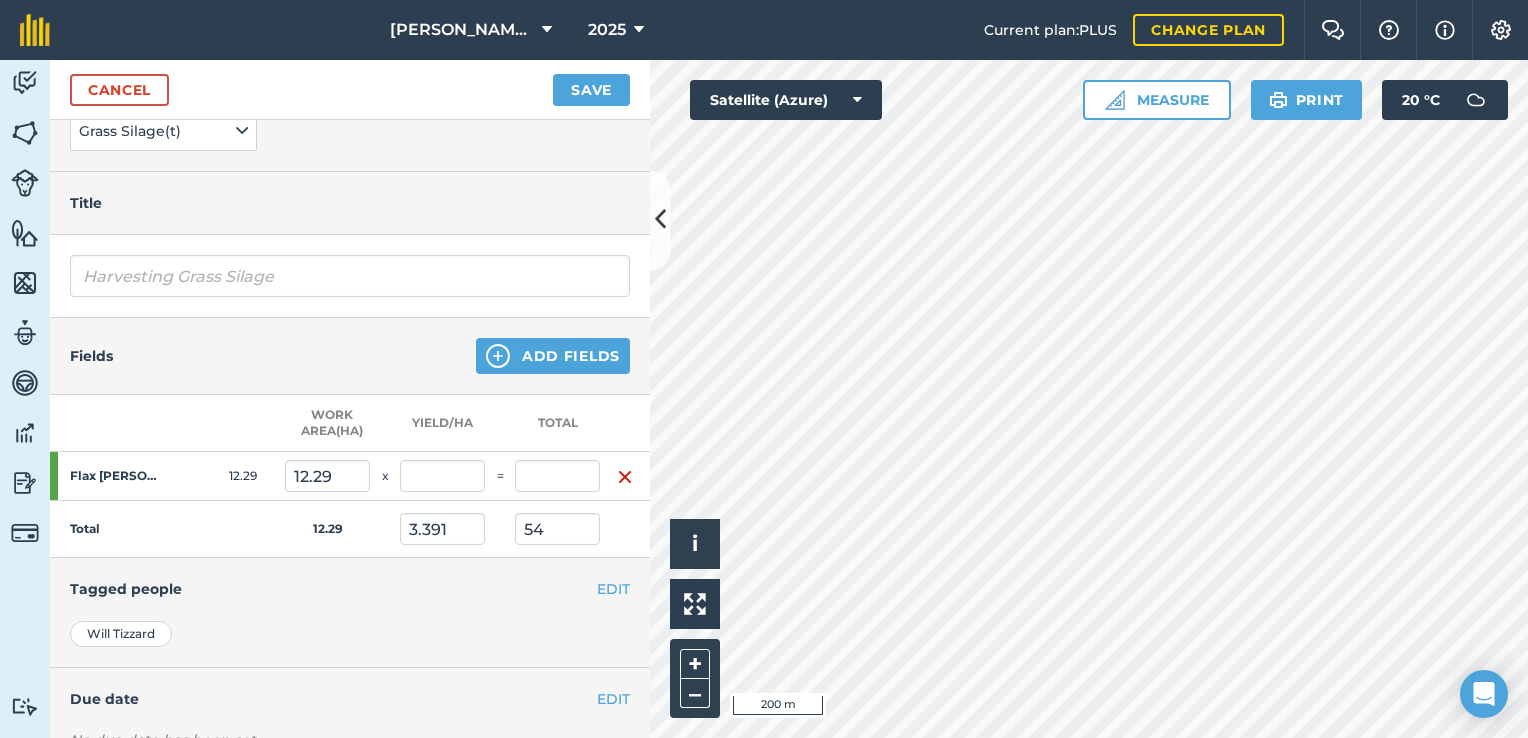 click at bounding box center [625, 477] 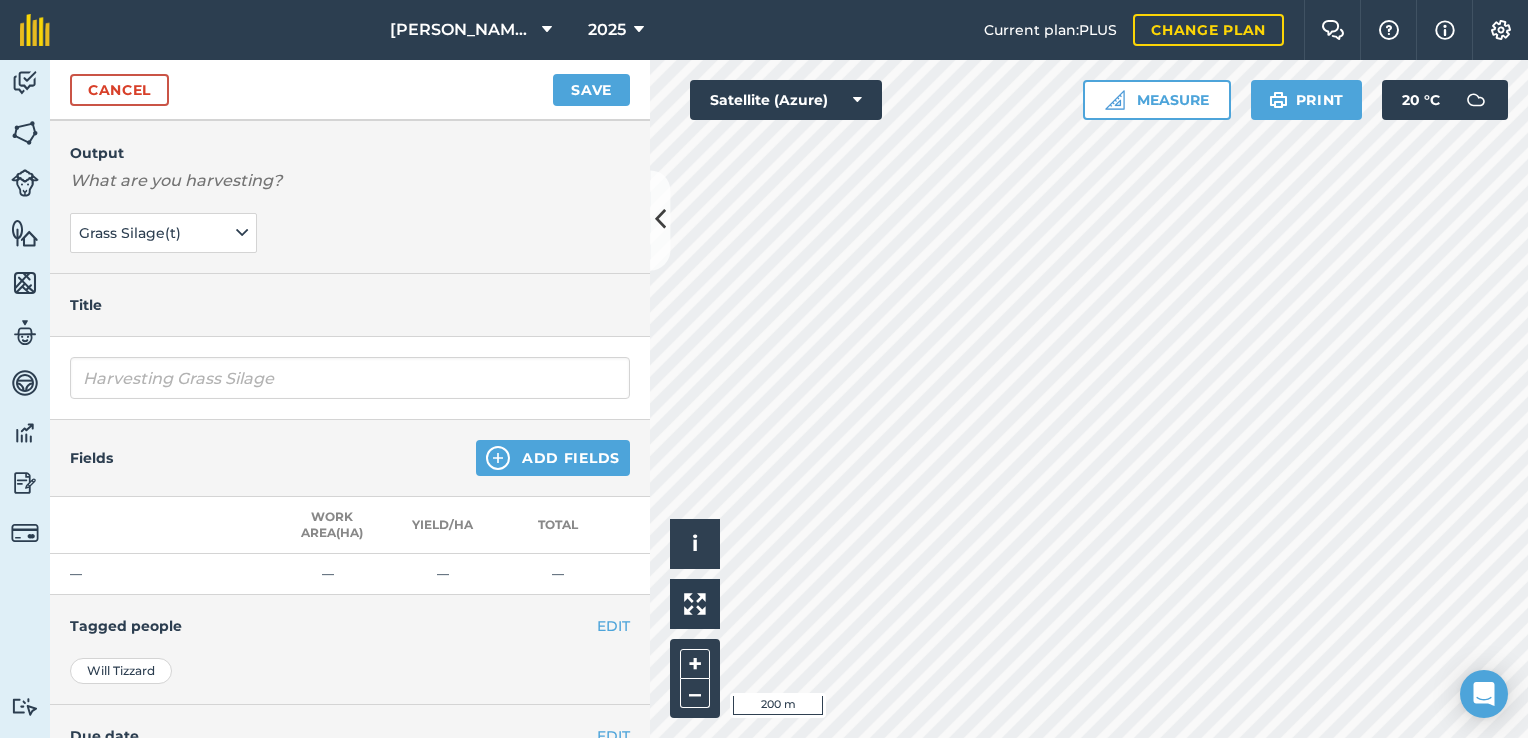 scroll, scrollTop: 0, scrollLeft: 0, axis: both 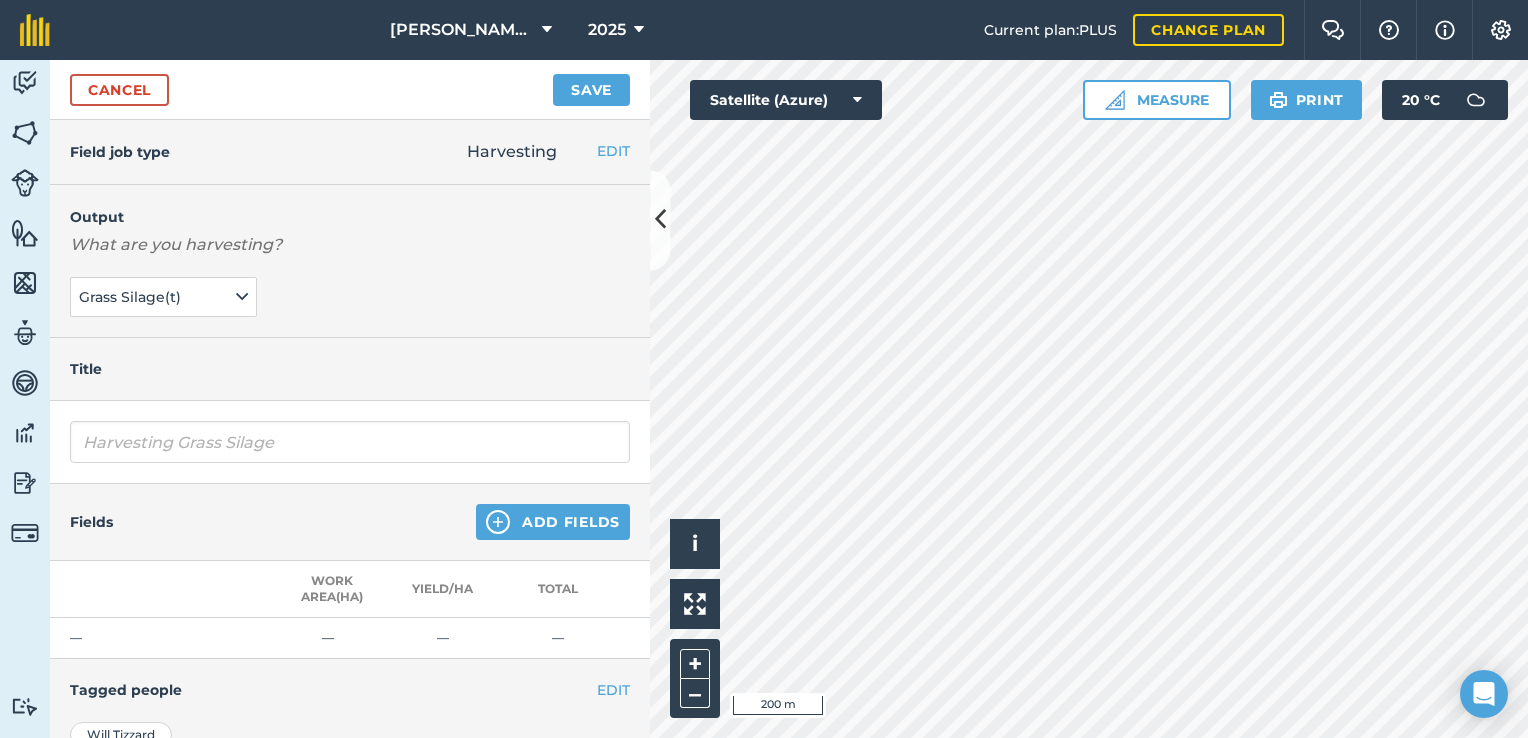 click on "Cancel Save" at bounding box center (350, 90) 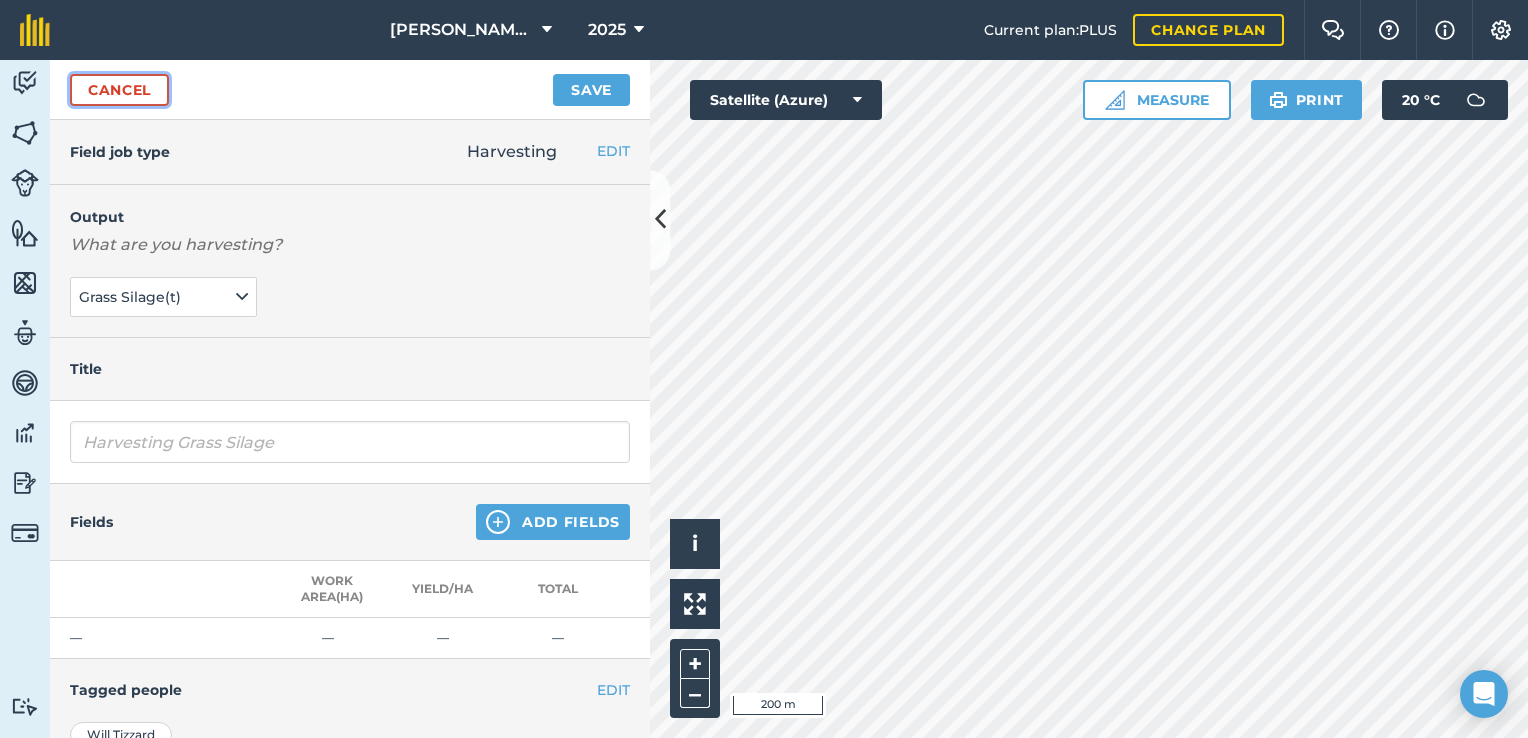 click on "Cancel" at bounding box center (119, 90) 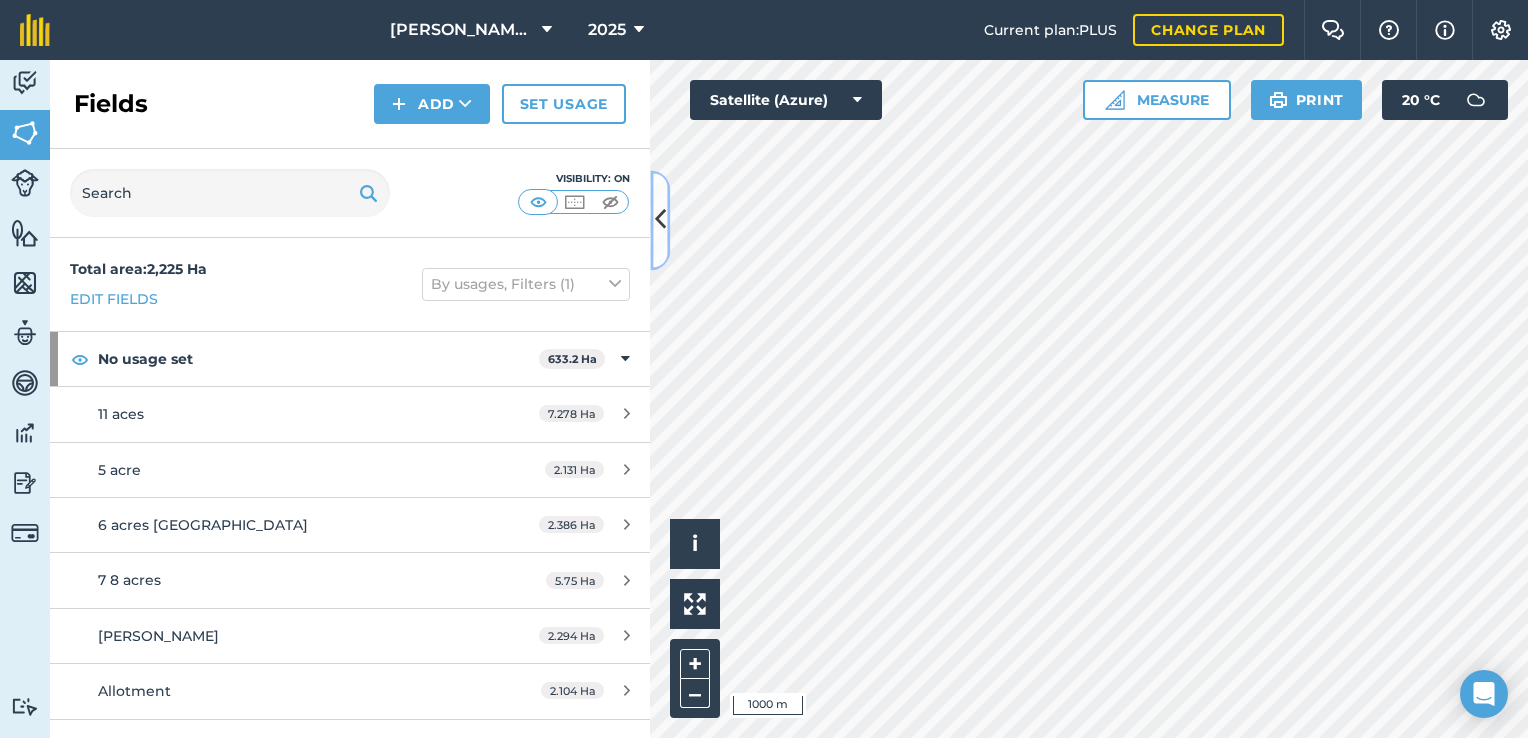 click at bounding box center (660, 220) 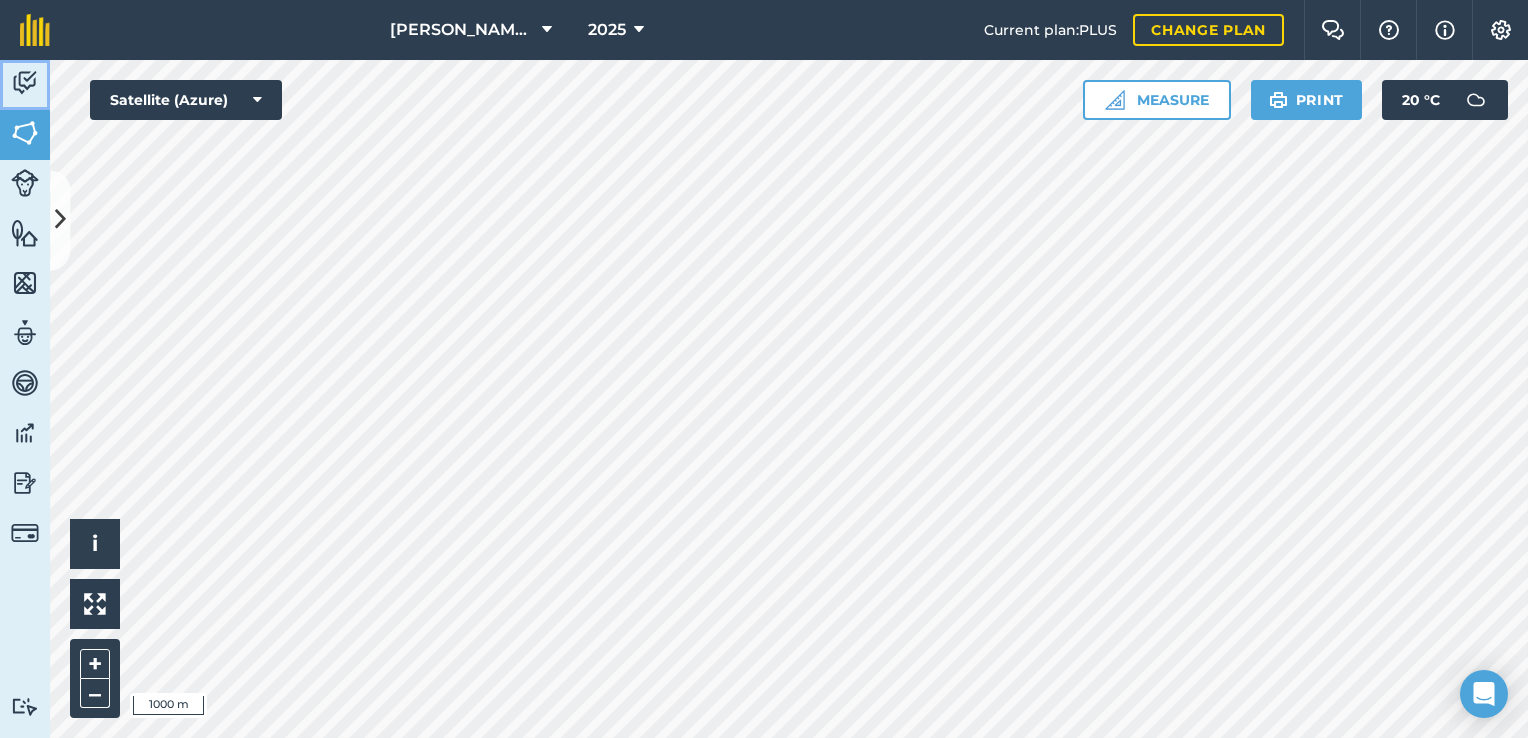 click at bounding box center (25, 83) 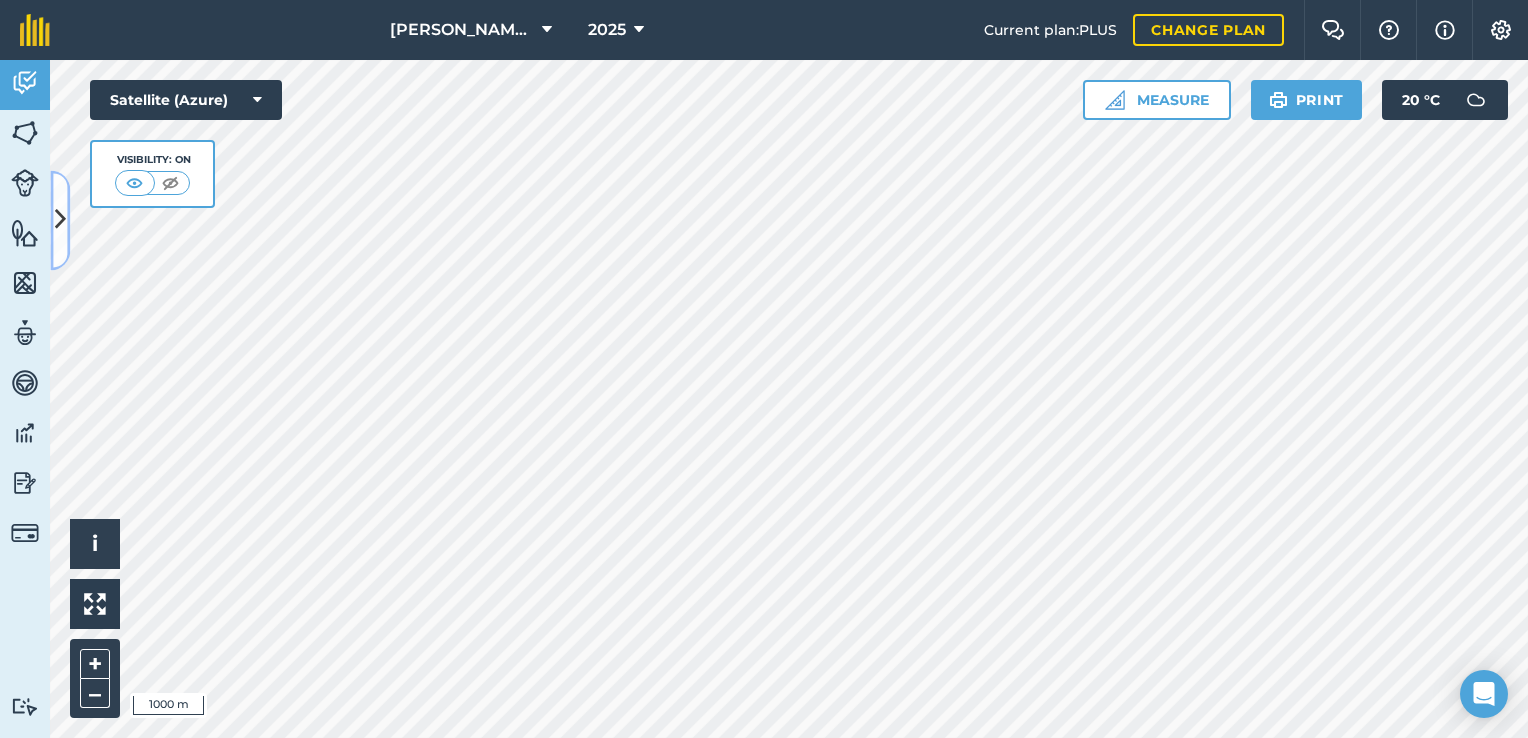 click at bounding box center (60, 220) 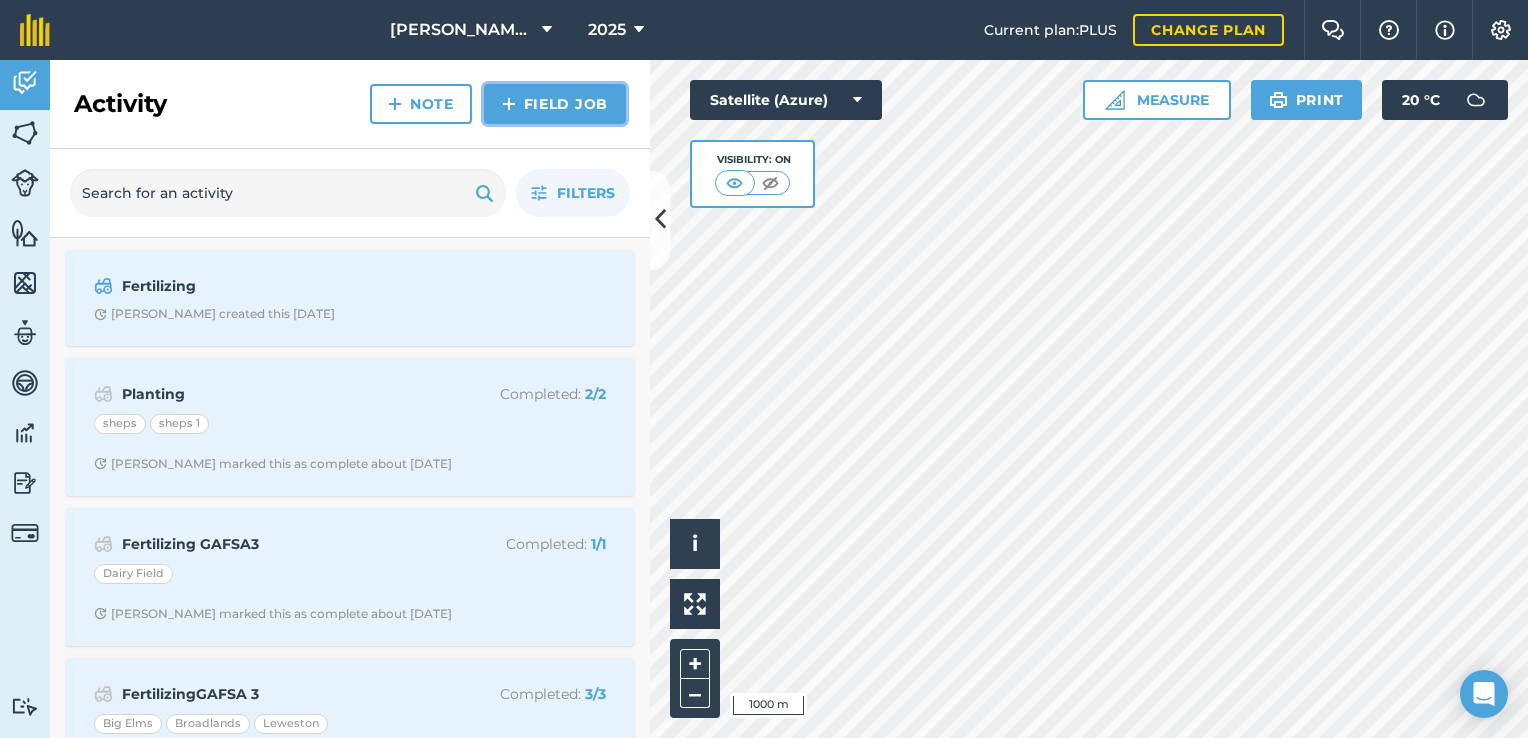 click on "Field Job" at bounding box center (555, 104) 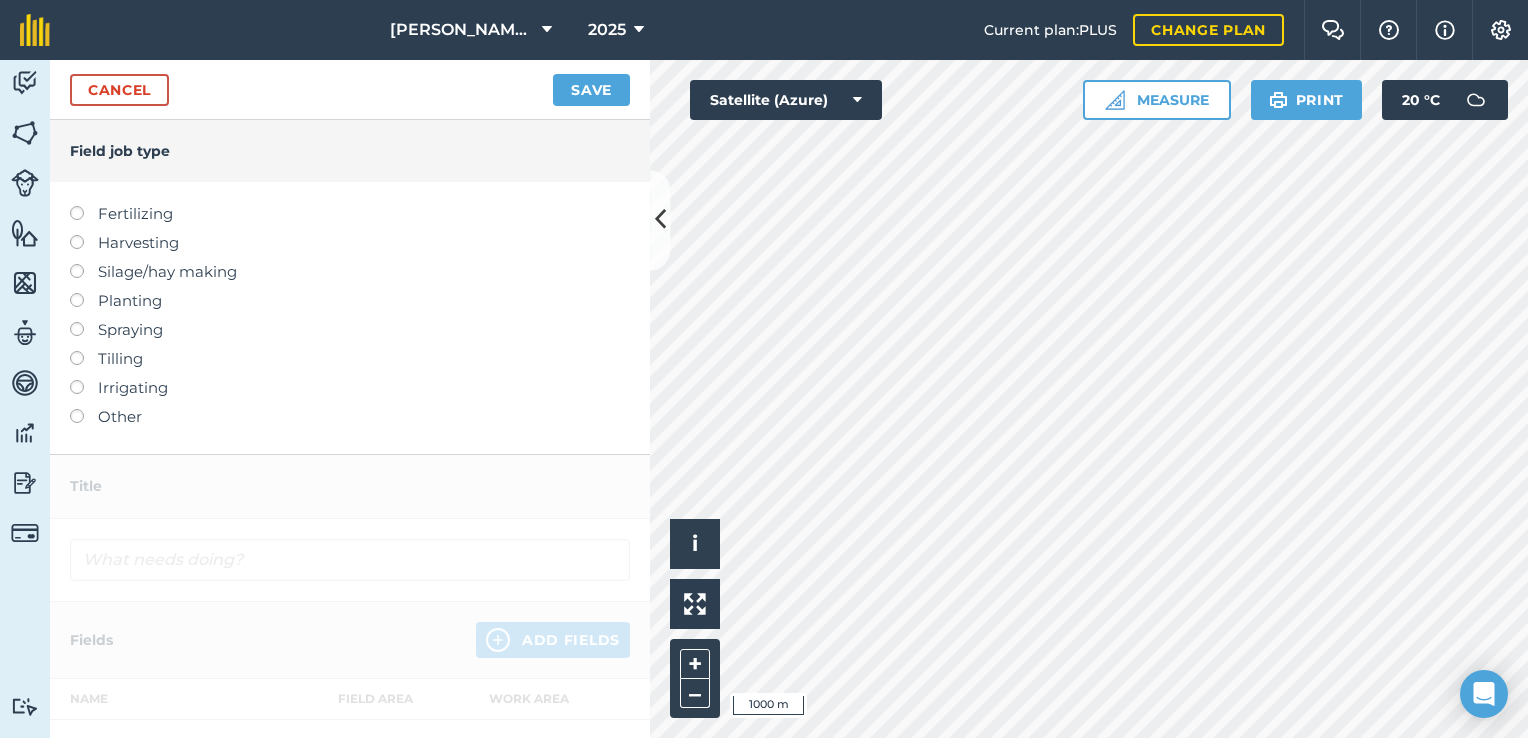 click on "Harvesting" at bounding box center (350, 243) 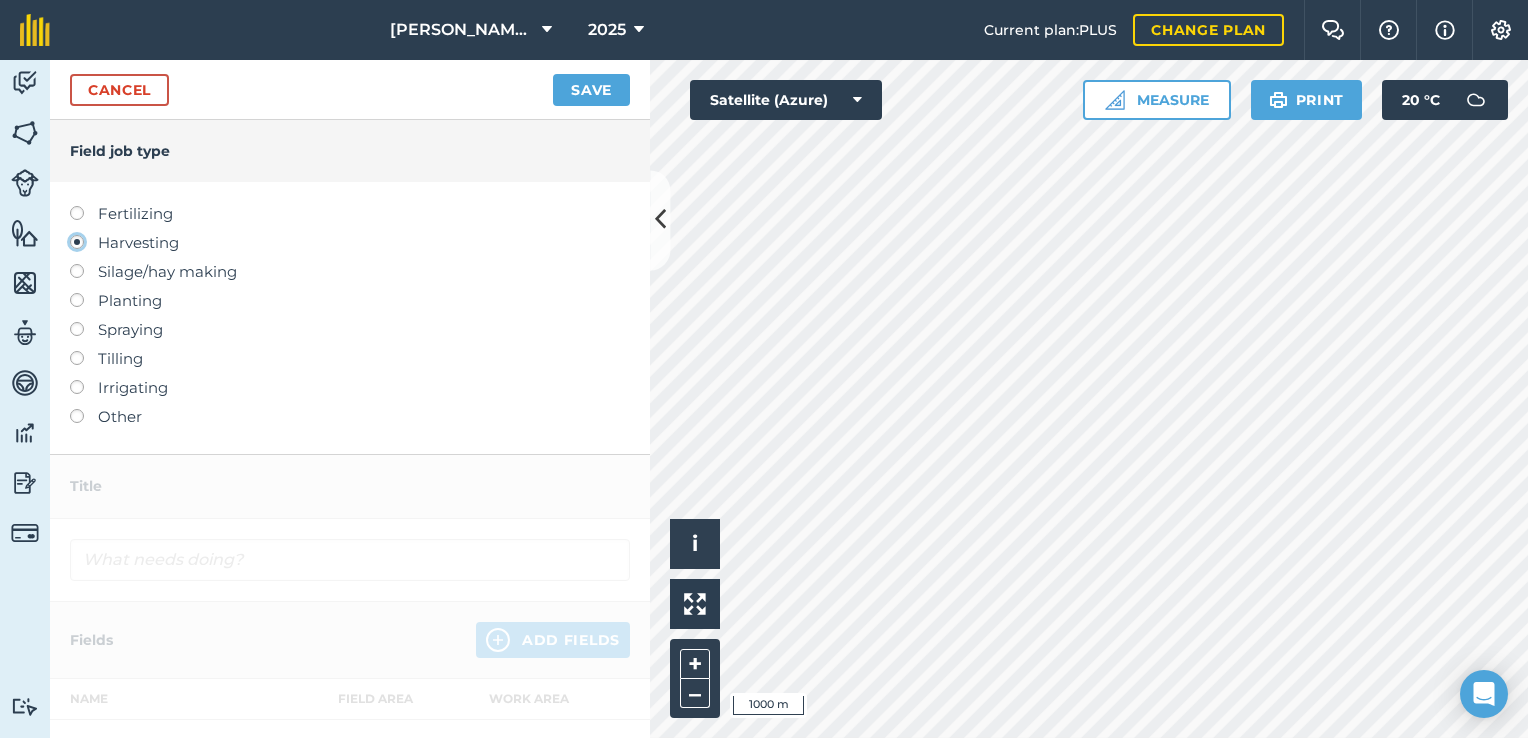type on "Harvesting" 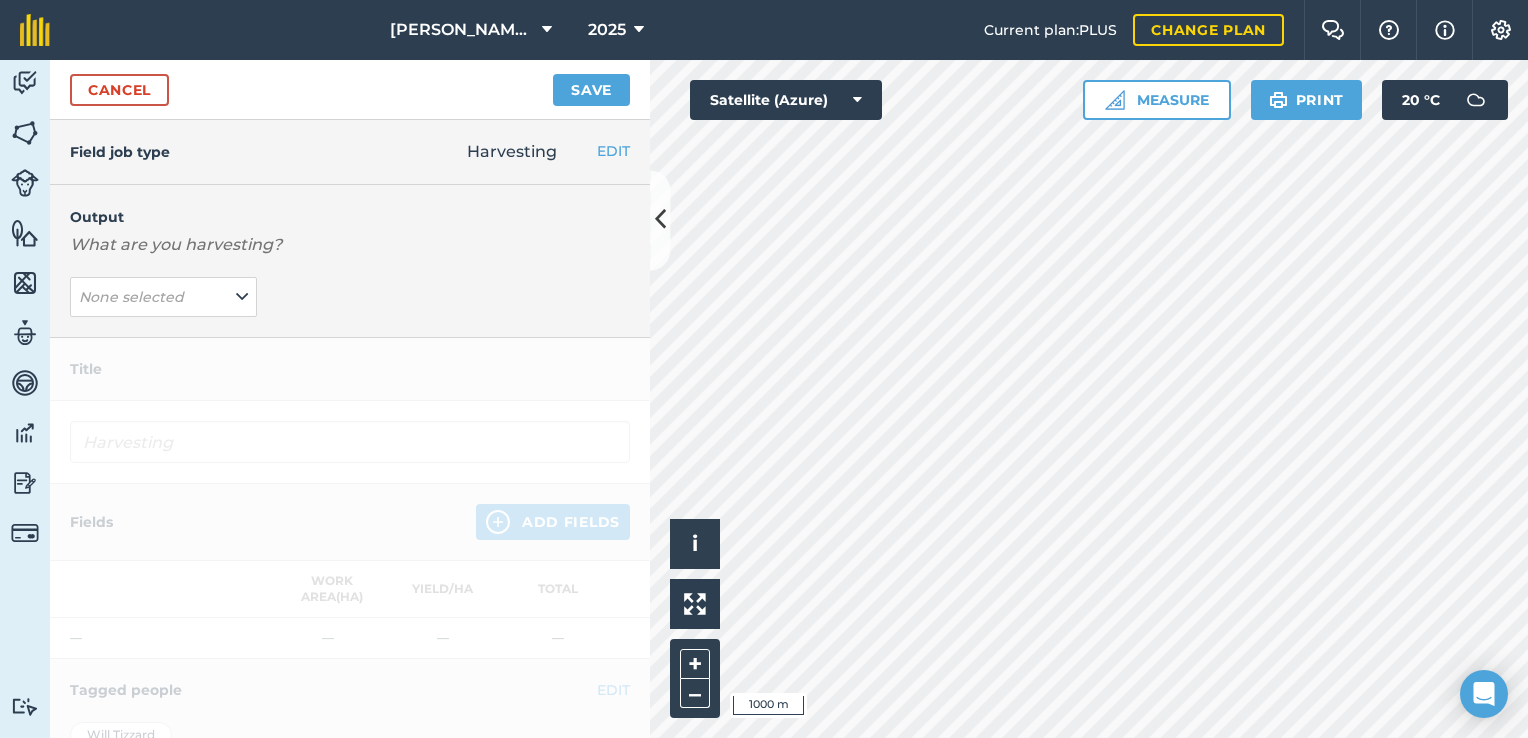 click on "Output What are you harvesting? None selected" at bounding box center [350, 261] 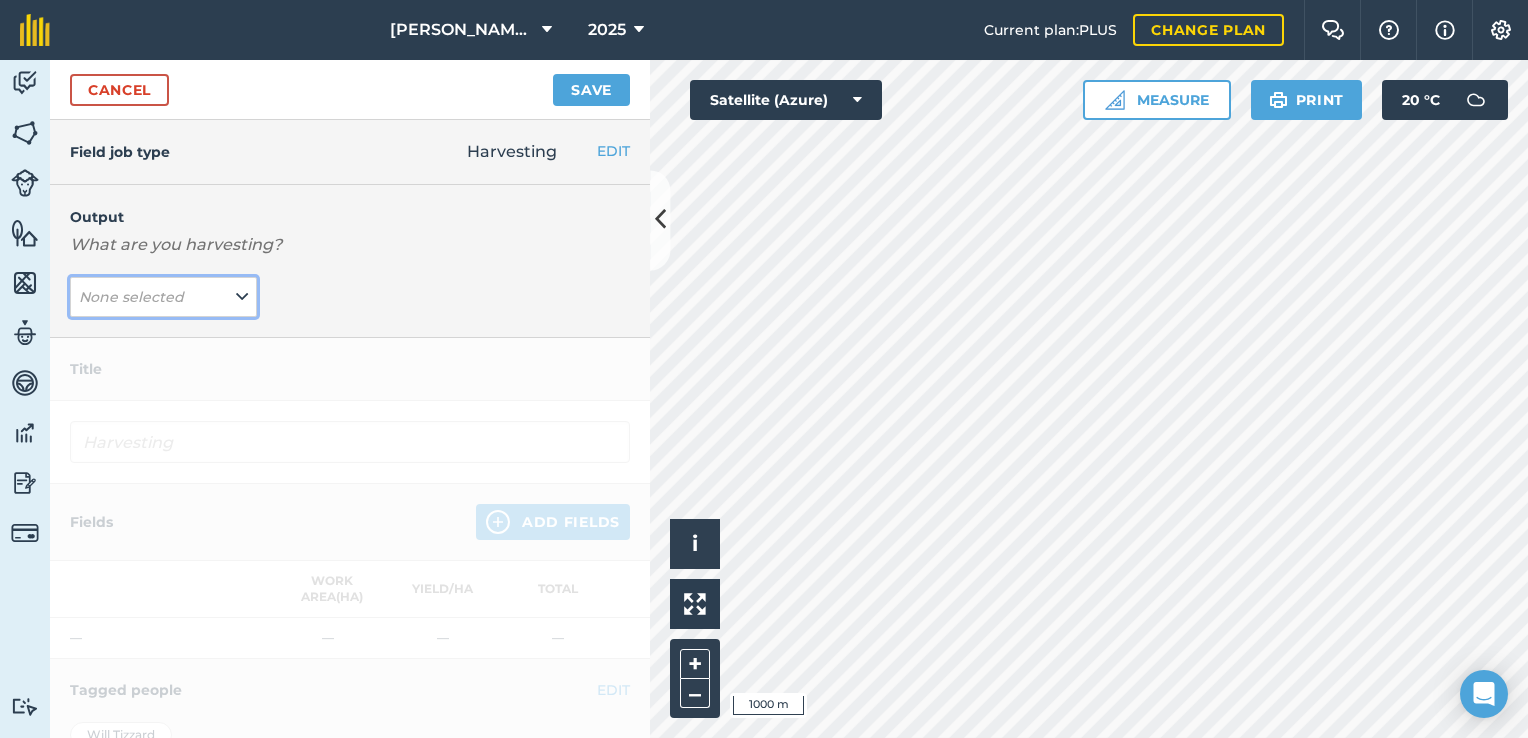 click on "None selected" at bounding box center [163, 297] 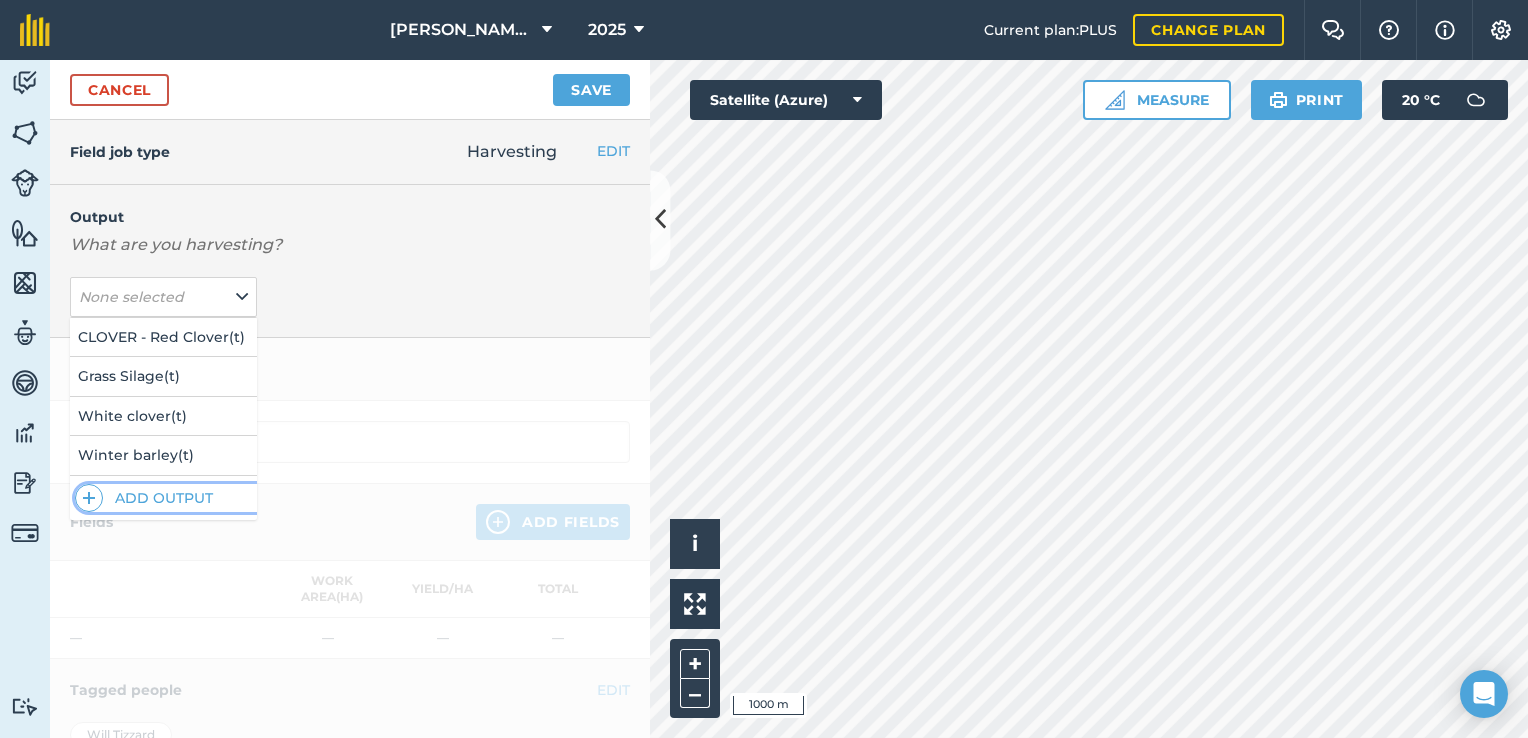 click on "Add Output" at bounding box center [166, 498] 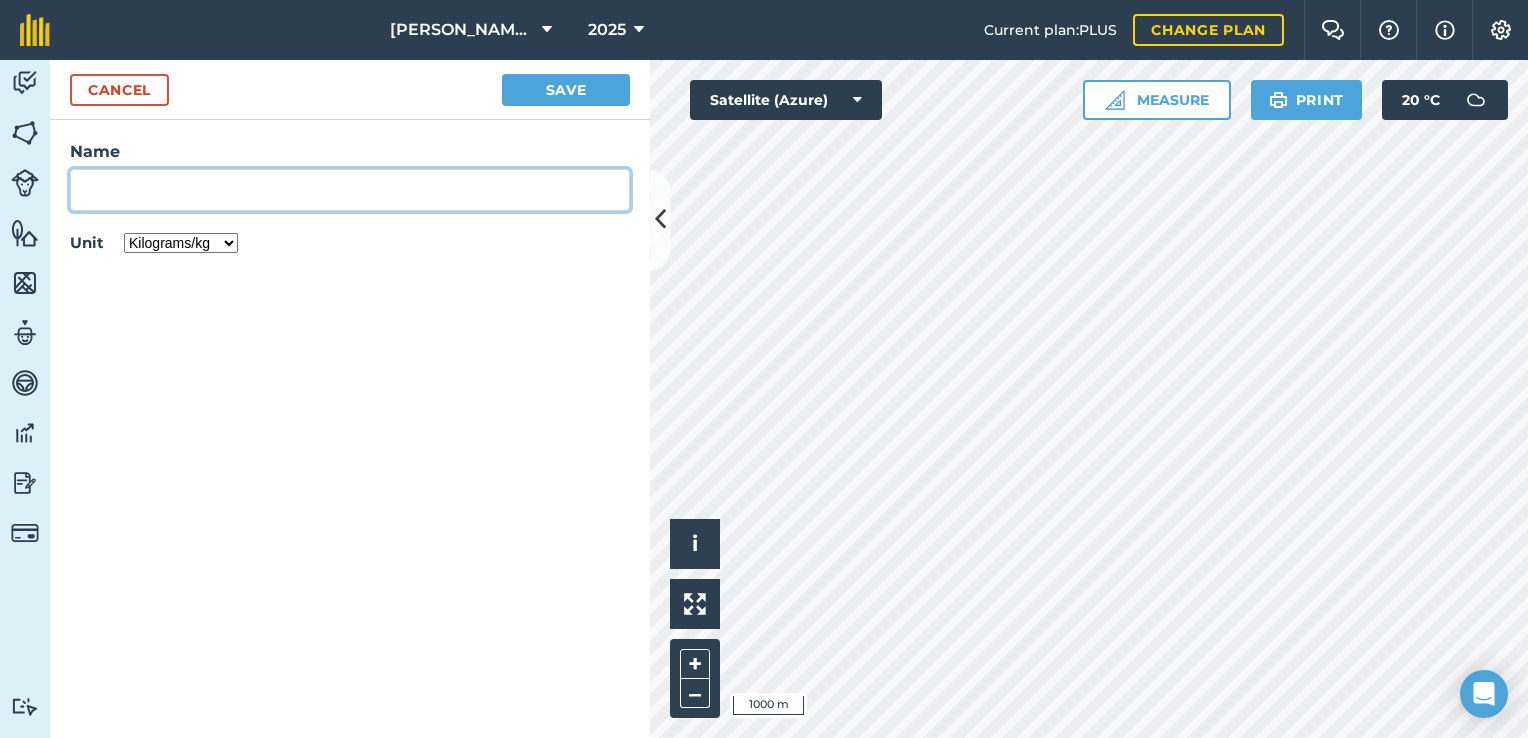 click on "Name" at bounding box center (350, 190) 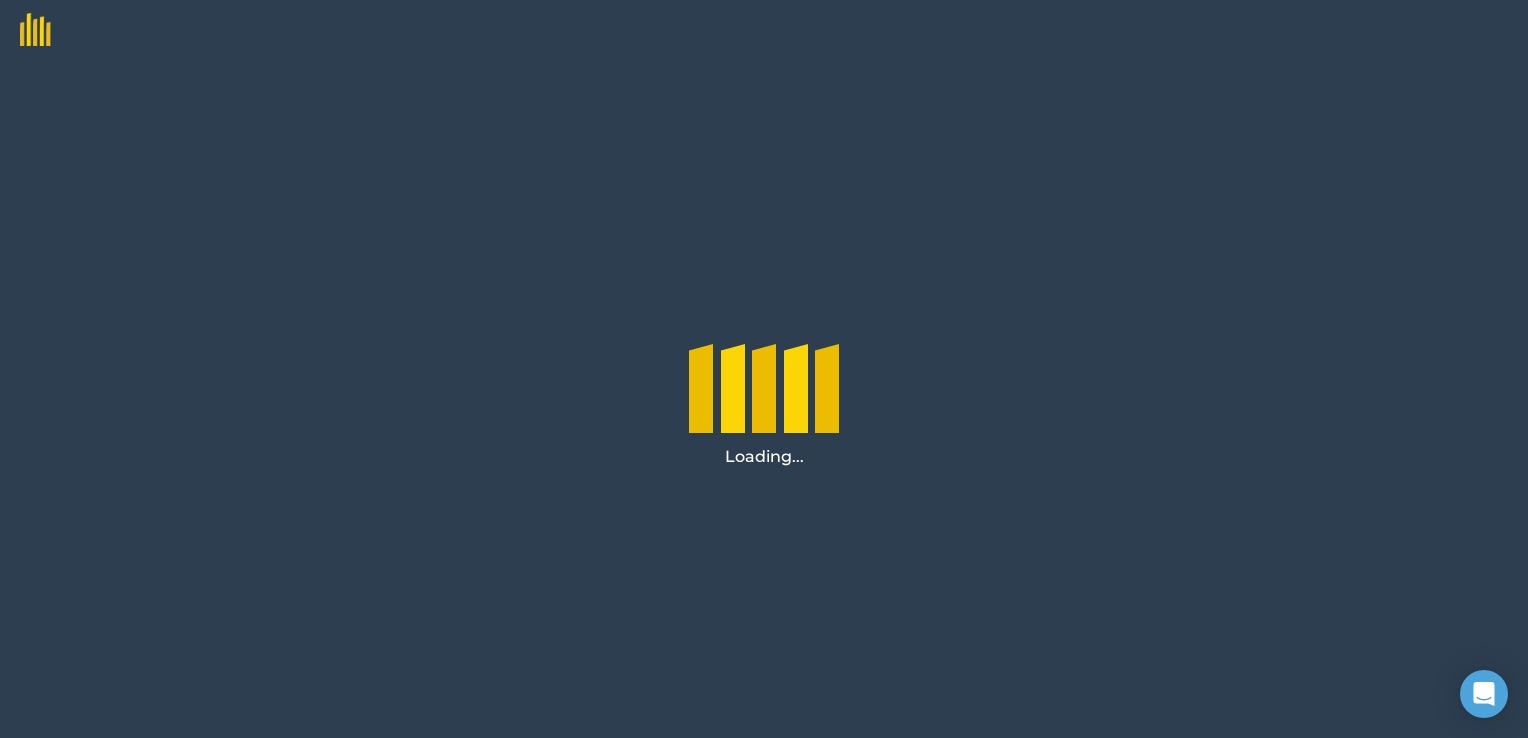 scroll, scrollTop: 0, scrollLeft: 0, axis: both 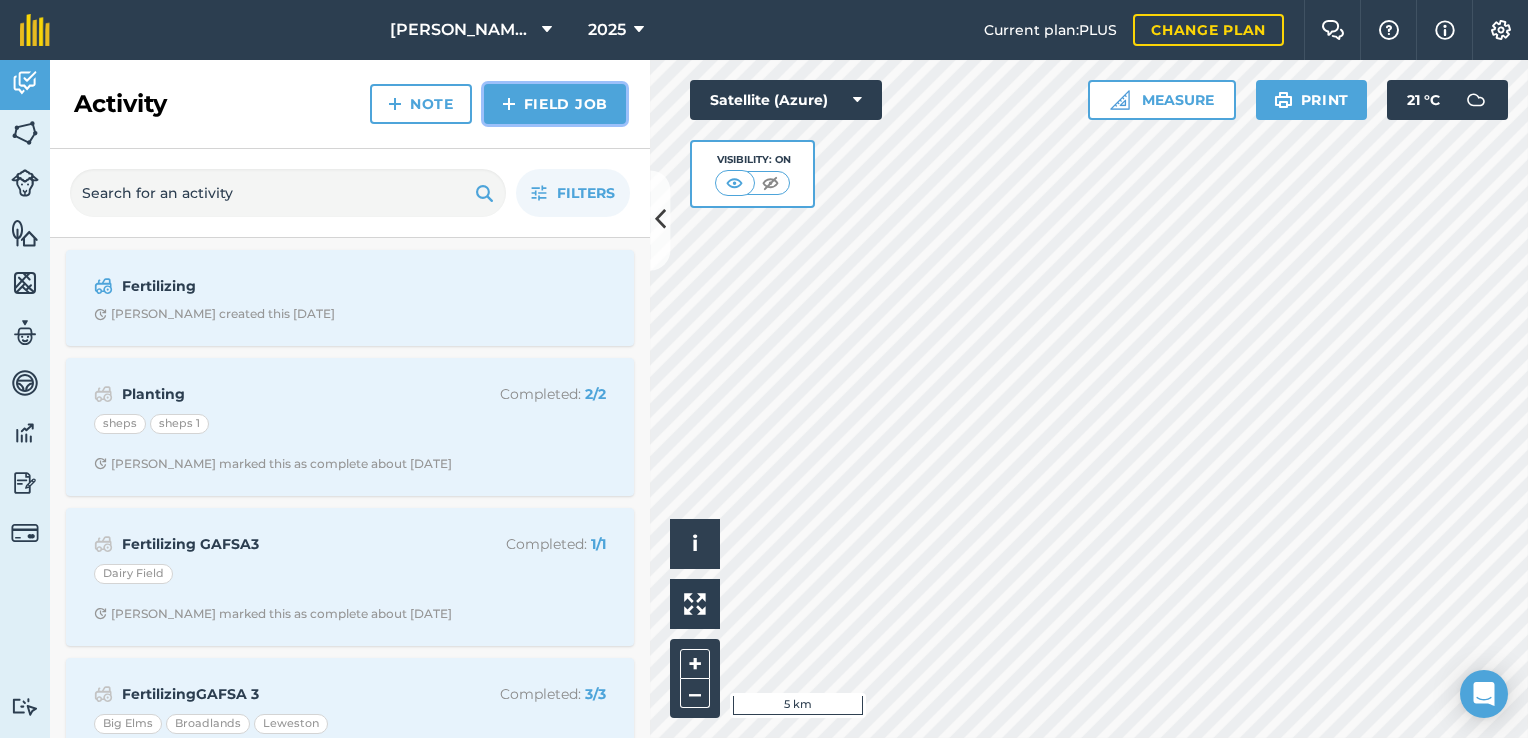 click on "Field Job" at bounding box center [555, 104] 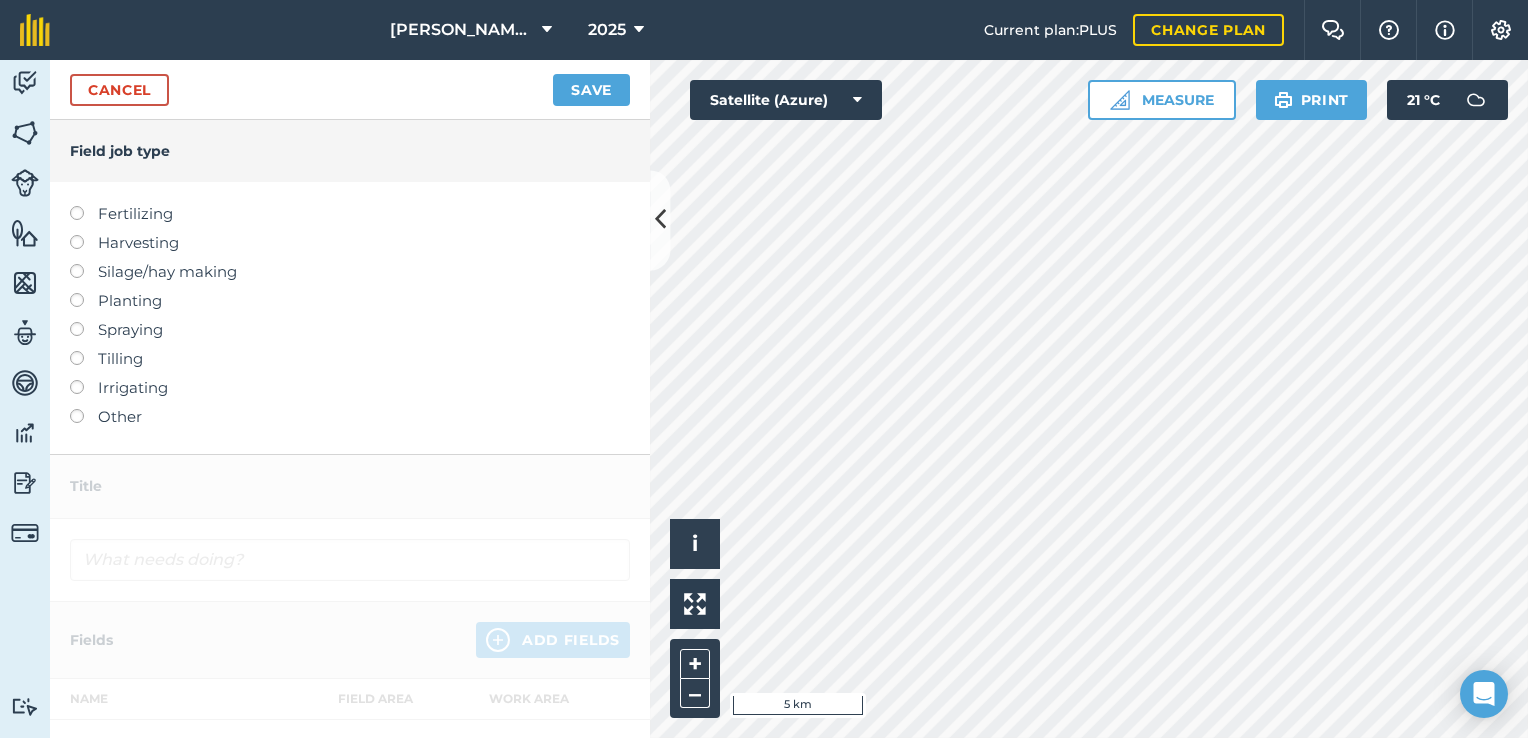 click on "Harvesting" at bounding box center [350, 243] 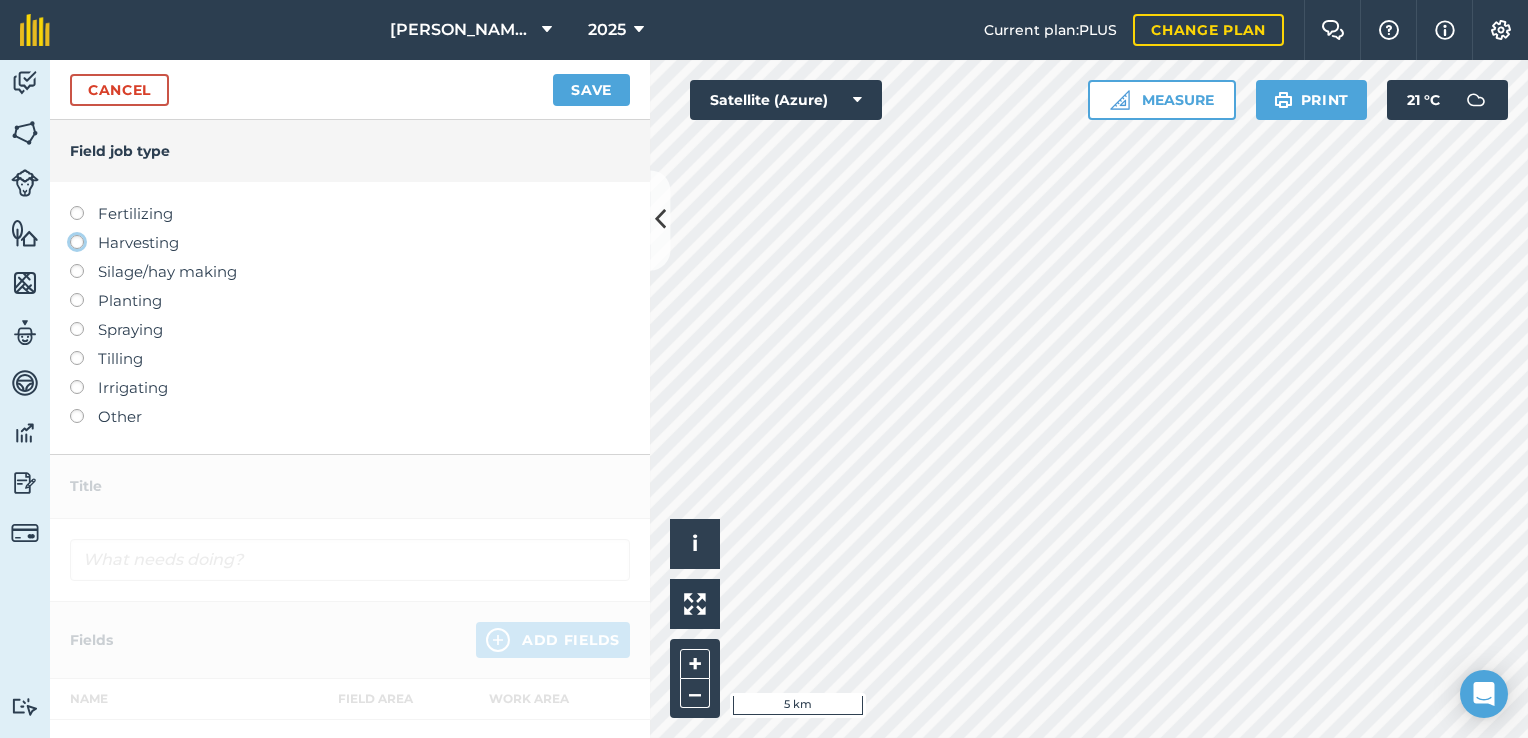 click on "Harvesting" at bounding box center [-9943, 241] 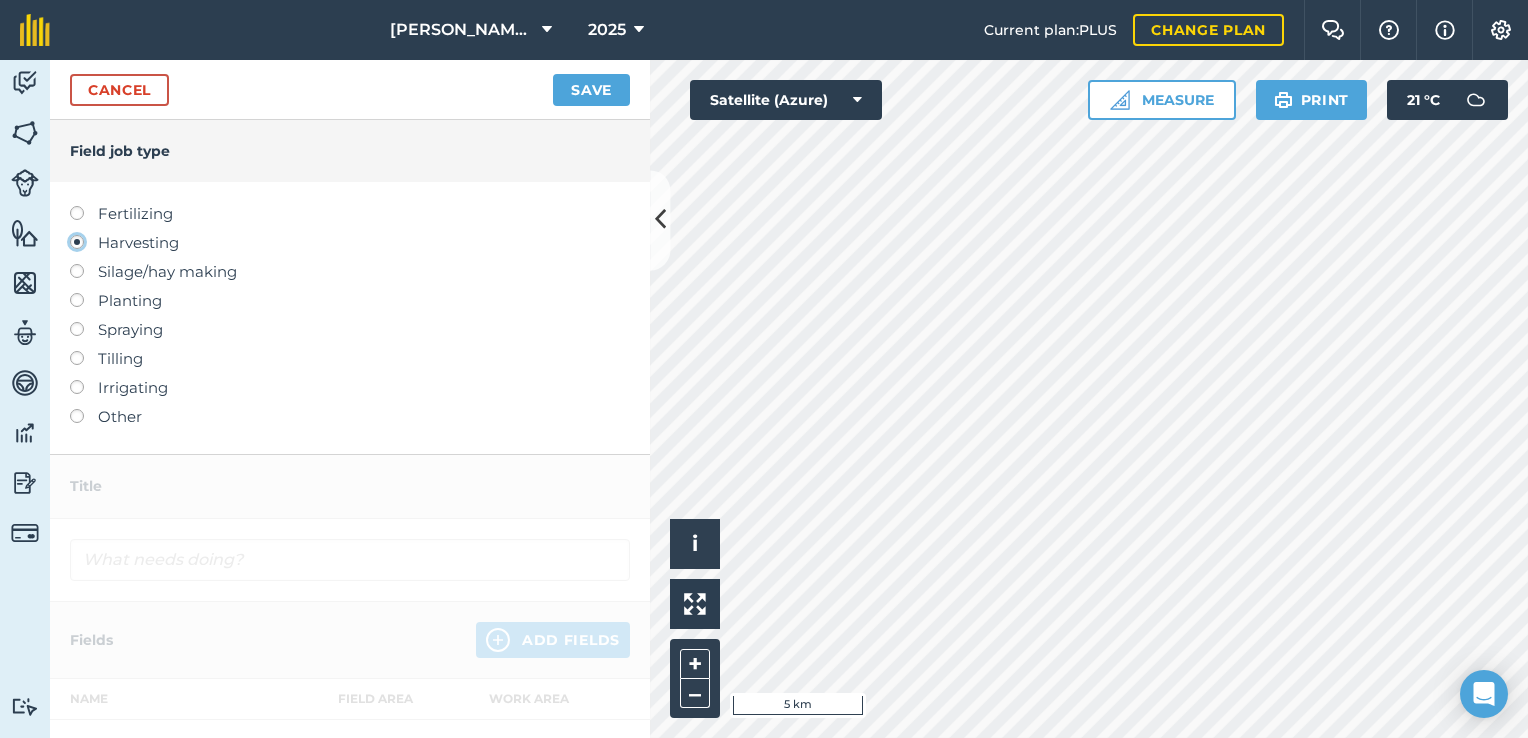 type on "Harvesting" 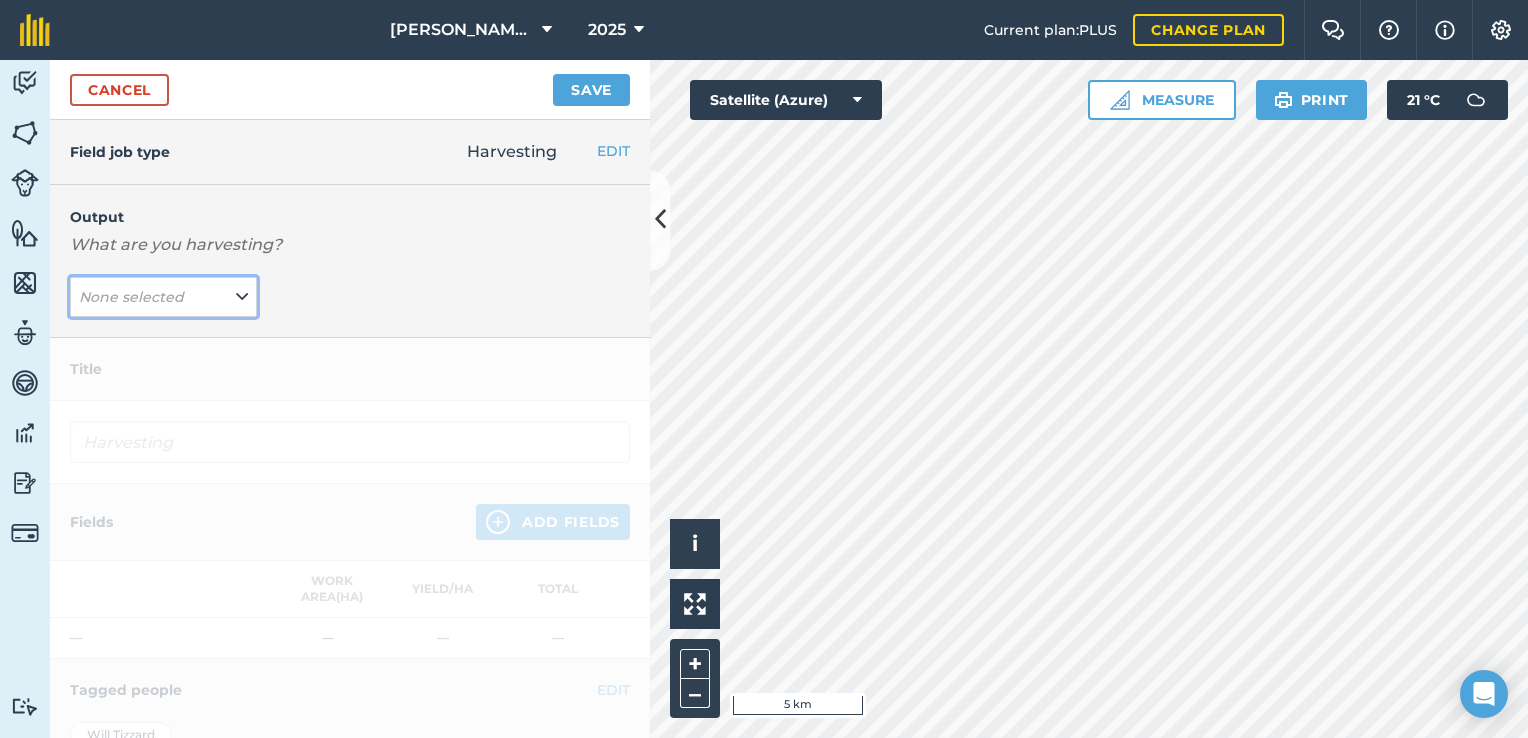 click on "None selected" at bounding box center (163, 297) 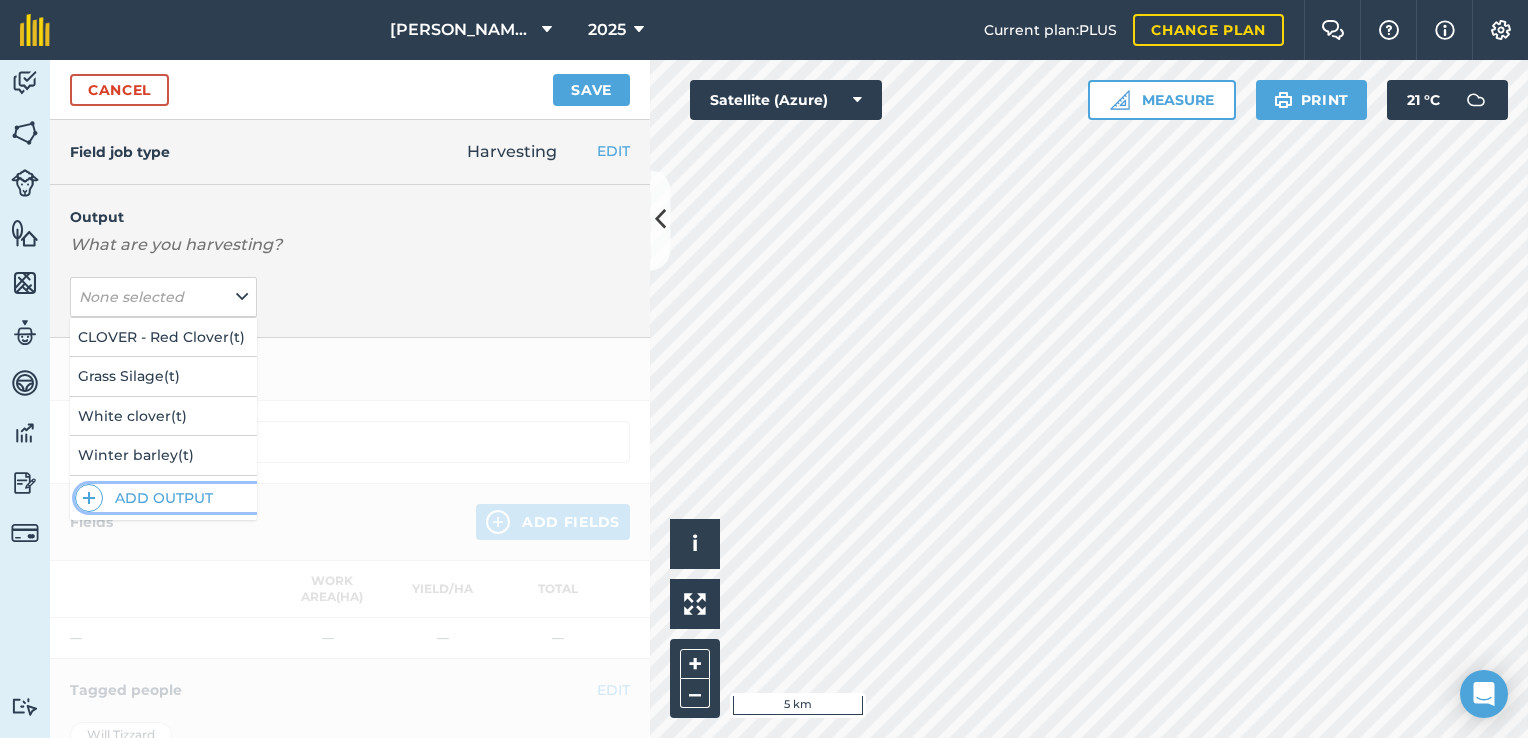 click on "Add Output" at bounding box center [166, 498] 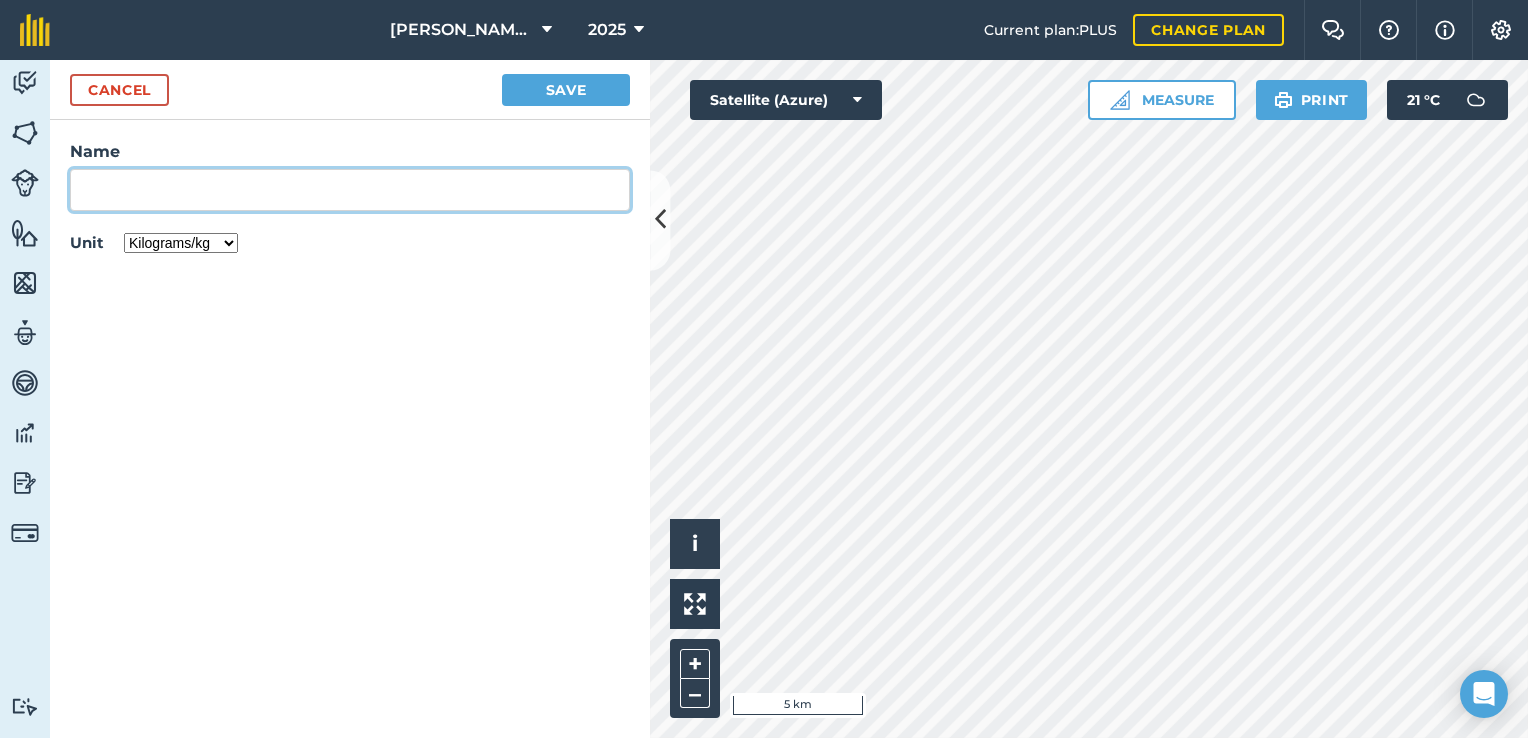 click on "Name" at bounding box center (350, 190) 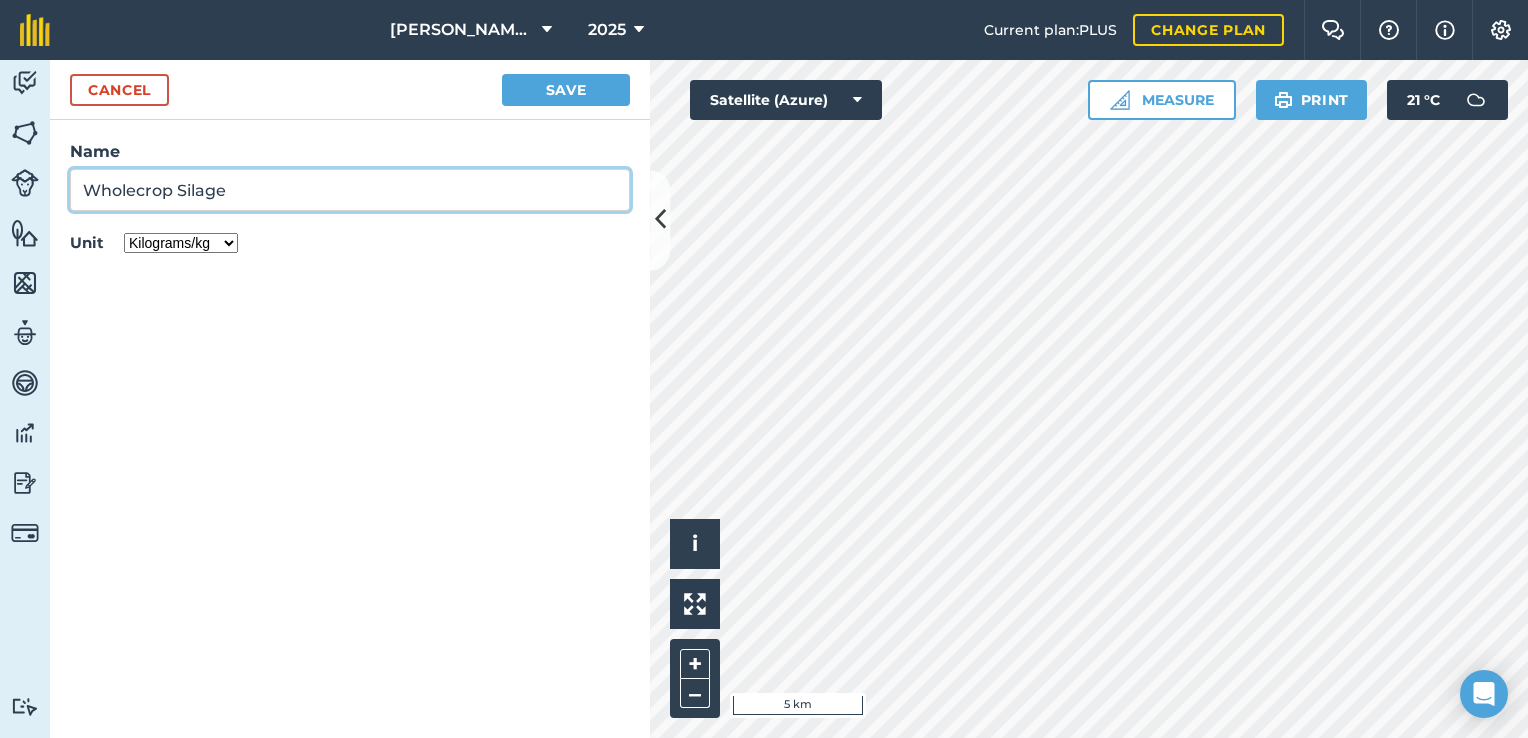 type on "Wholecrop Silage" 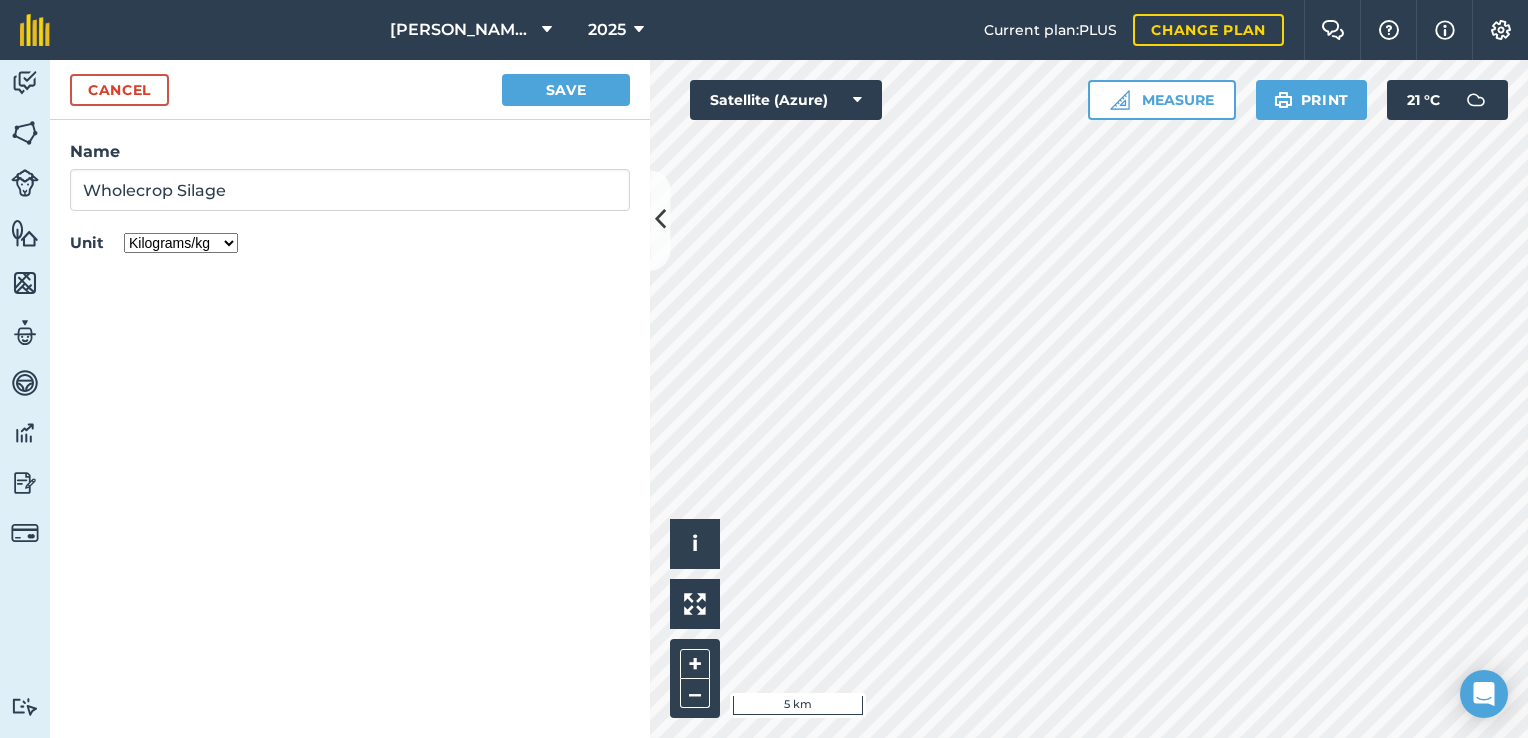 click on "Kilograms/kg Metric tonnes/t Litres/L Pounds/lb Imperial tons/t Gallons/gal Bushel/bu Count" at bounding box center [181, 243] 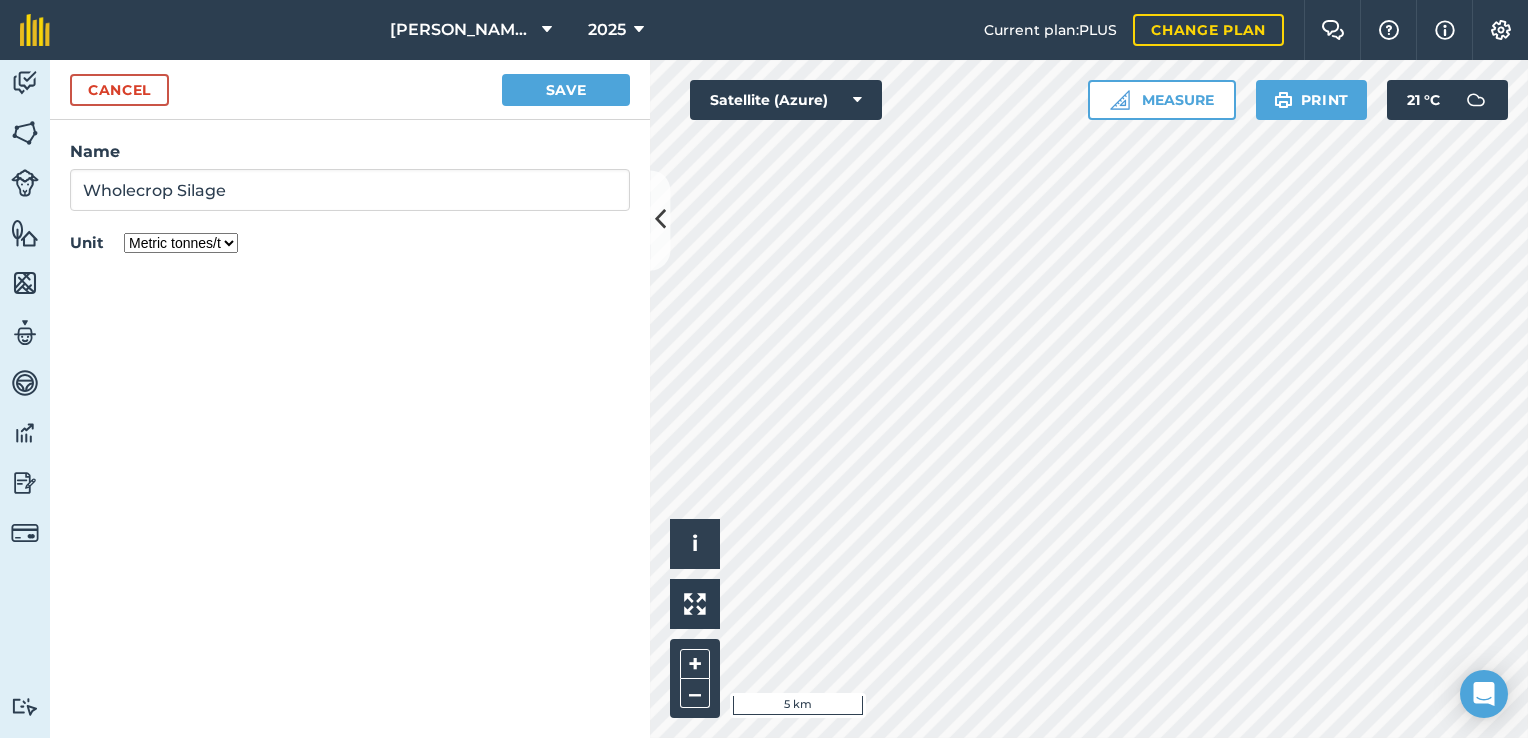 click on "Kilograms/kg Metric tonnes/t Litres/L Pounds/lb Imperial tons/t Gallons/gal Bushel/bu Count" at bounding box center [181, 243] 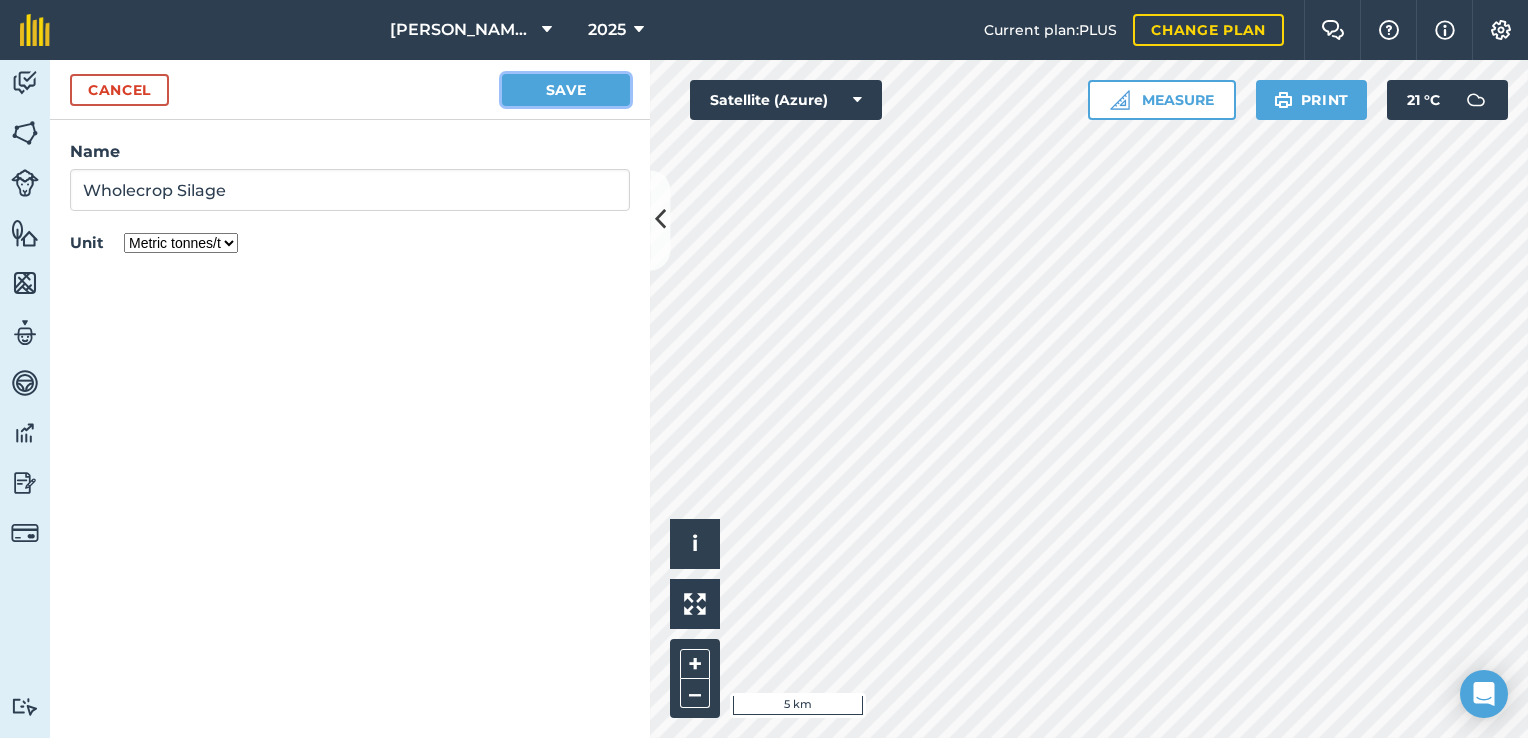 click on "Save" at bounding box center (566, 90) 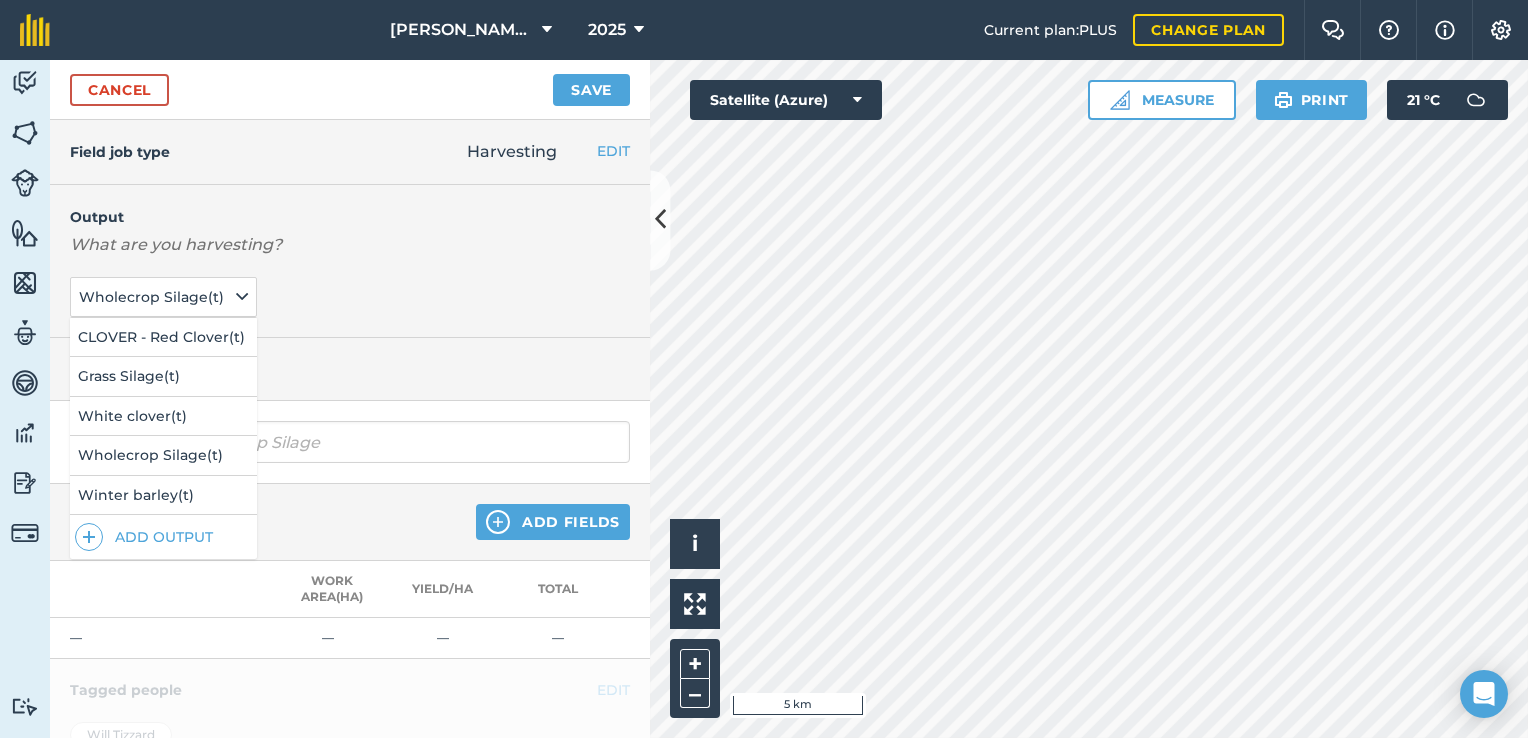 click on "Output What are you harvesting? Wholecrop Silage  ( t ) CLOVER - Red Clover  ( t ) Grass Silage  ( t ) White clover  ( t ) Wholecrop Silage  ( t ) Winter barley  ( t )   Add Output" at bounding box center [350, 261] 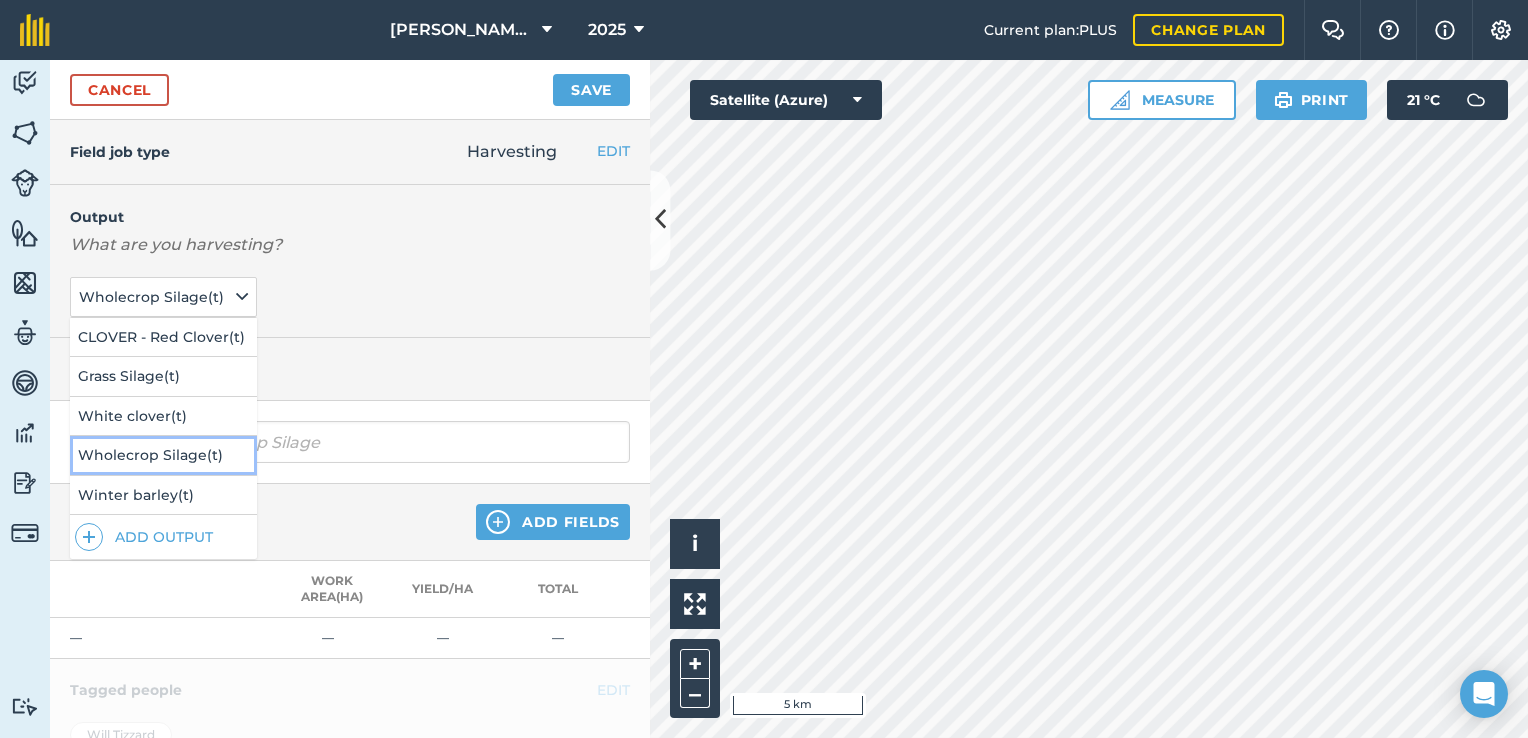 click on "Wholecrop Silage  ( t )" at bounding box center (163, 455) 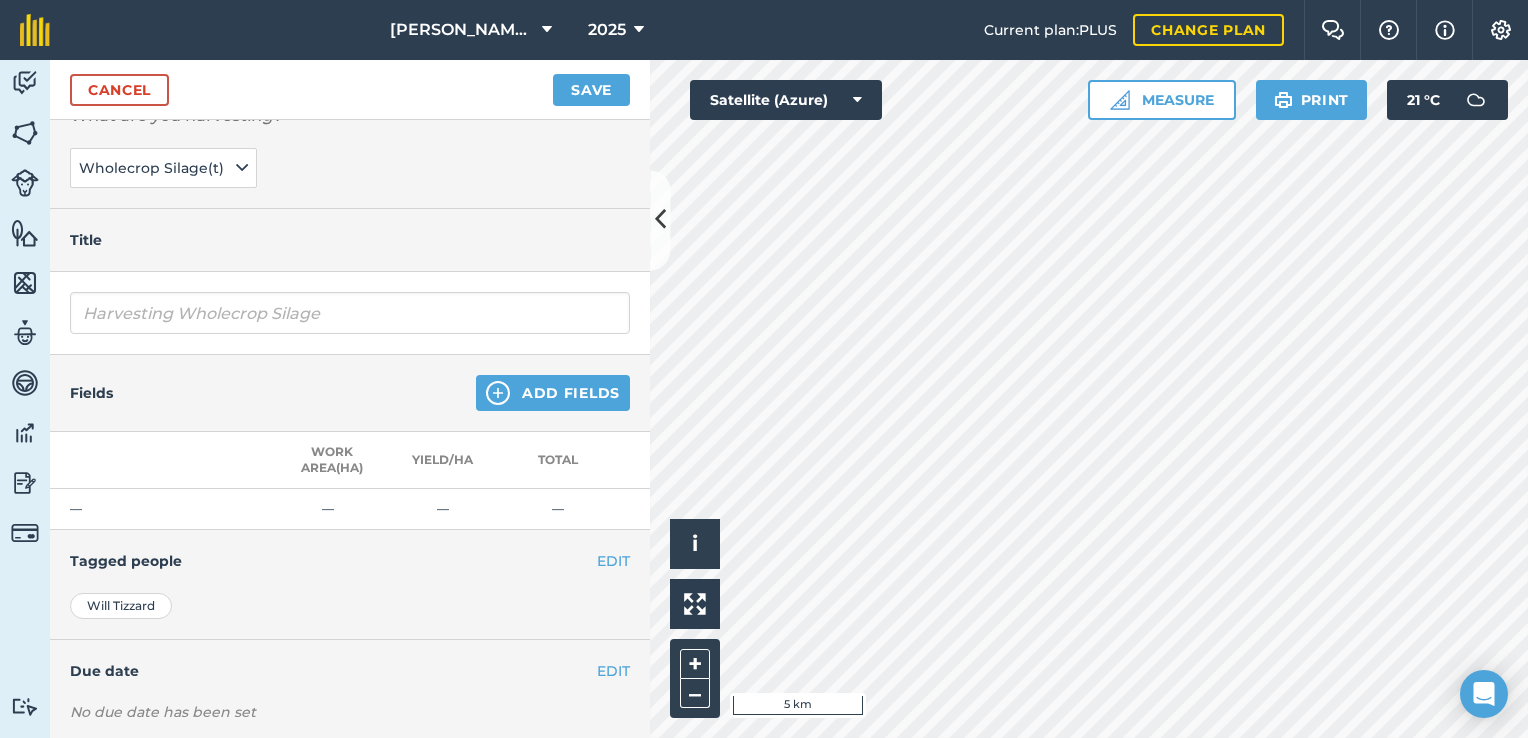 scroll, scrollTop: 166, scrollLeft: 0, axis: vertical 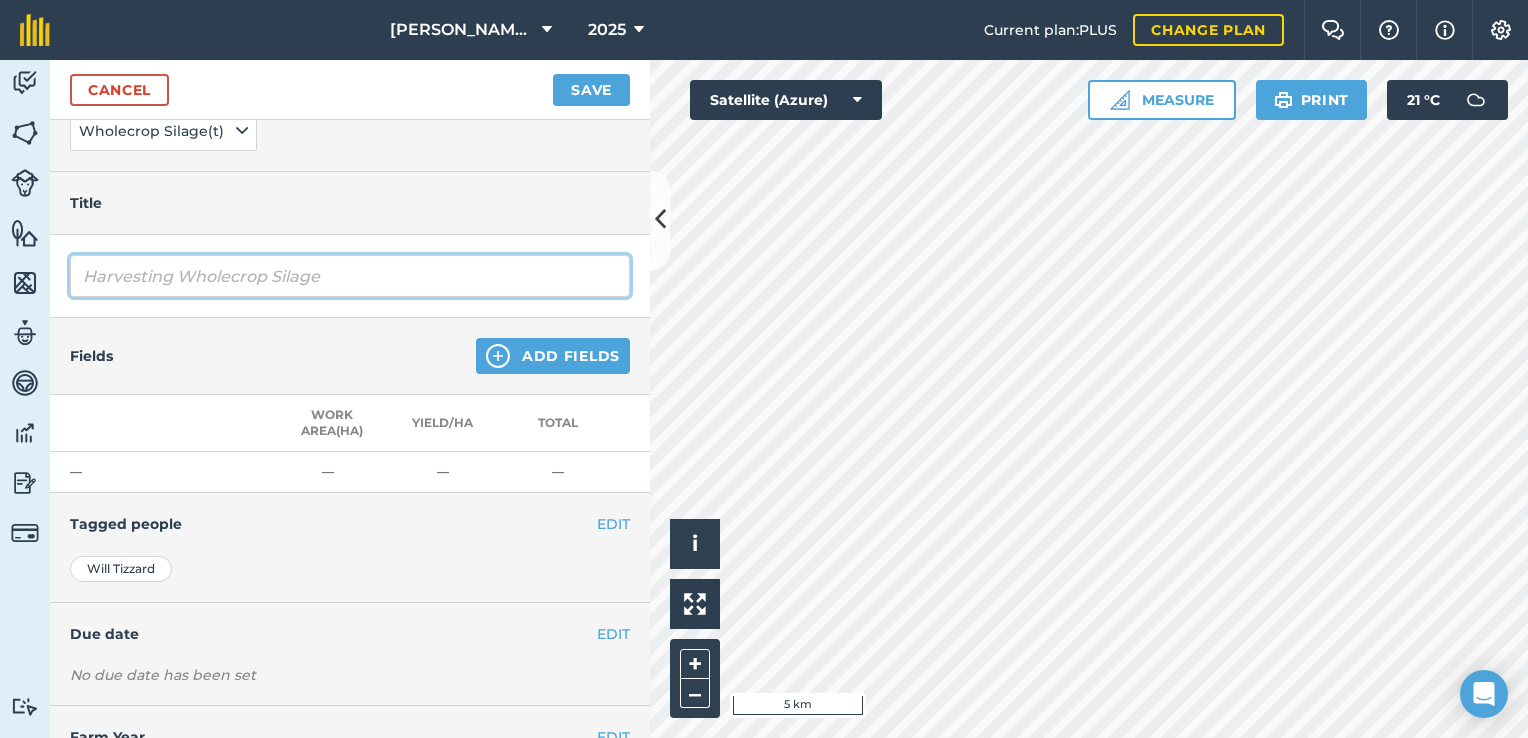click on "Harvesting Wholecrop Silage" at bounding box center (350, 276) 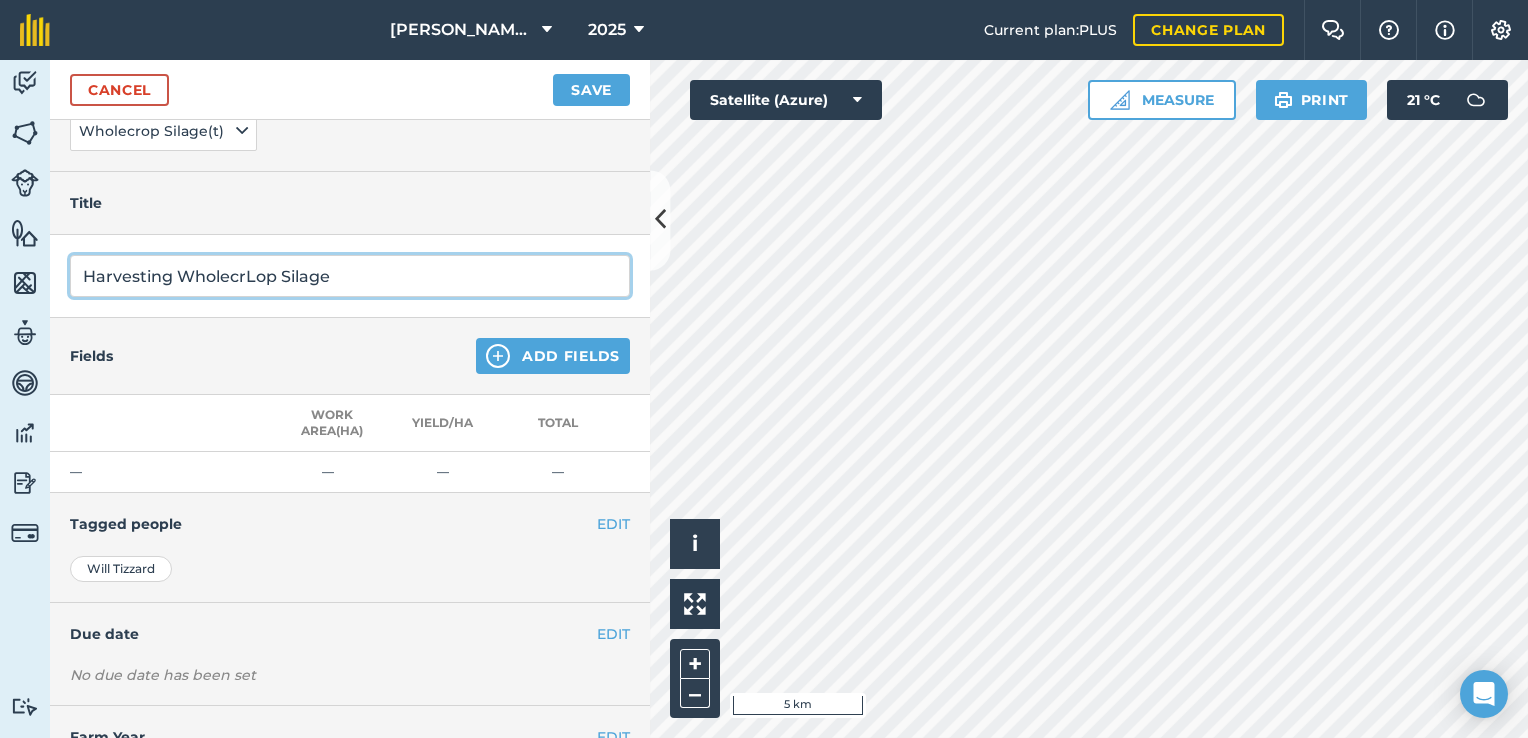 type on "Harvesting Wholecrop Silage" 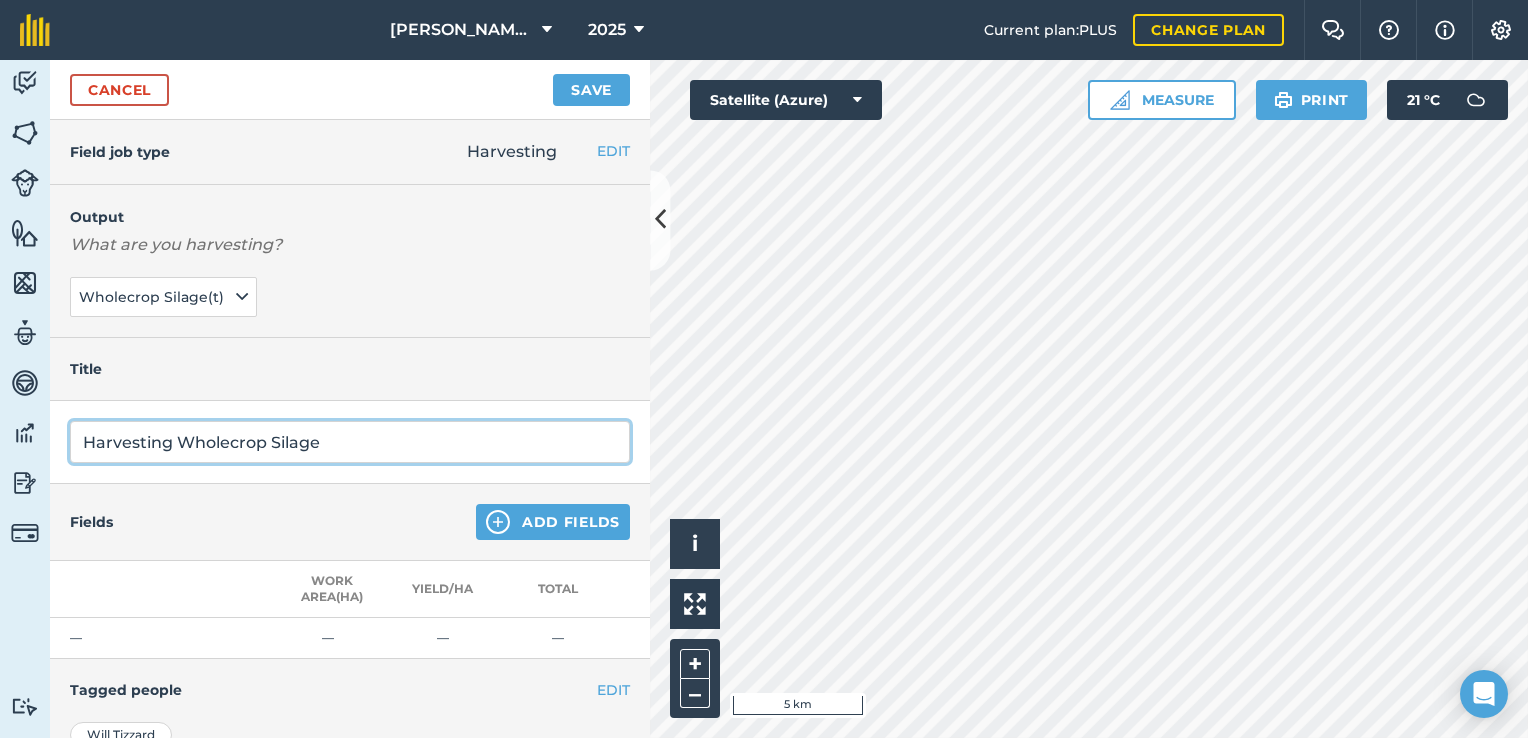 scroll, scrollTop: 252, scrollLeft: 0, axis: vertical 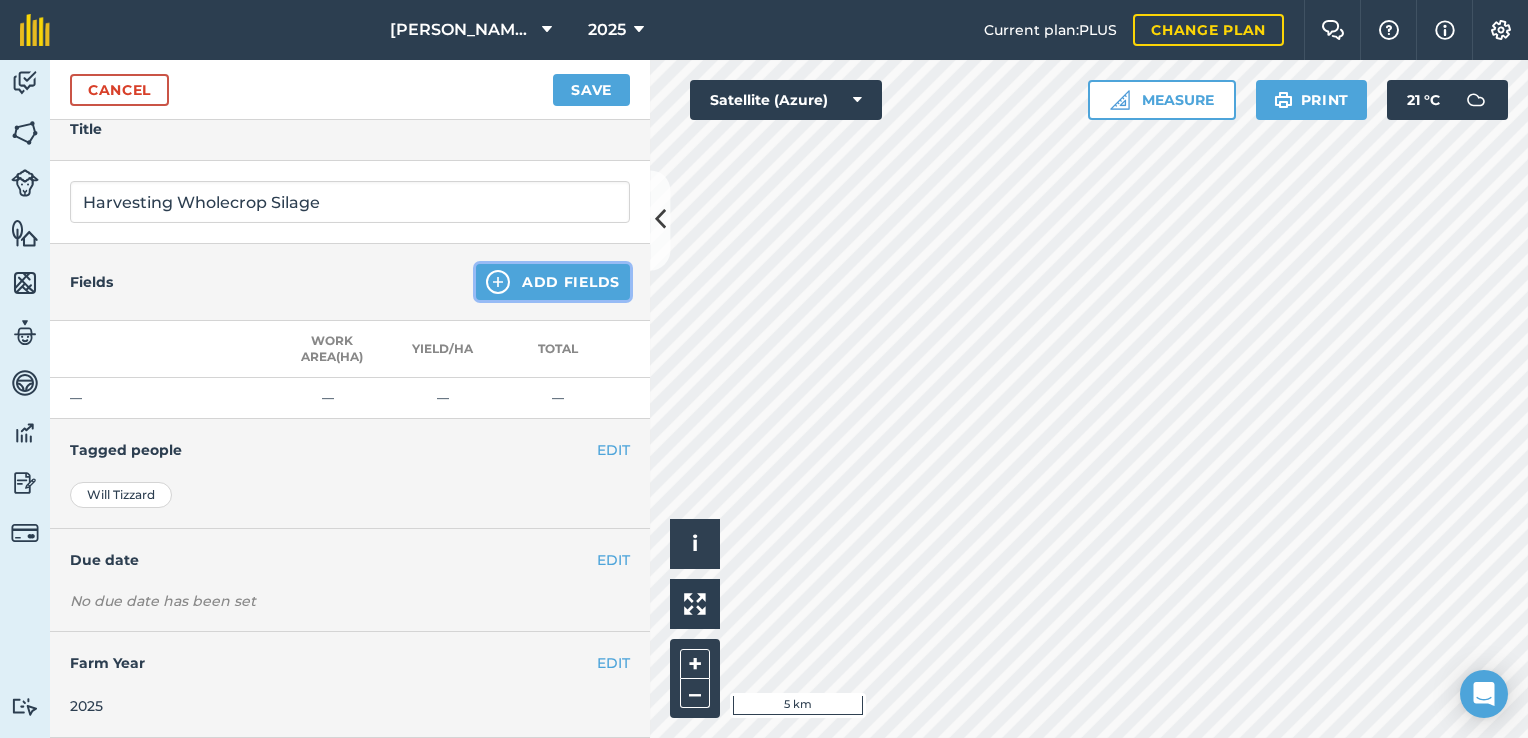 click at bounding box center (498, 282) 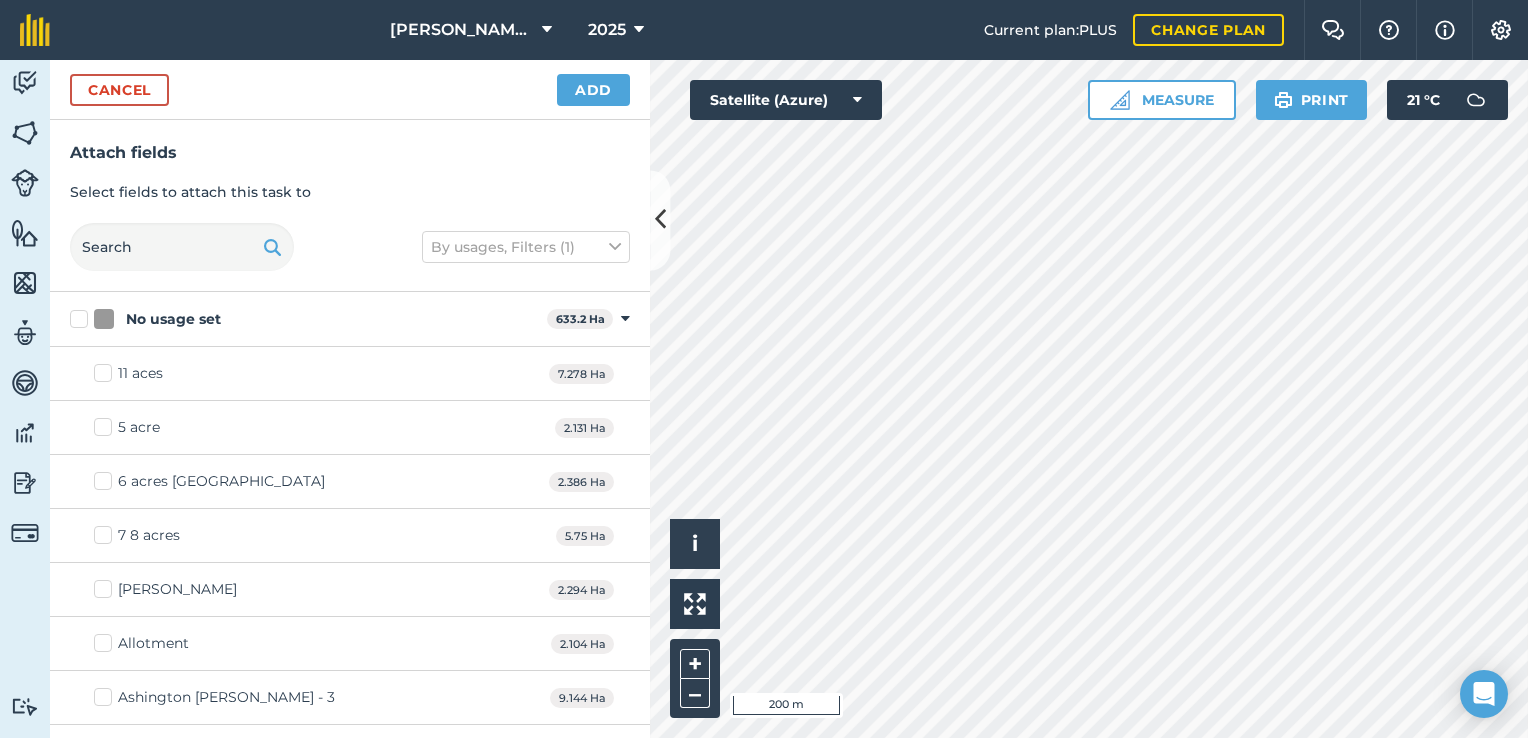 checkbox on "true" 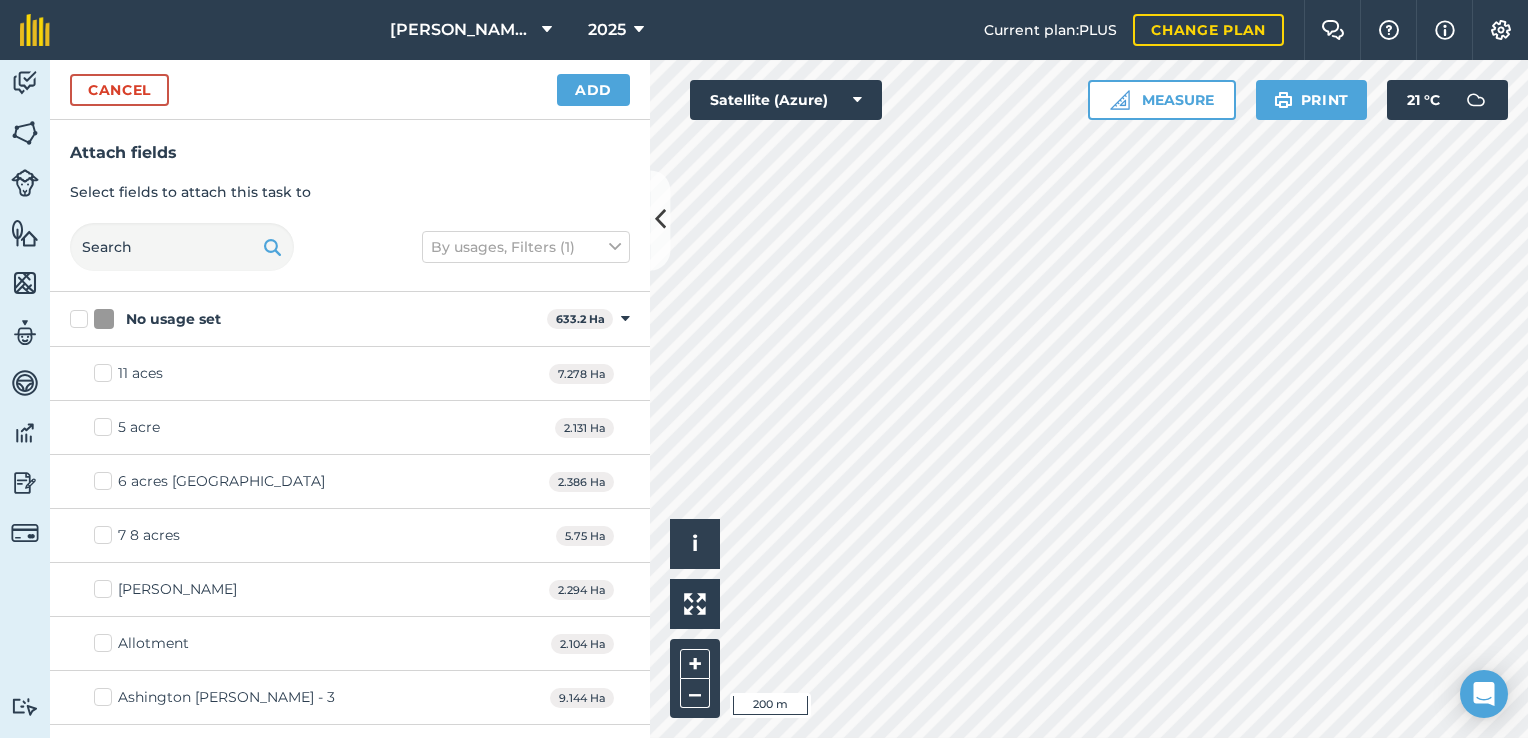 checkbox on "true" 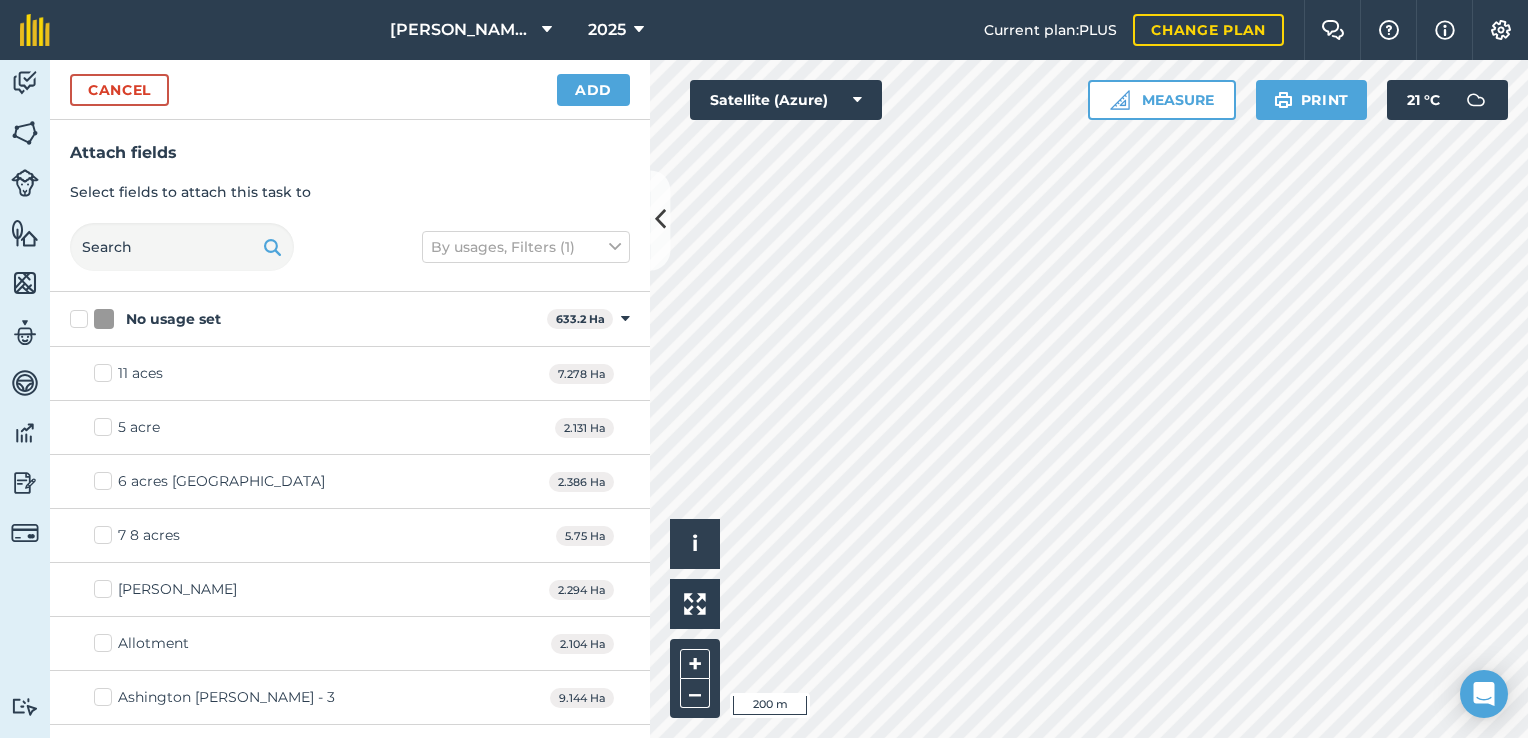 checkbox on "true" 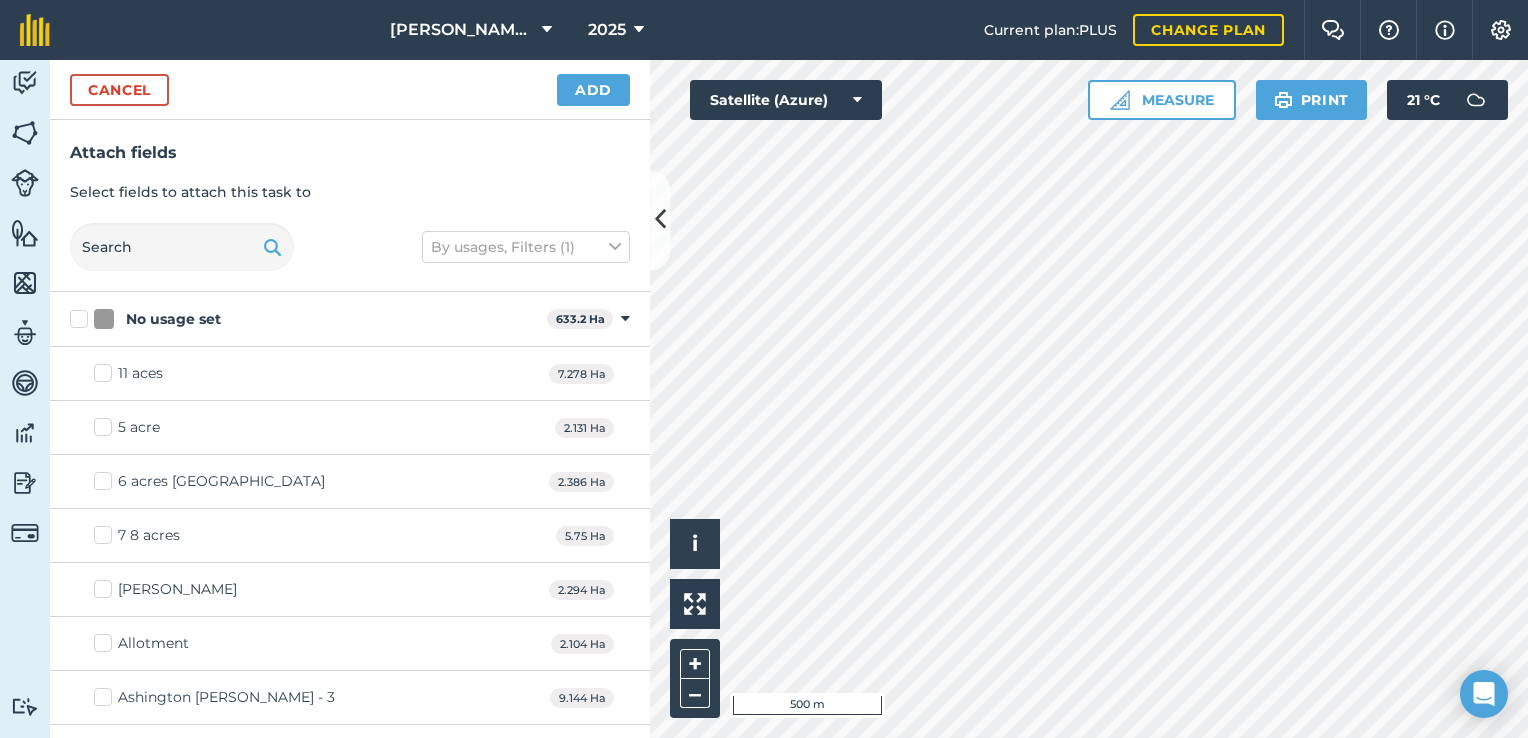 checkbox on "true" 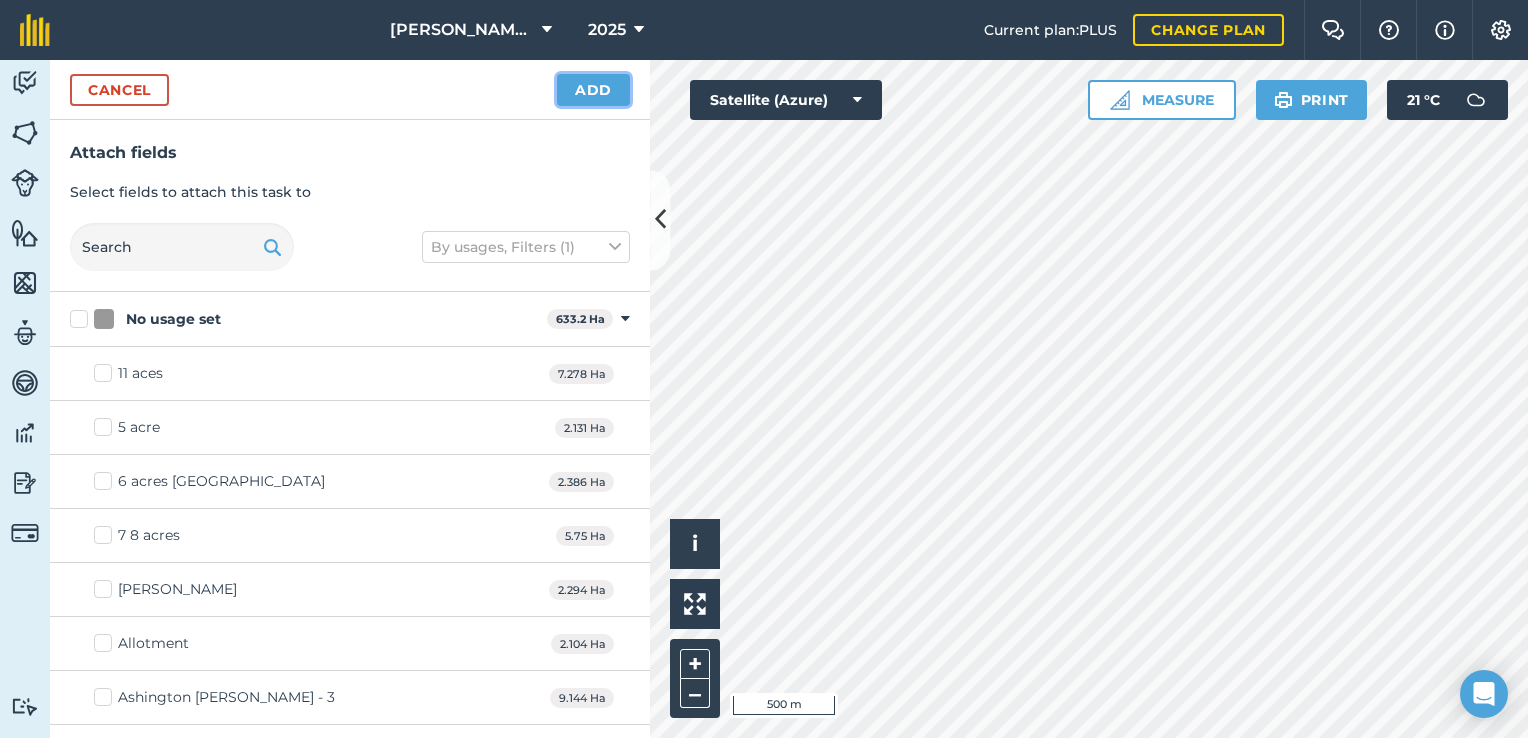 click on "Add" at bounding box center [593, 90] 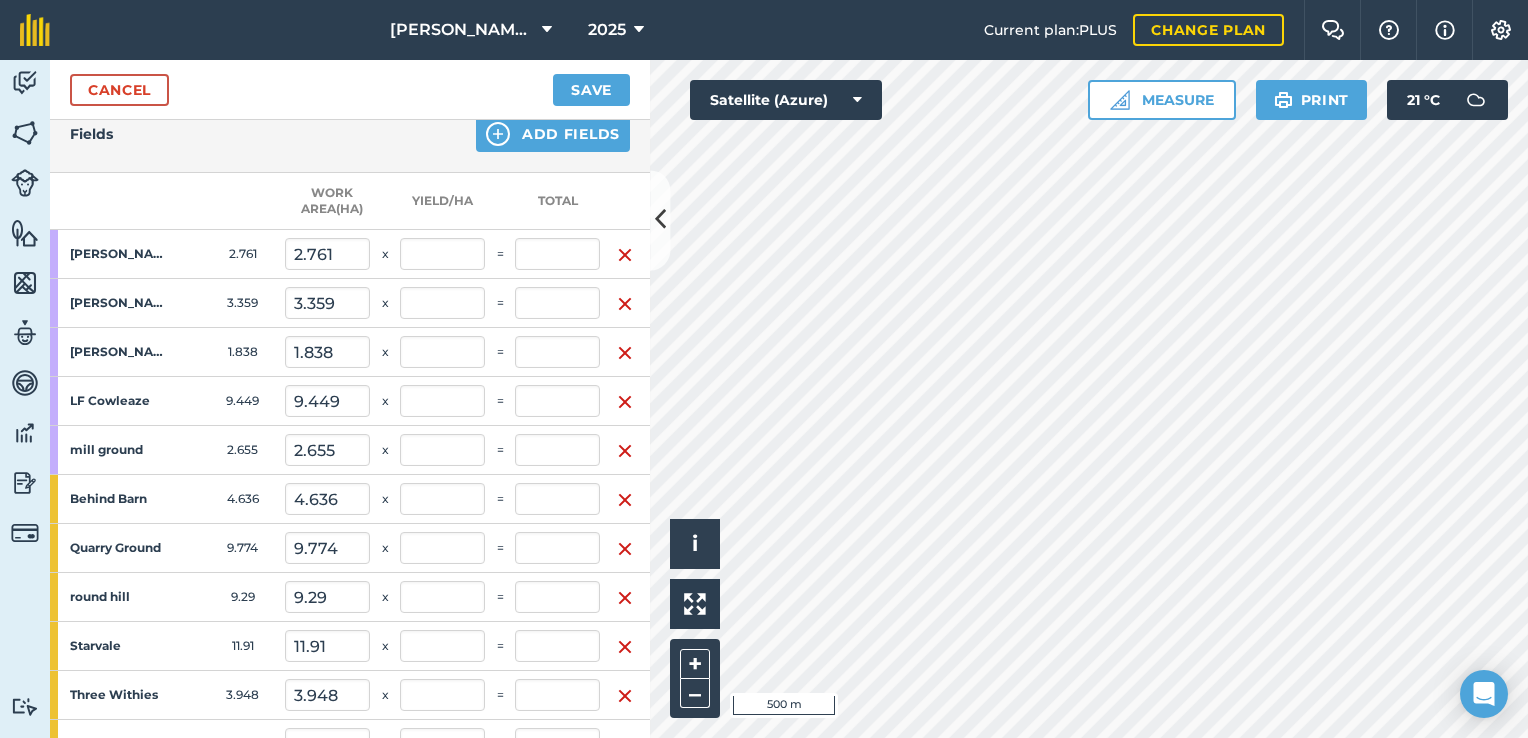 scroll, scrollTop: 418, scrollLeft: 0, axis: vertical 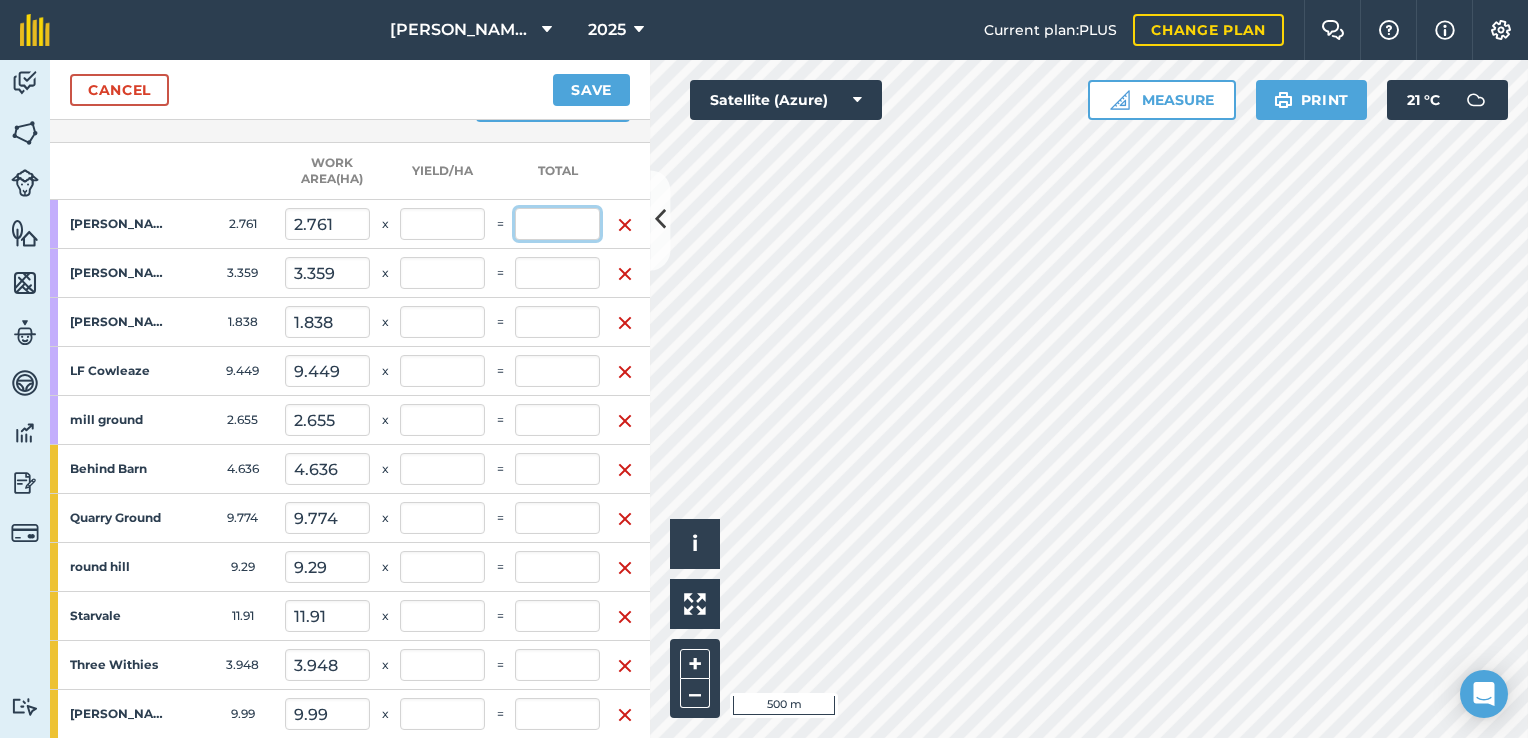 click at bounding box center [557, 224] 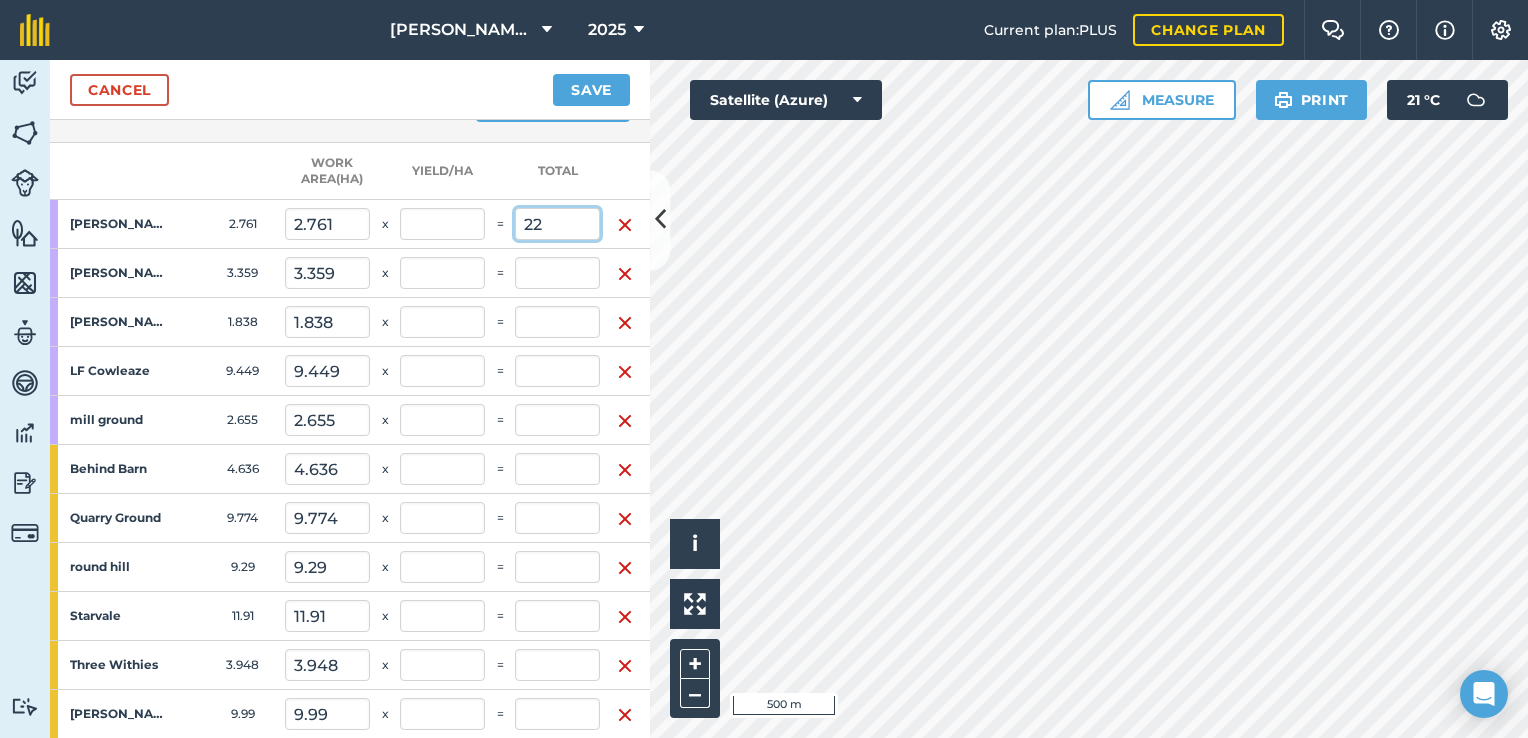 type on "22" 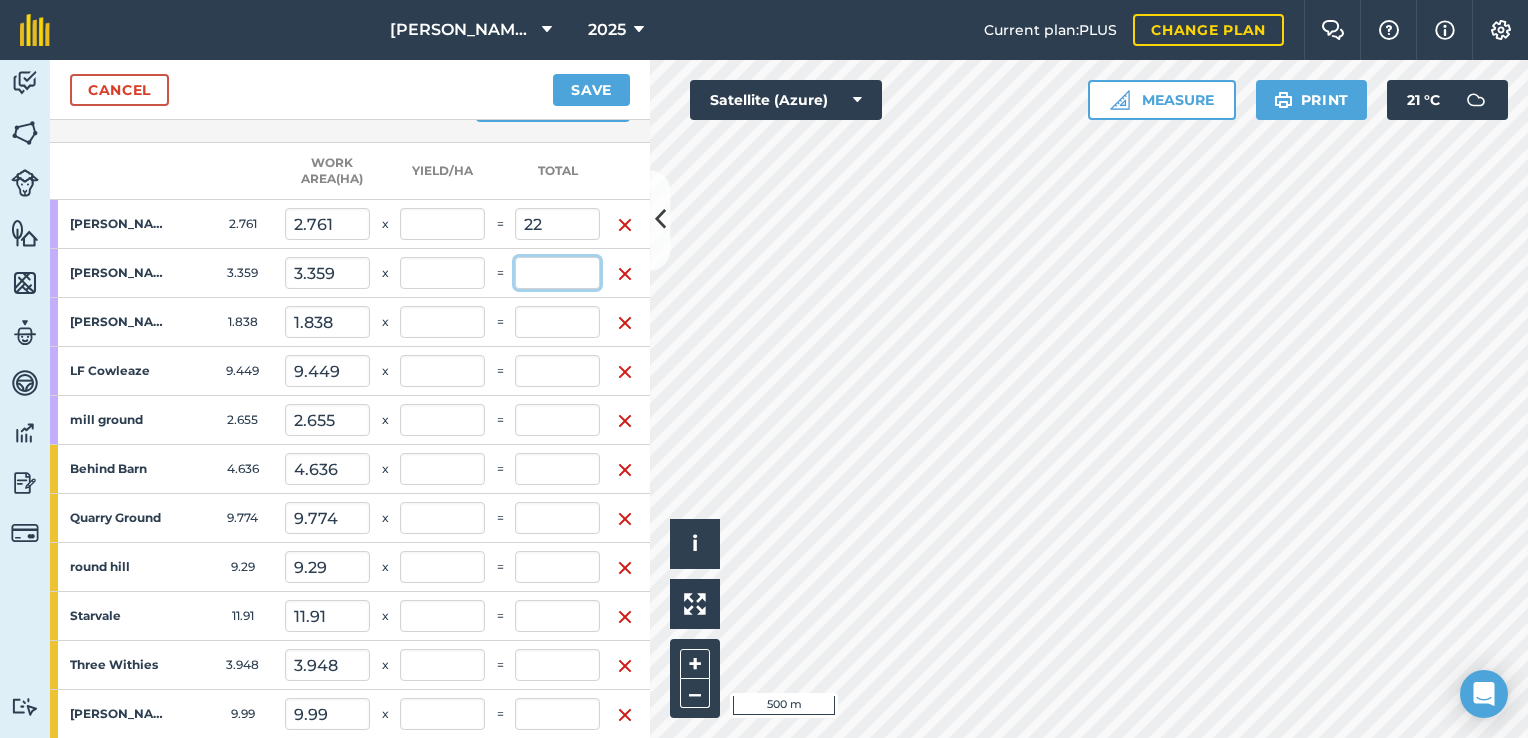 type on "0.316" 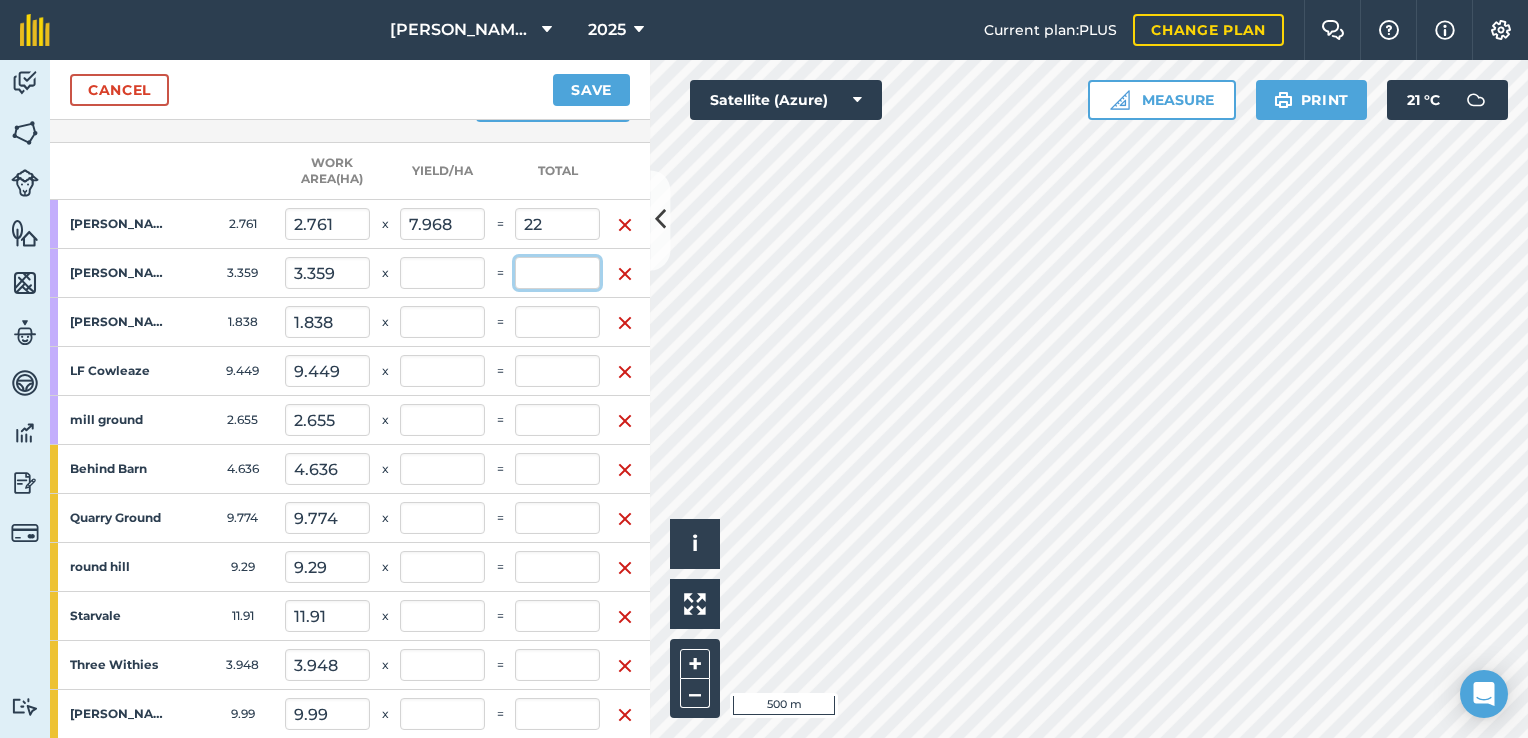 click at bounding box center [557, 273] 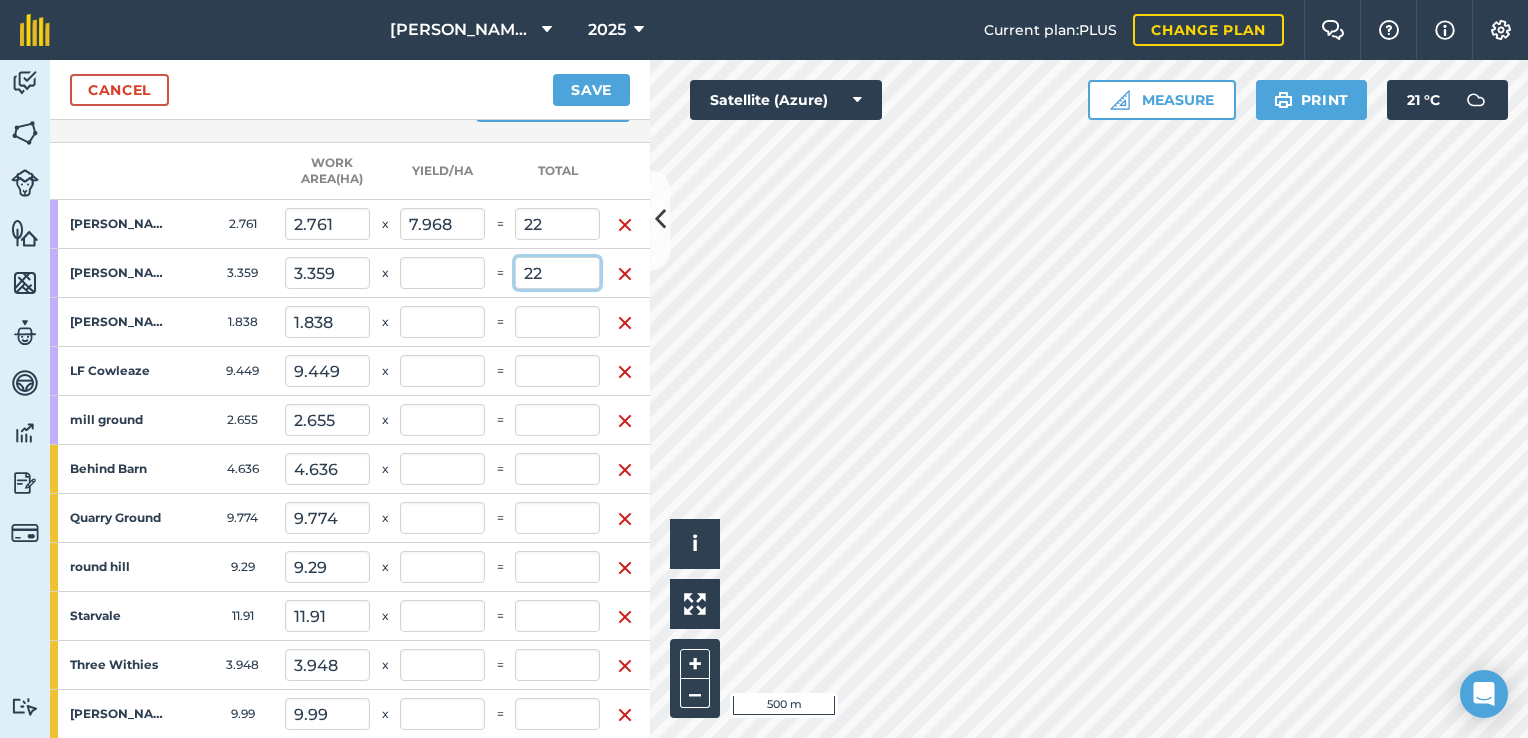 type on "22" 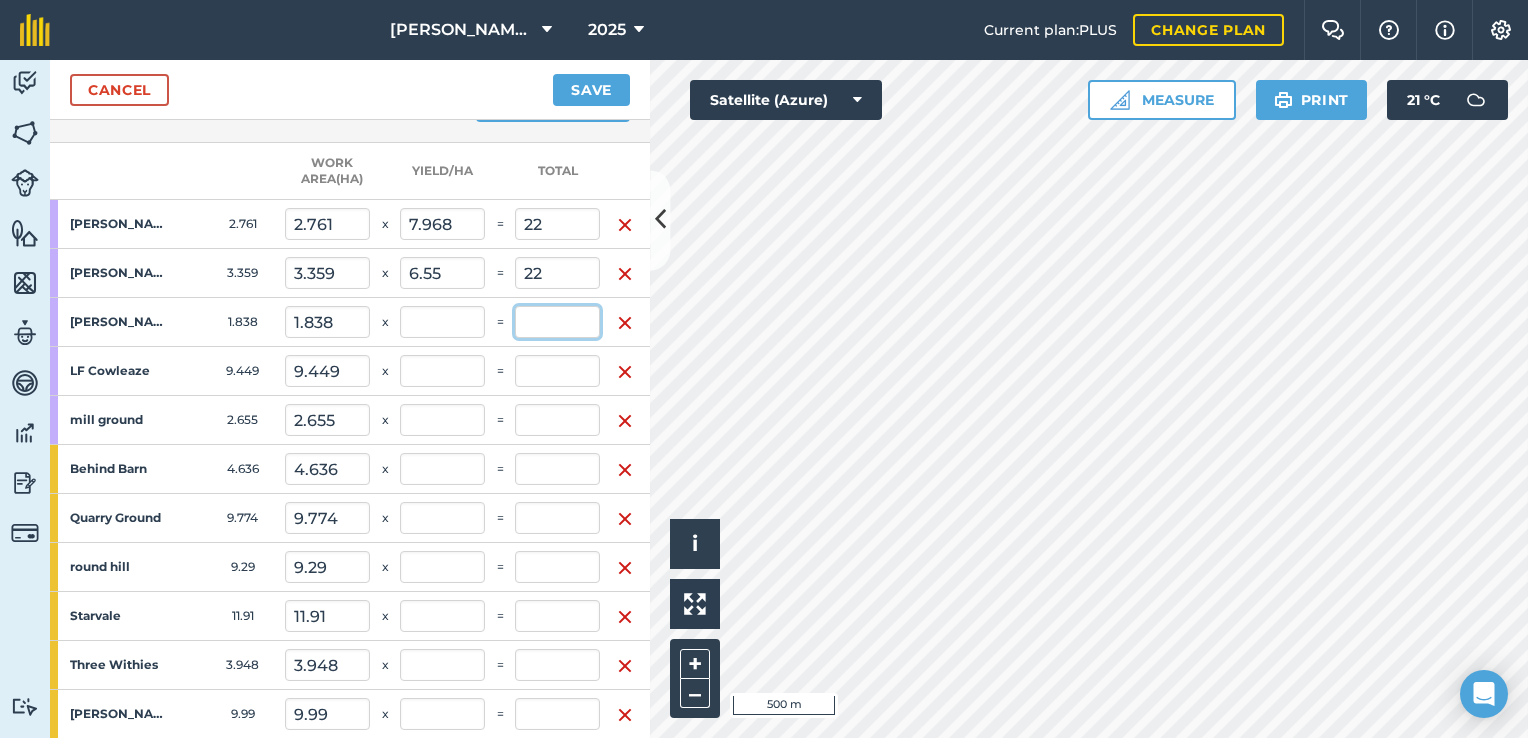 type on "0.632" 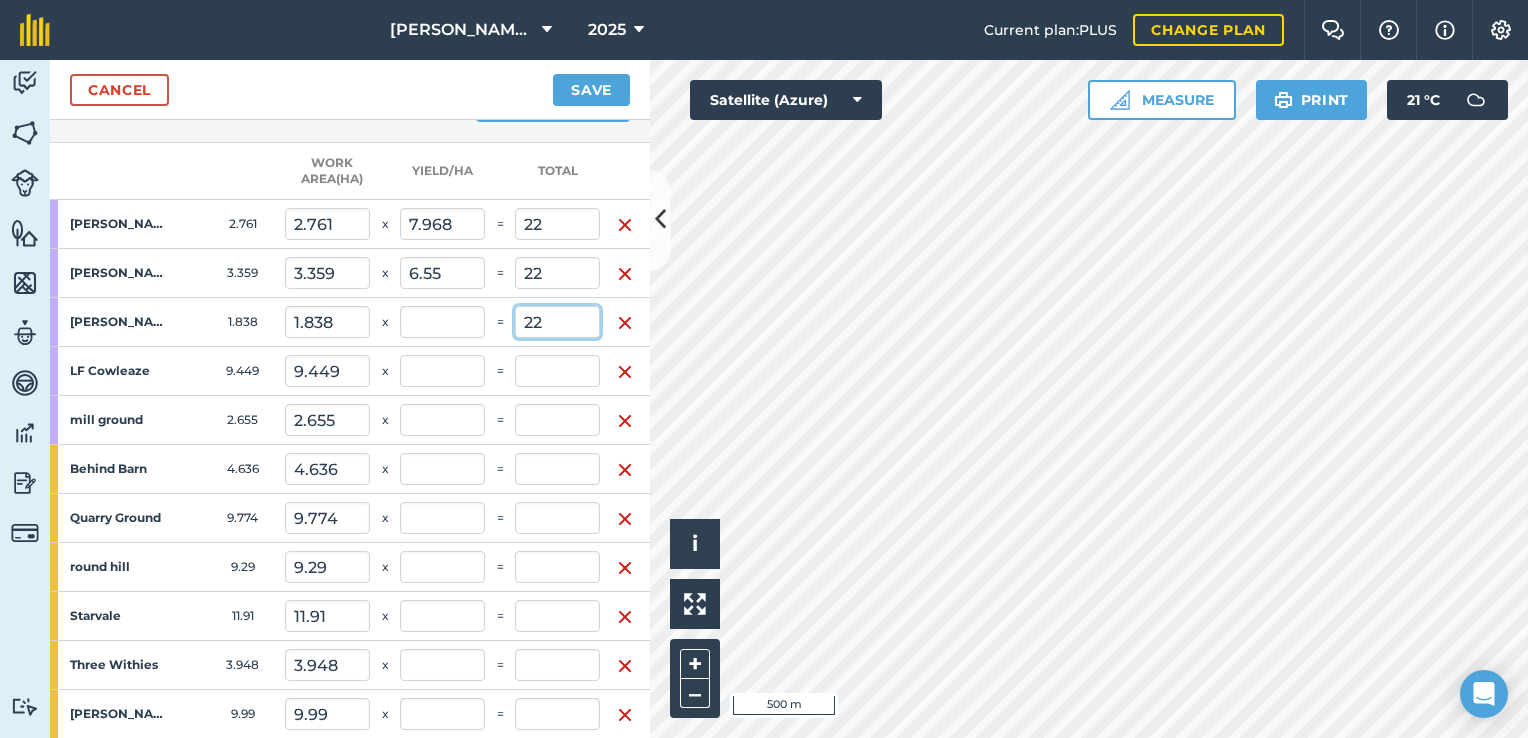 type on "22" 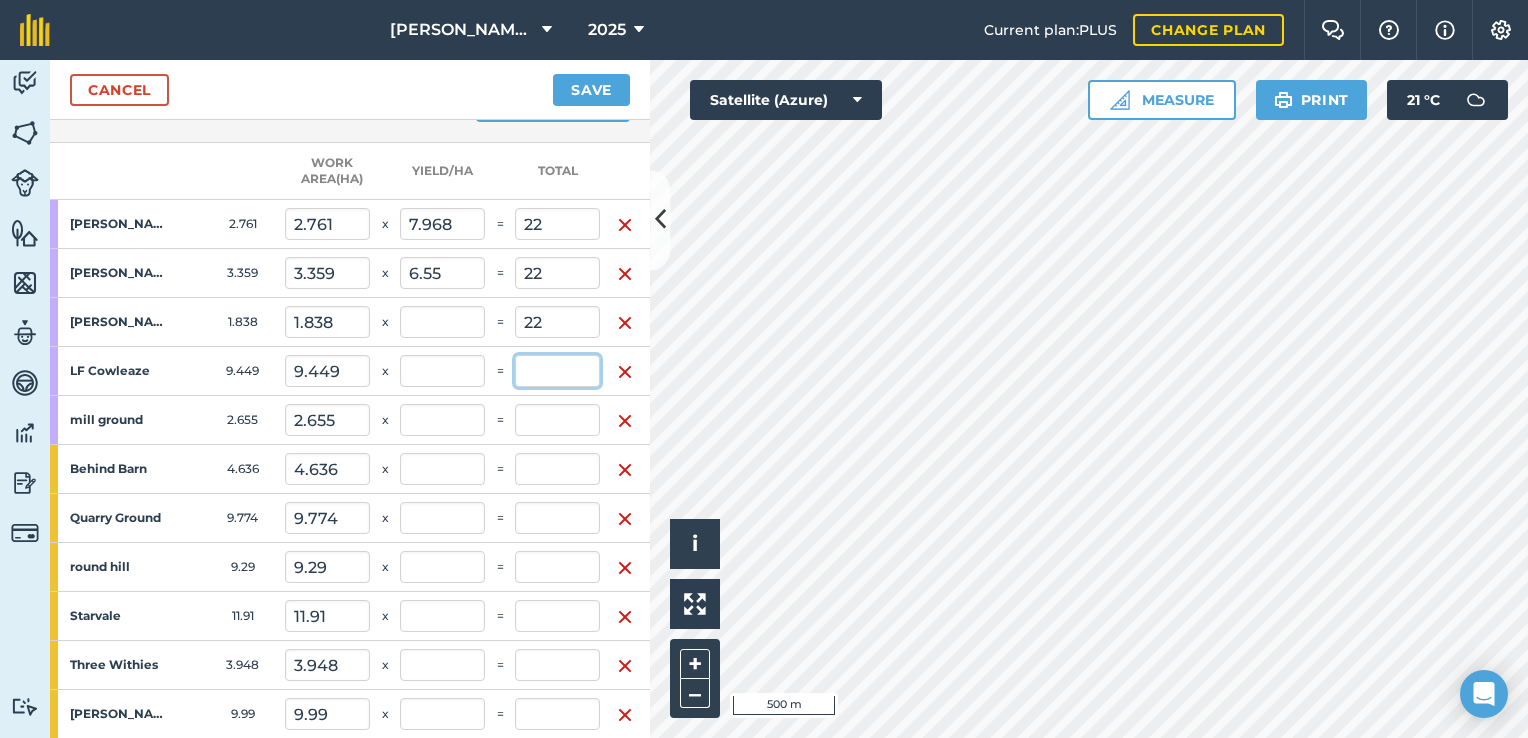type on "0.948" 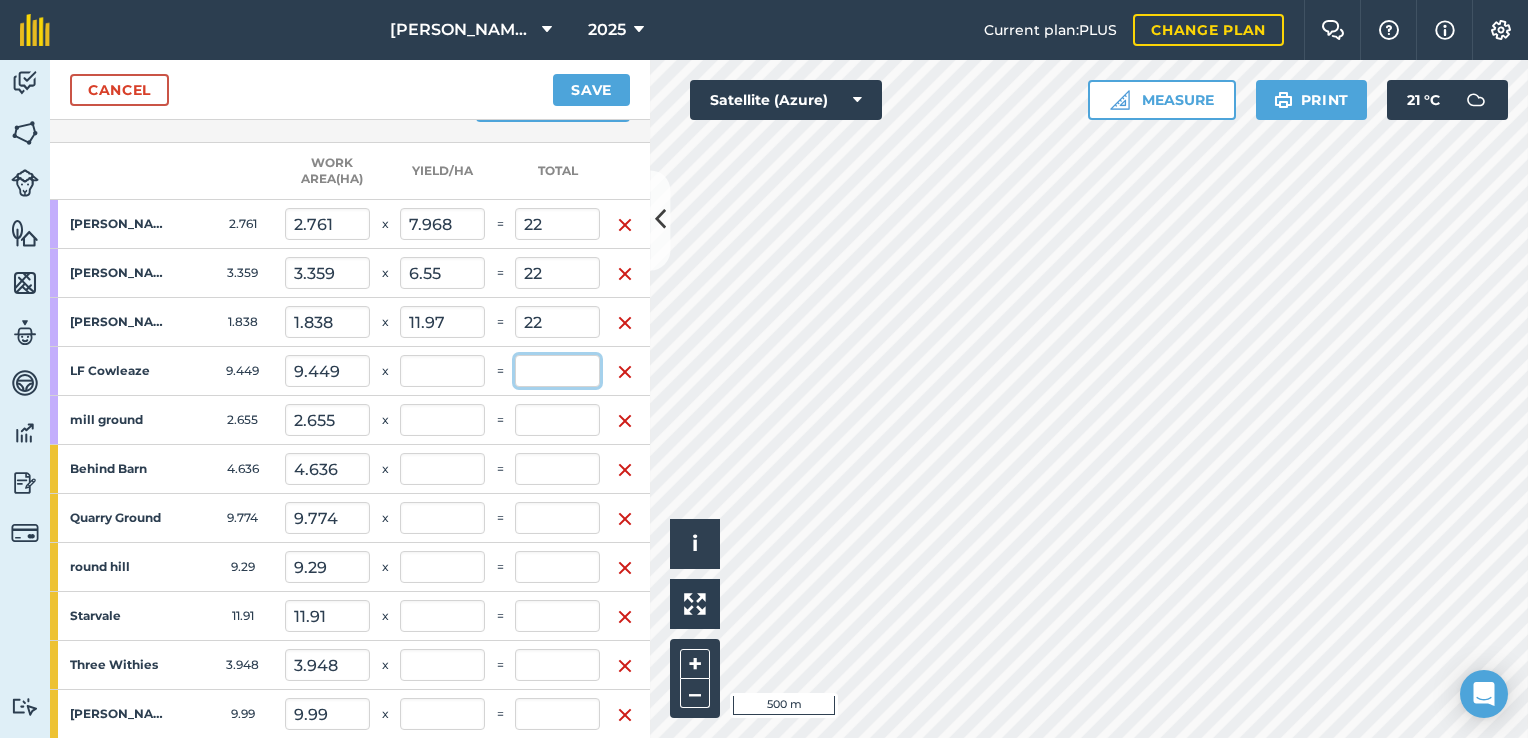 click at bounding box center [557, 371] 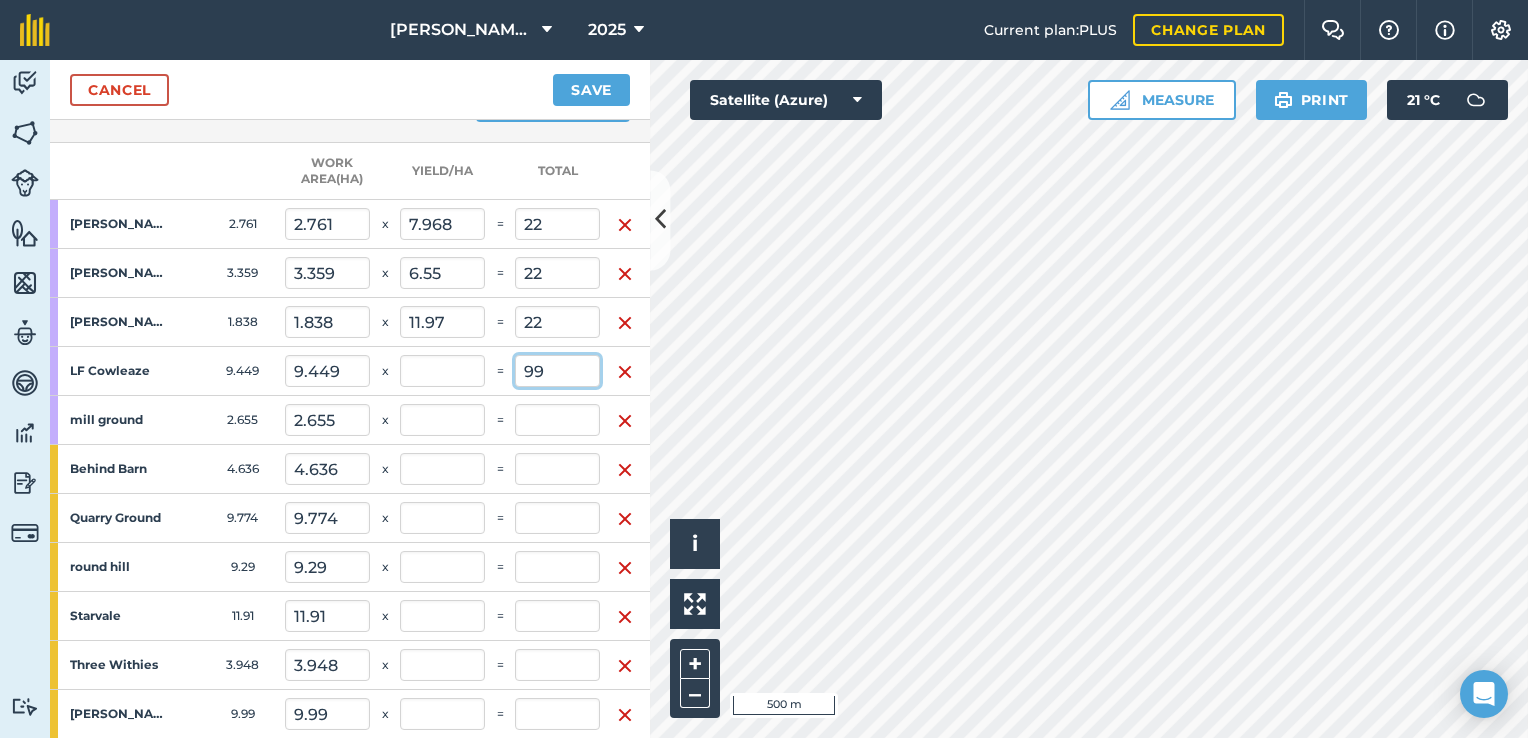 type on "99" 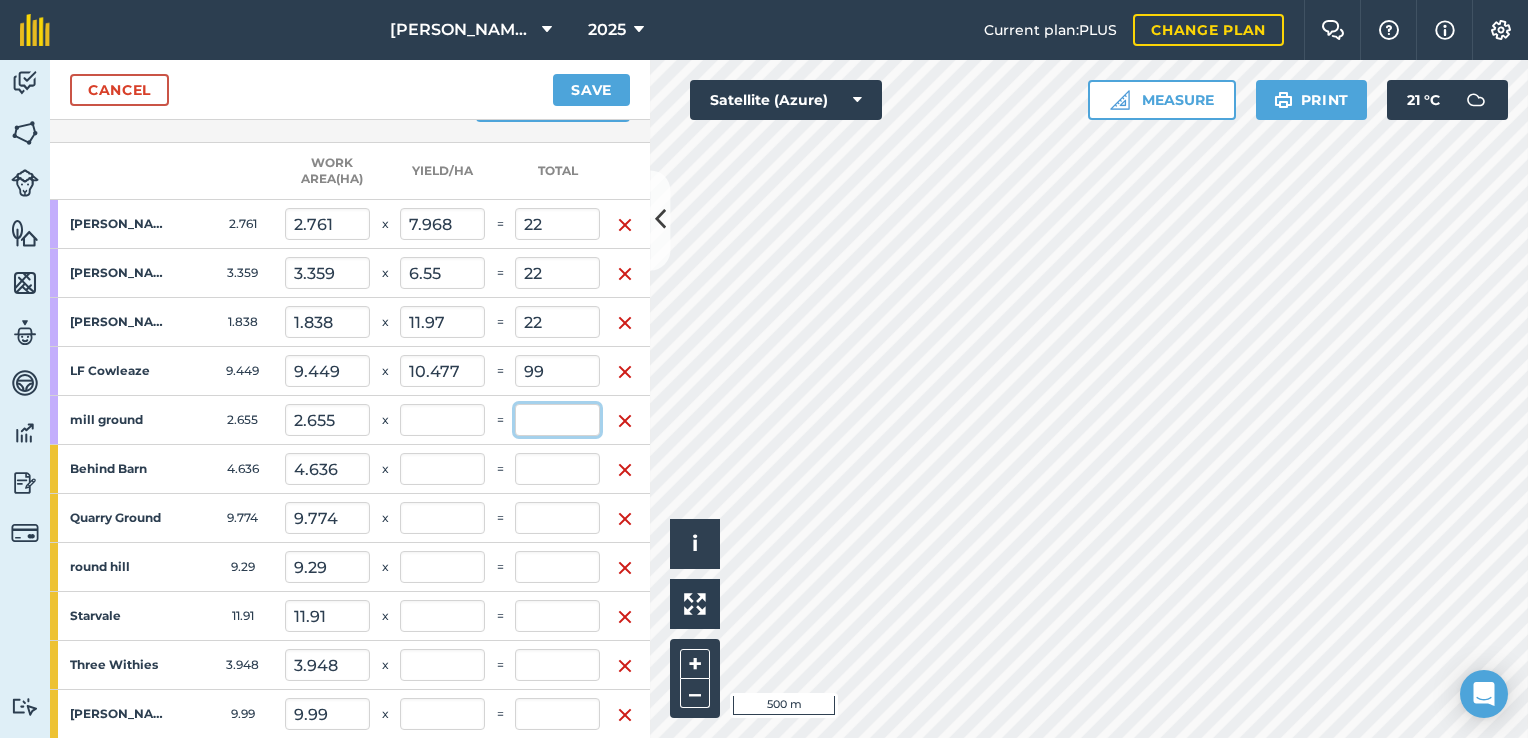 type on "10.477" 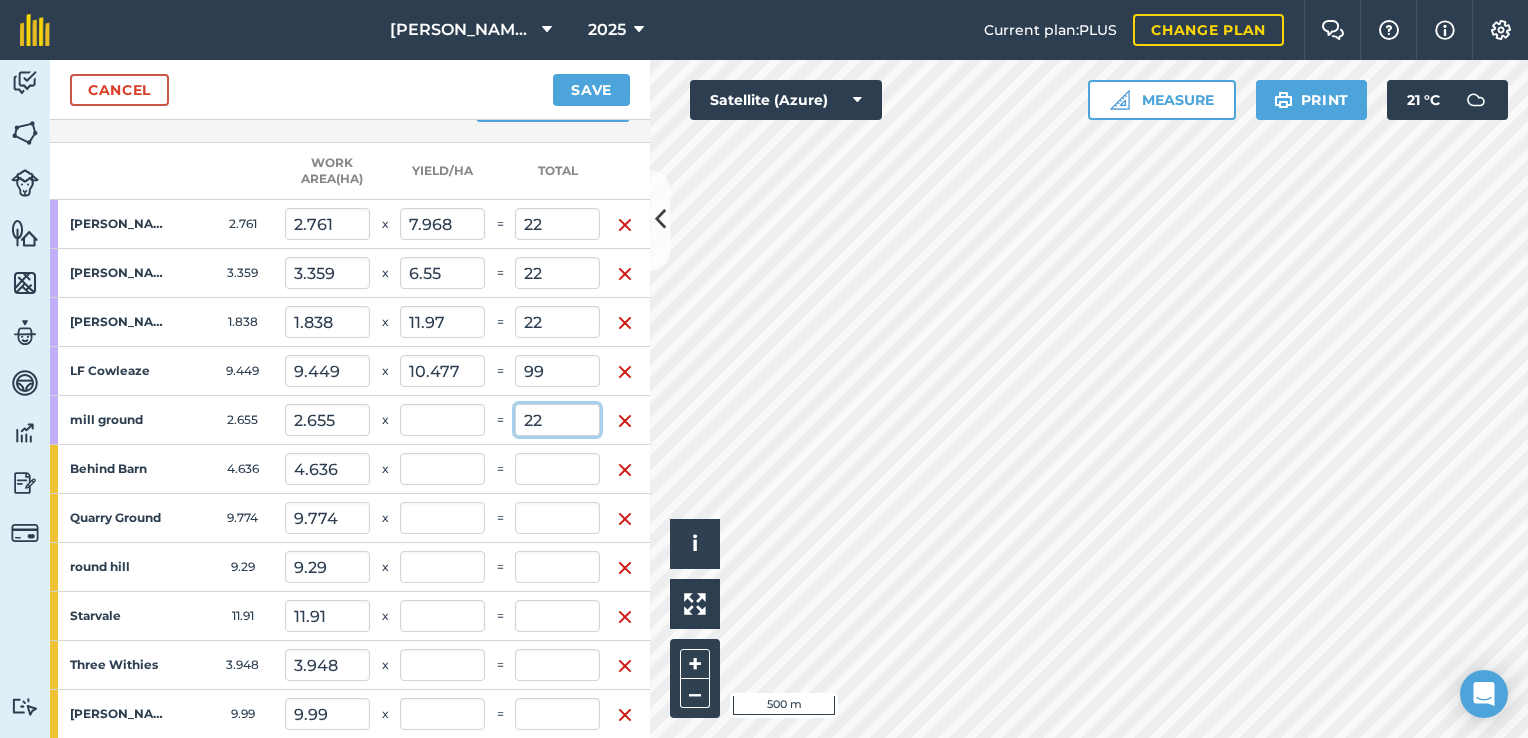 type on "22" 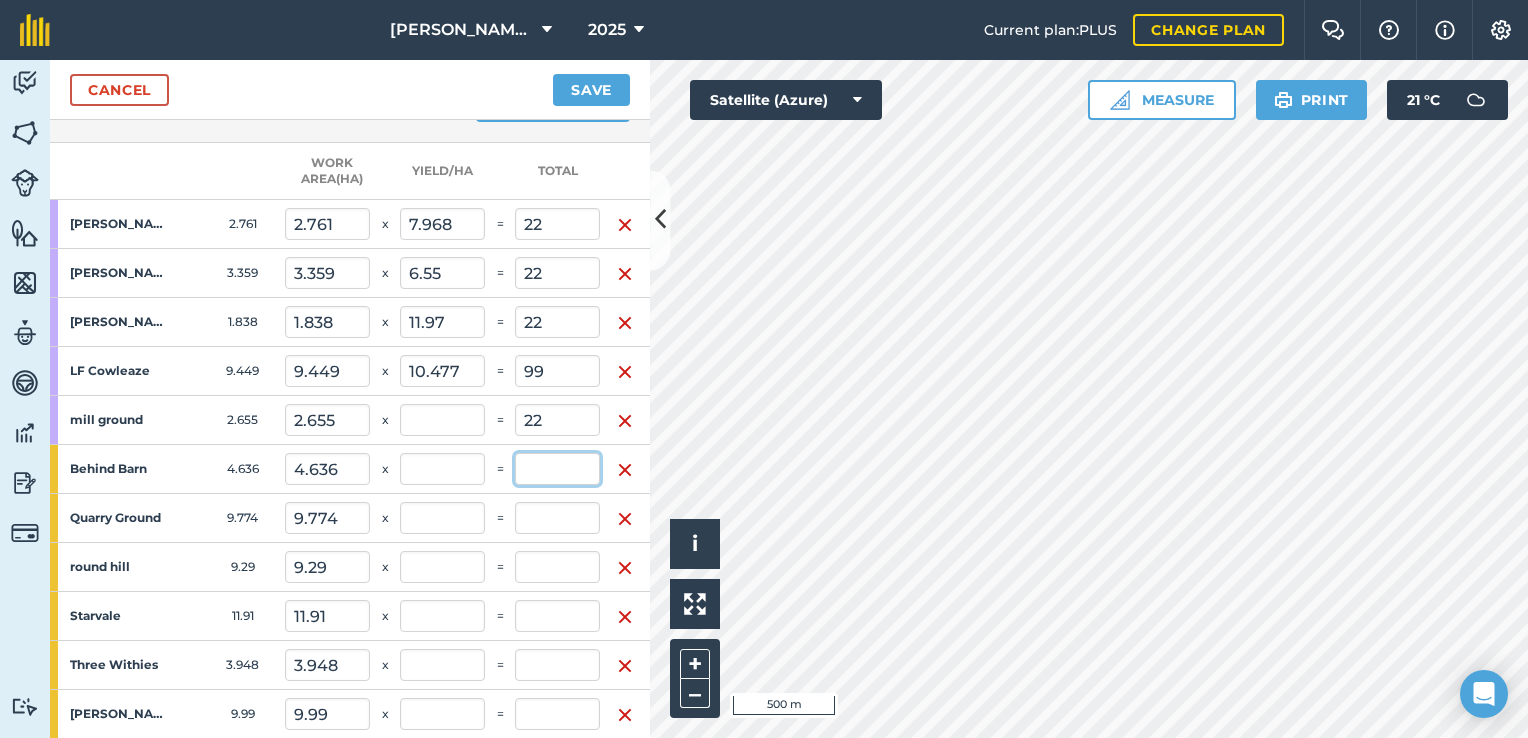 type on "2.686" 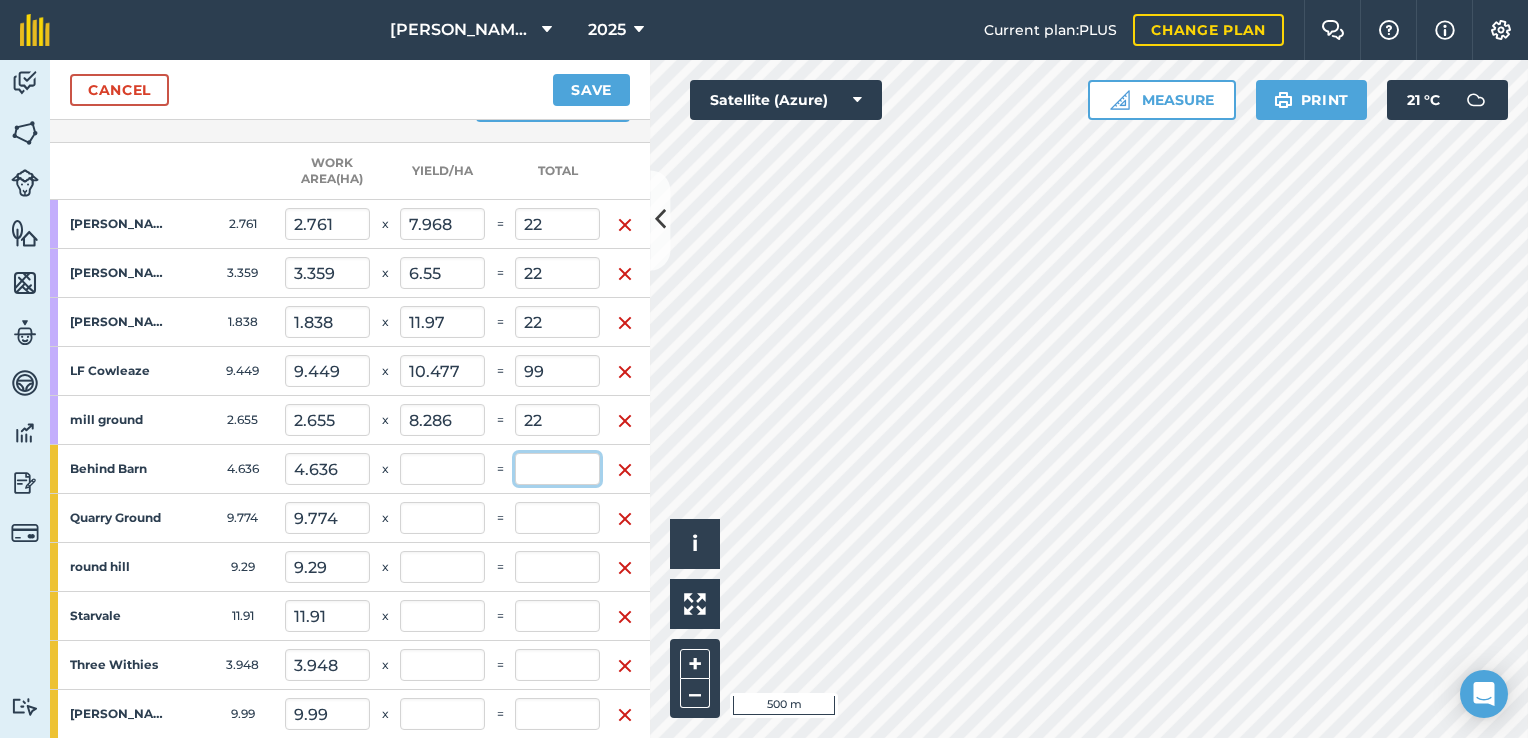 click at bounding box center (557, 469) 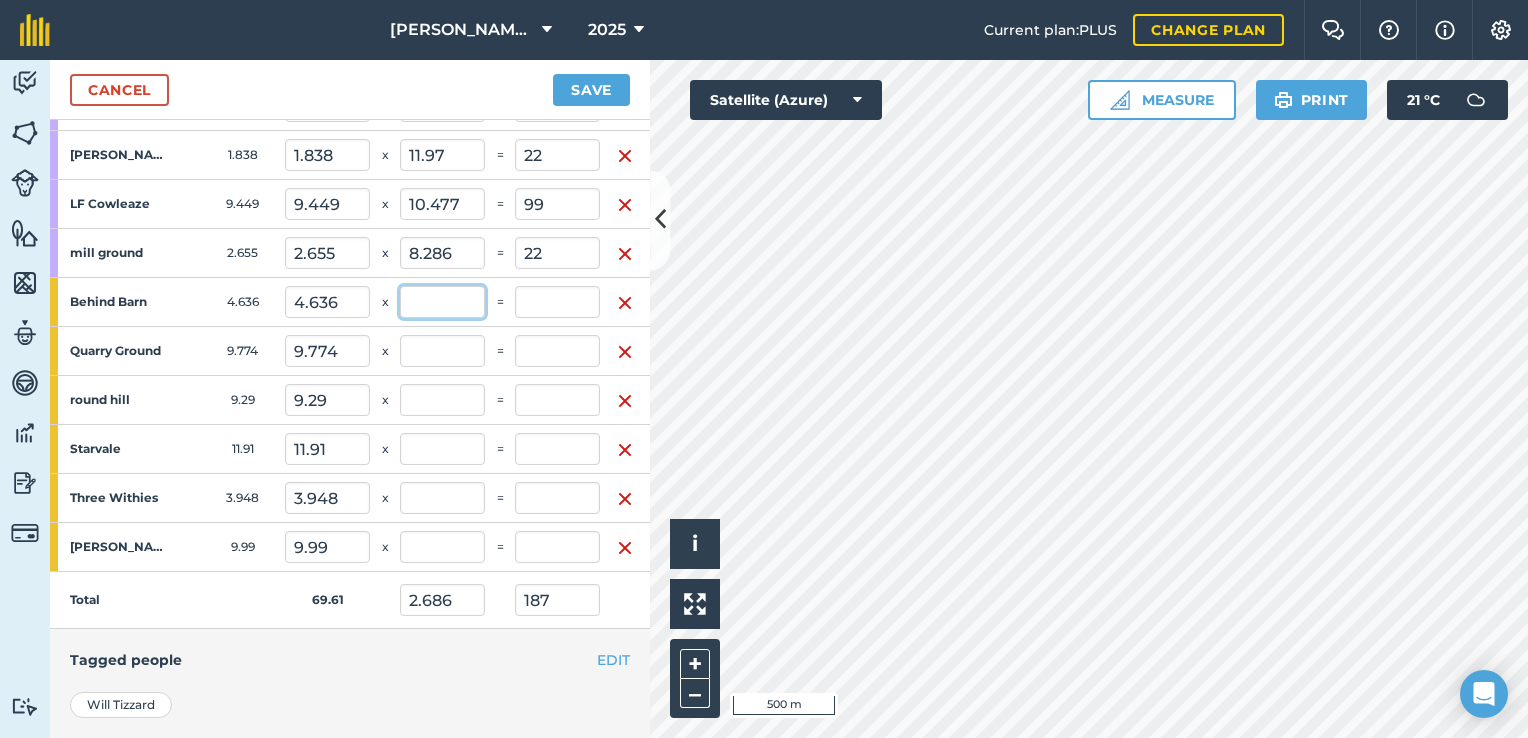 click at bounding box center (442, 302) 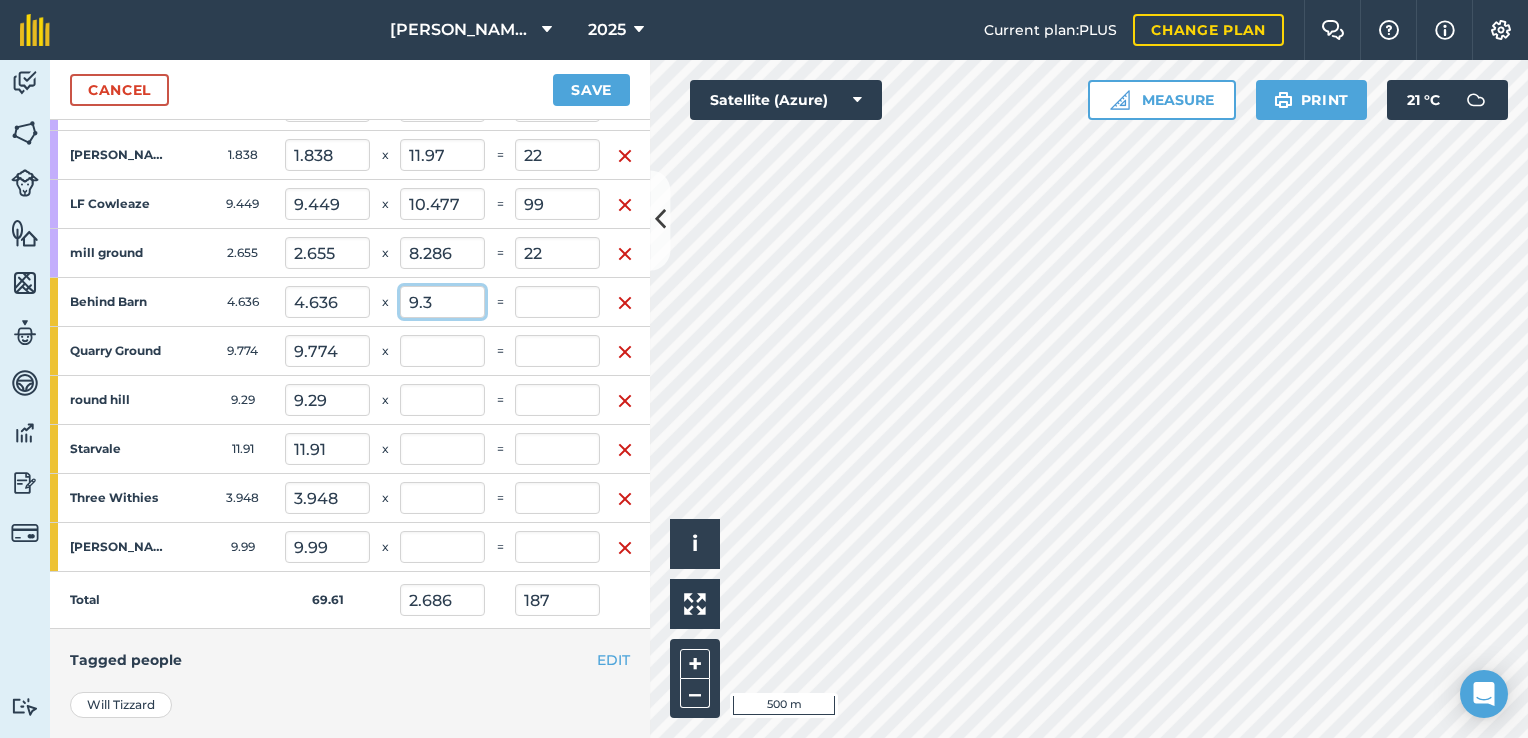 type on "9.3" 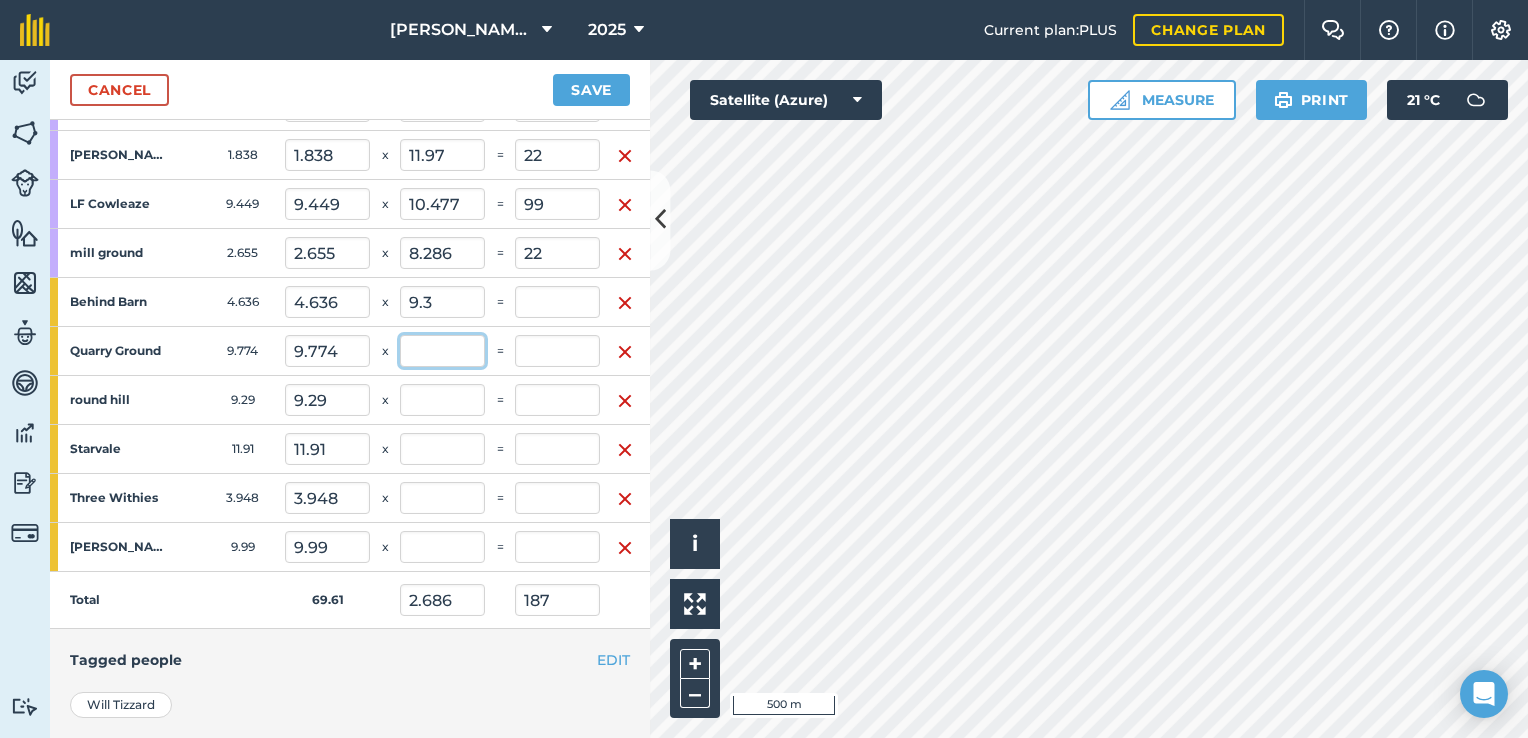 click at bounding box center [442, 351] 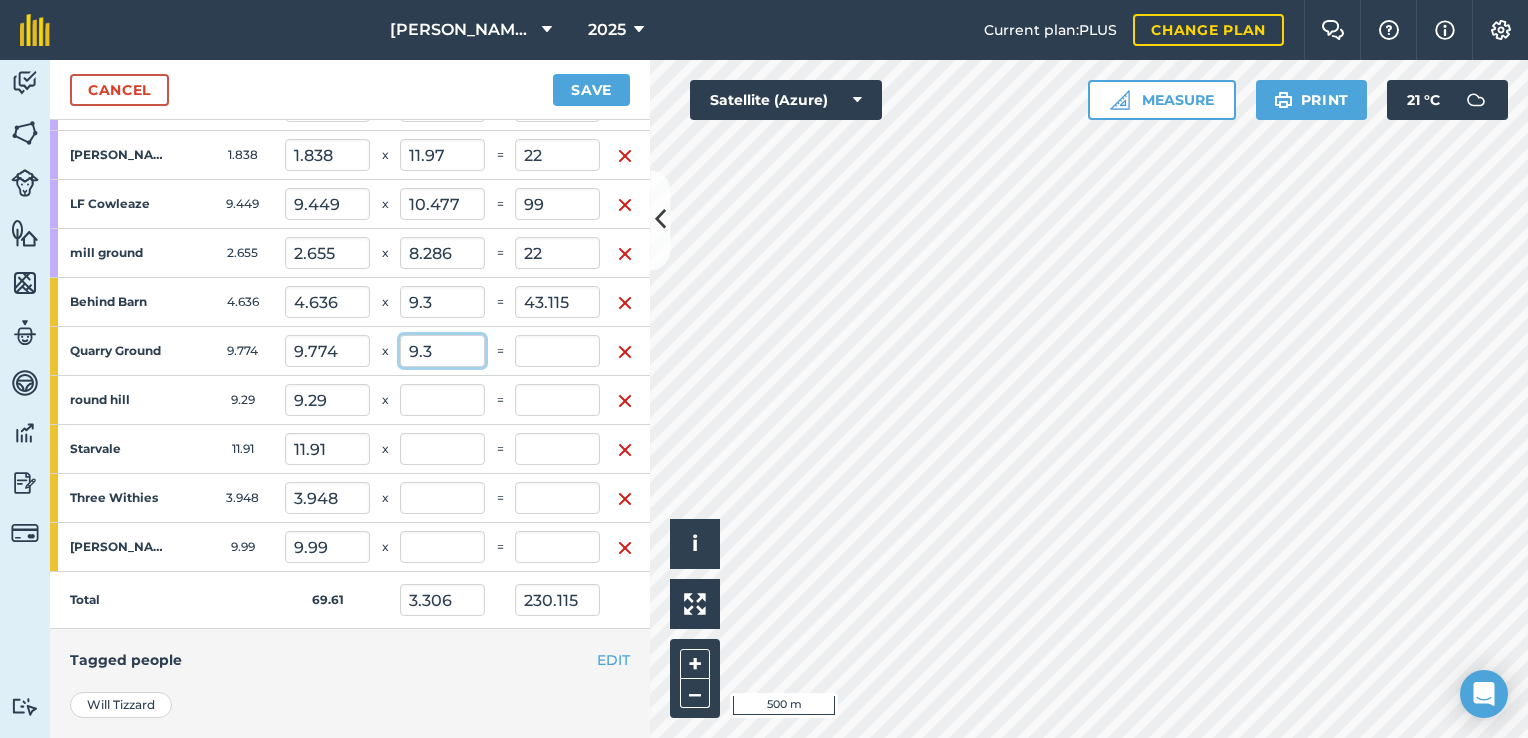 type on "9.3" 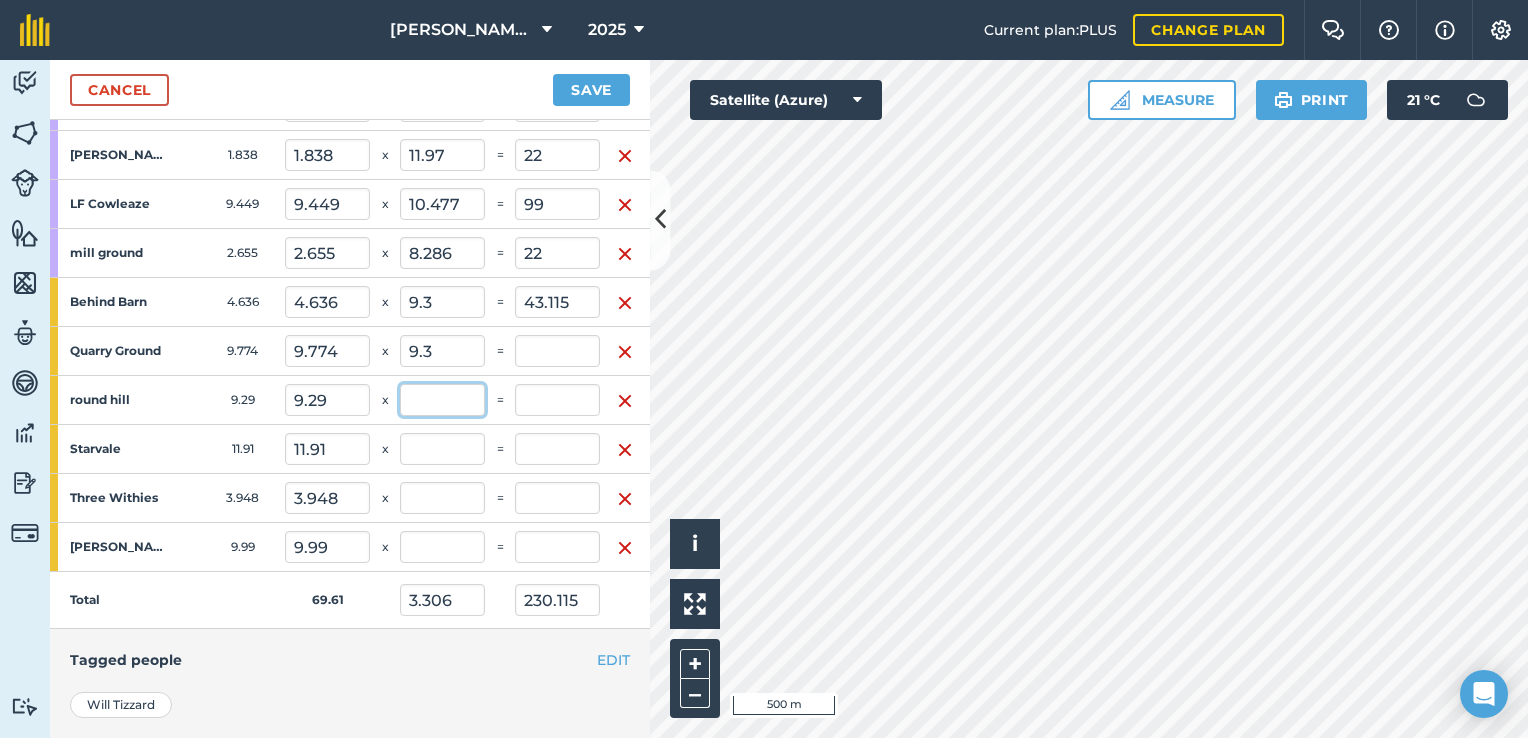 type on "4.612" 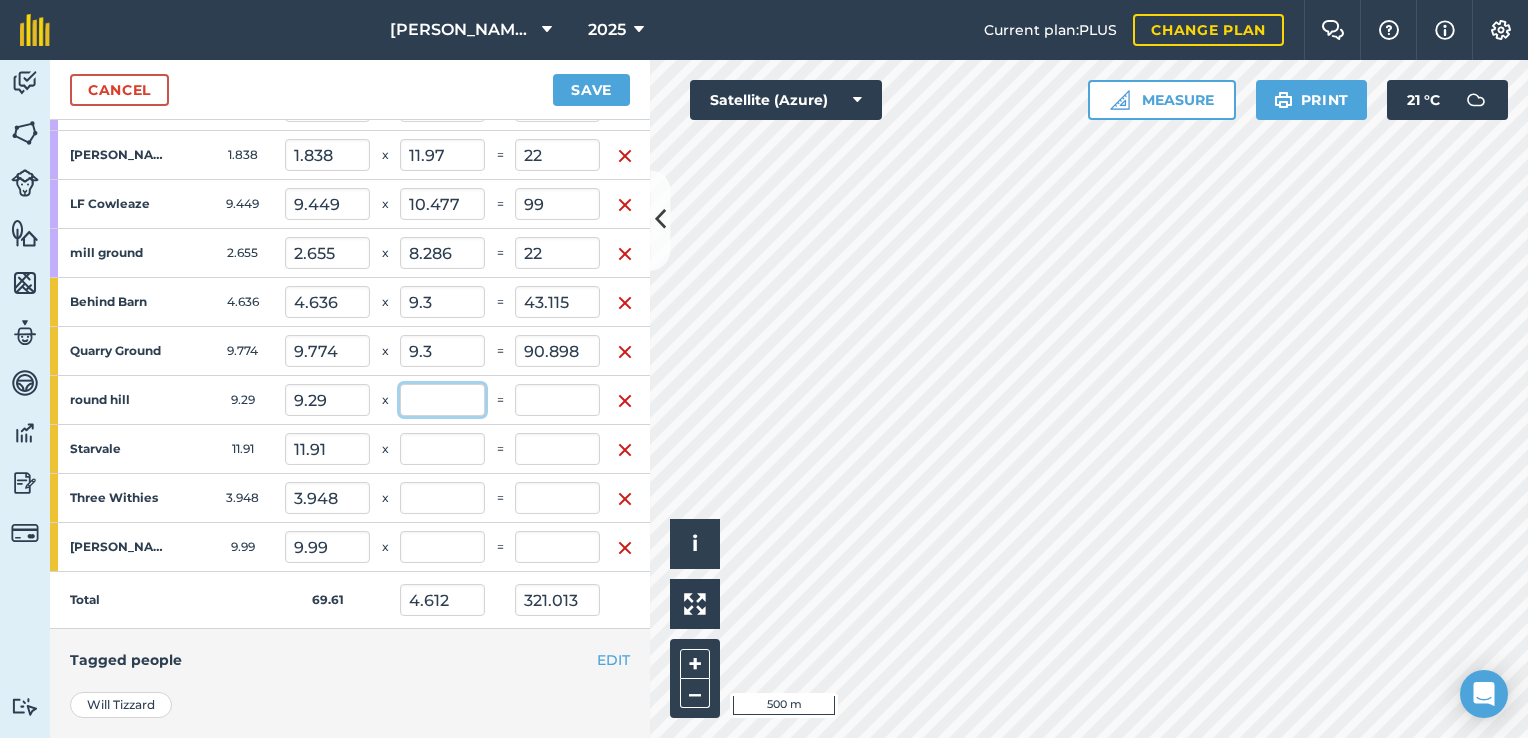 click at bounding box center (442, 400) 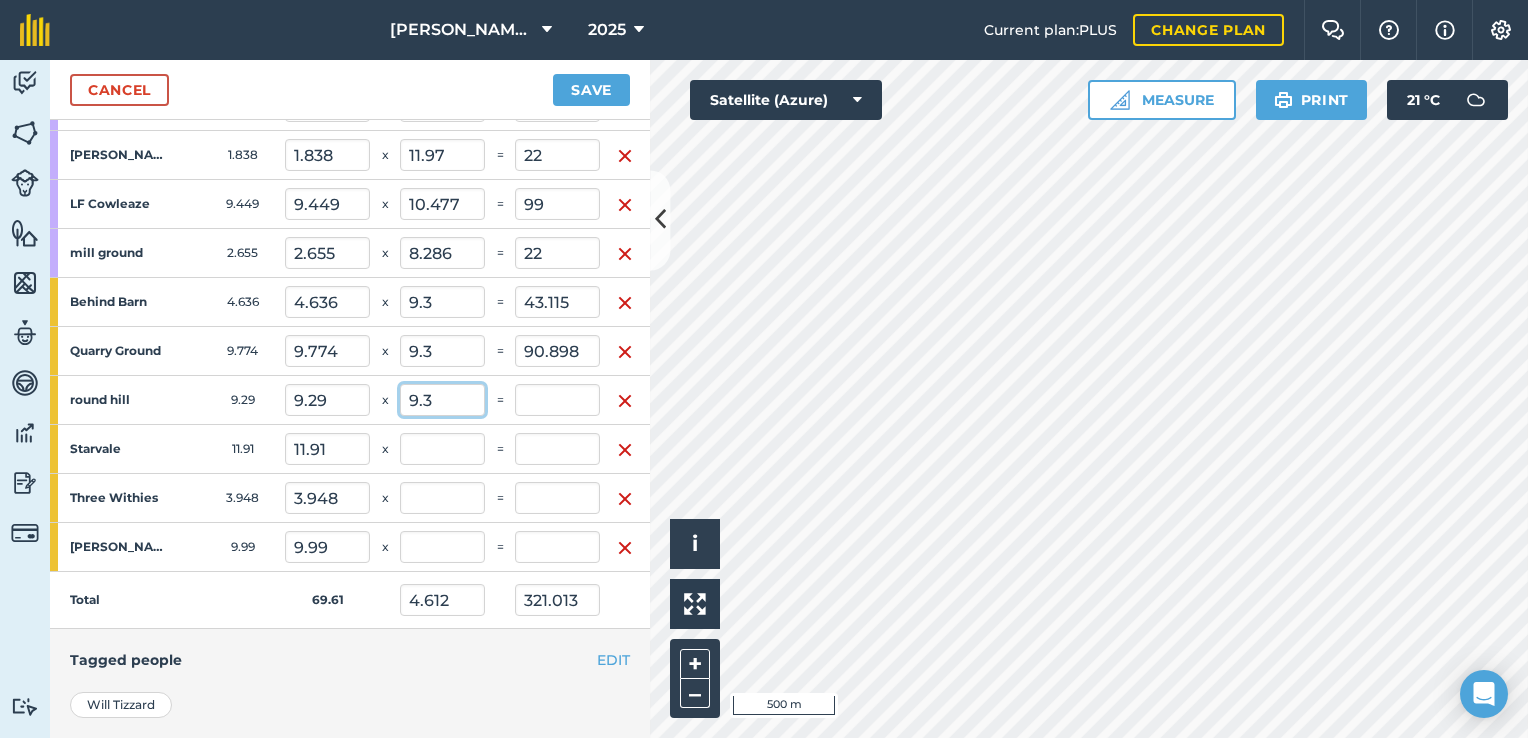 type on "9.3" 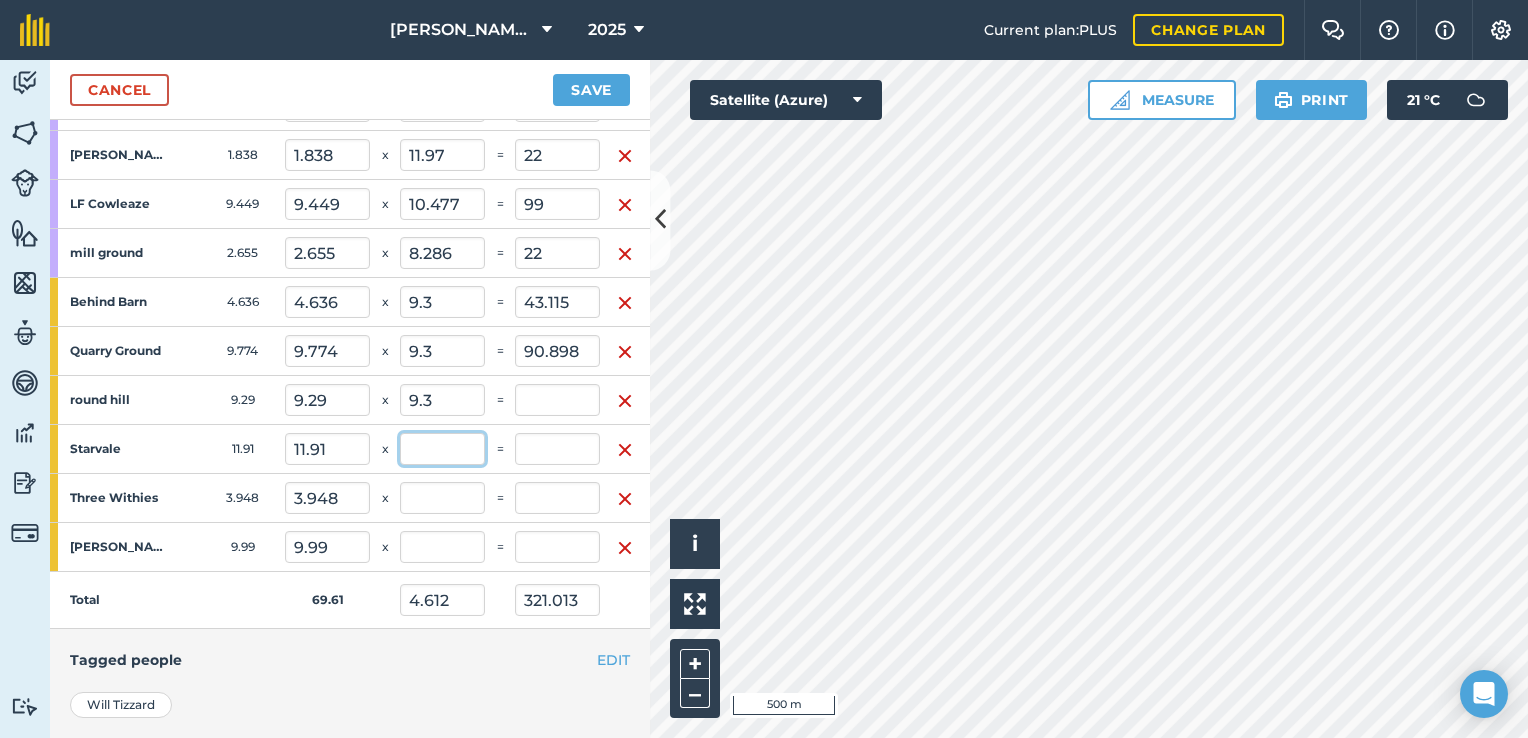 click at bounding box center [442, 449] 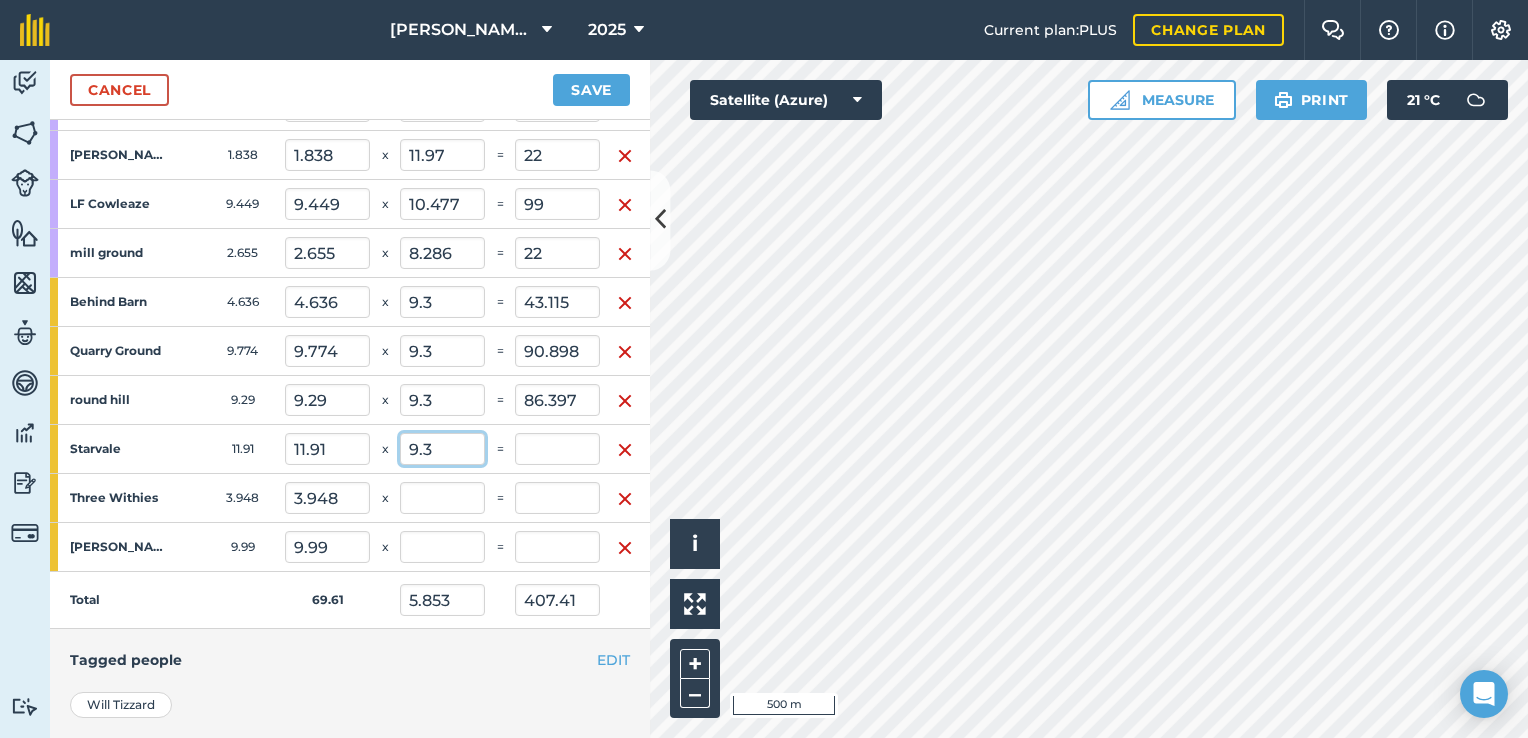 type on "9.3" 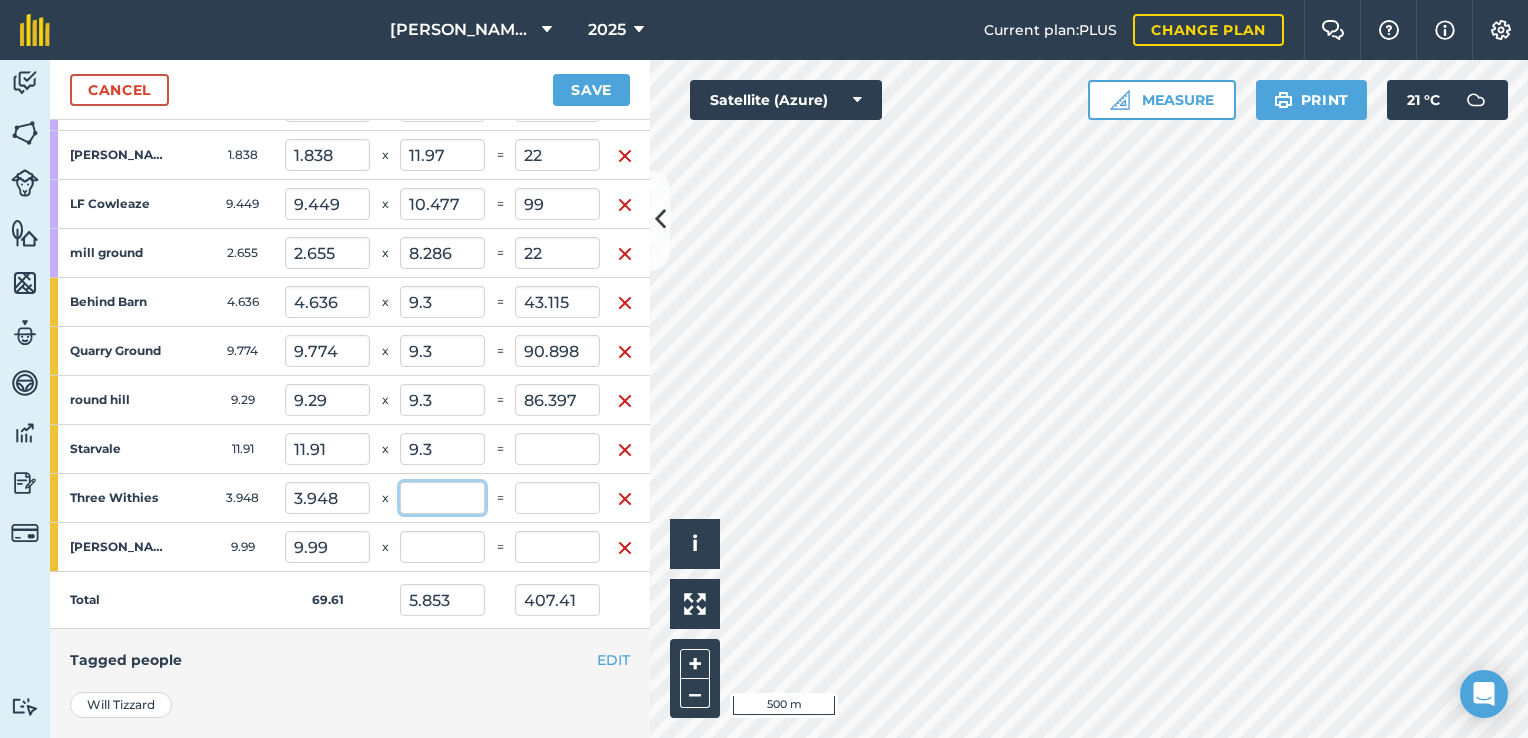 click at bounding box center (442, 498) 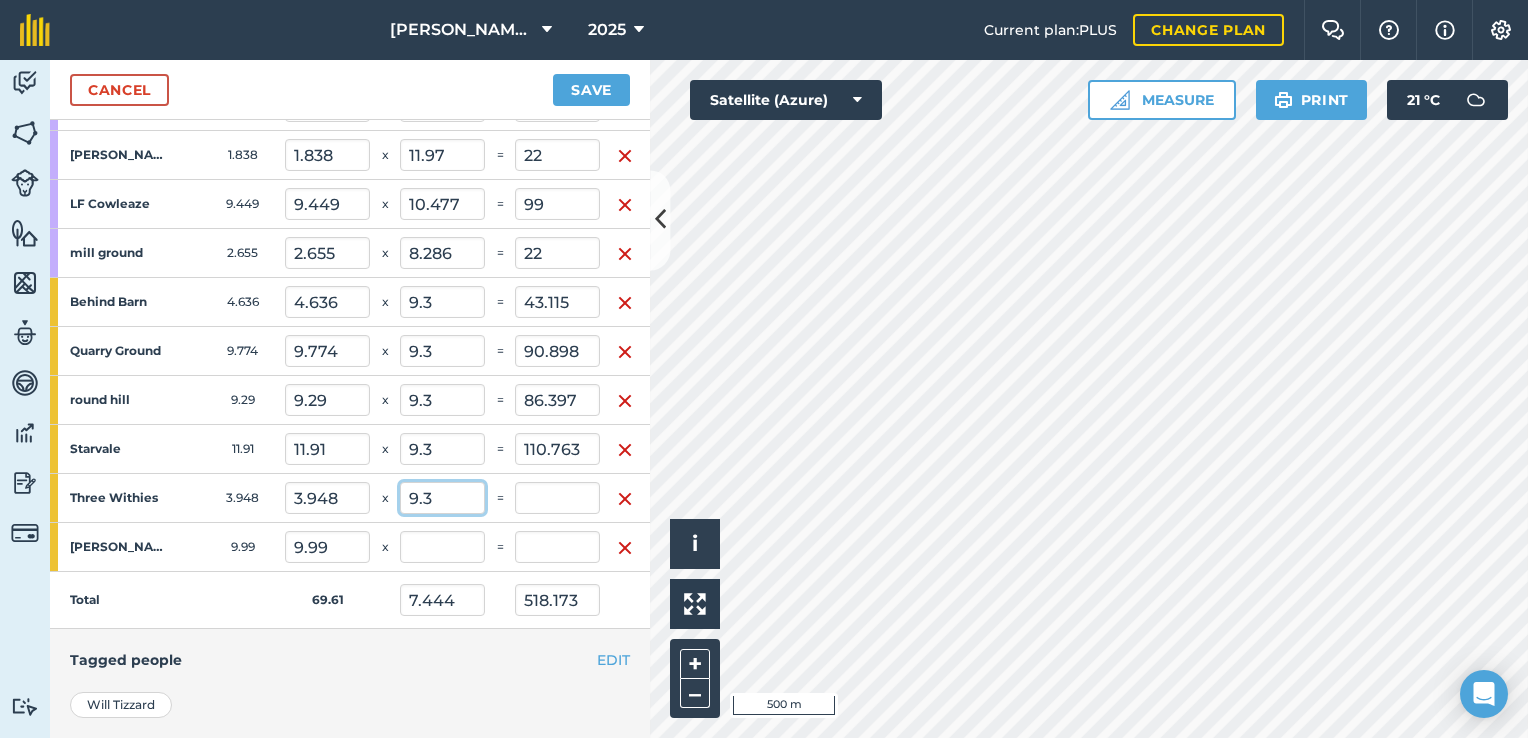 type on "9.3" 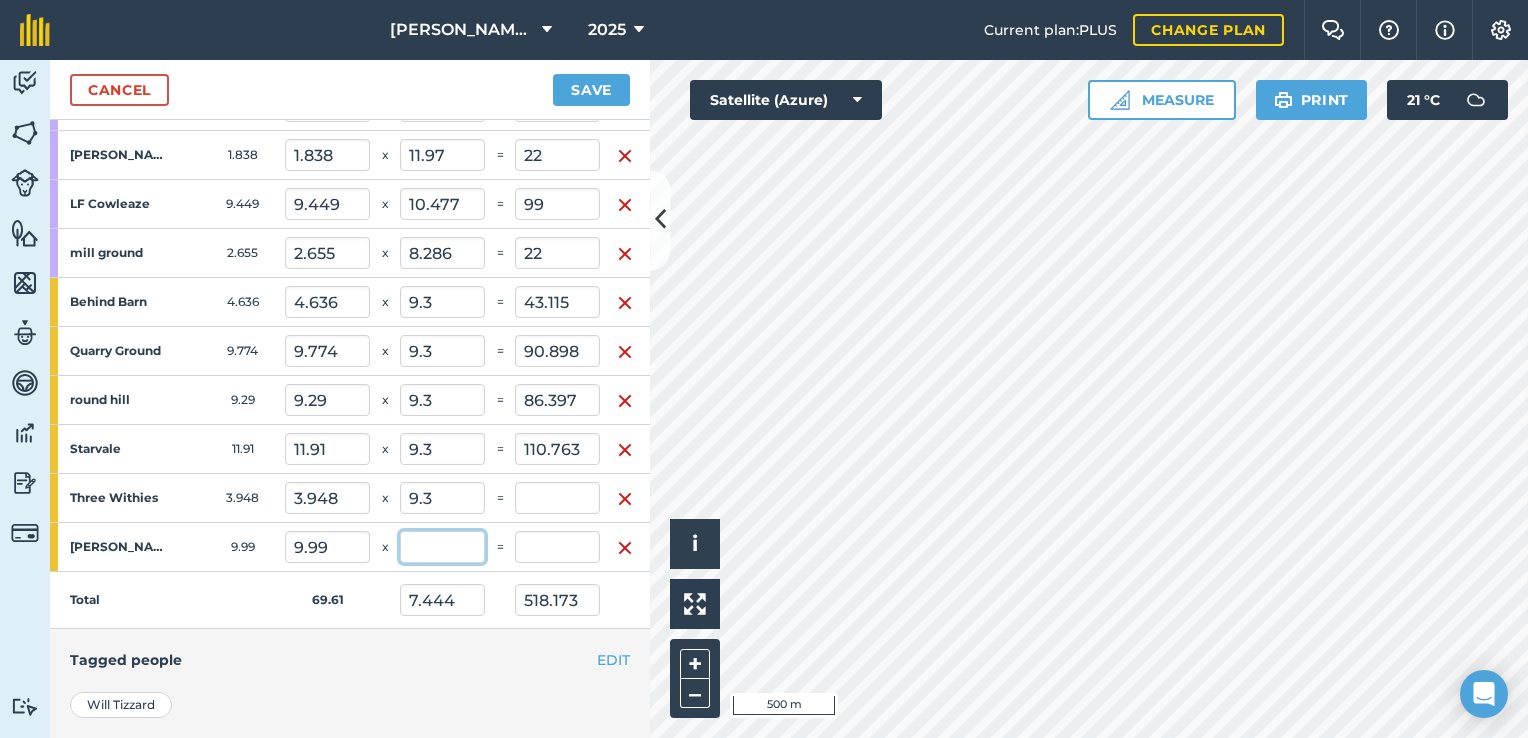 type on "7.971" 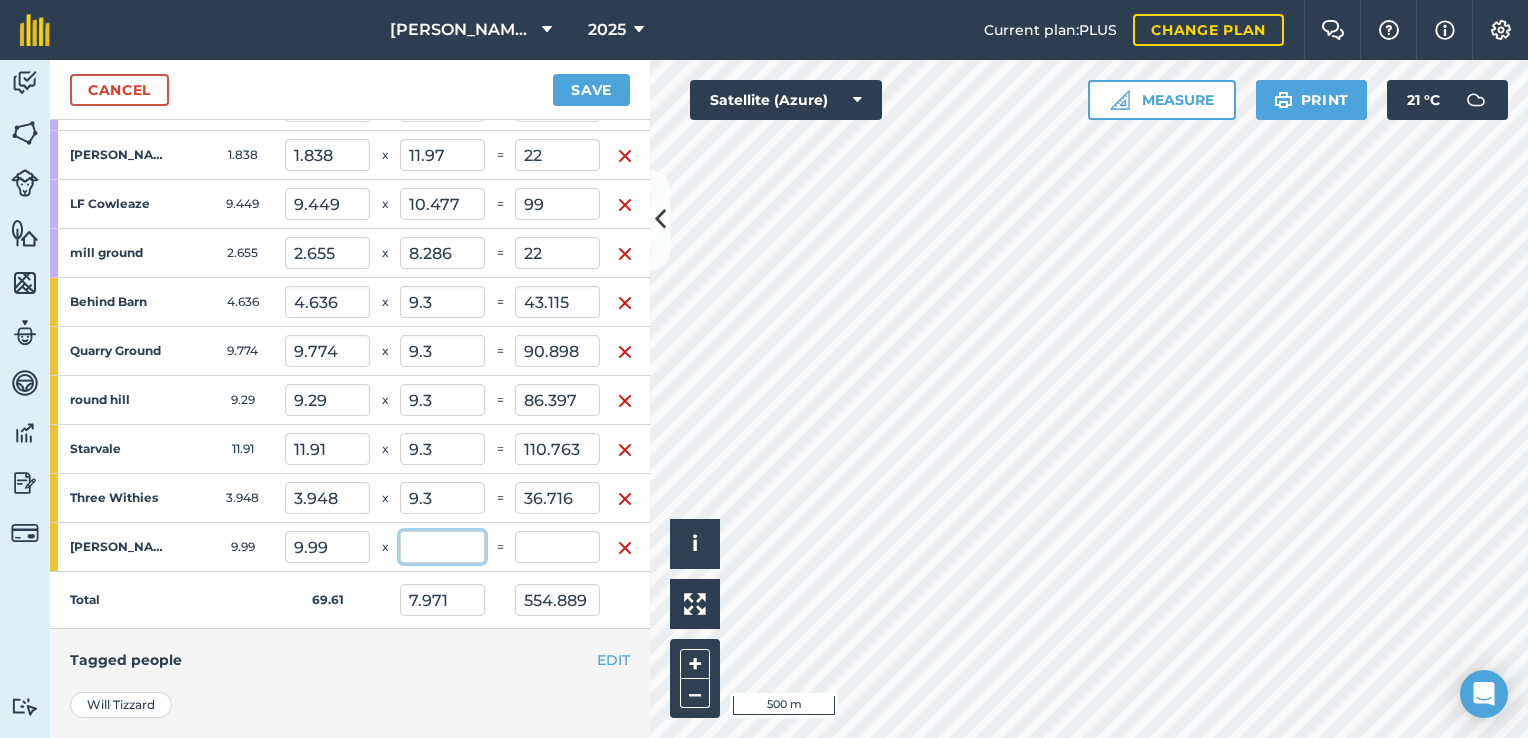 click at bounding box center [442, 547] 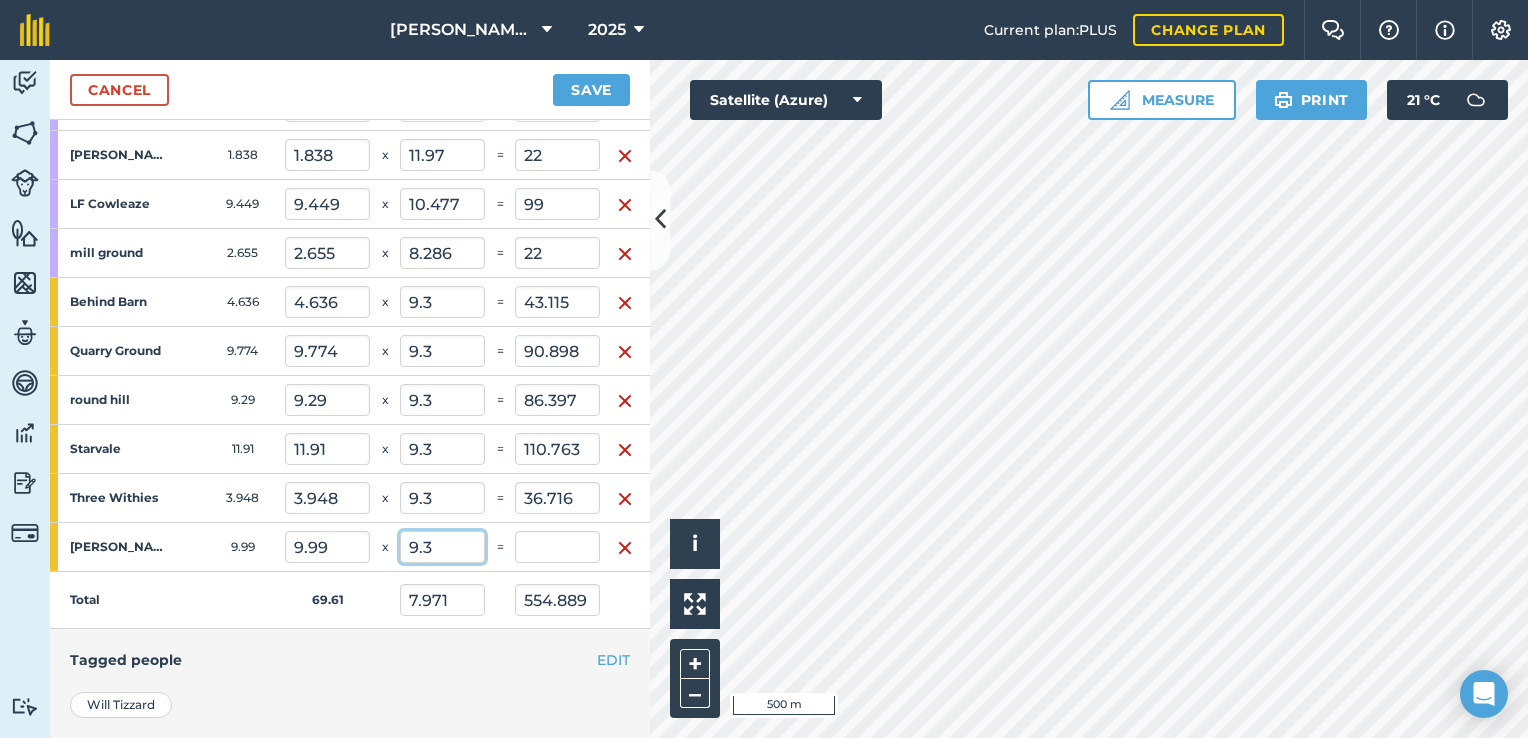 type on "9.3" 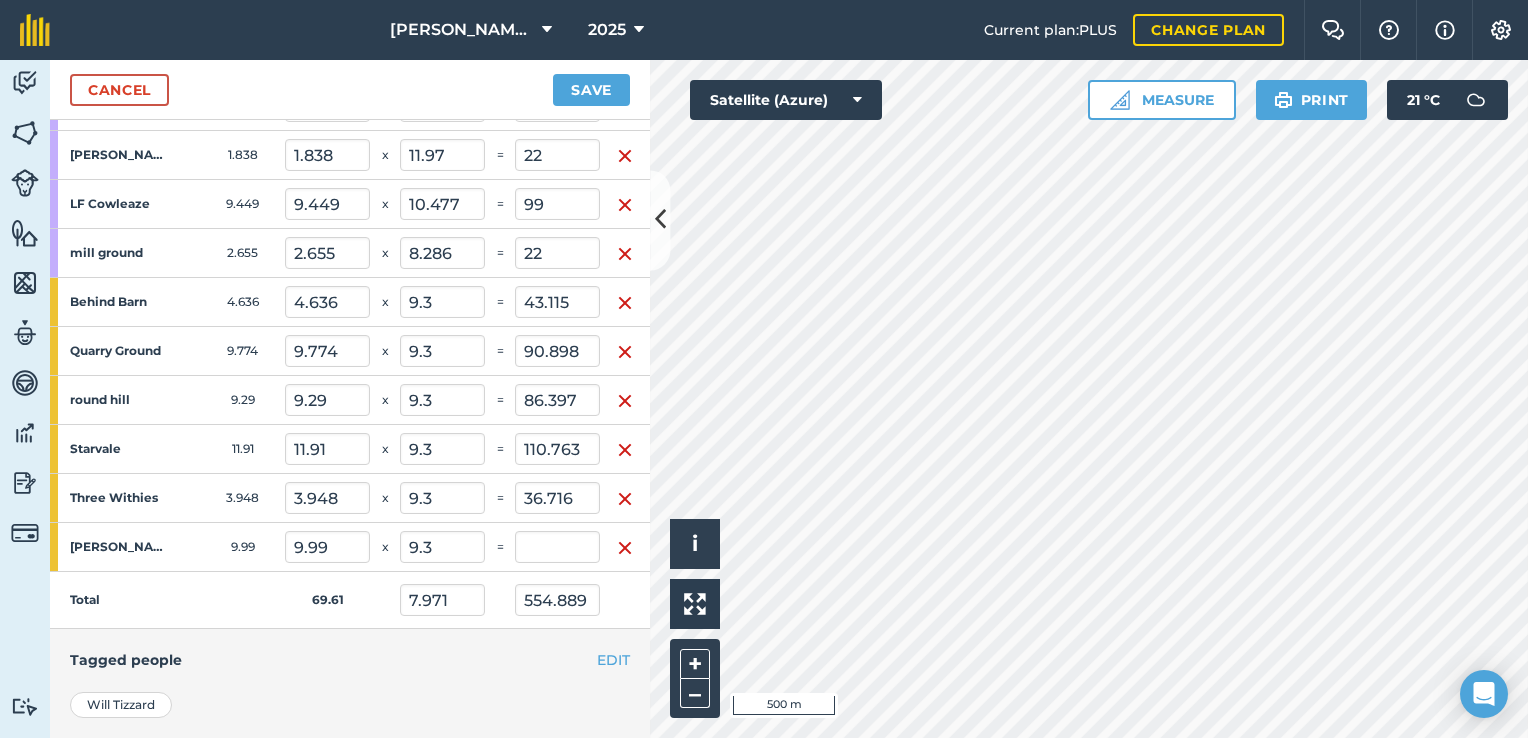 type on "9.306" 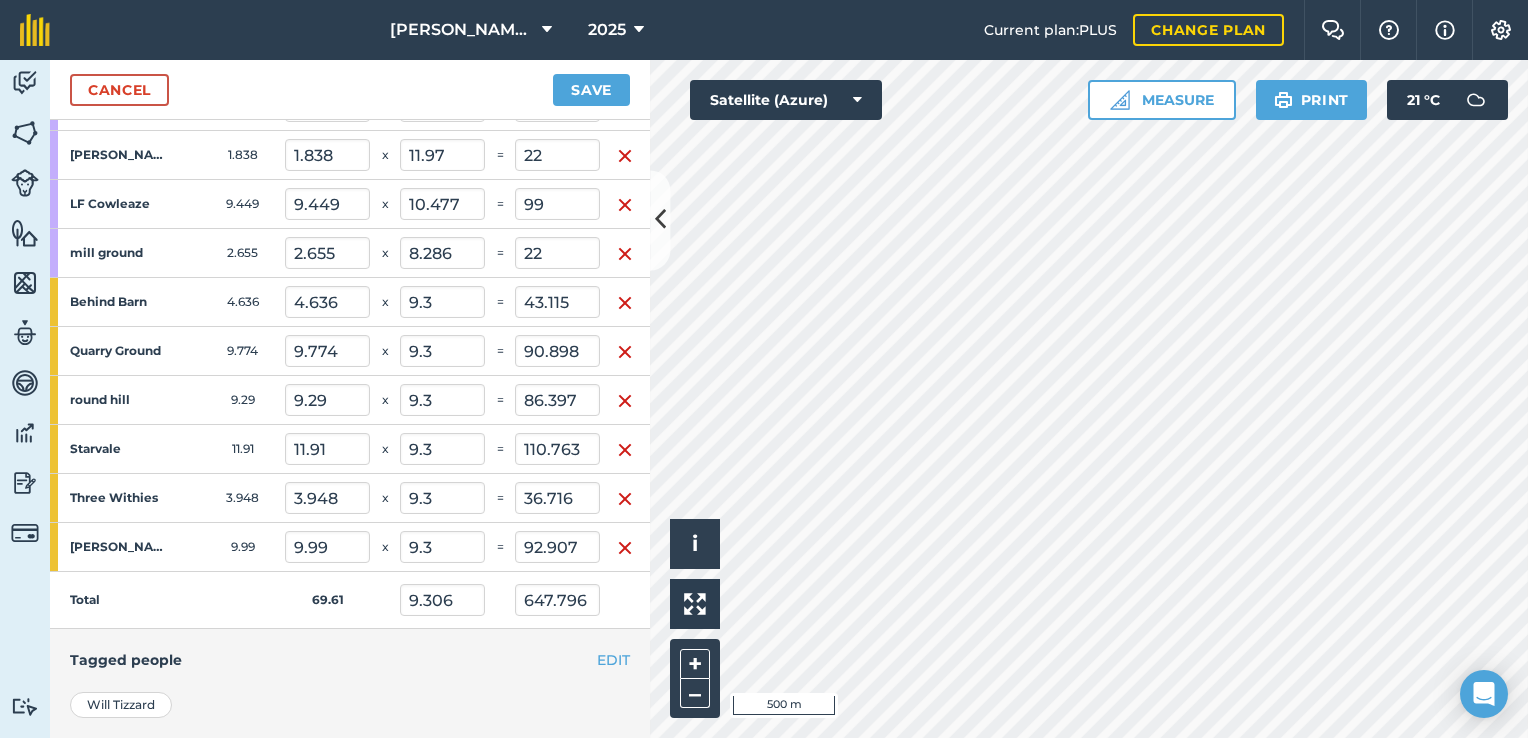drag, startPoint x: 421, startPoint y: 659, endPoint x: 412, endPoint y: 638, distance: 22.847319 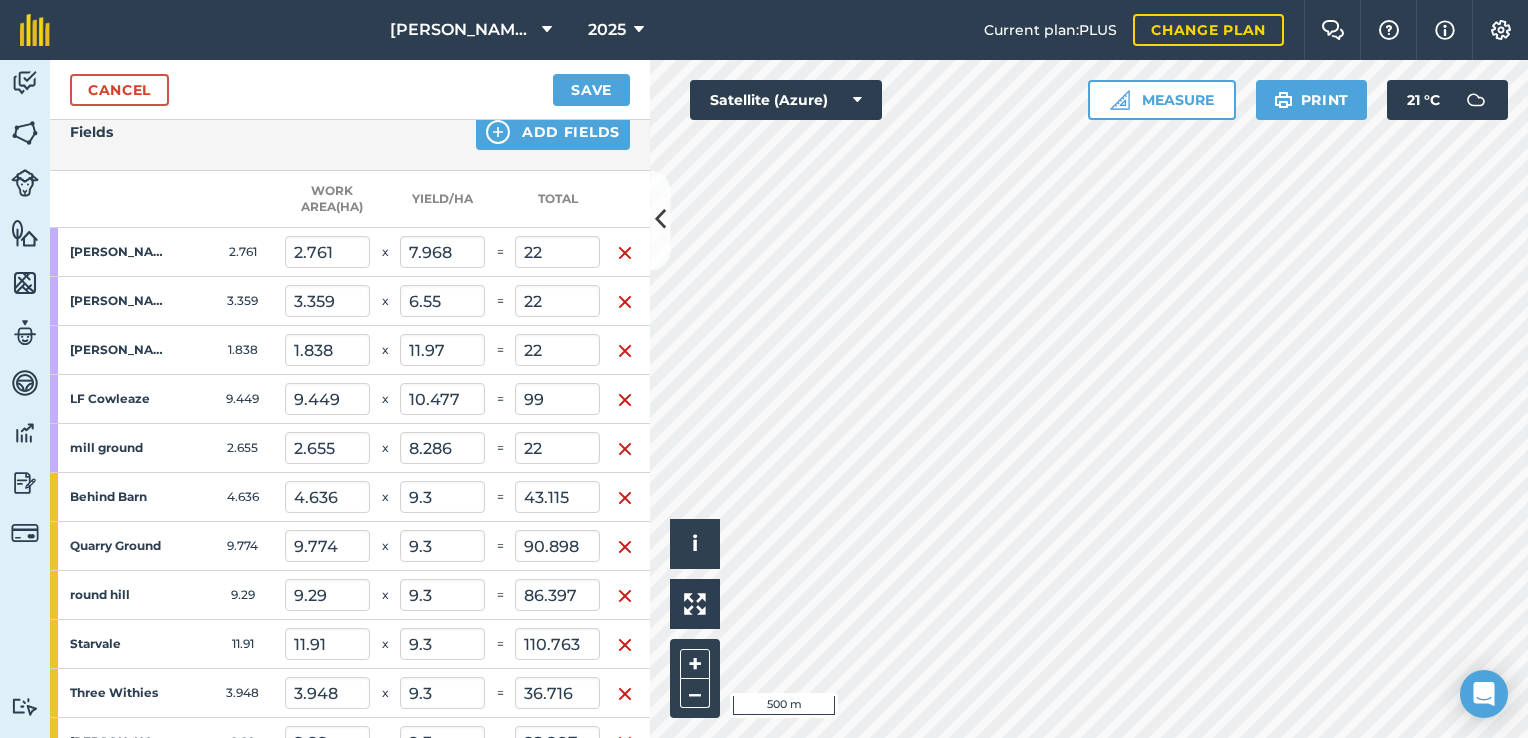 scroll, scrollTop: 138, scrollLeft: 0, axis: vertical 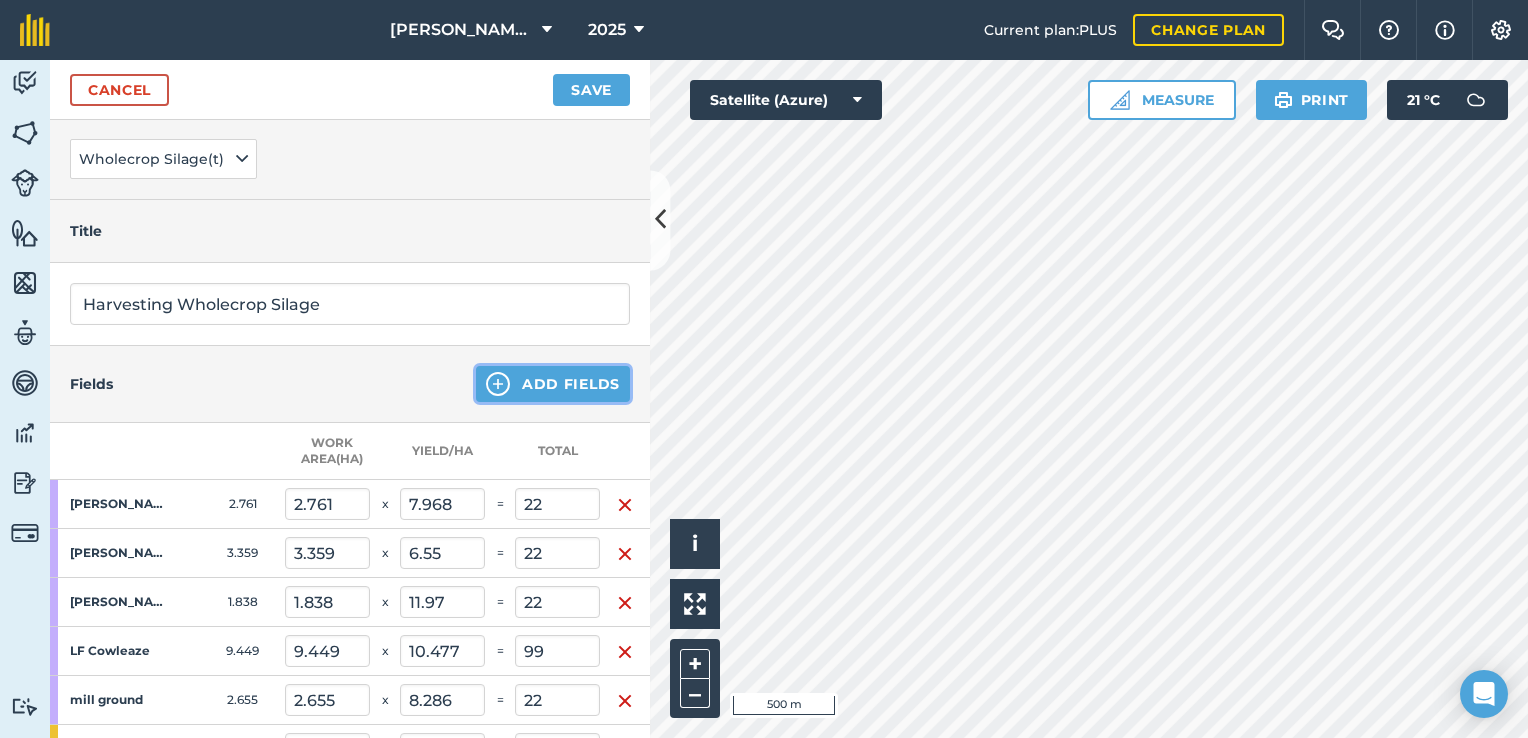click on "Add Fields" at bounding box center (553, 384) 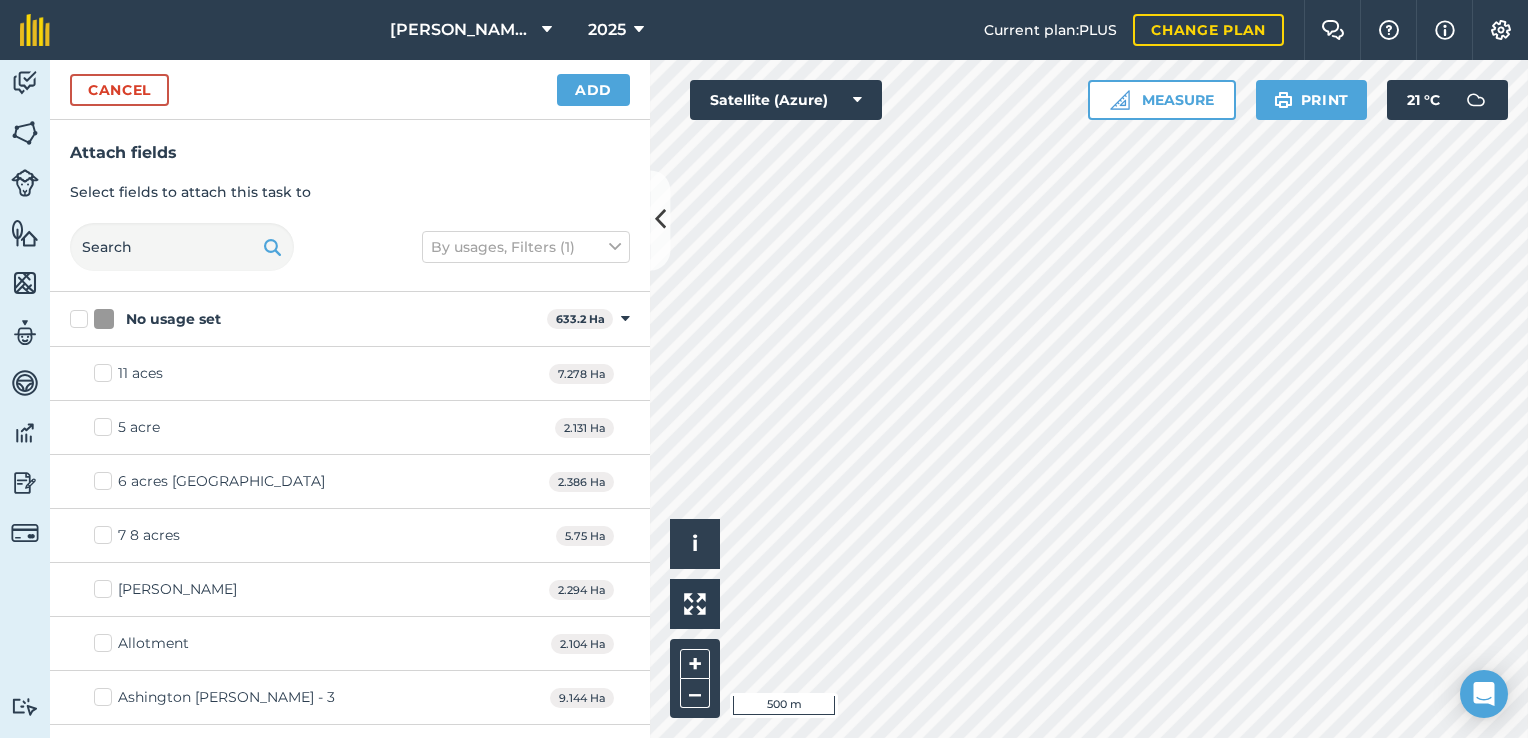 checkbox on "true" 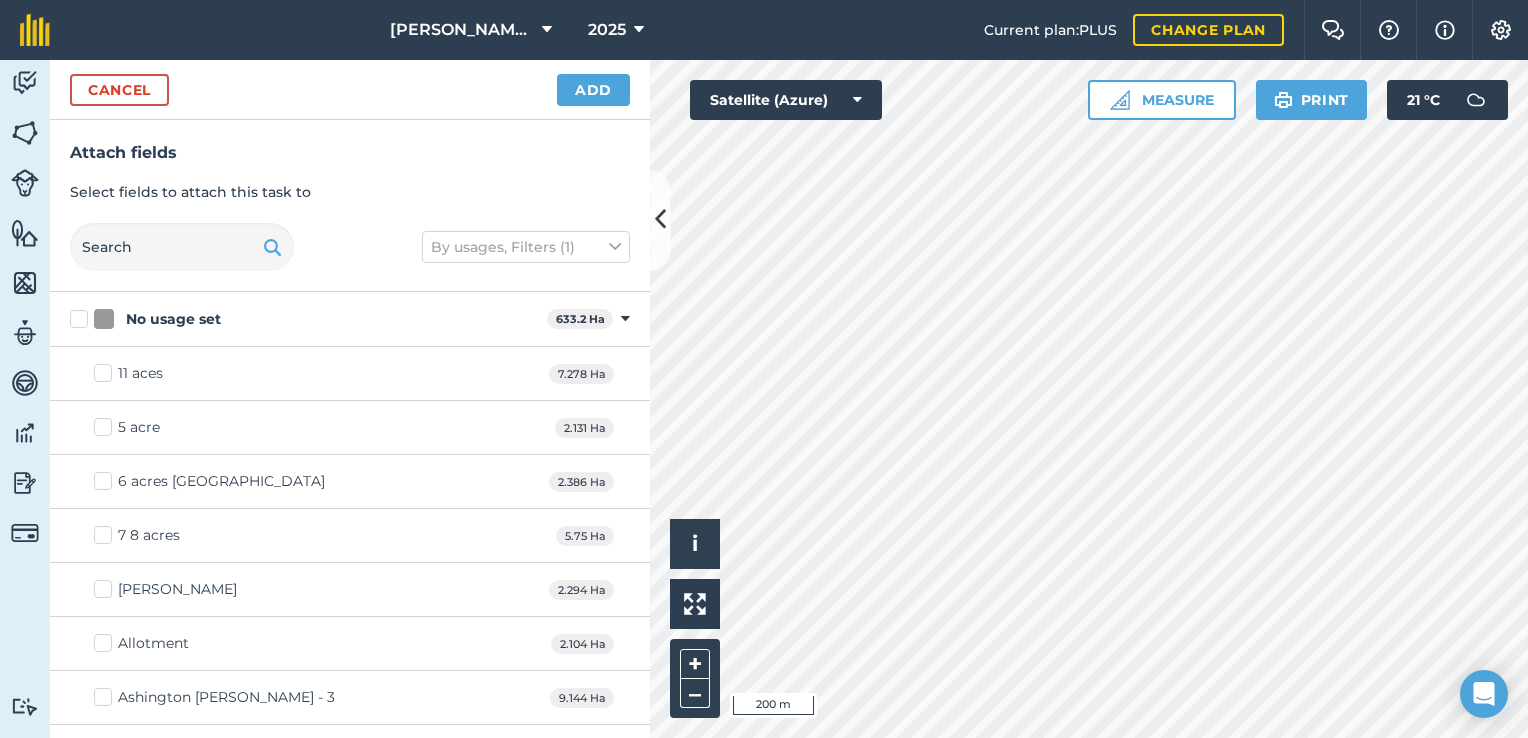 checkbox on "true" 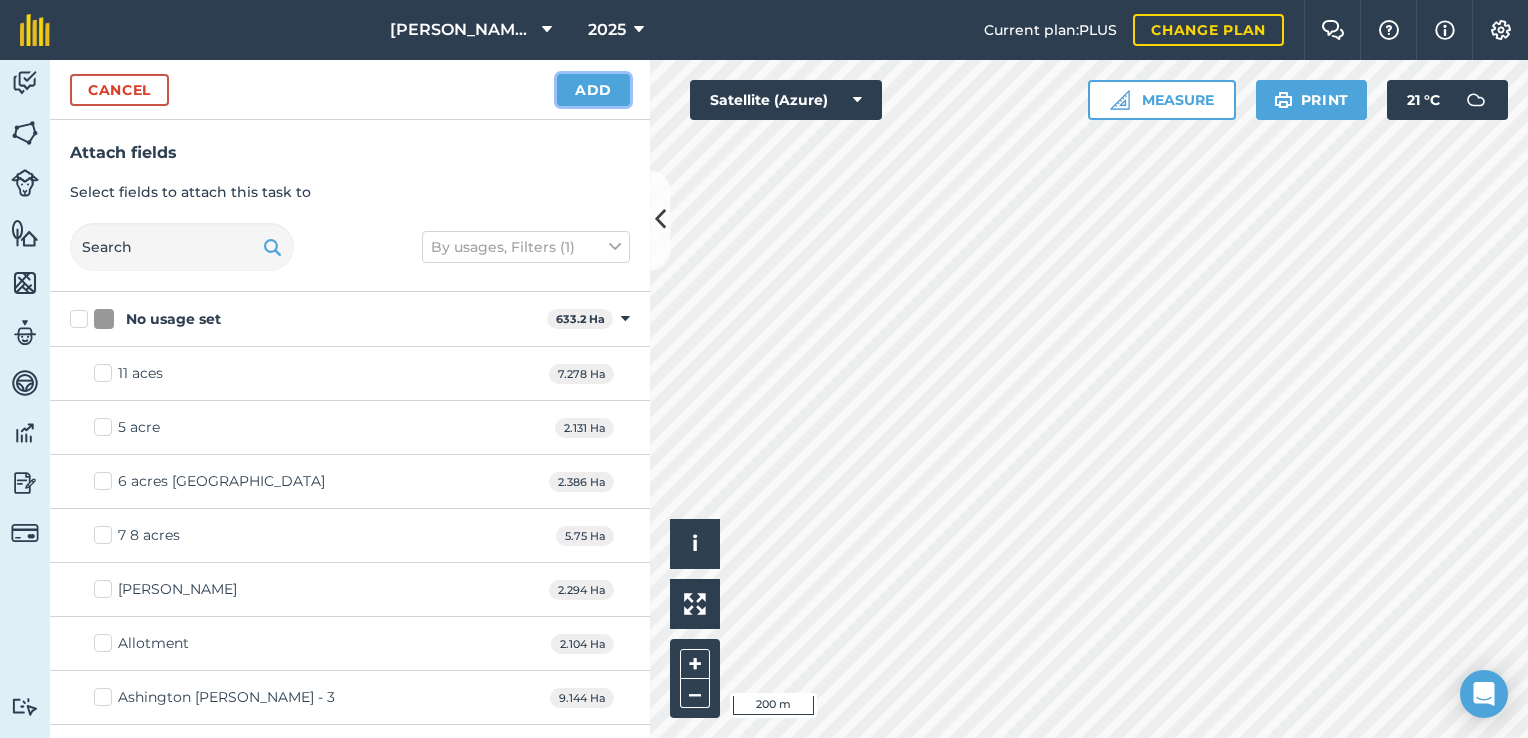 click on "Add" at bounding box center [593, 90] 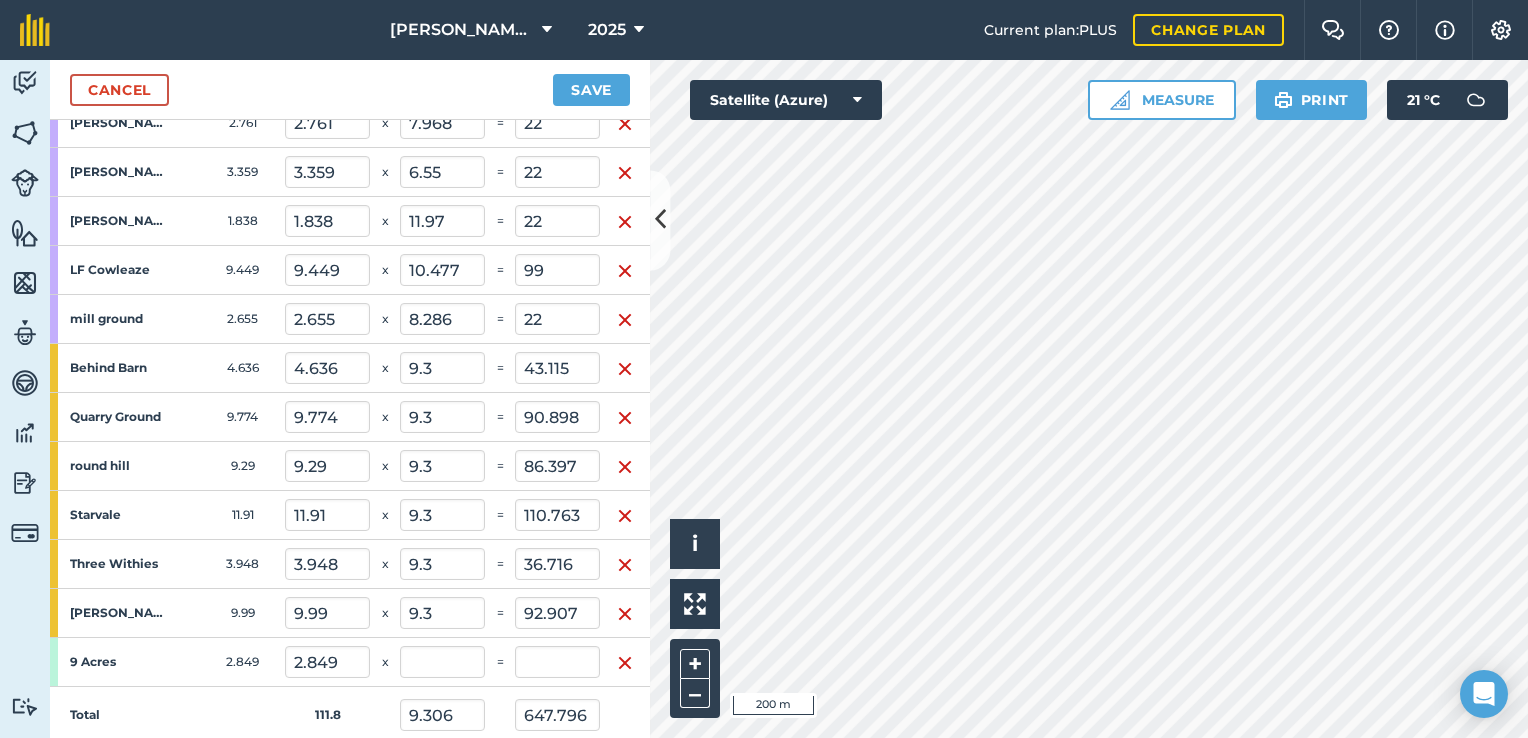 scroll, scrollTop: 882, scrollLeft: 0, axis: vertical 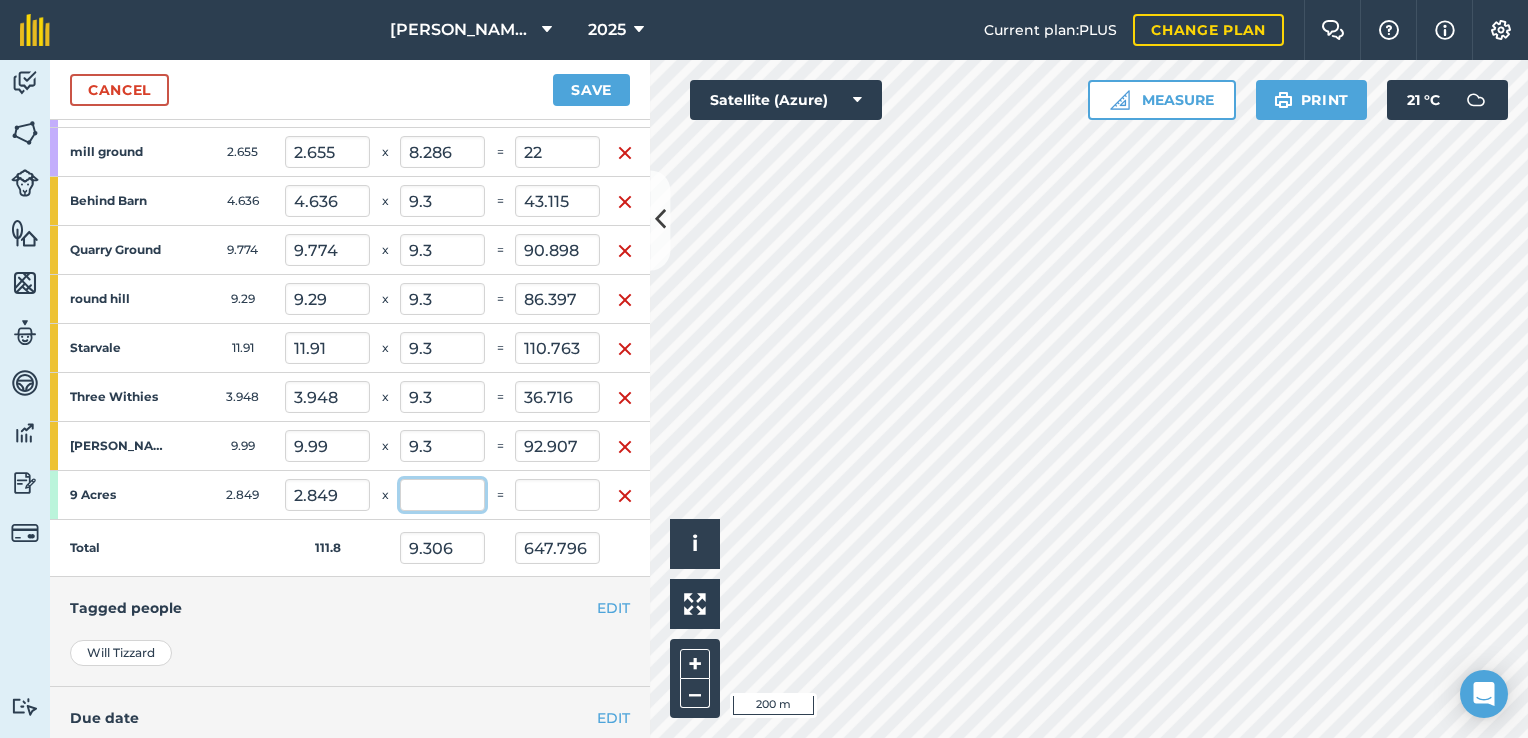 click at bounding box center [442, 495] 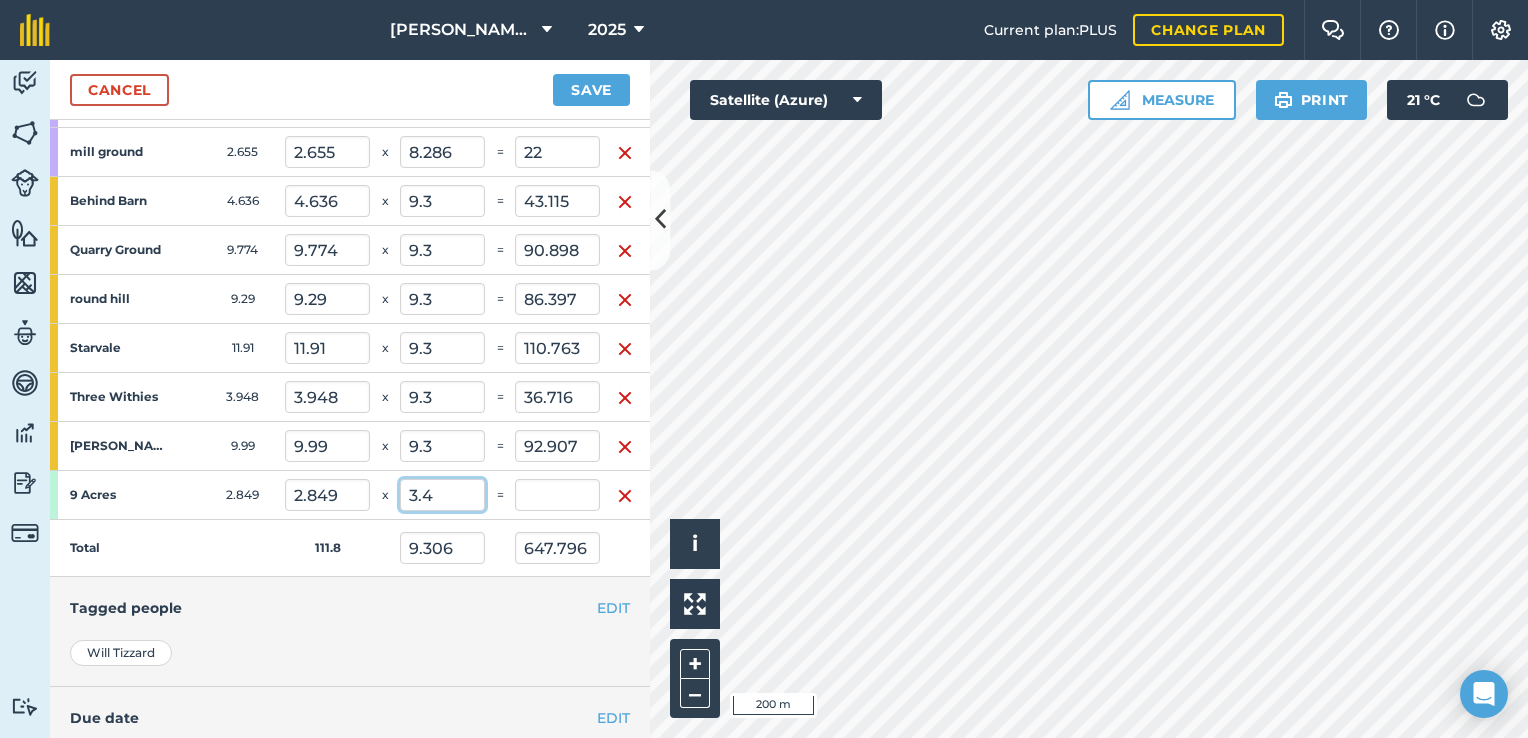 type on "3.4" 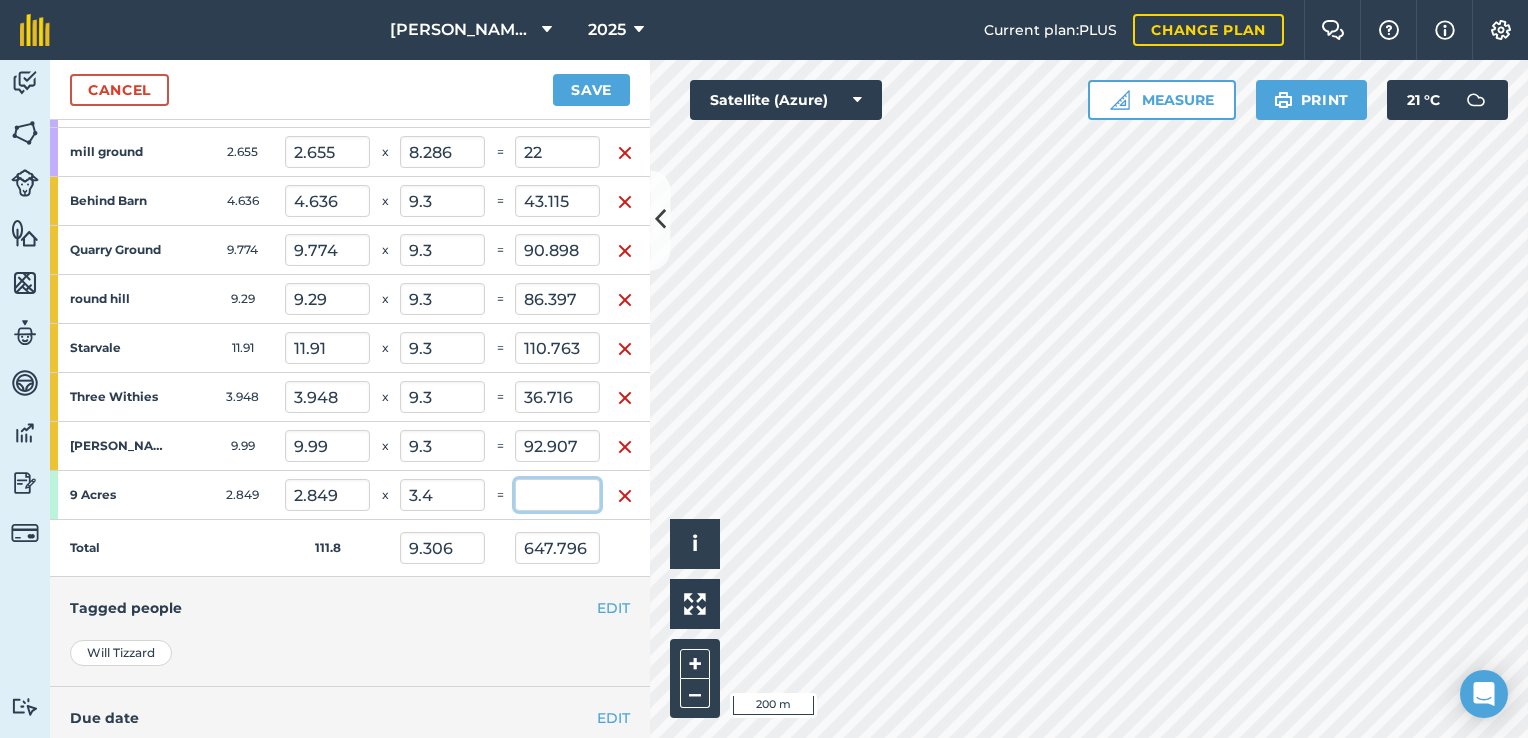 click at bounding box center (557, 495) 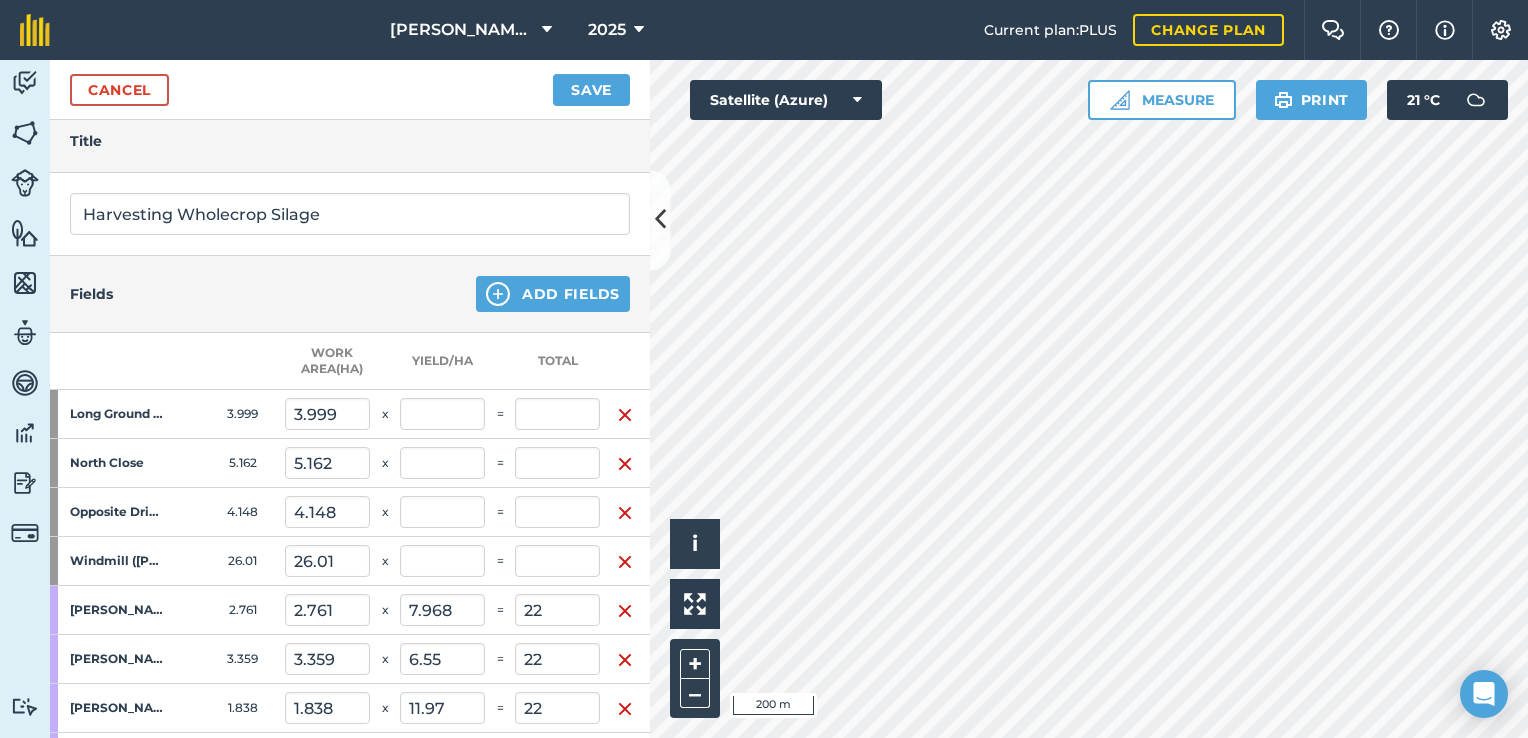 scroll, scrollTop: 333, scrollLeft: 0, axis: vertical 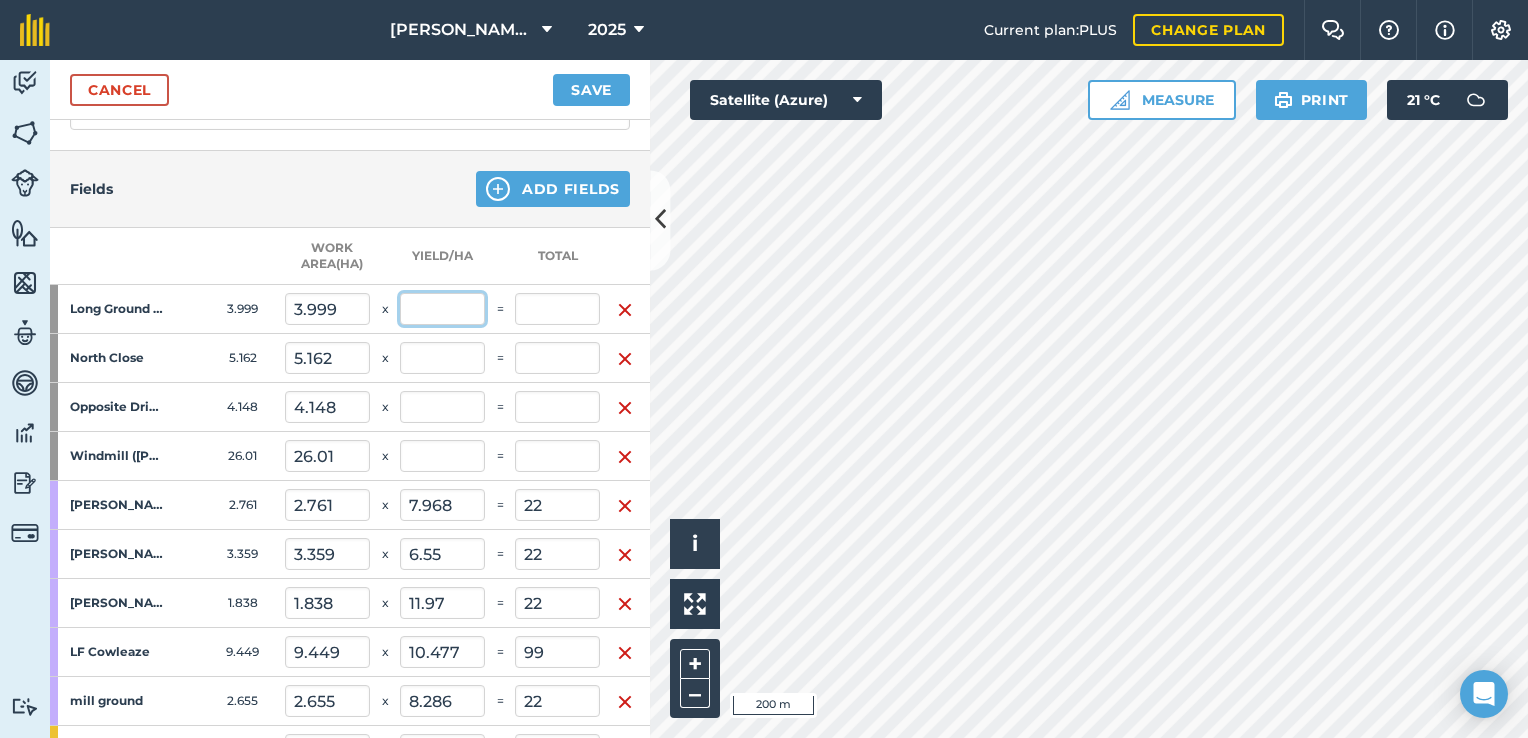 click at bounding box center (442, 309) 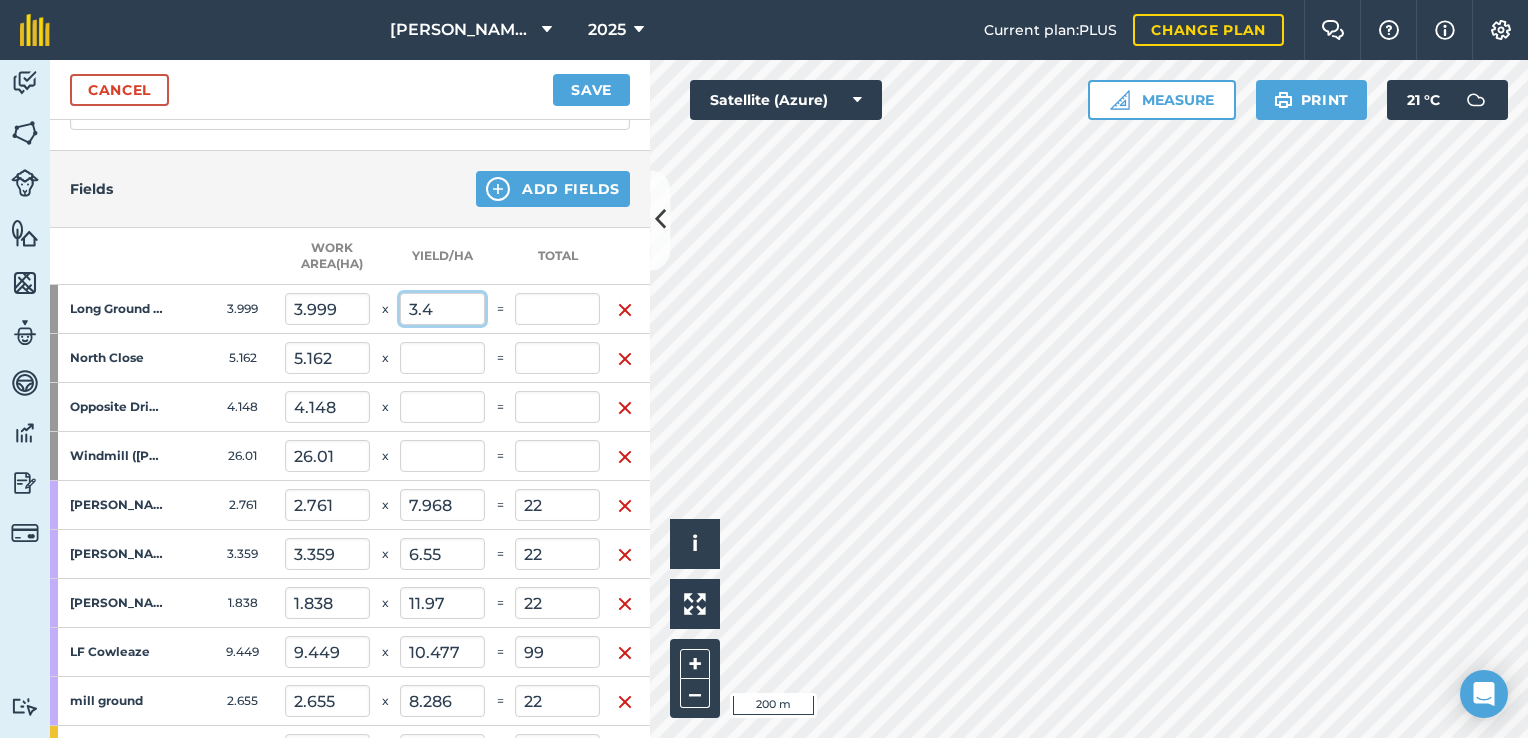 type on "3.4" 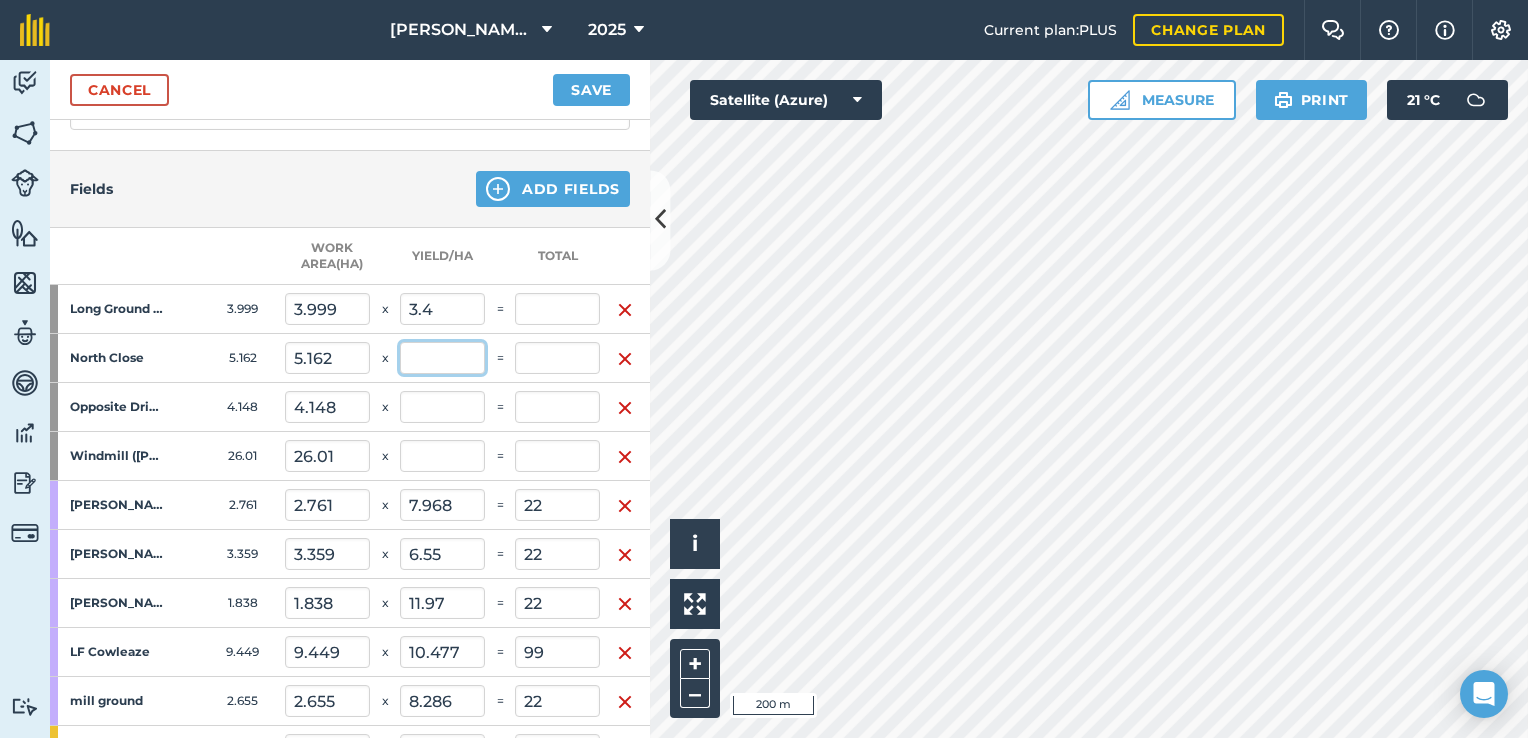 type on "6.004" 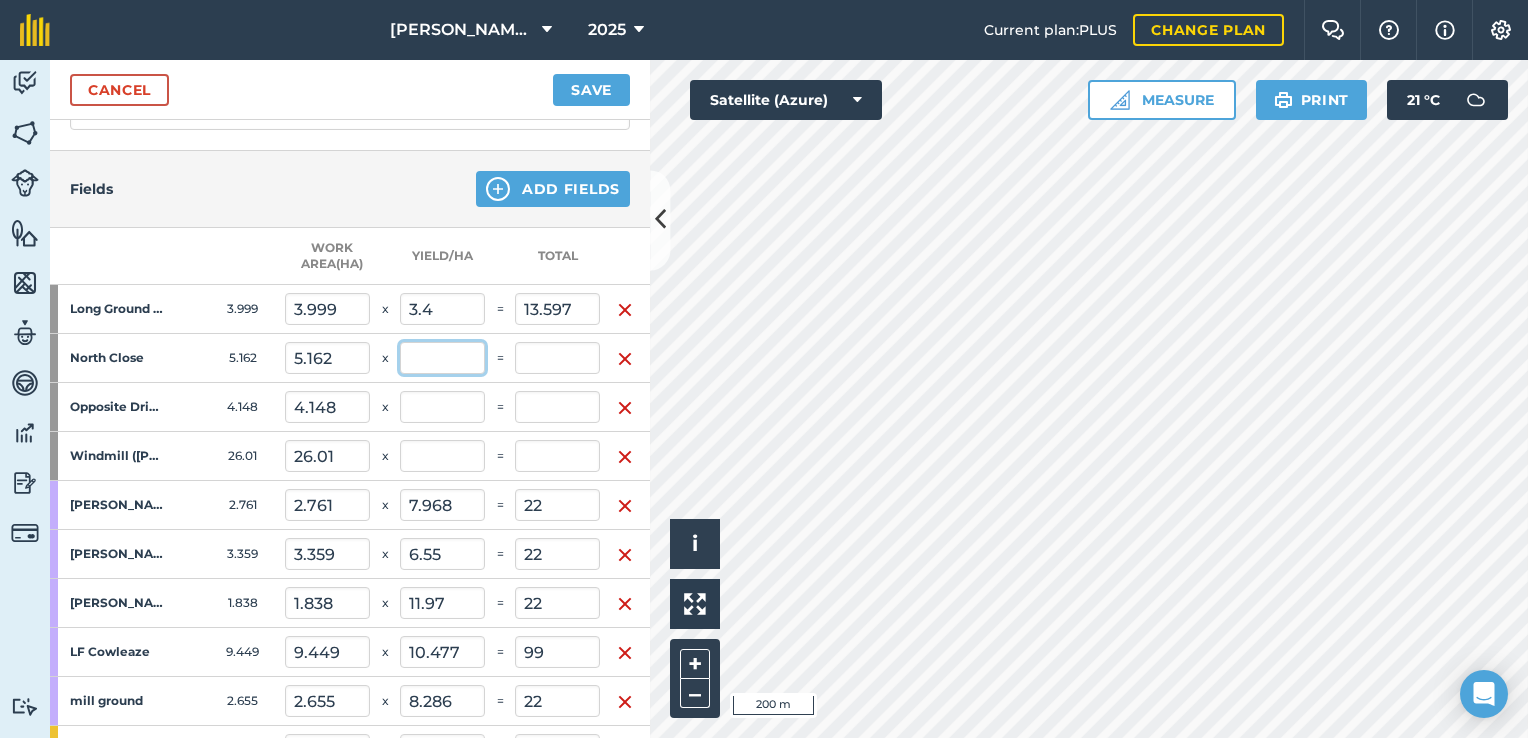 click at bounding box center (442, 358) 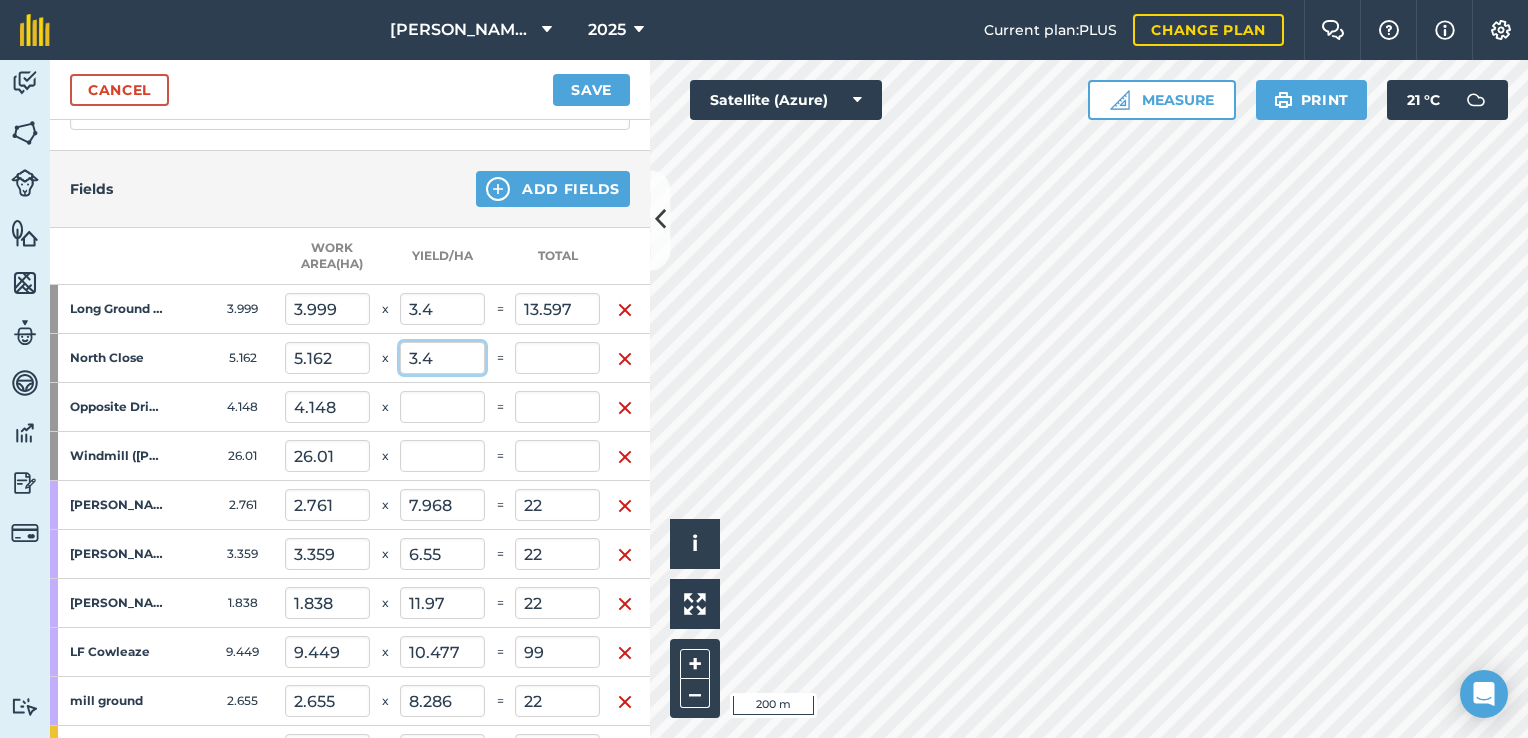 type on "3.4" 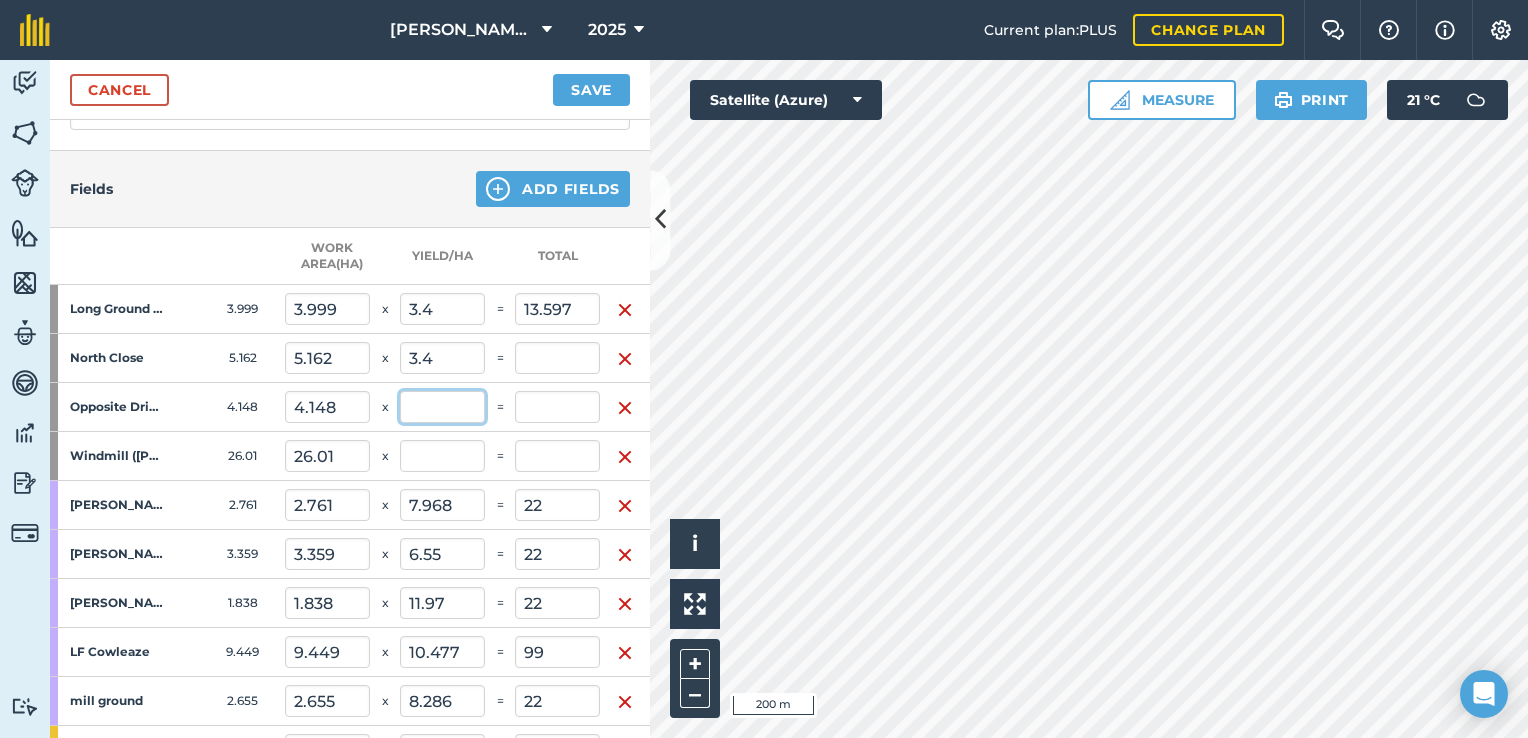 click at bounding box center [442, 407] 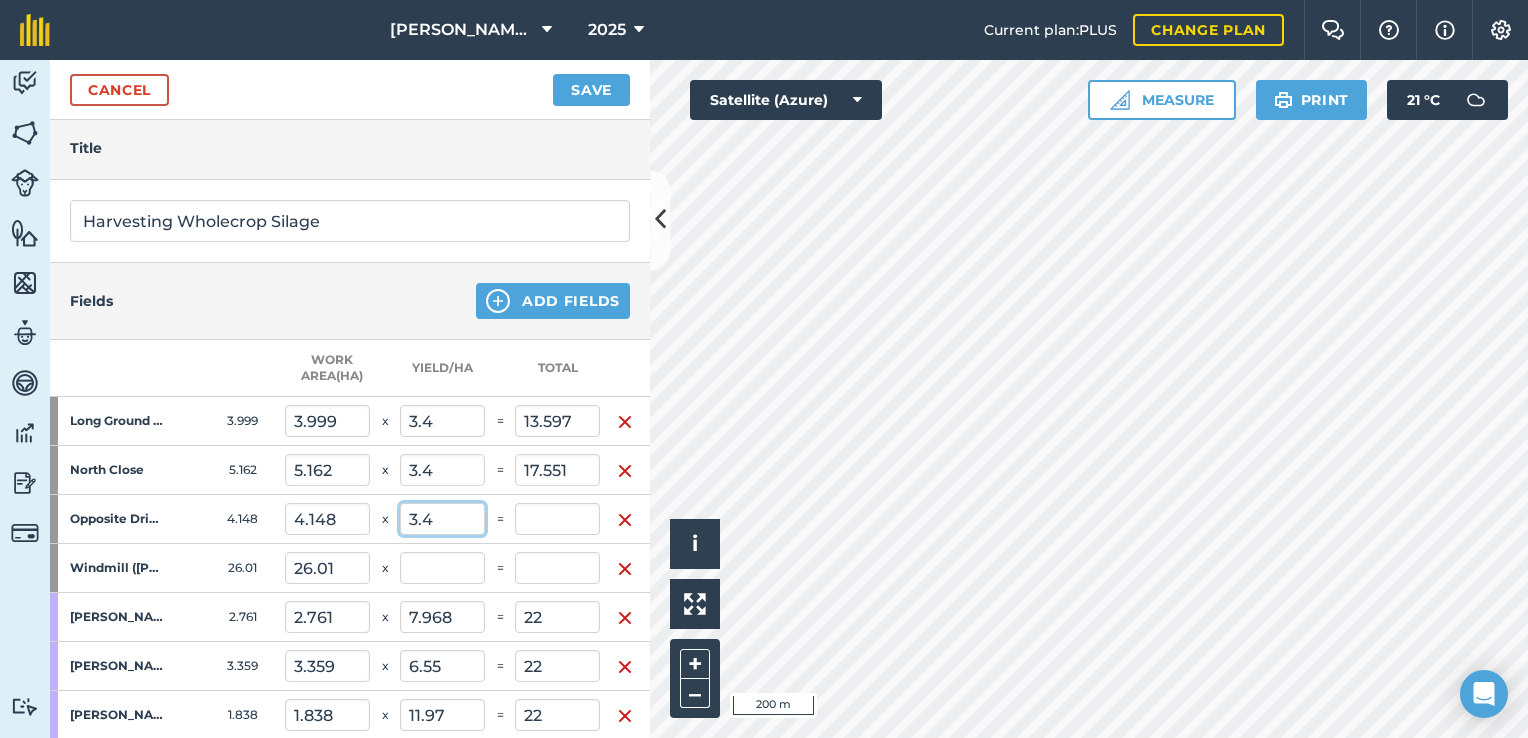 type on "3.4" 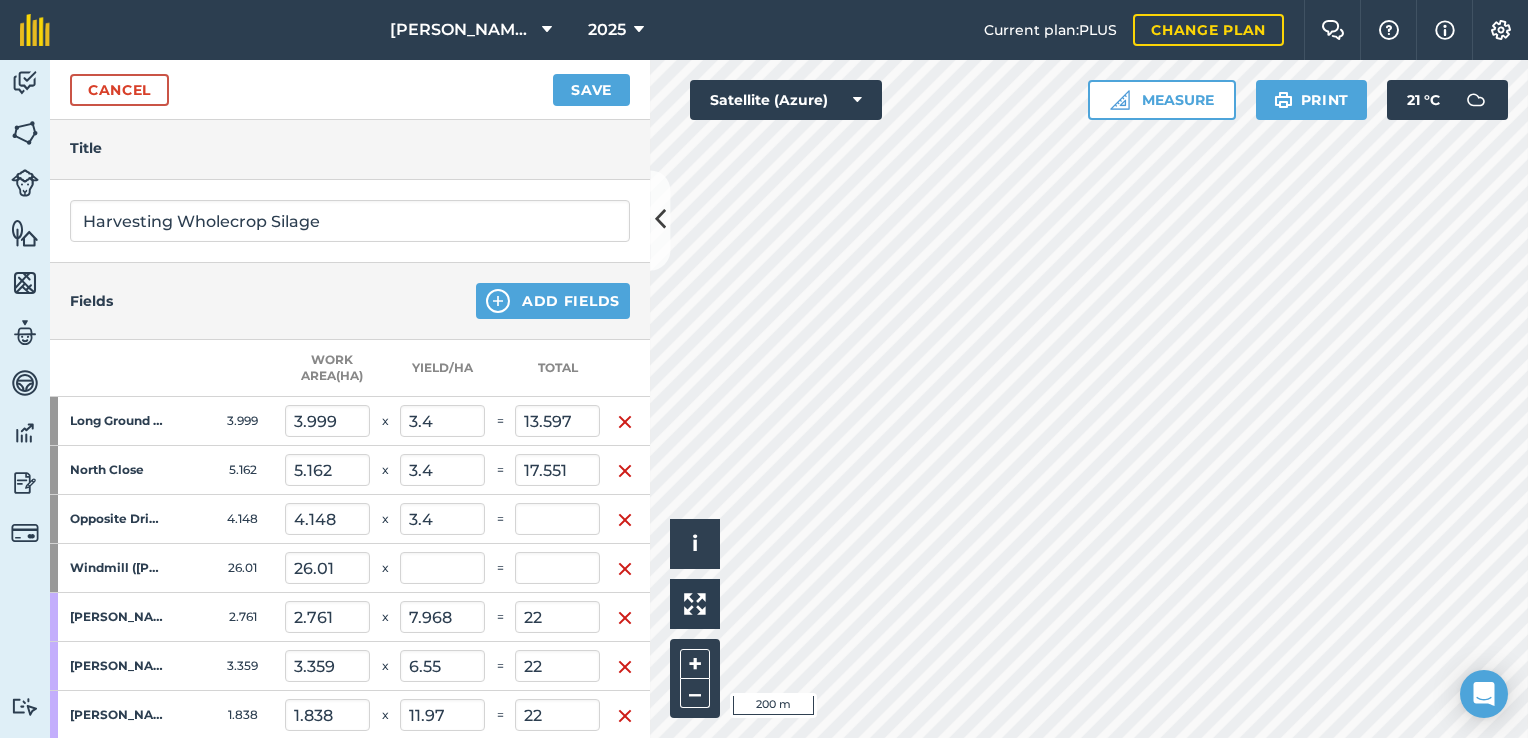 type on "6.287" 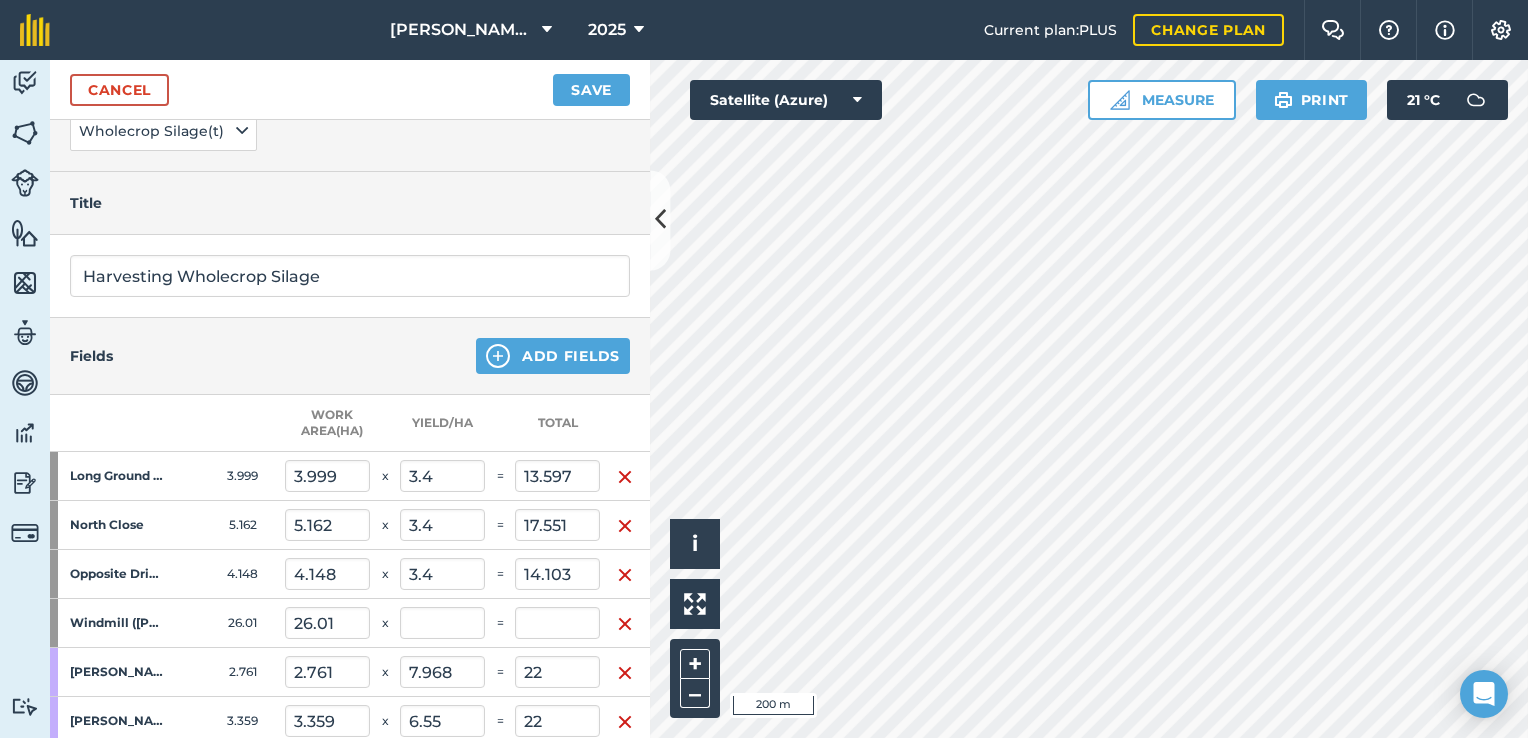 click on "3.4" at bounding box center (442, 476) 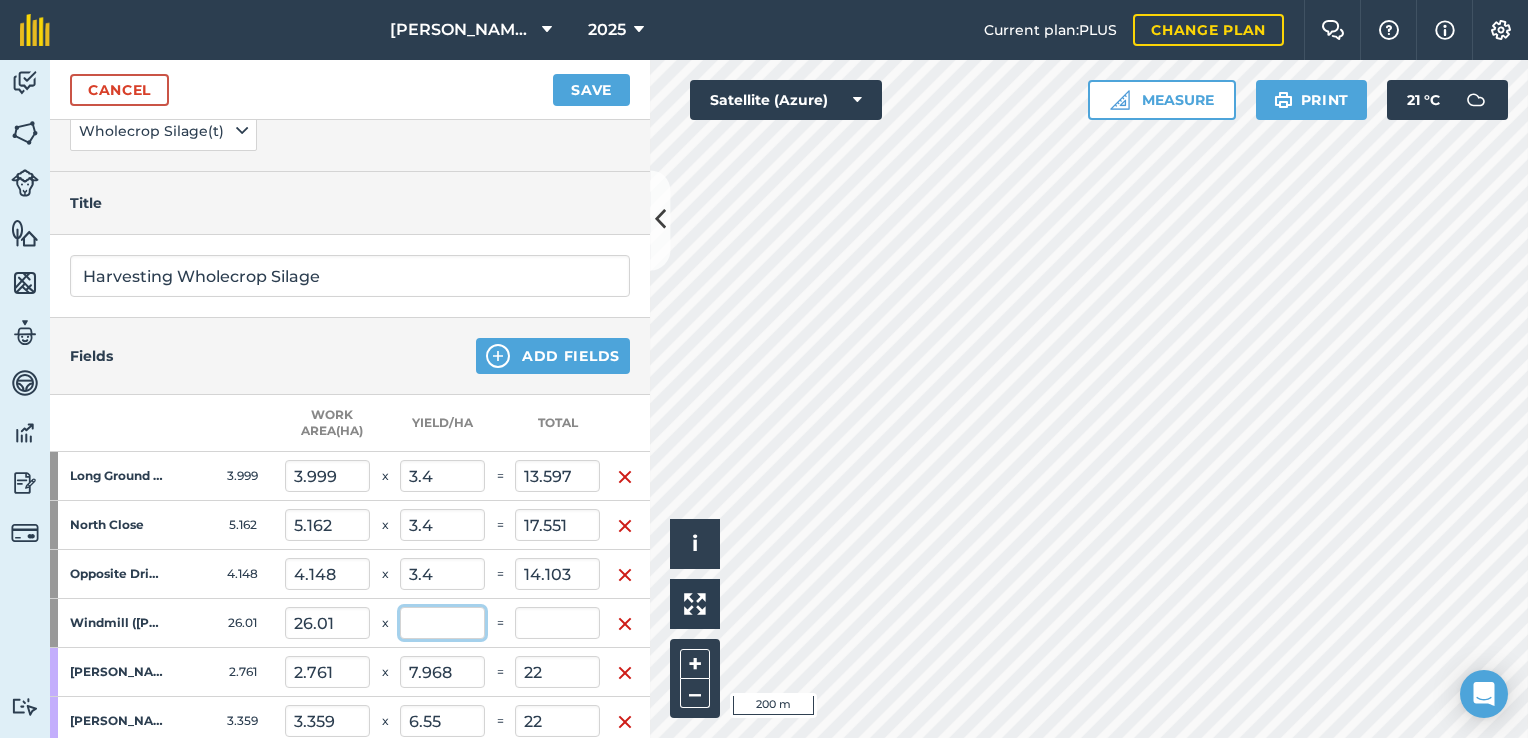 click at bounding box center [442, 623] 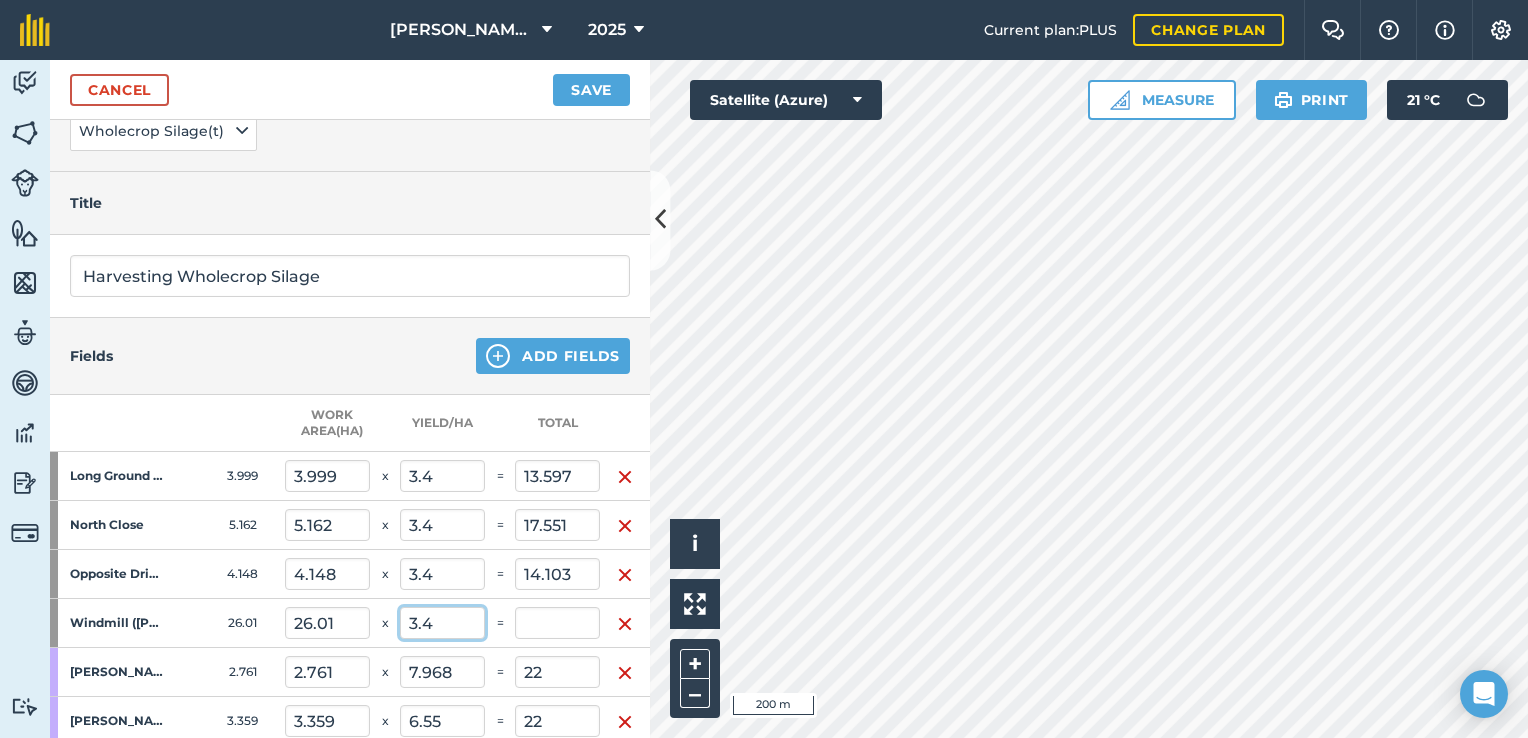 type on "3.4" 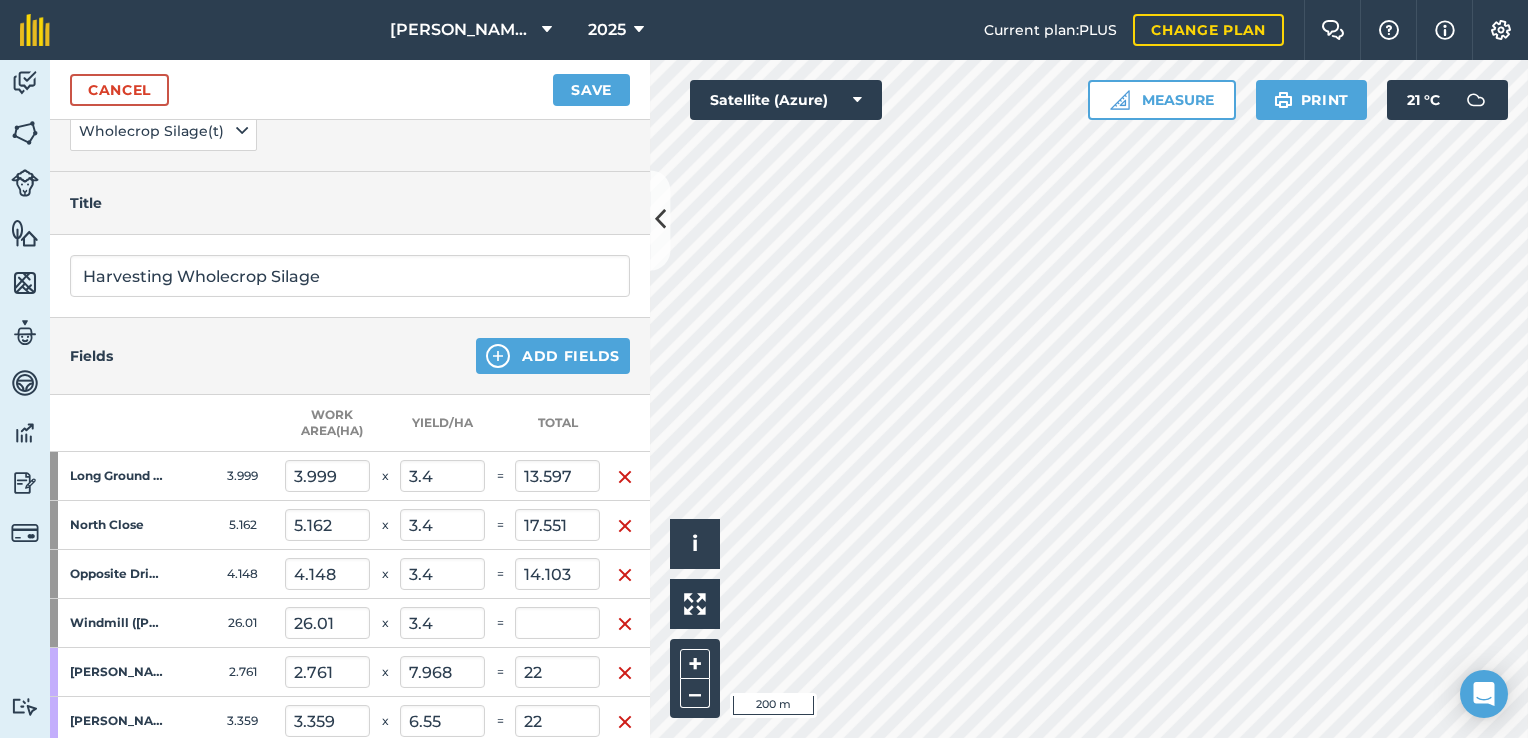 type on "7.078" 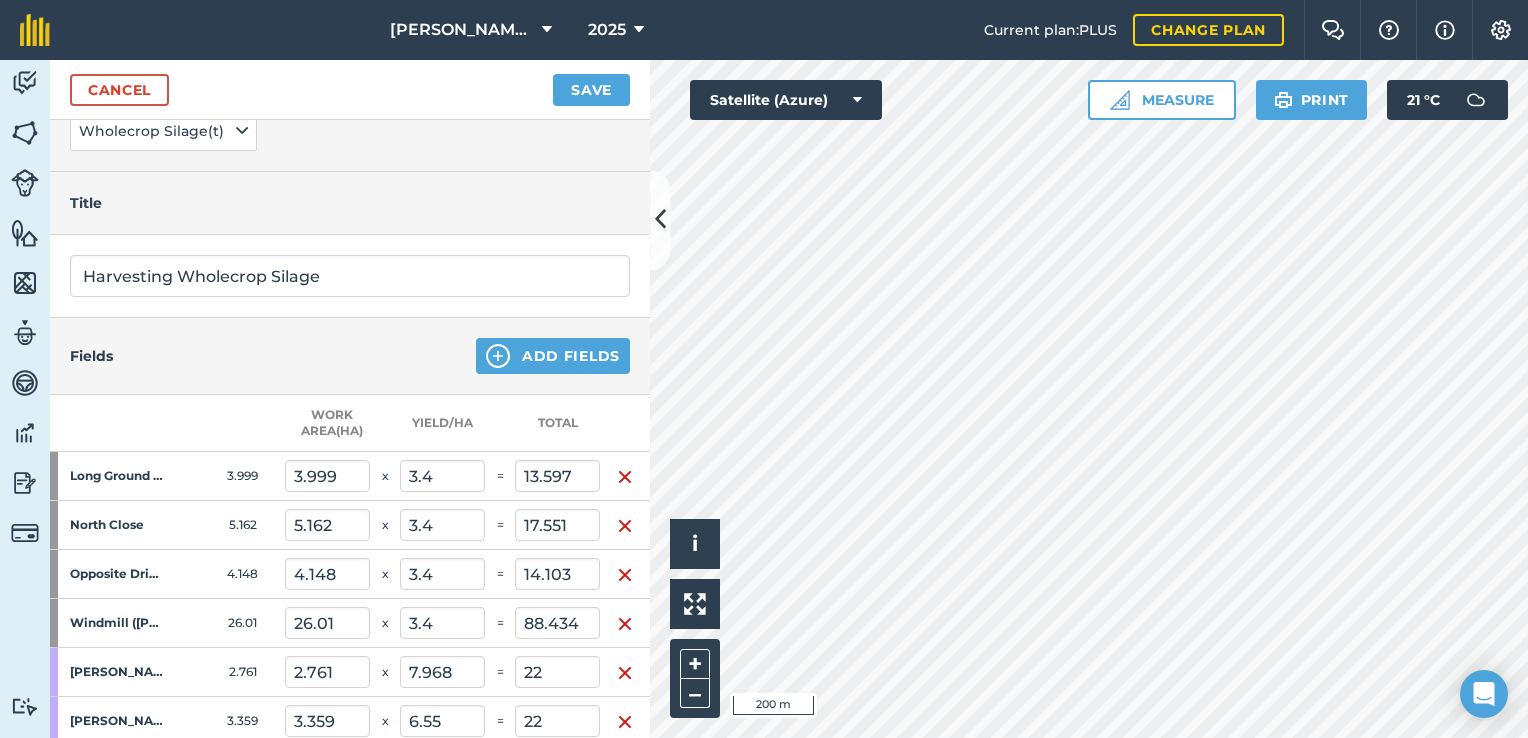 click at bounding box center (500, 423) 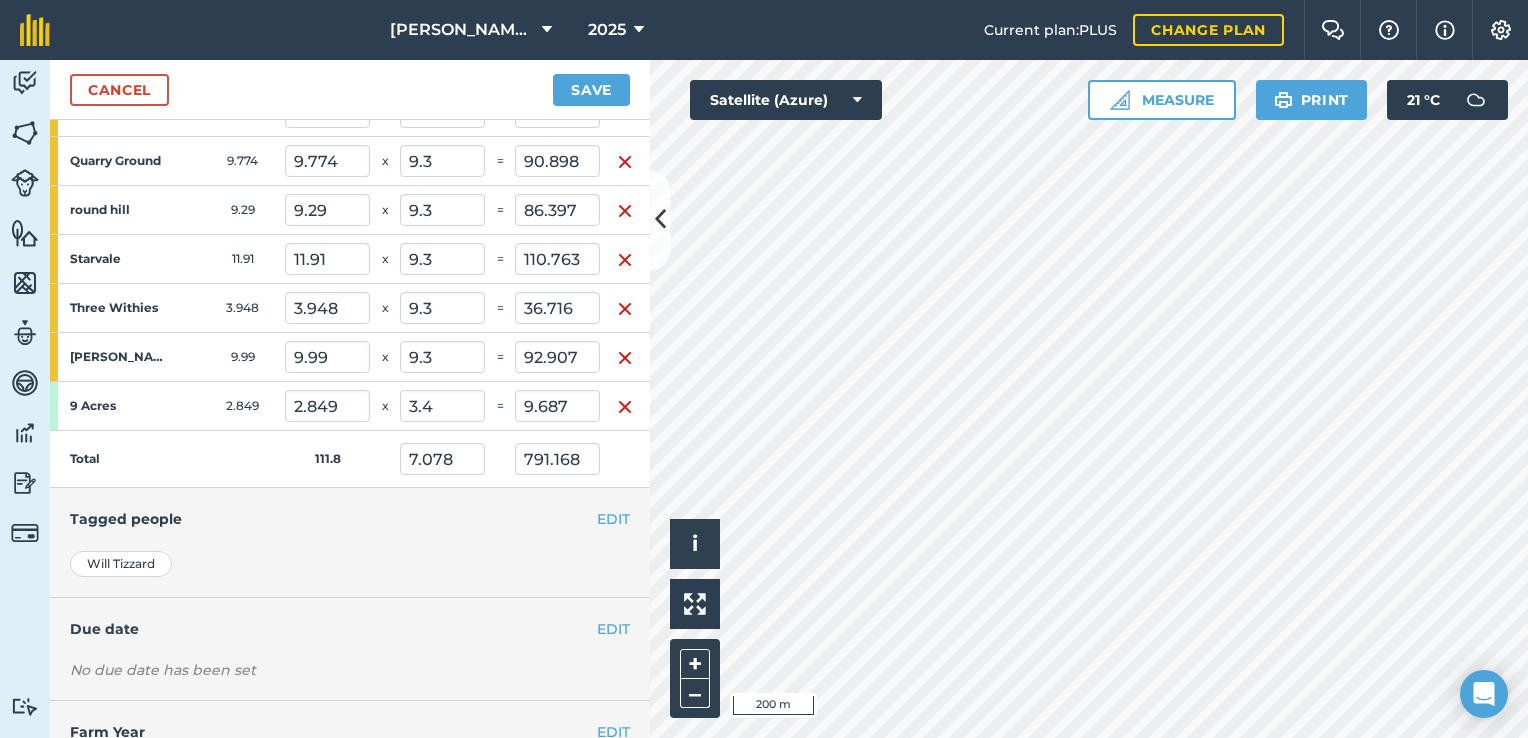 scroll, scrollTop: 1048, scrollLeft: 0, axis: vertical 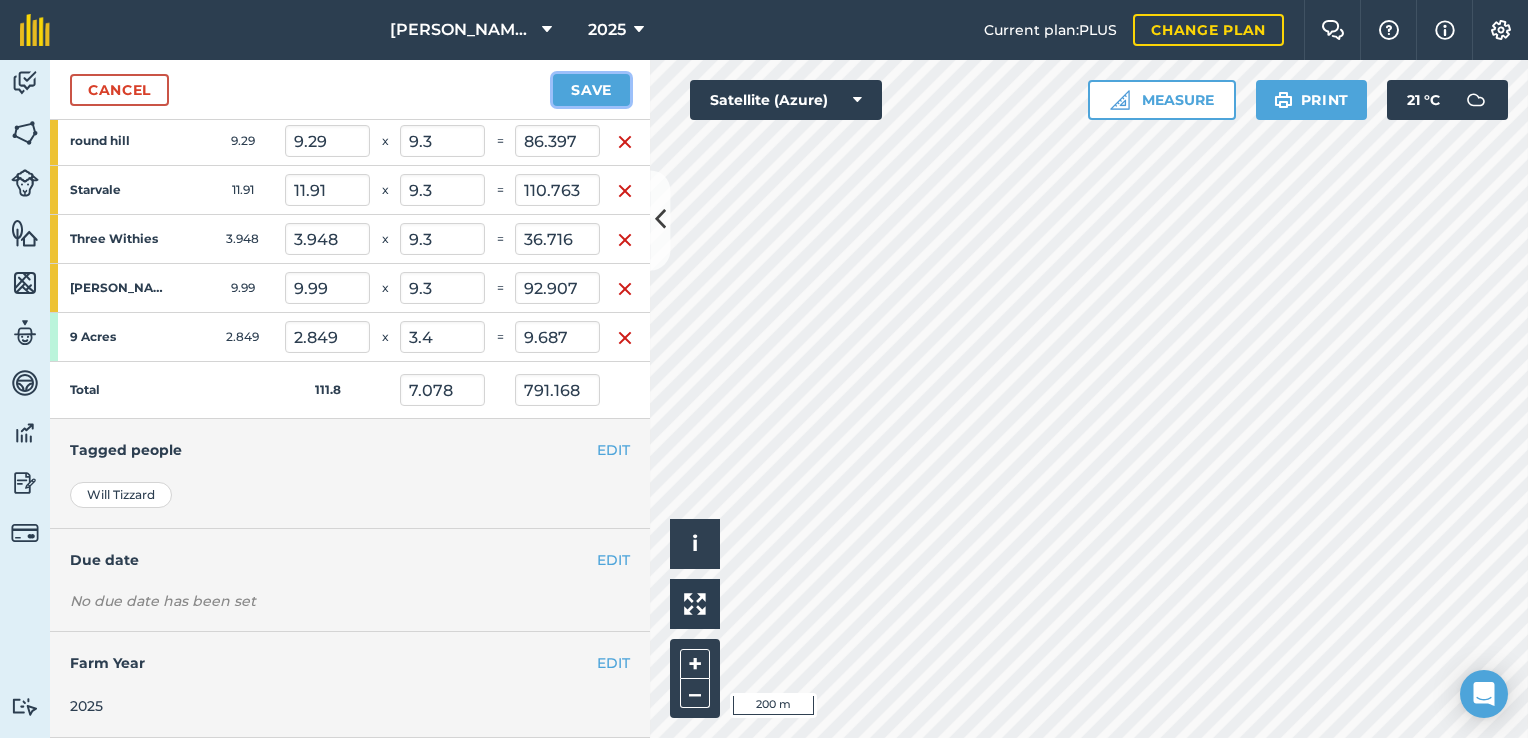 click on "Save" at bounding box center [591, 90] 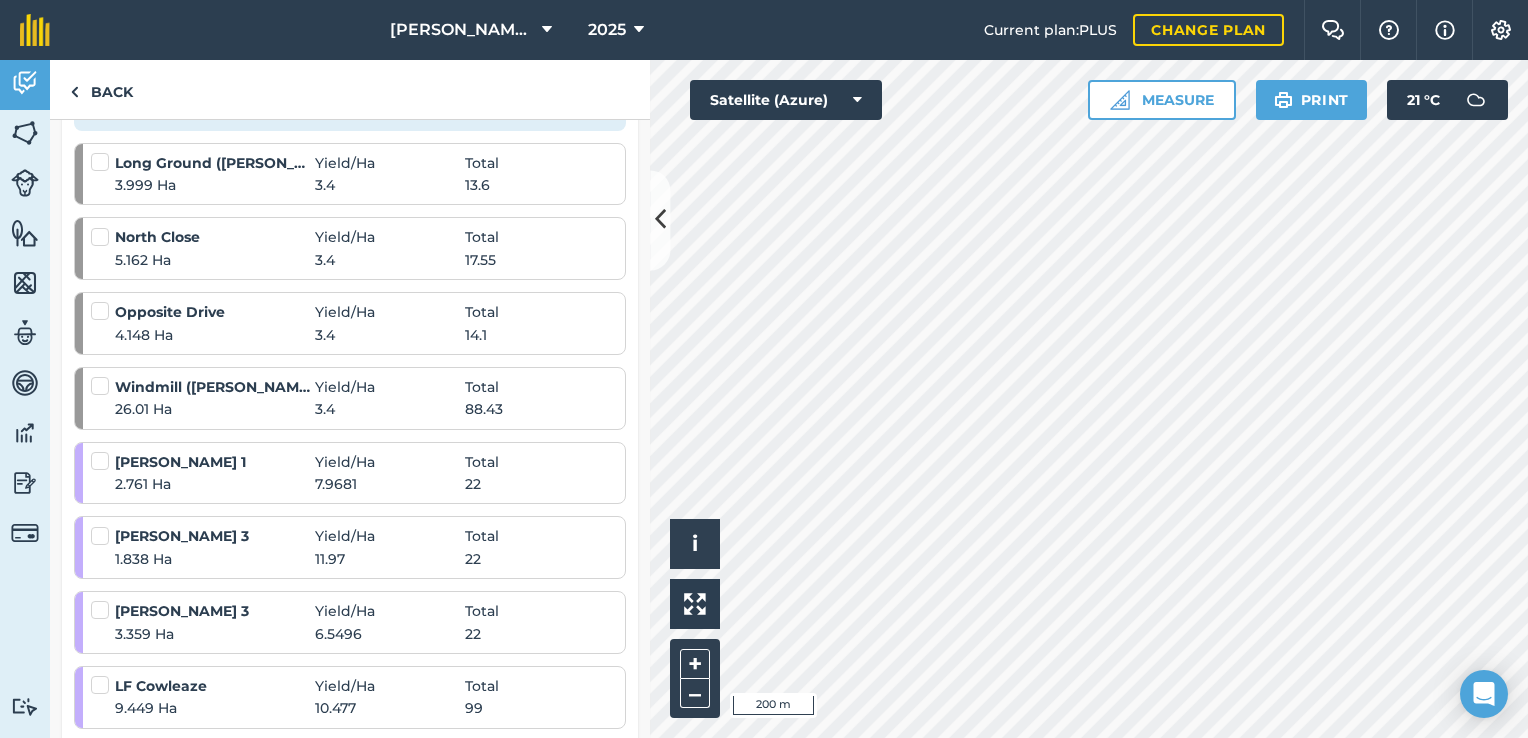 scroll, scrollTop: 0, scrollLeft: 0, axis: both 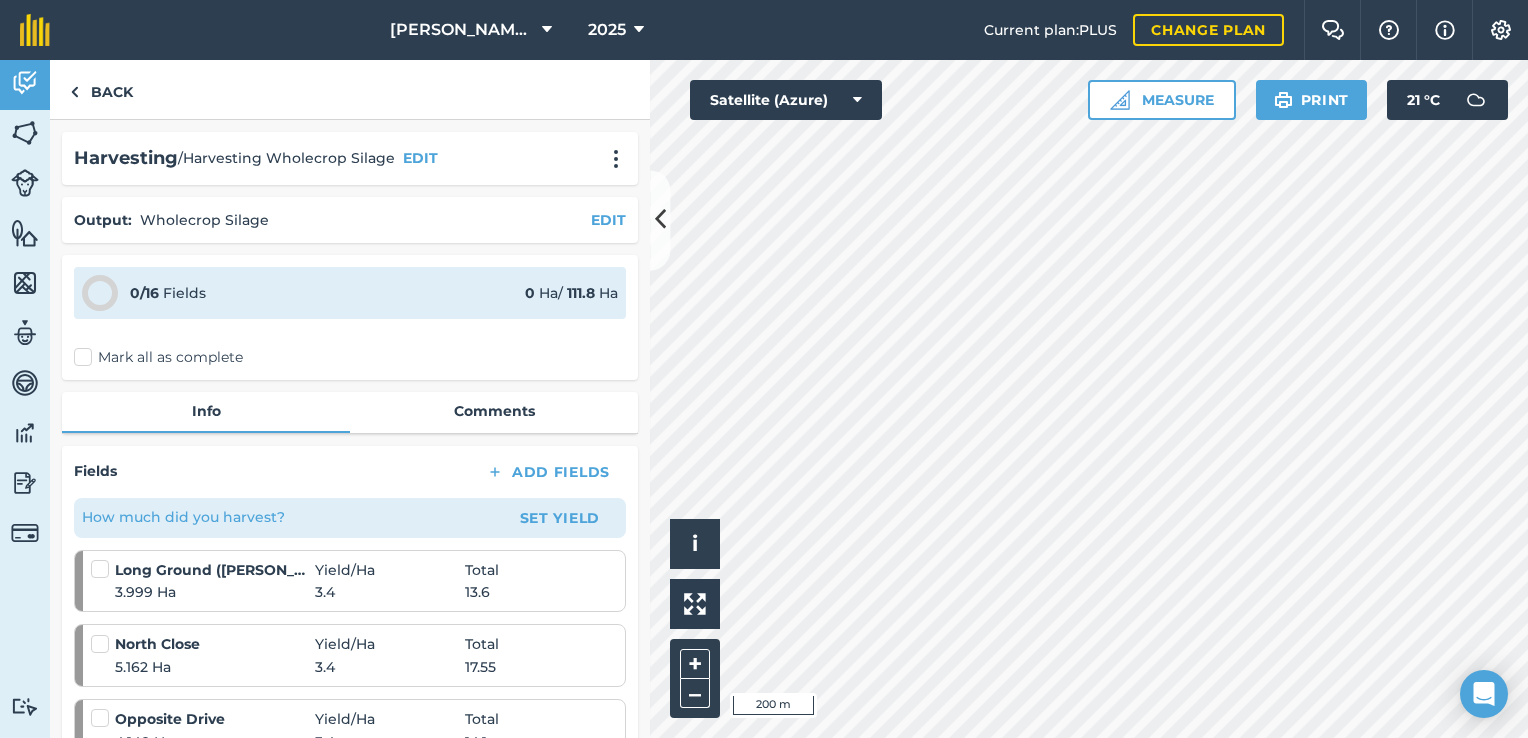 click on "Mark all as complete" at bounding box center [158, 357] 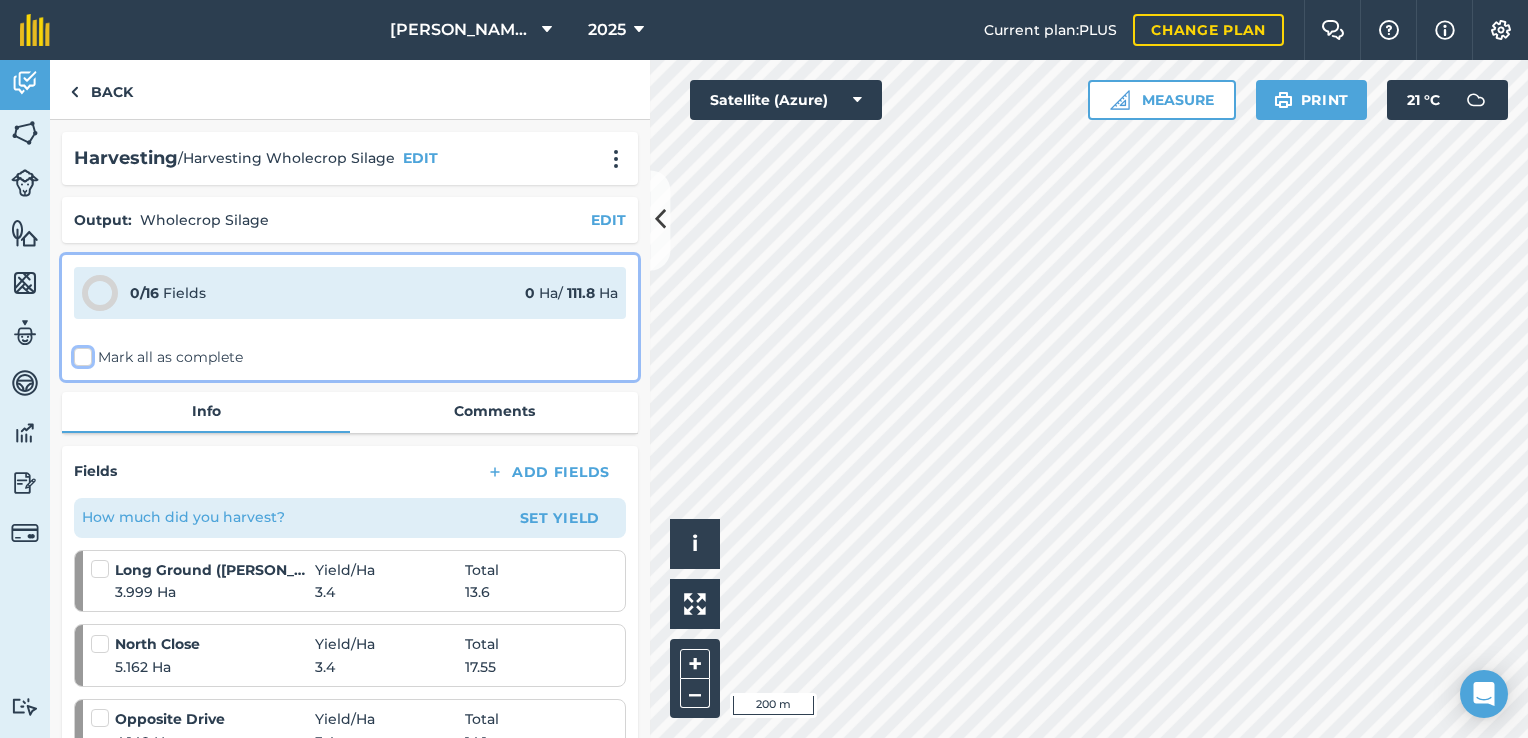 click on "Mark all as complete" at bounding box center [80, 353] 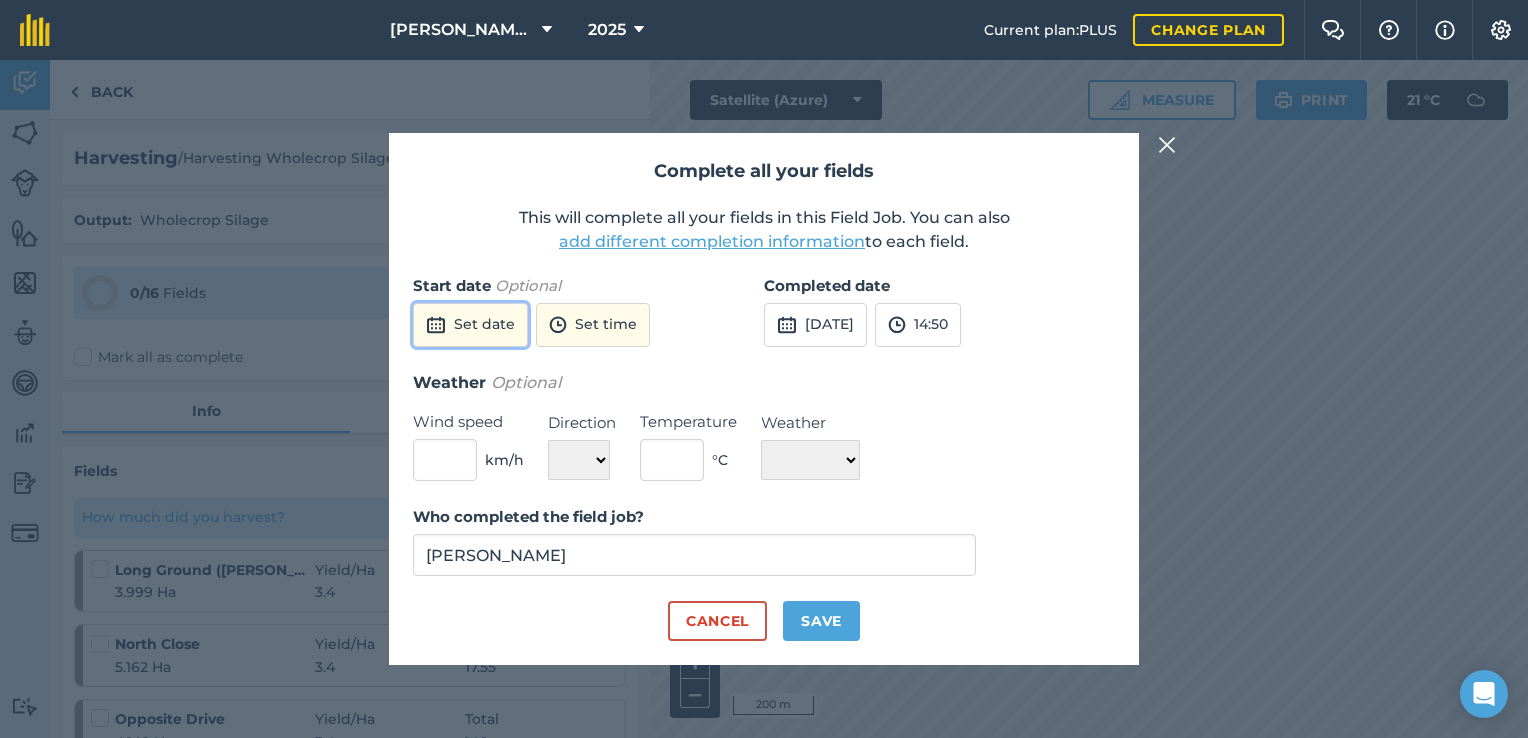 click on "Set date" at bounding box center [470, 325] 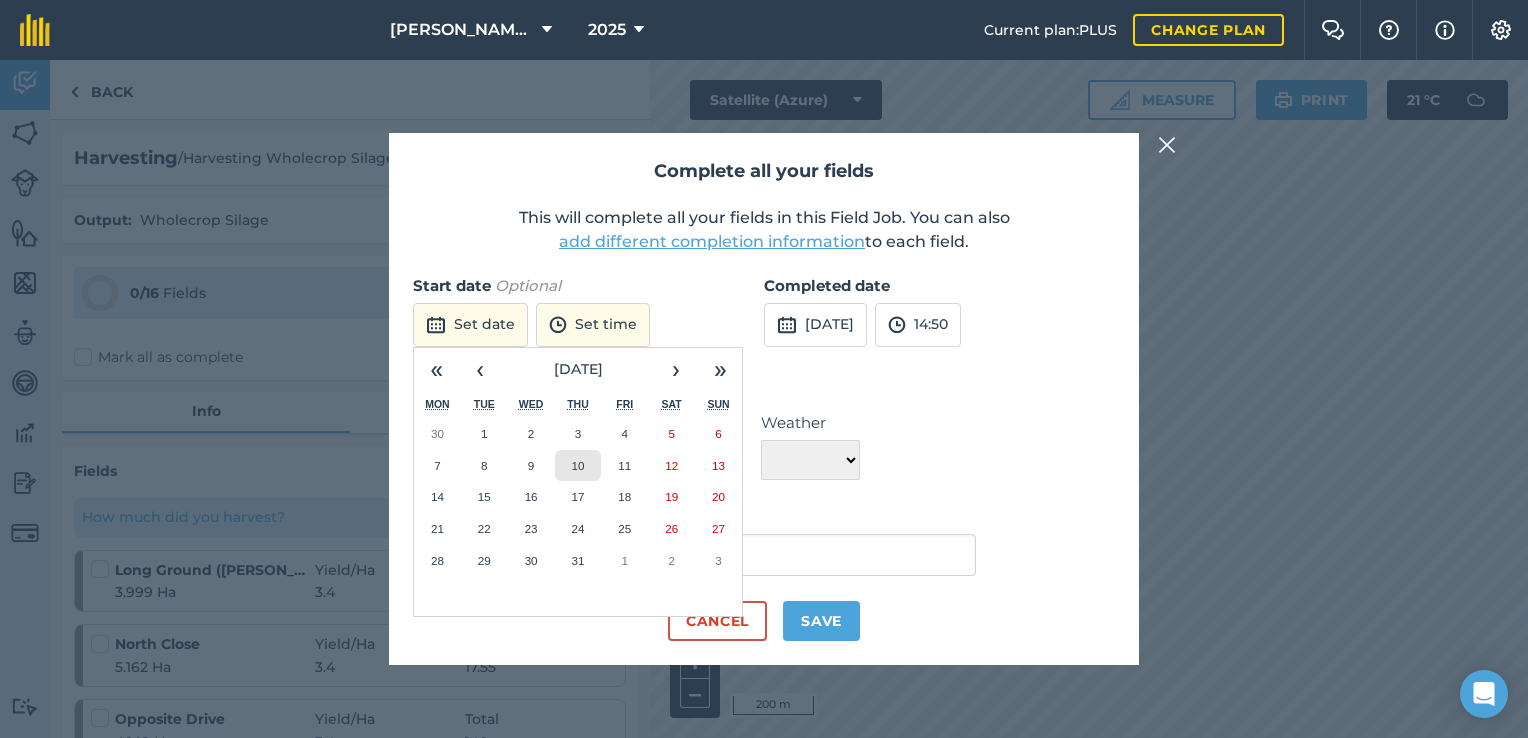 click on "10" at bounding box center (578, 466) 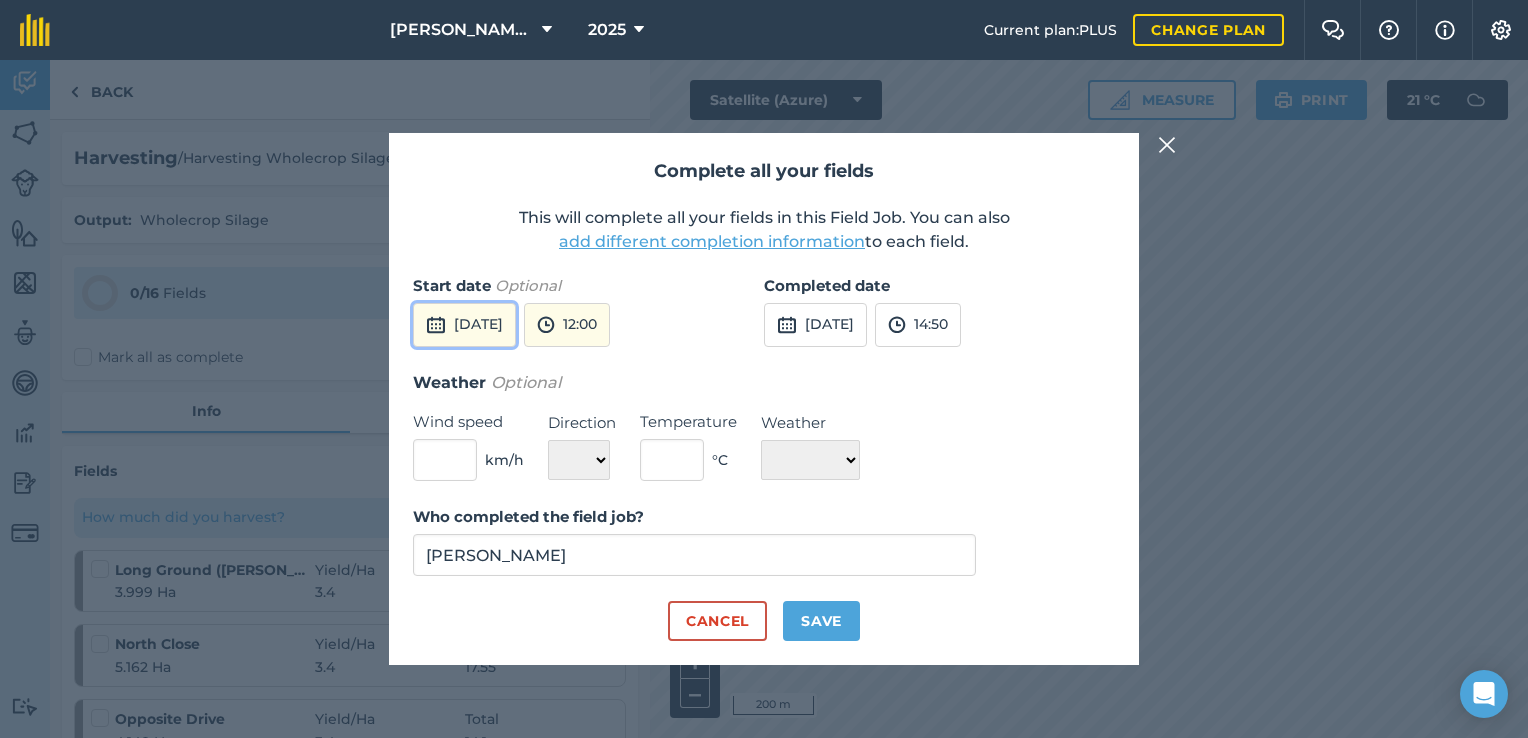 click on "[DATE]" at bounding box center [464, 325] 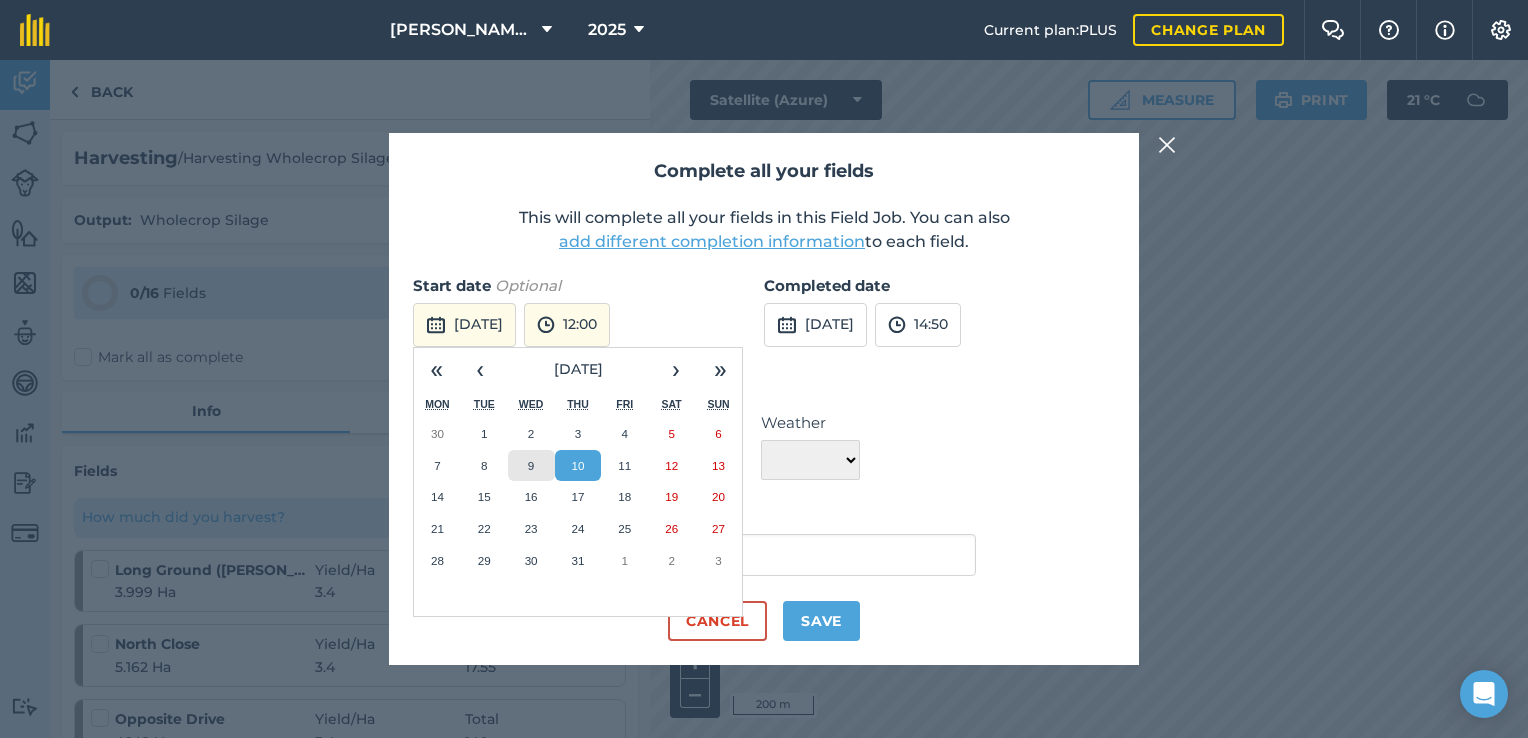 click on "9" at bounding box center [531, 466] 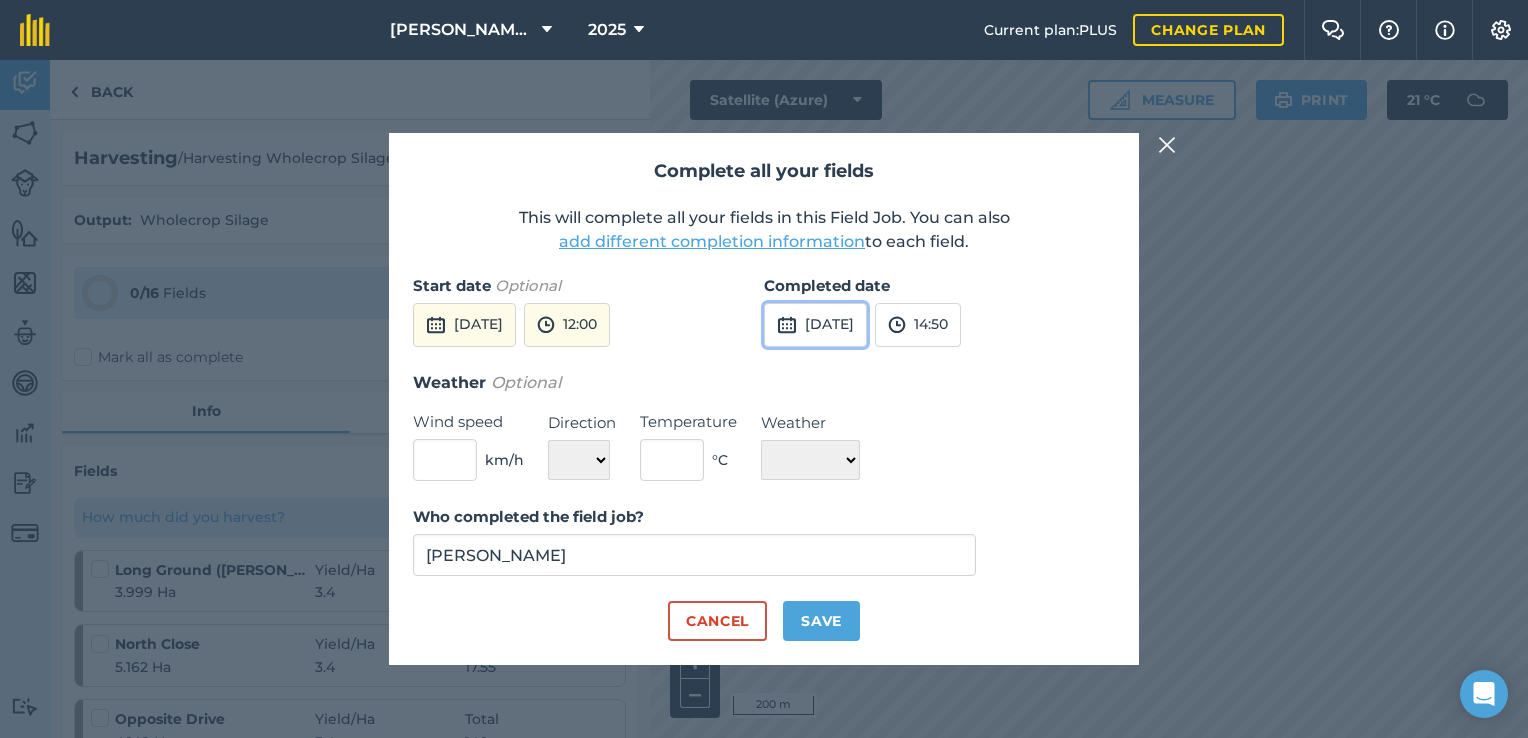 click on "[DATE]" at bounding box center (815, 325) 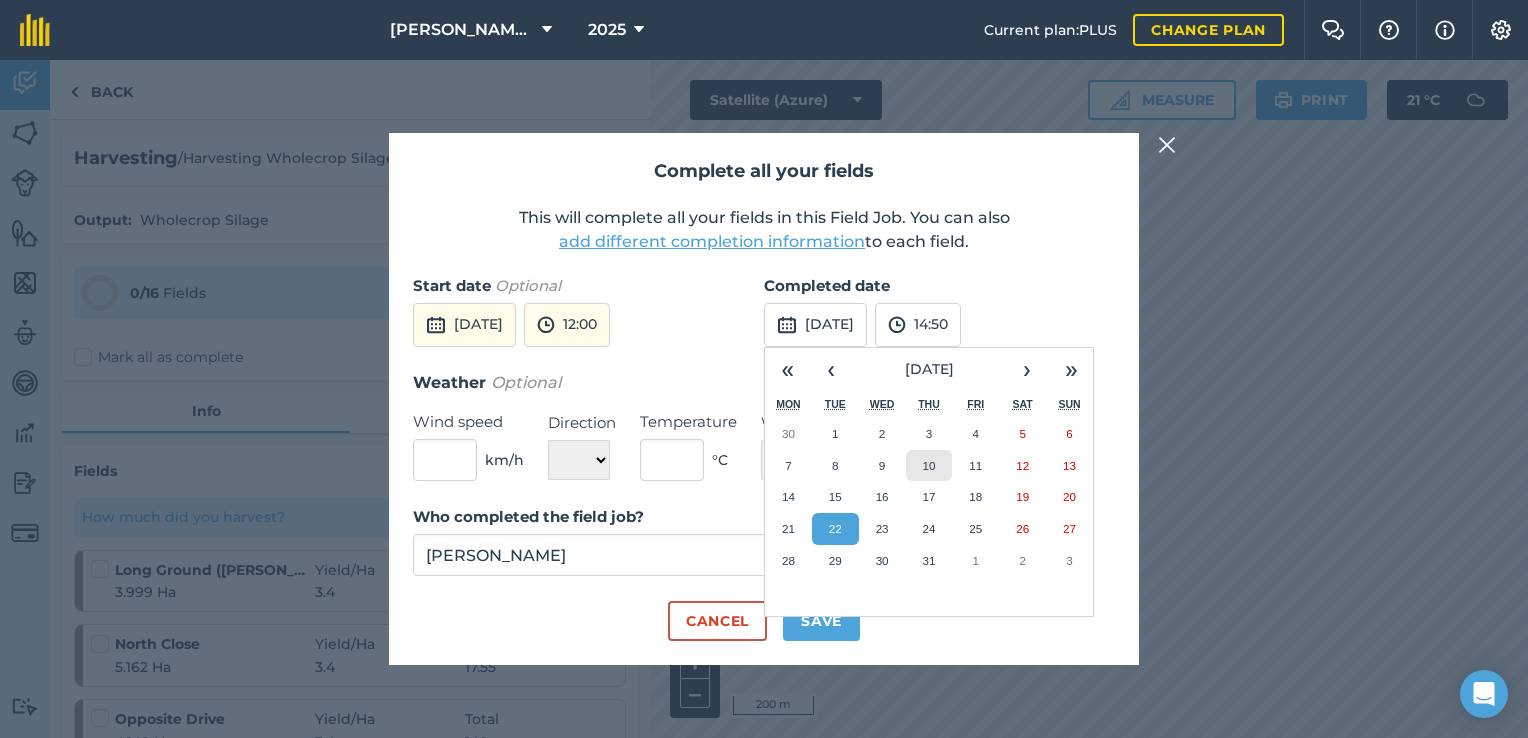 click on "10" at bounding box center (929, 466) 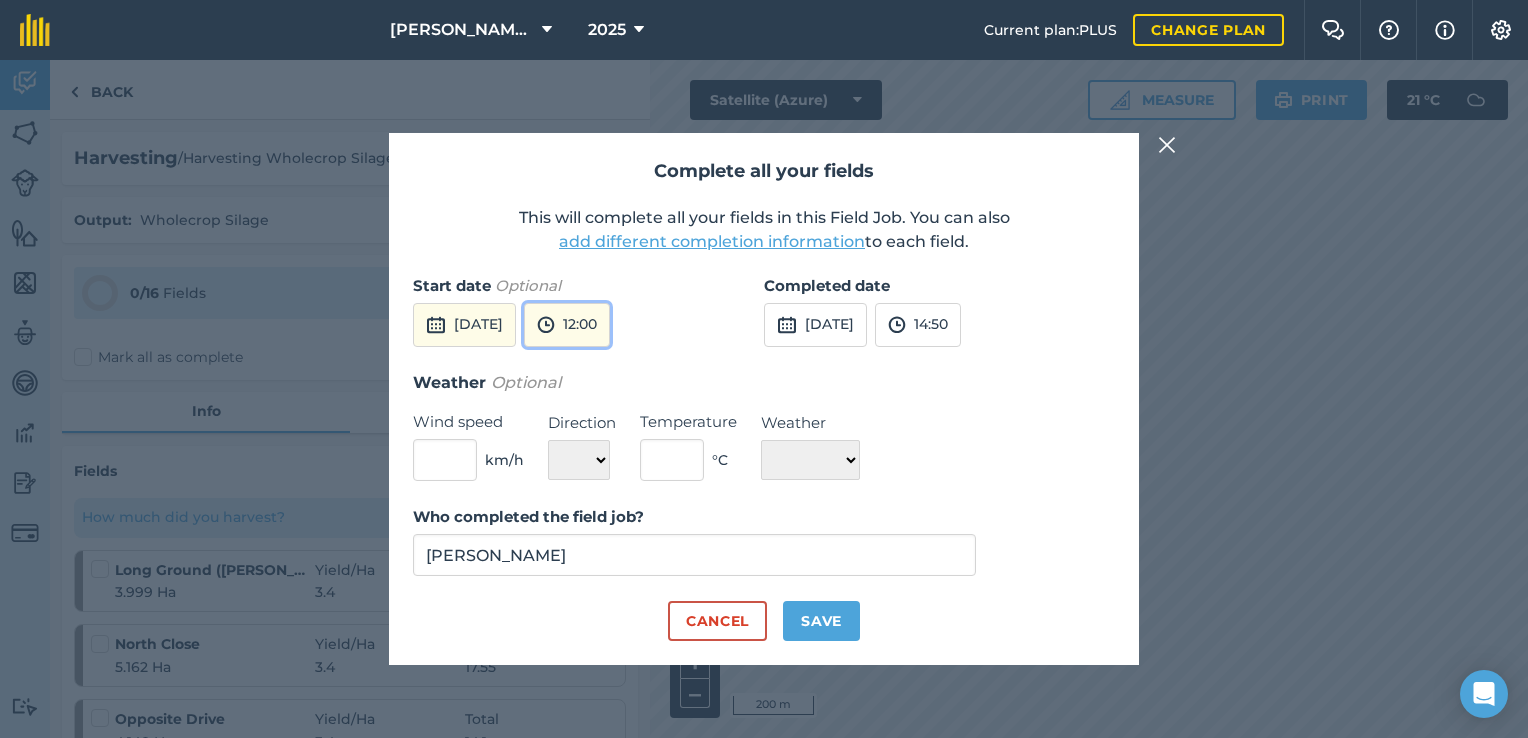 click at bounding box center (546, 325) 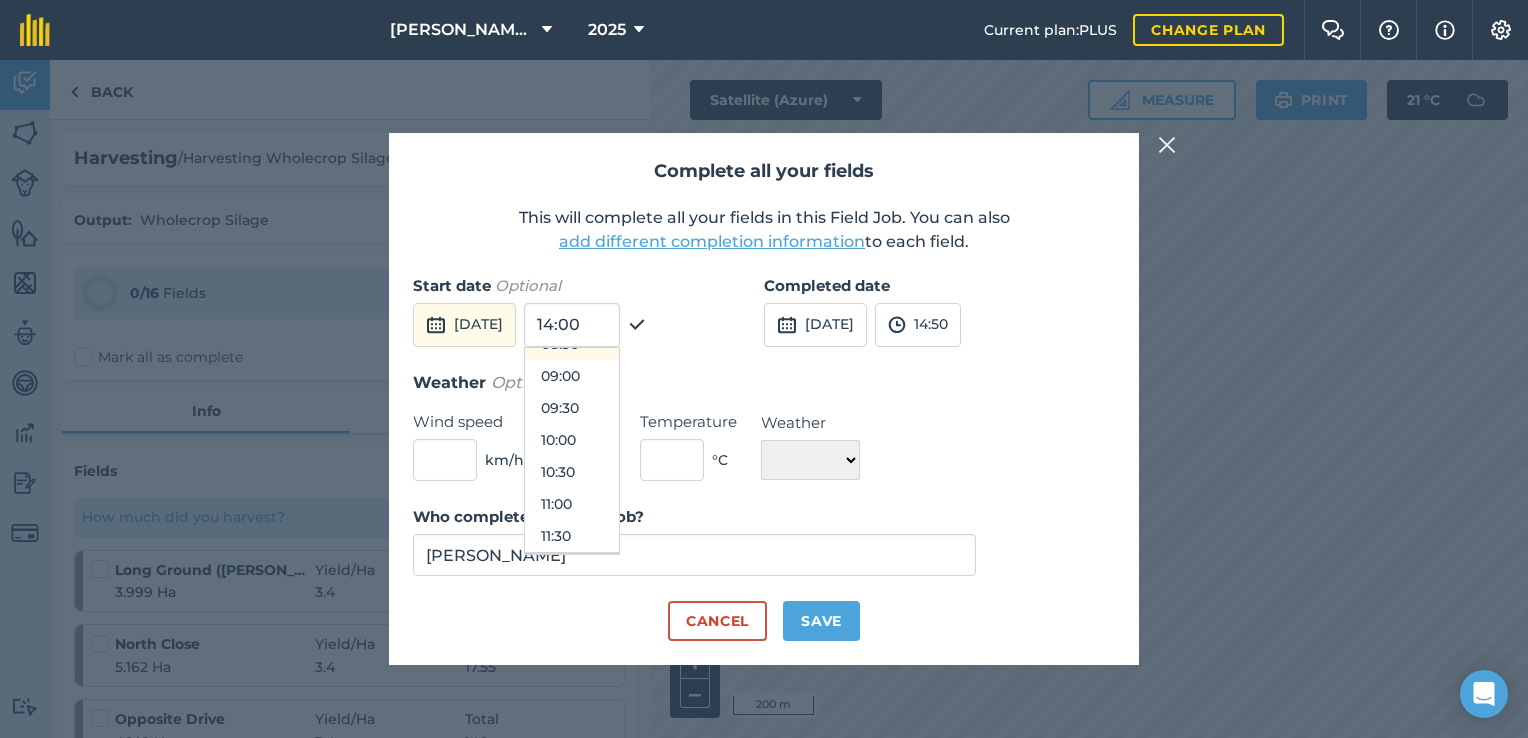 scroll, scrollTop: 505, scrollLeft: 0, axis: vertical 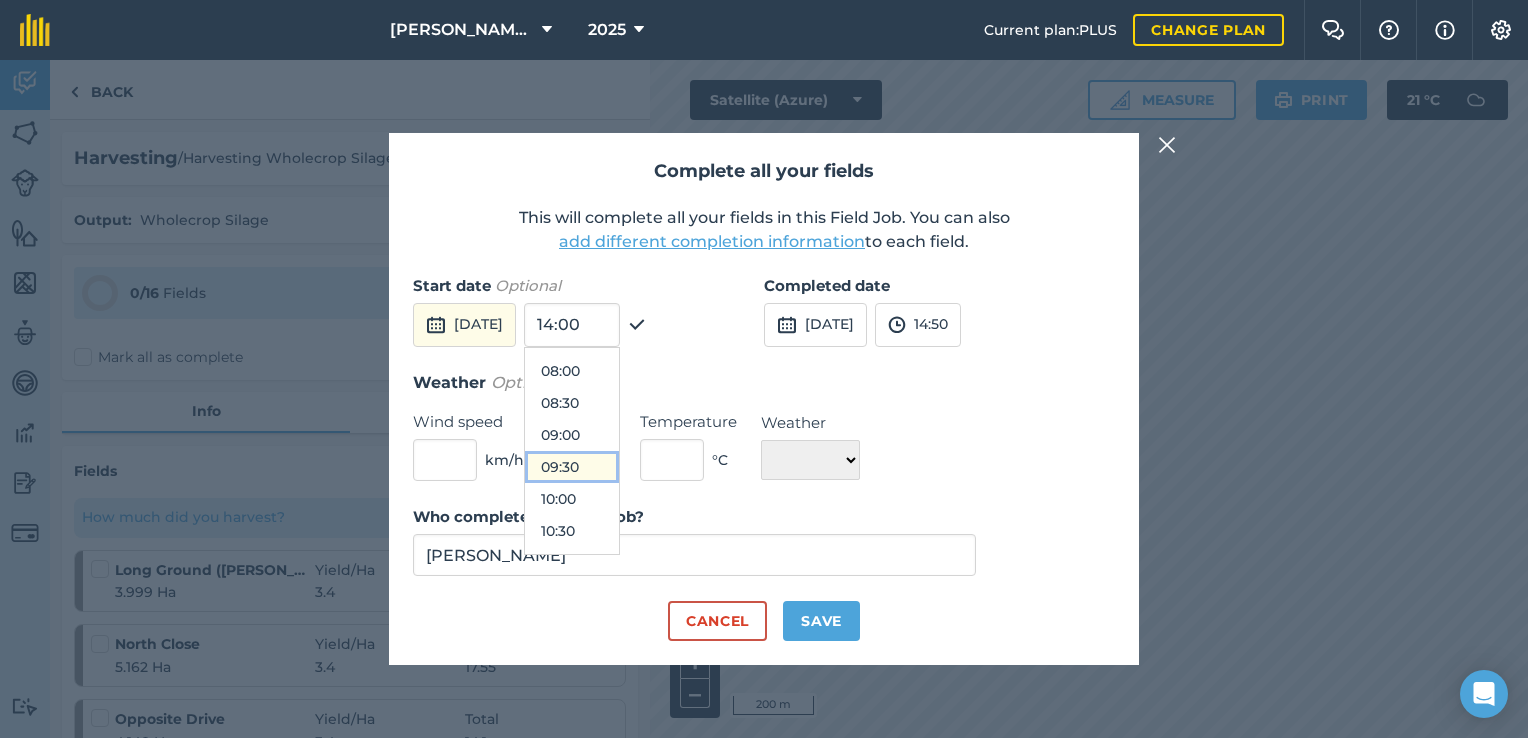 click on "09:30" at bounding box center (572, 467) 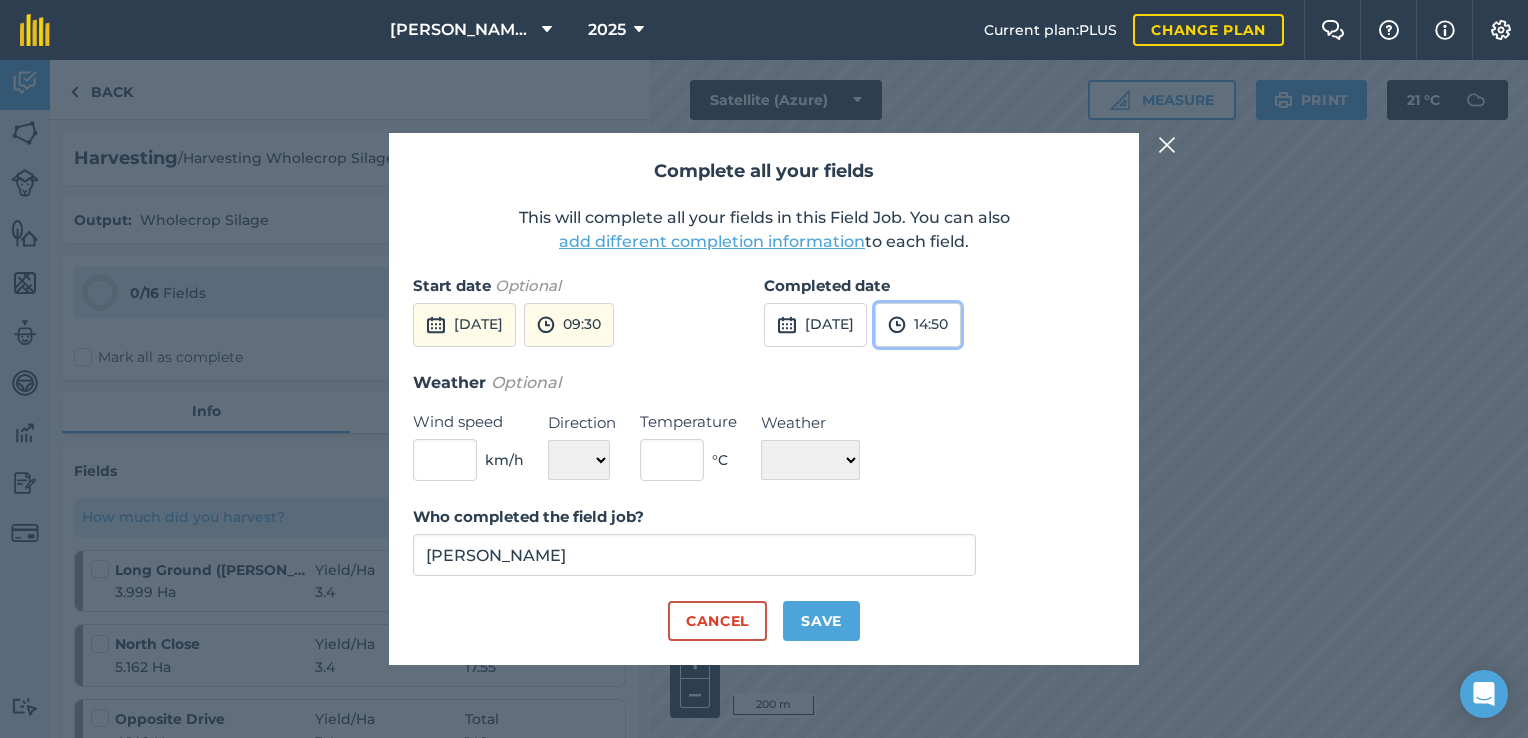 click on "14:50" at bounding box center (918, 325) 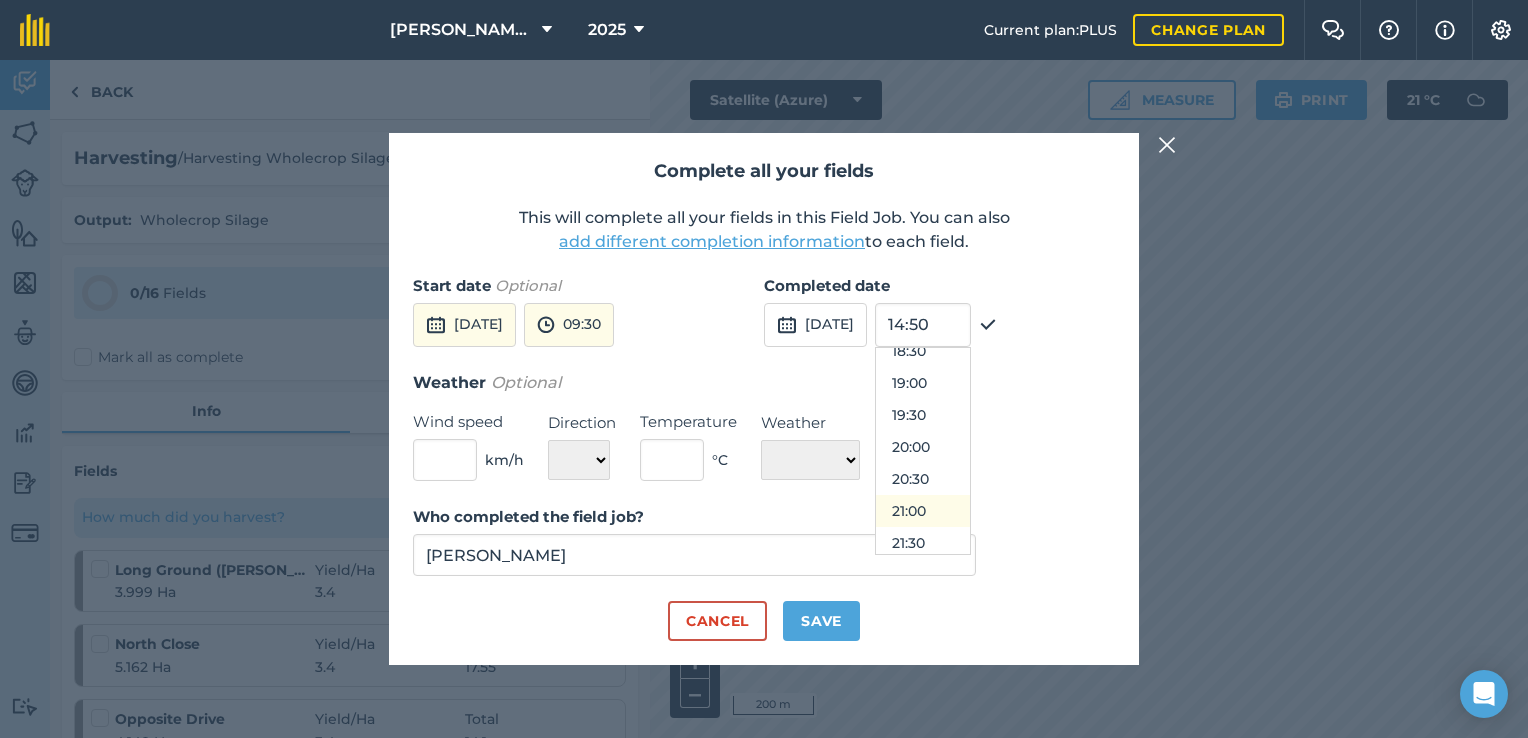 scroll, scrollTop: 1329, scrollLeft: 0, axis: vertical 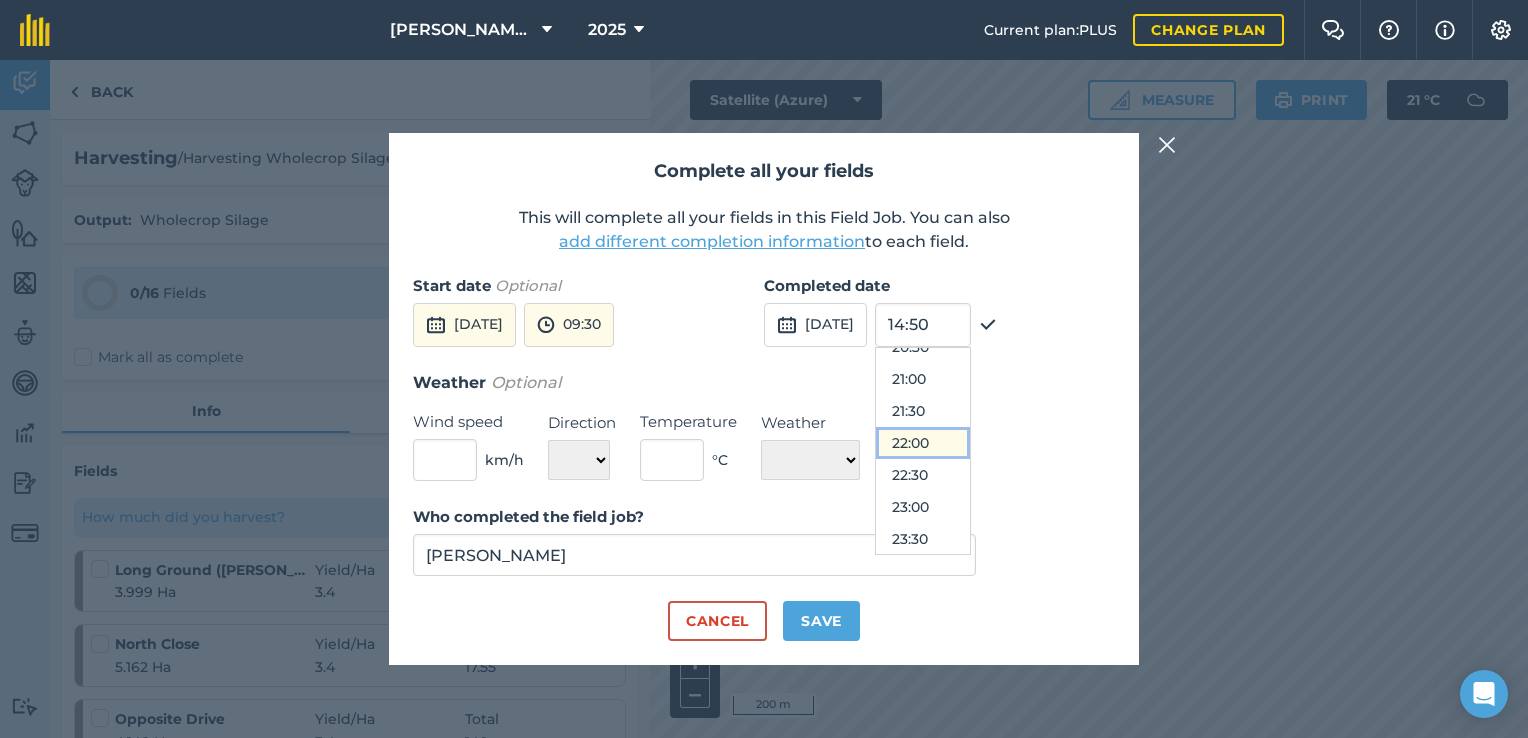 click on "22:00" at bounding box center (923, 443) 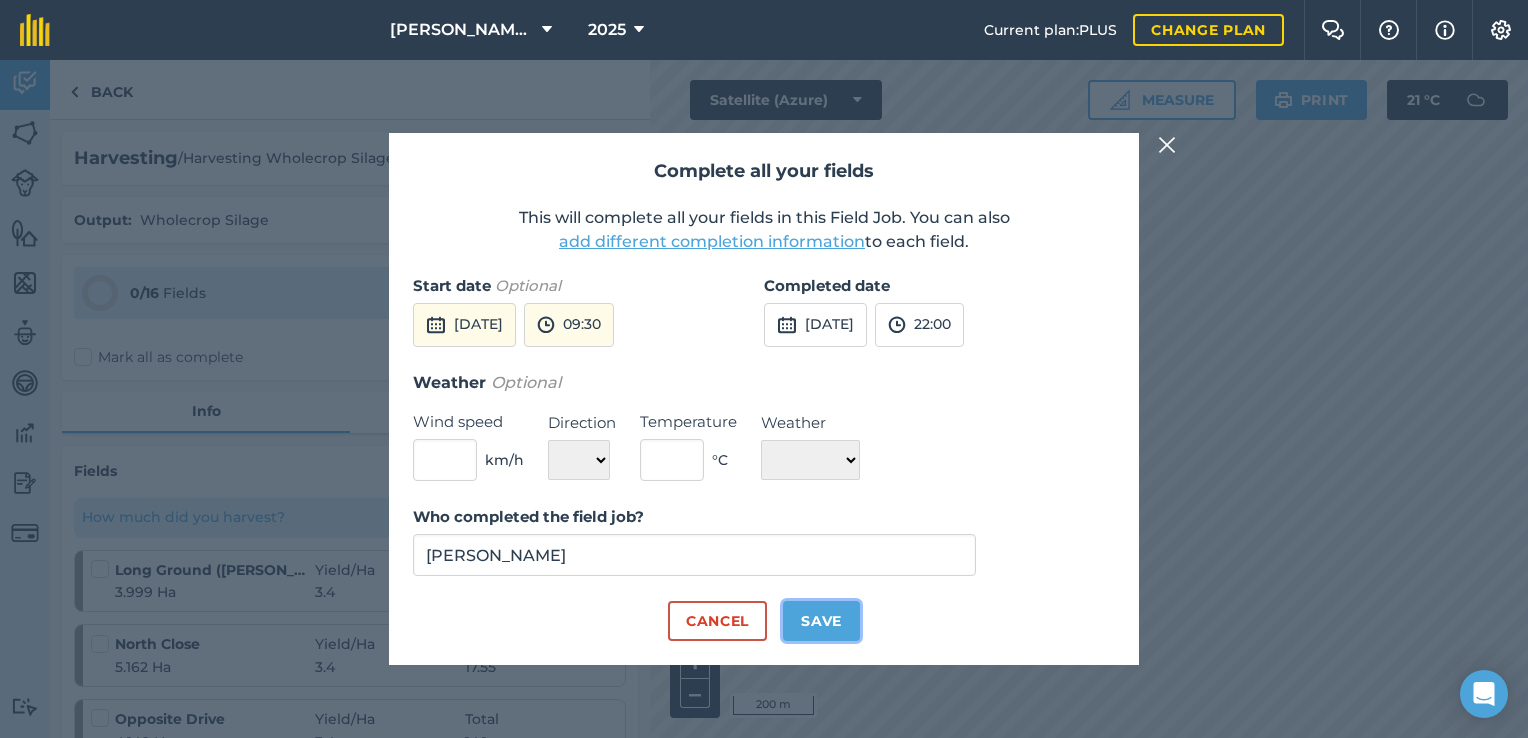 click on "Save" at bounding box center [821, 621] 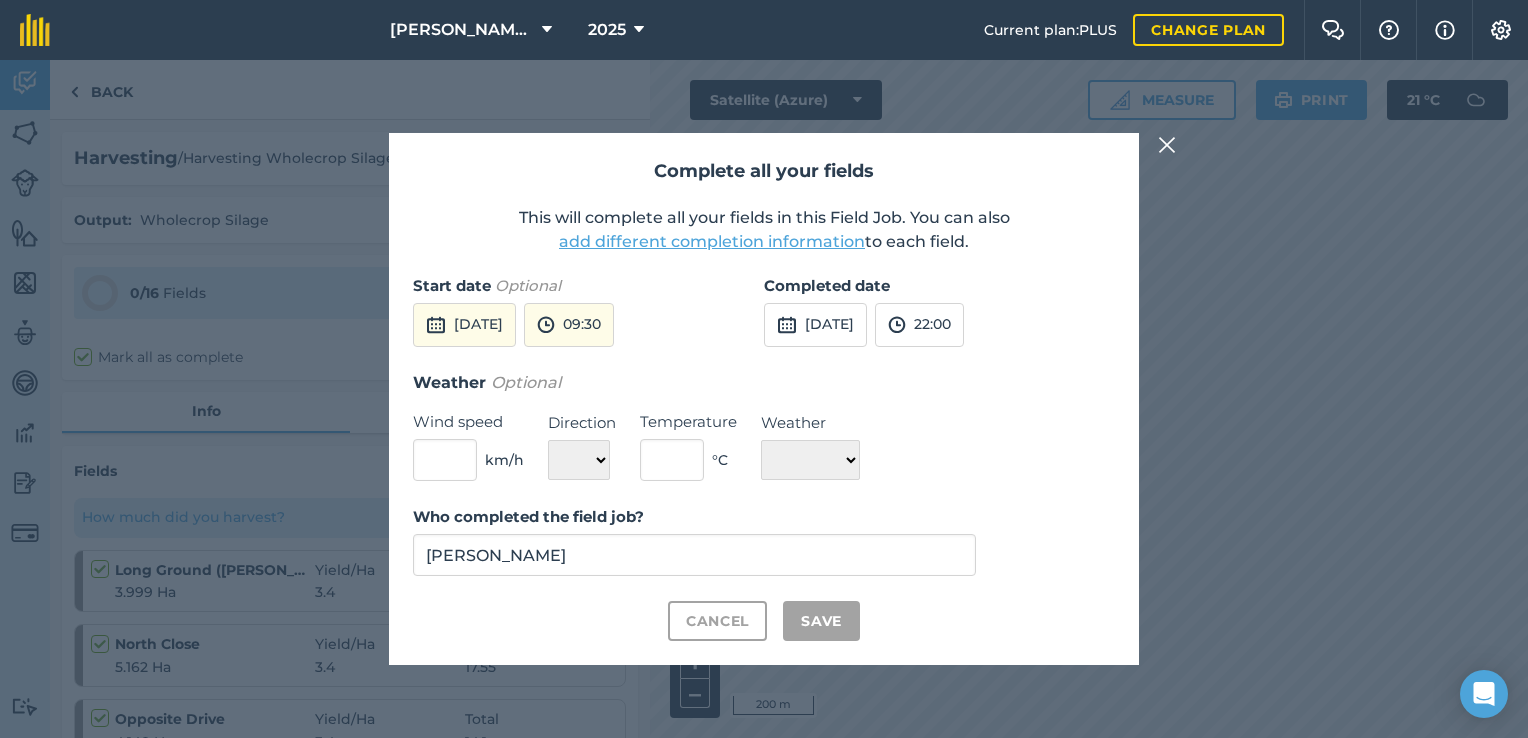 checkbox on "true" 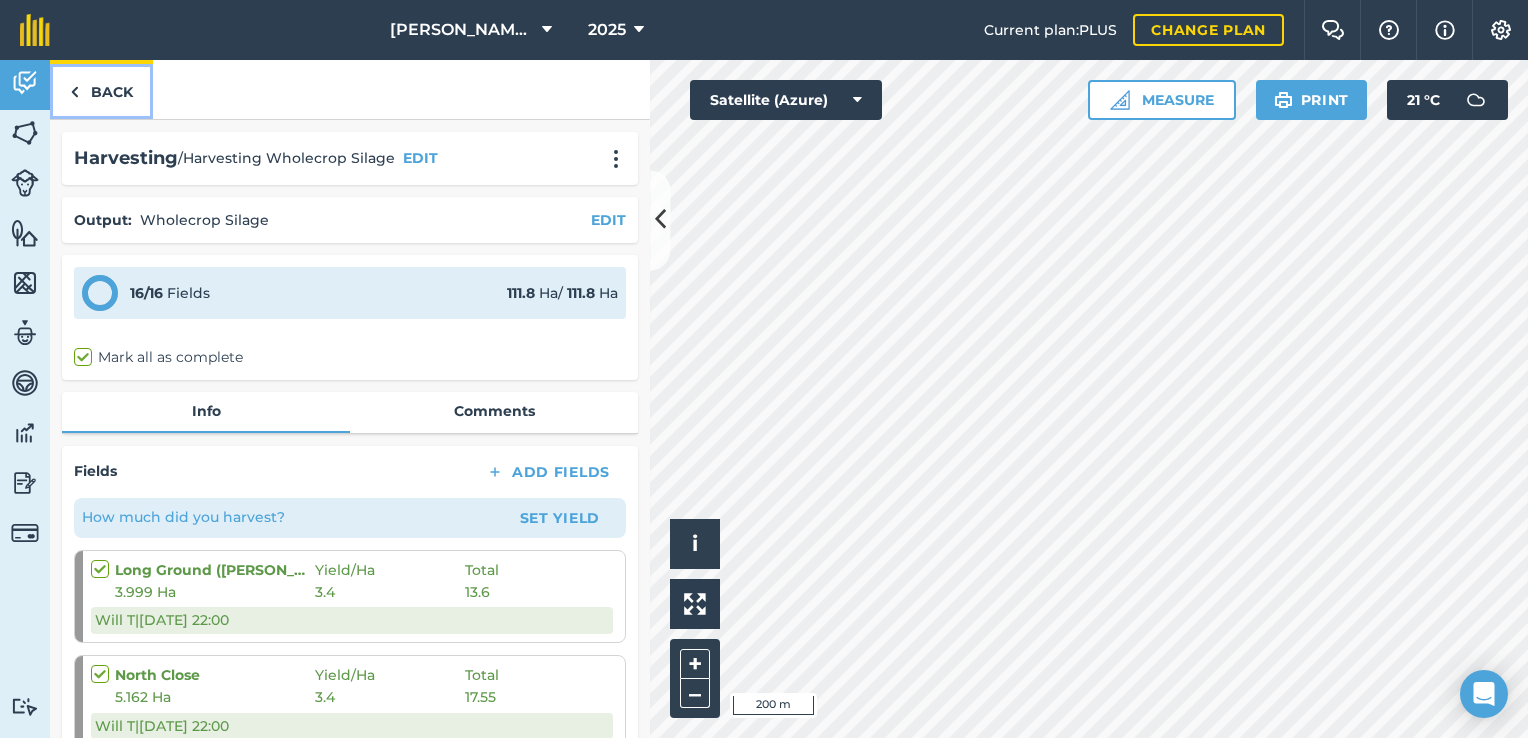 click on "Back" at bounding box center [101, 89] 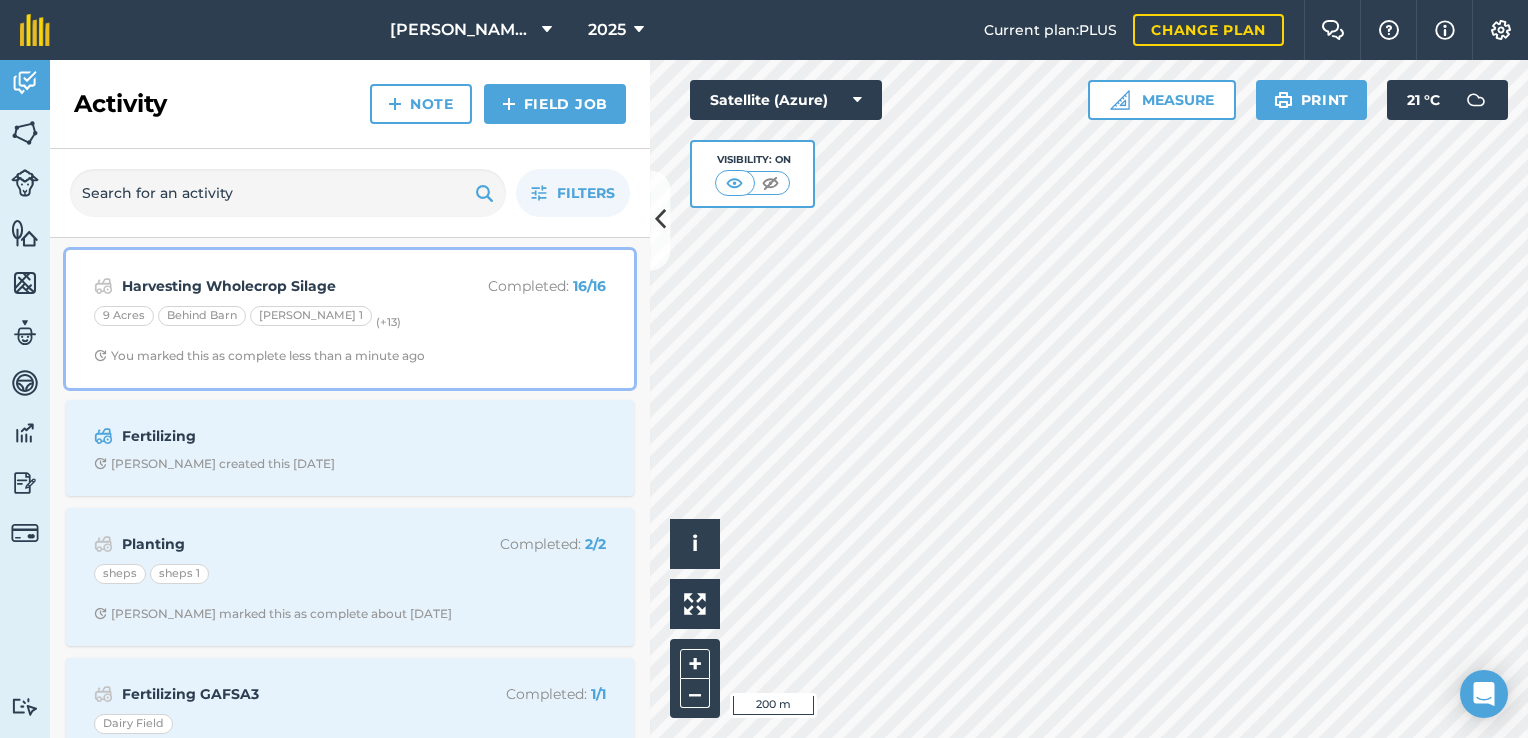 click on "9 Acres Behind Barn [PERSON_NAME] 1 (+ 13 )" at bounding box center [350, 319] 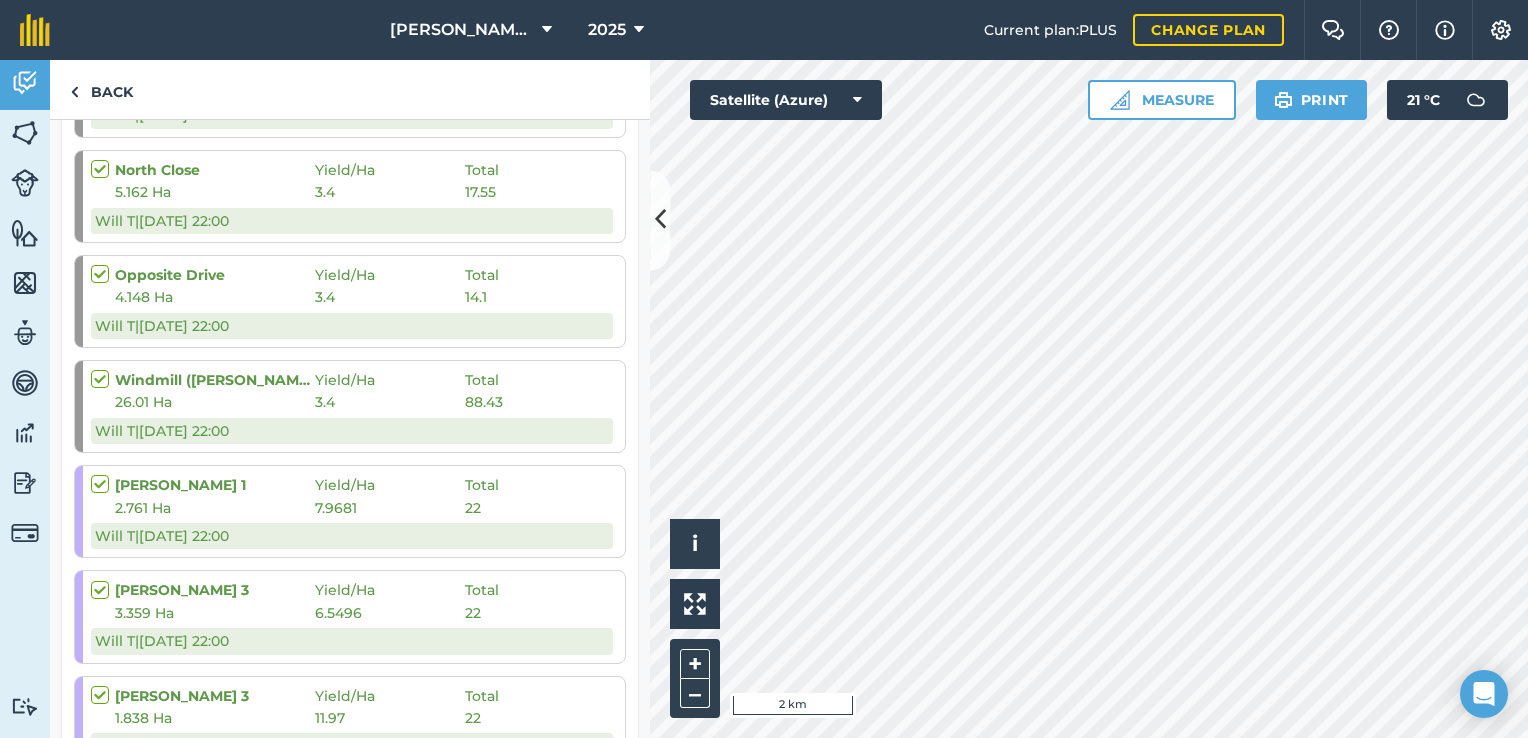 scroll, scrollTop: 333, scrollLeft: 0, axis: vertical 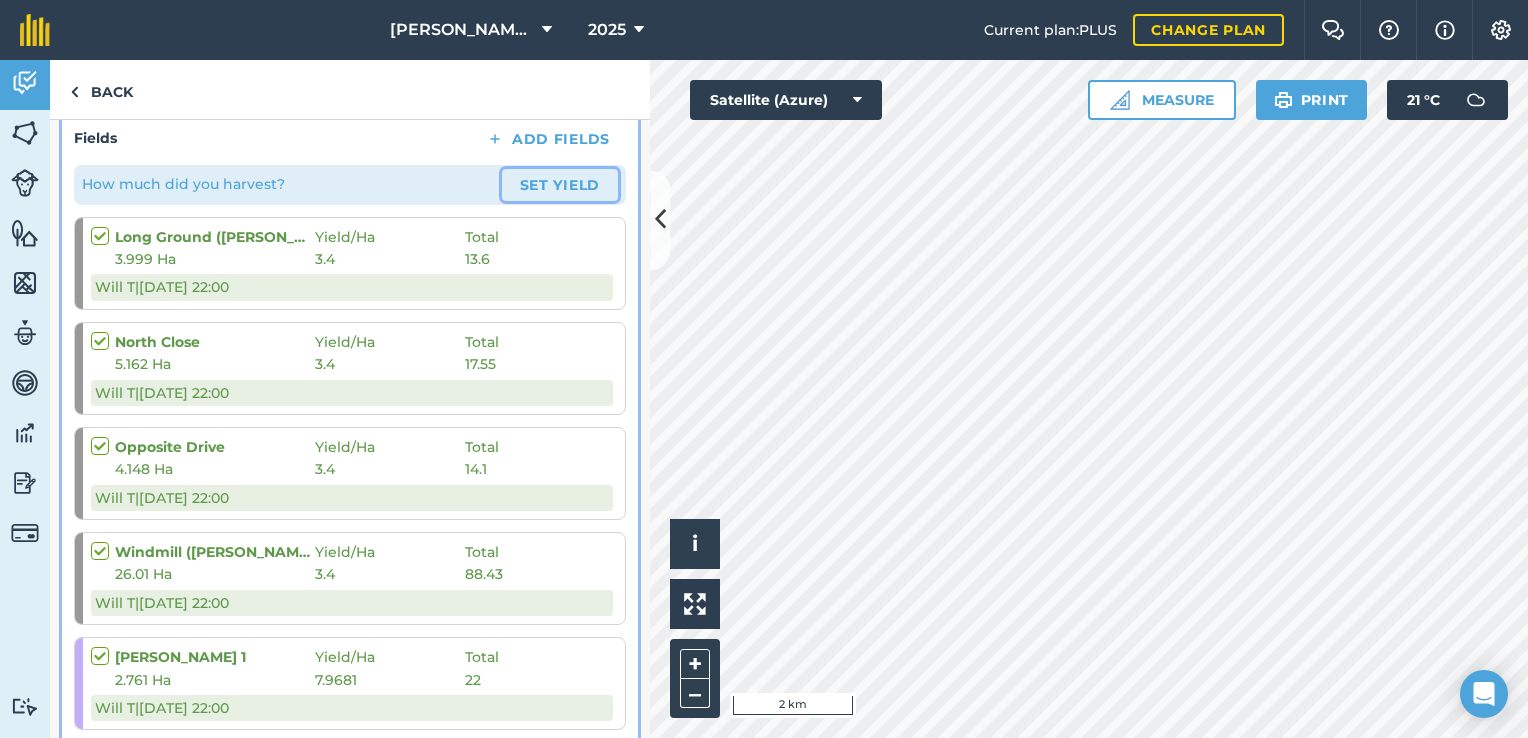 click on "Set Yield" at bounding box center (560, 185) 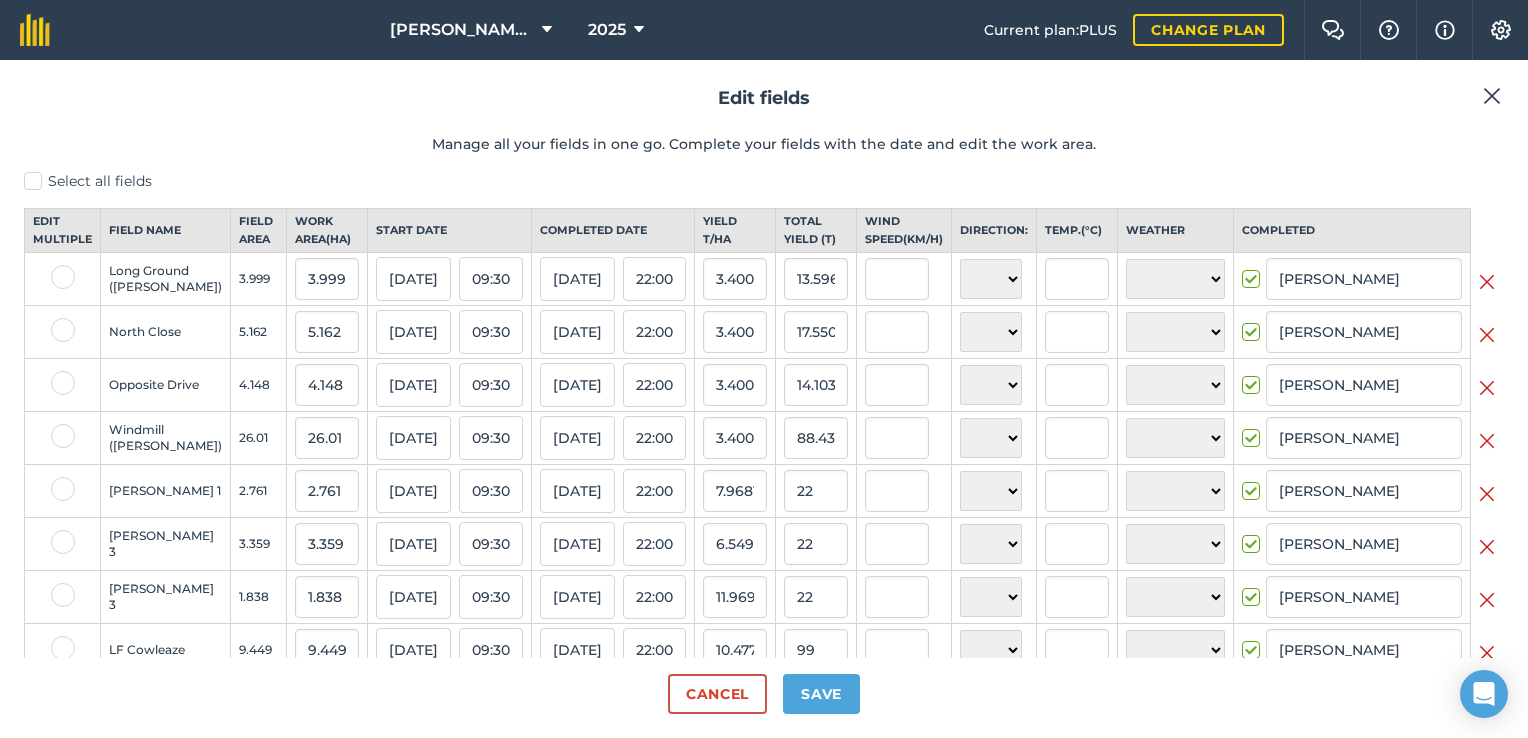 scroll, scrollTop: 0, scrollLeft: 0, axis: both 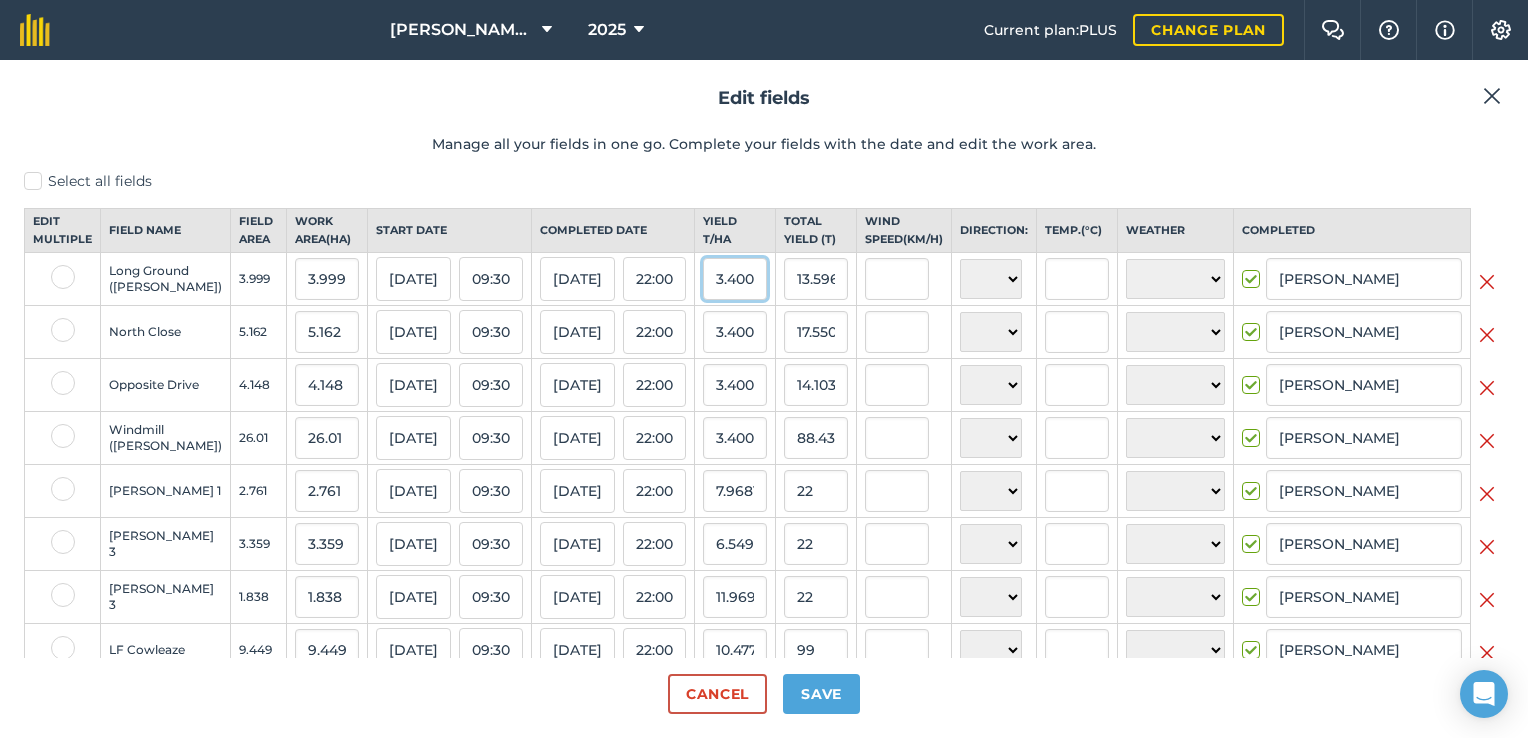 click on "3.4000000953674316" at bounding box center (735, 279) 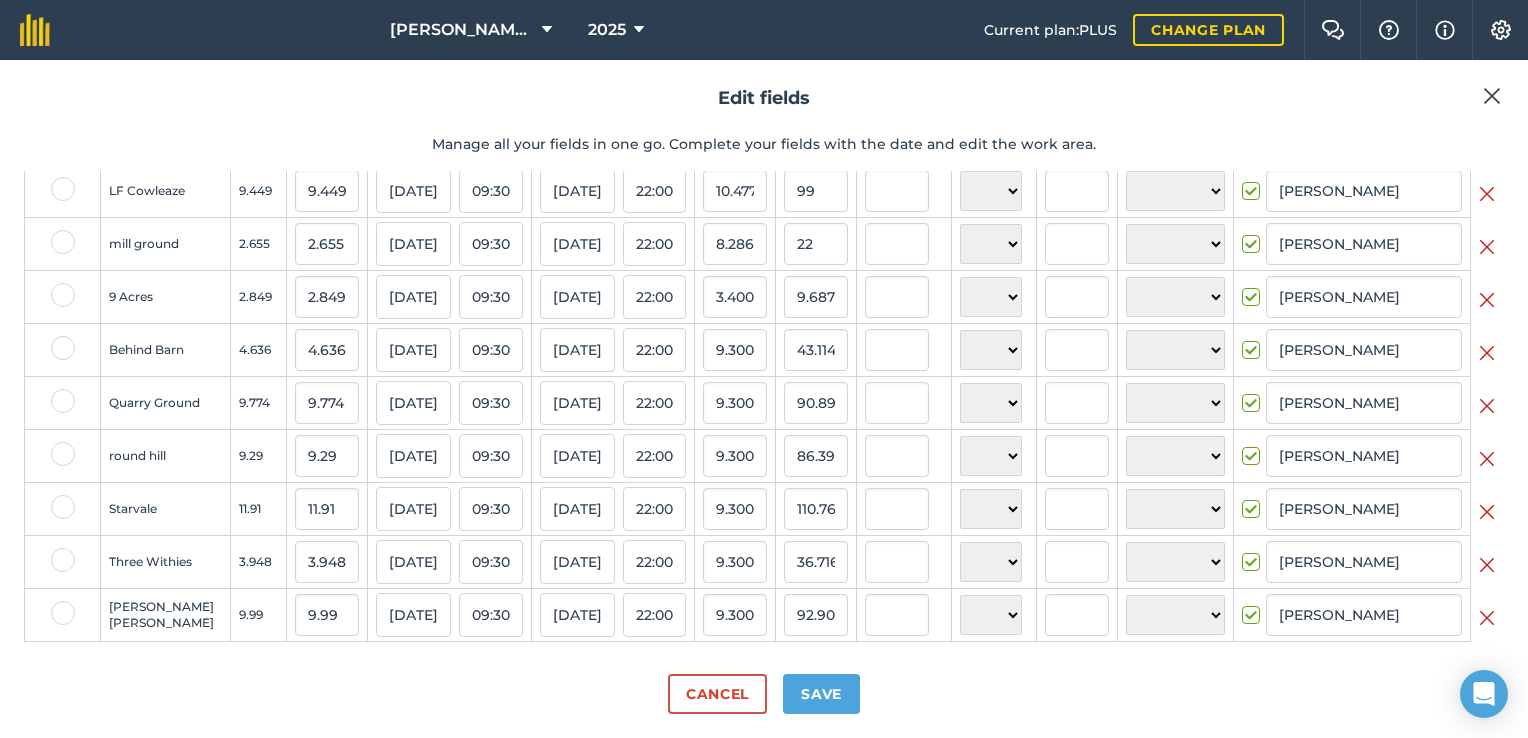 scroll, scrollTop: 484, scrollLeft: 0, axis: vertical 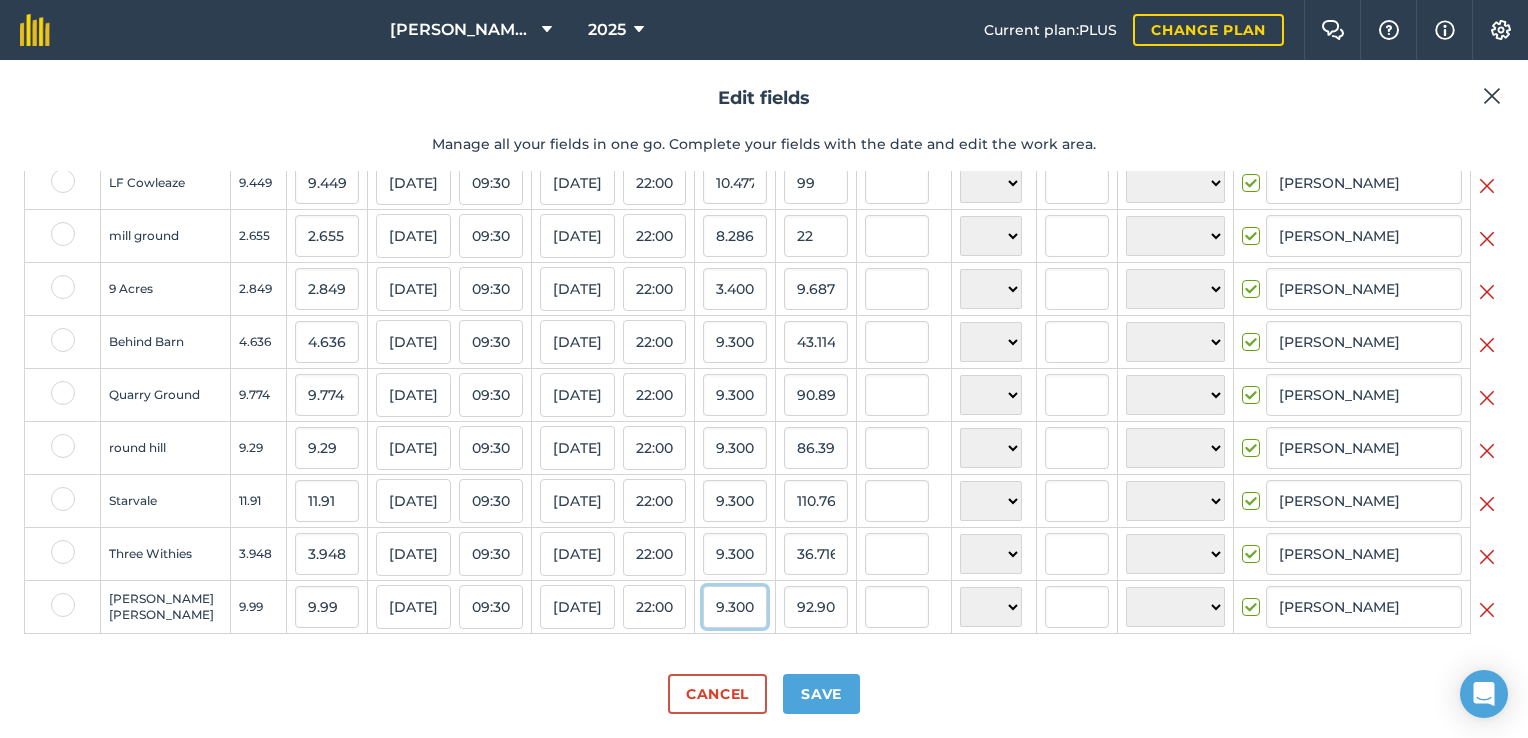click on "9.300000190734863" at bounding box center [735, 607] 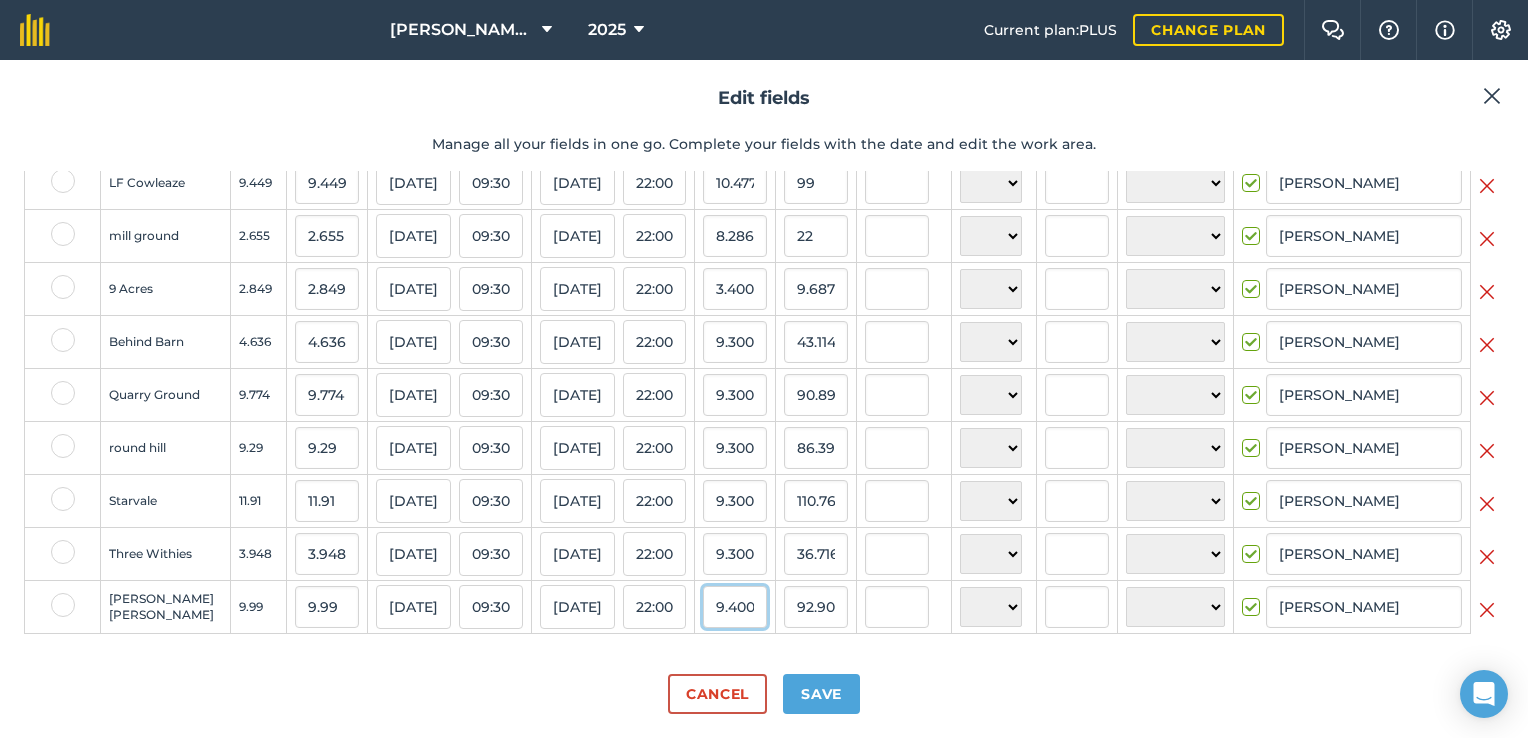 type on "9.400000190734863" 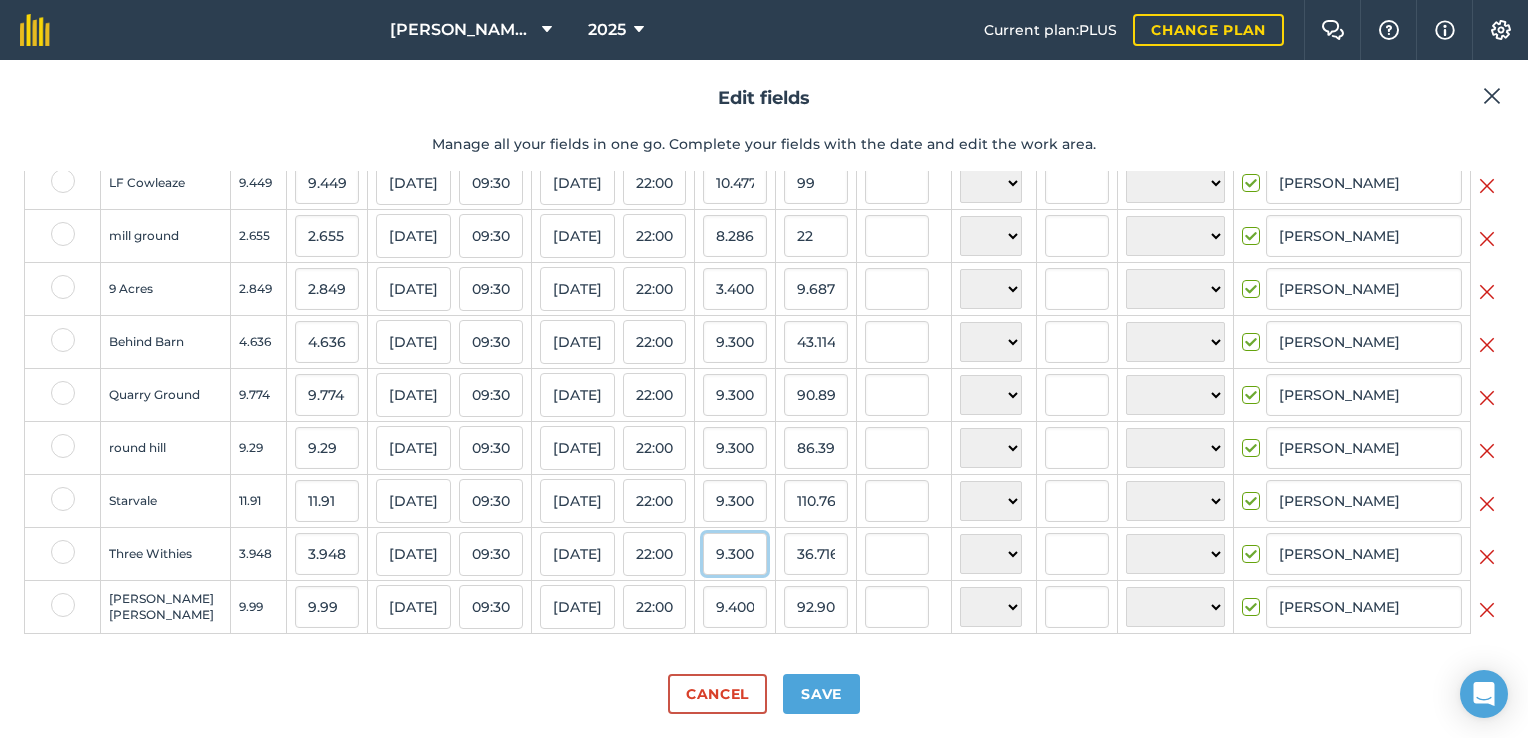 type on "93.90600190544129" 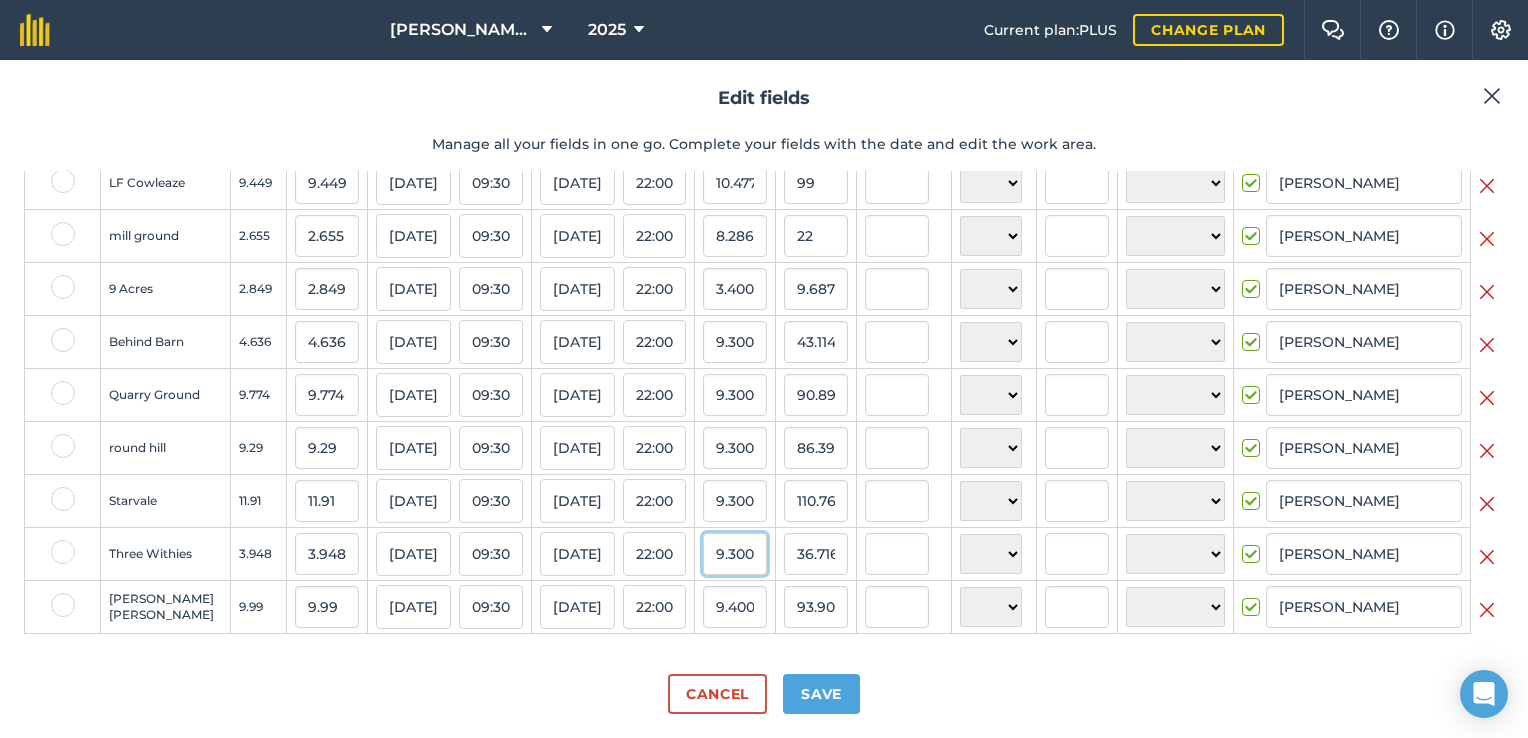 click on "9.300000190734863" at bounding box center [735, 554] 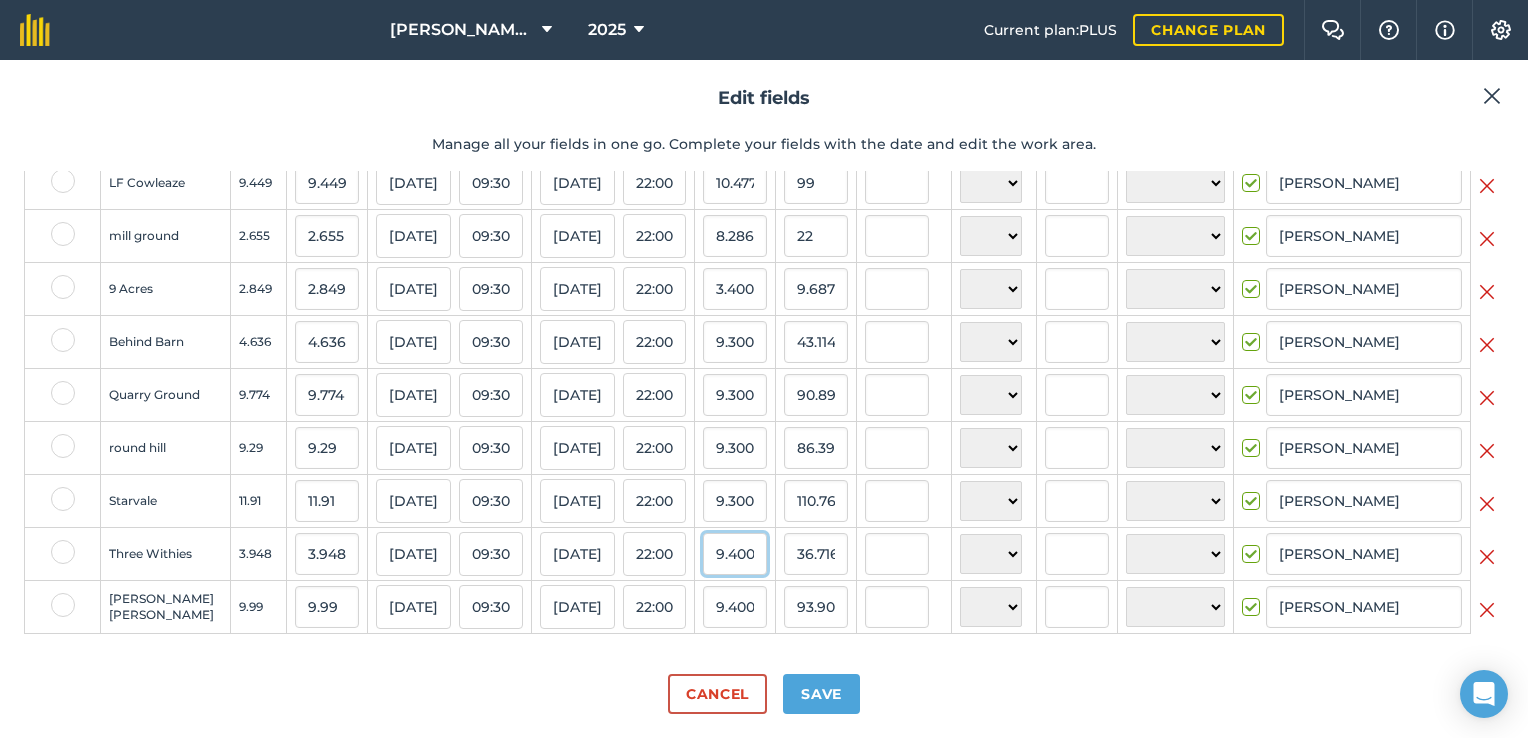type on "9.400000190734863" 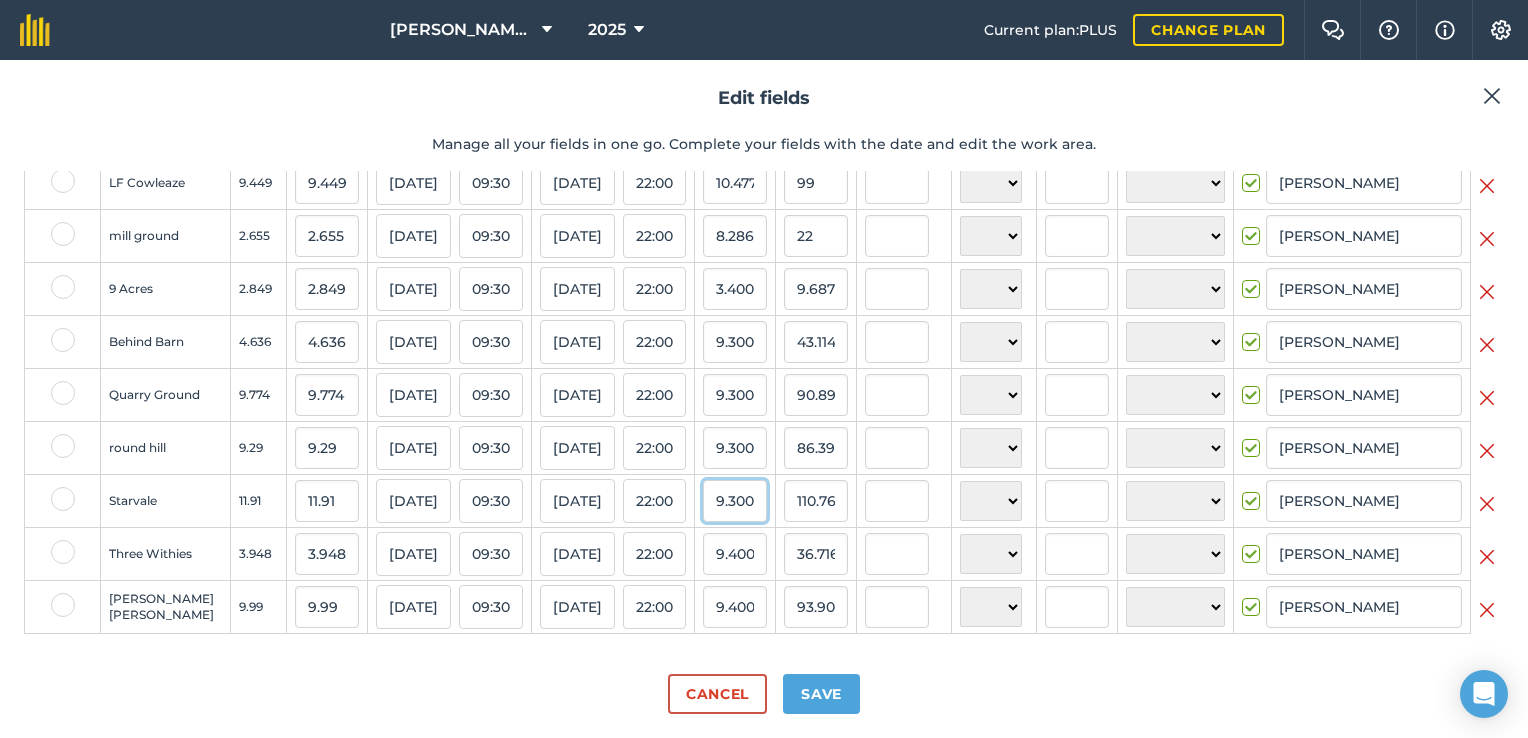 type on "37.11120075302124" 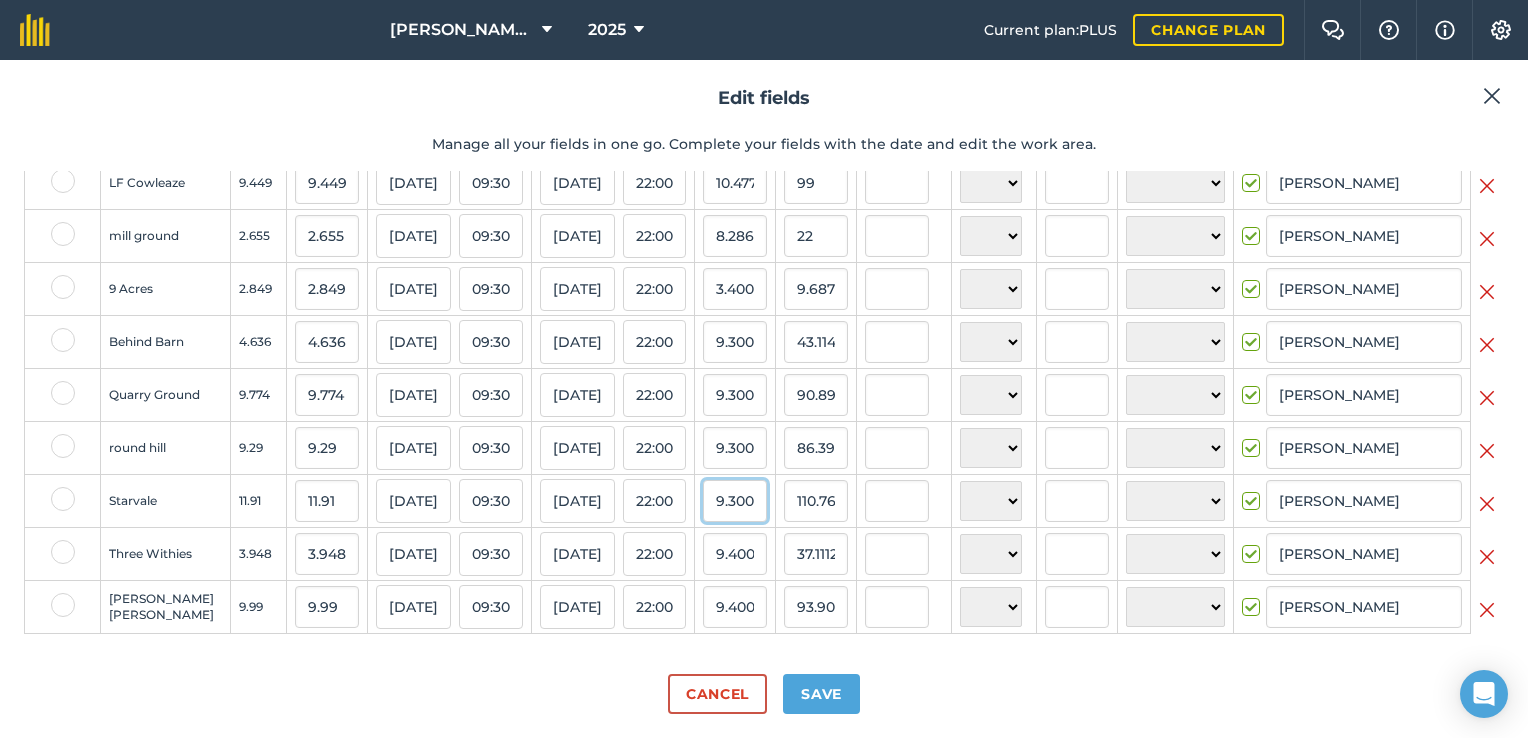 click on "9.300000190734863" at bounding box center (735, 501) 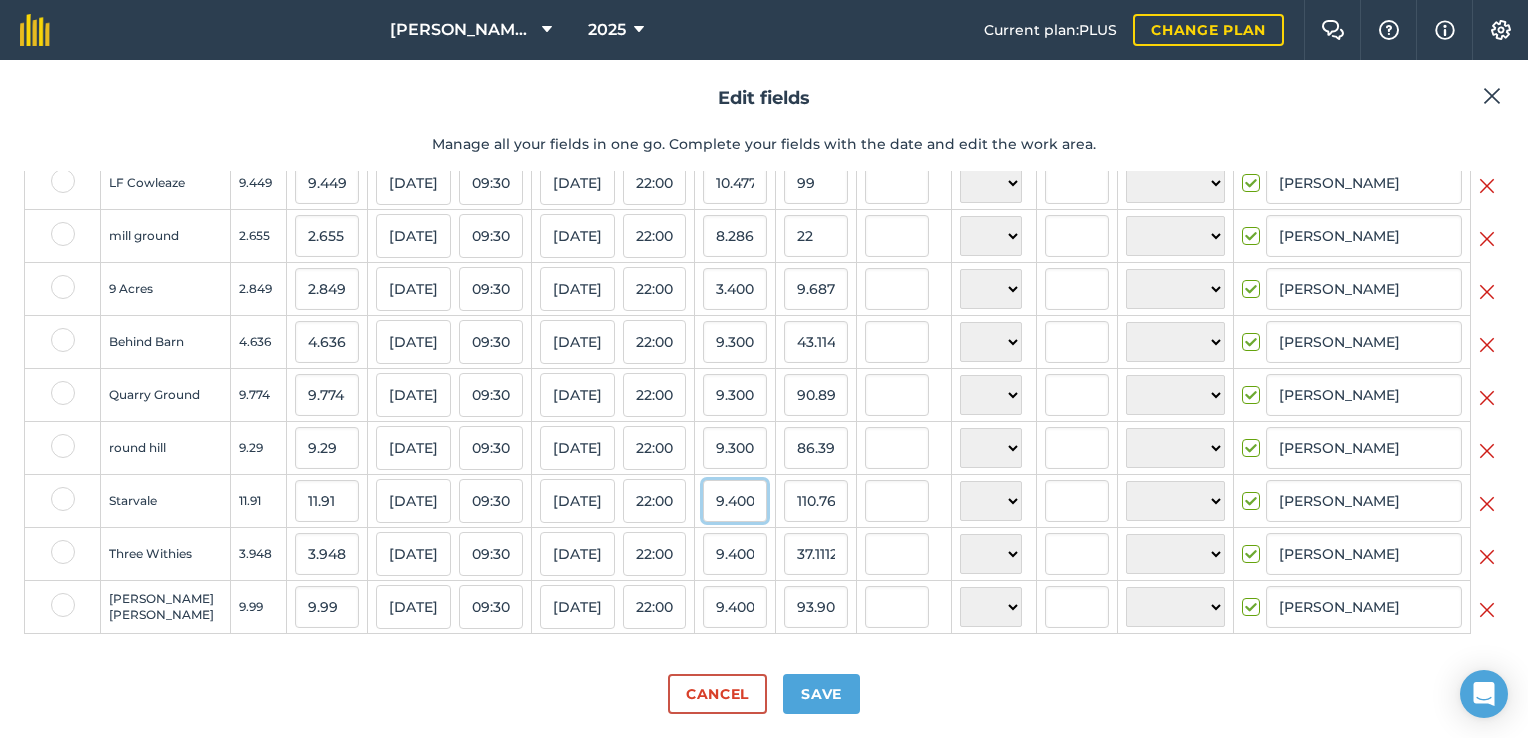 type on "9.400000190734863" 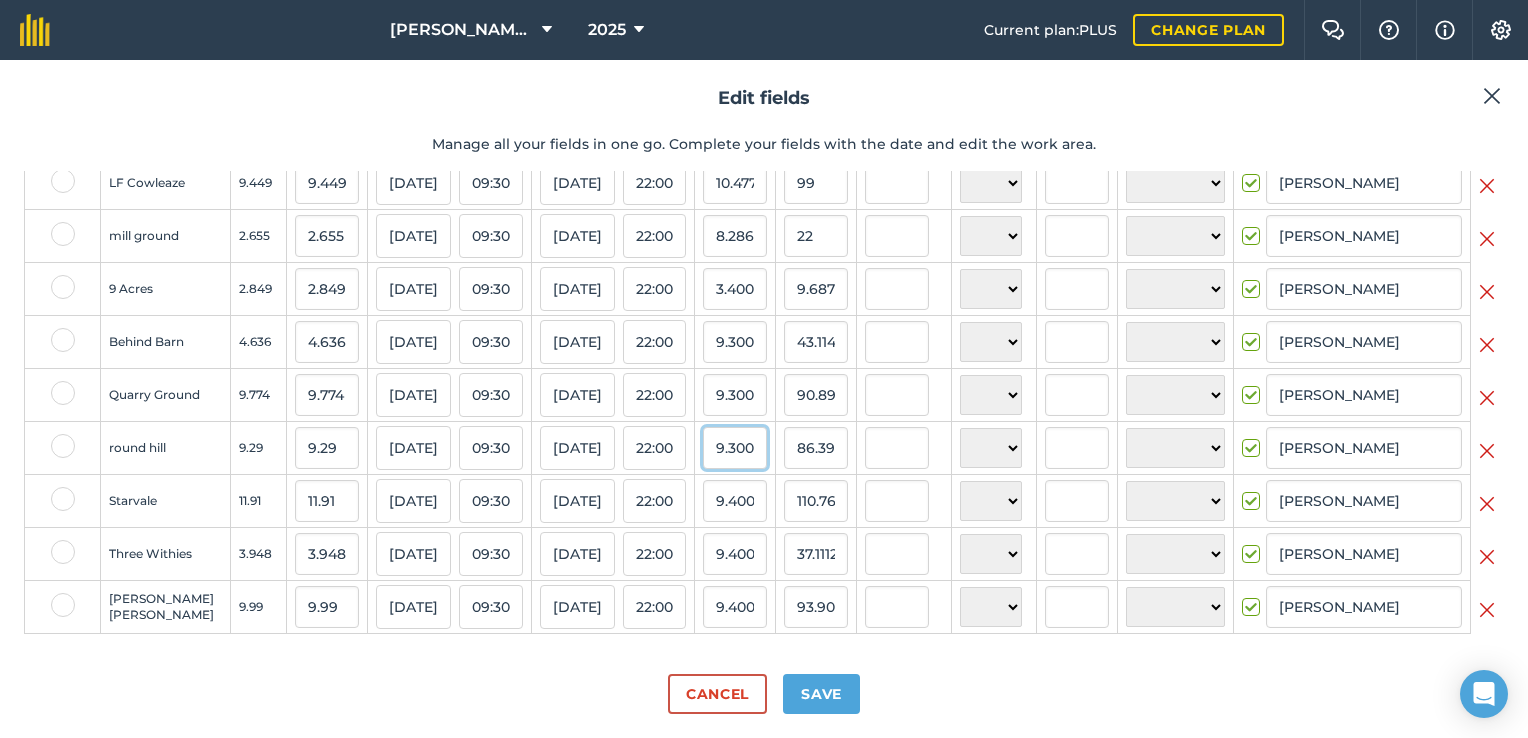type on "111.95400227165221" 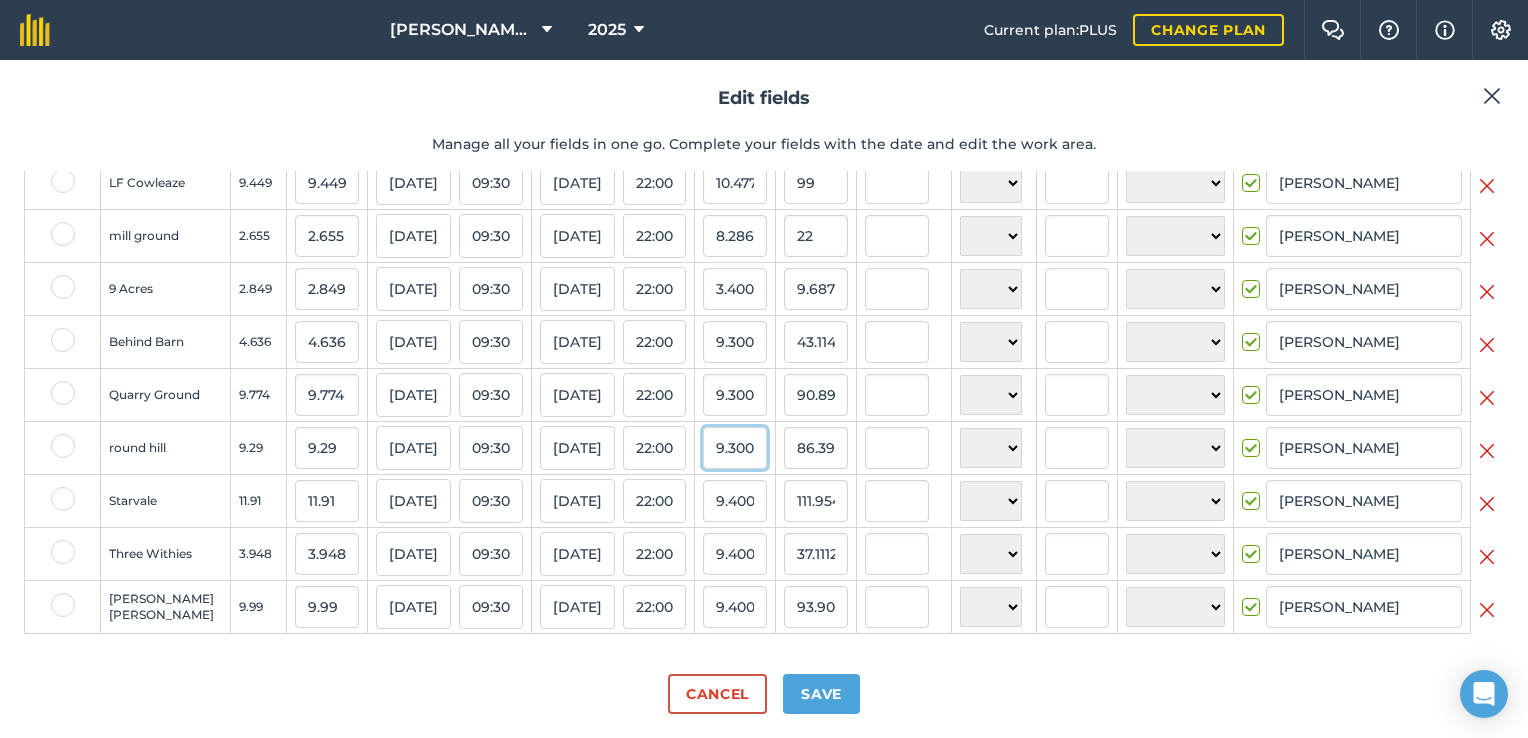 click on "9.300000190734863" at bounding box center (735, 448) 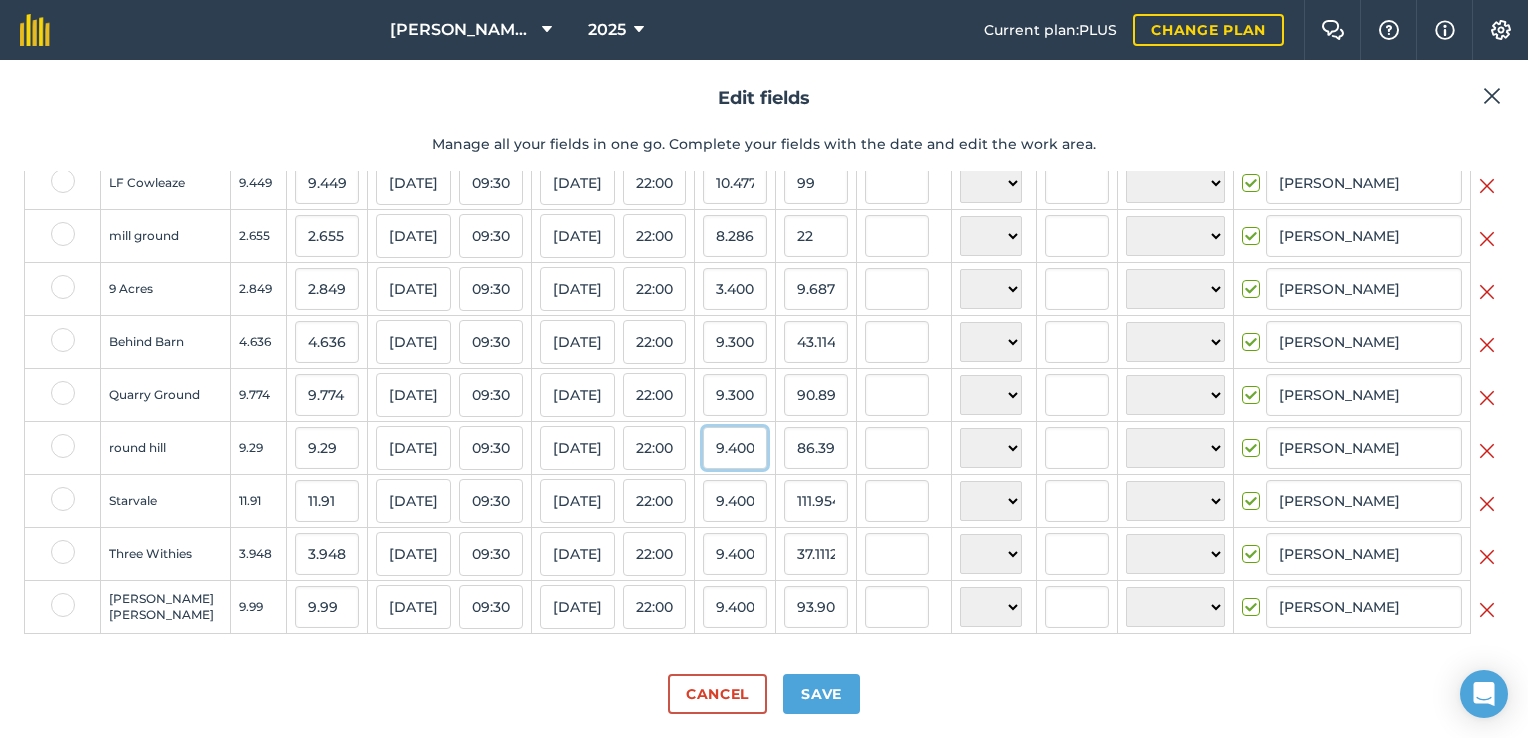 type on "9.400000190734863" 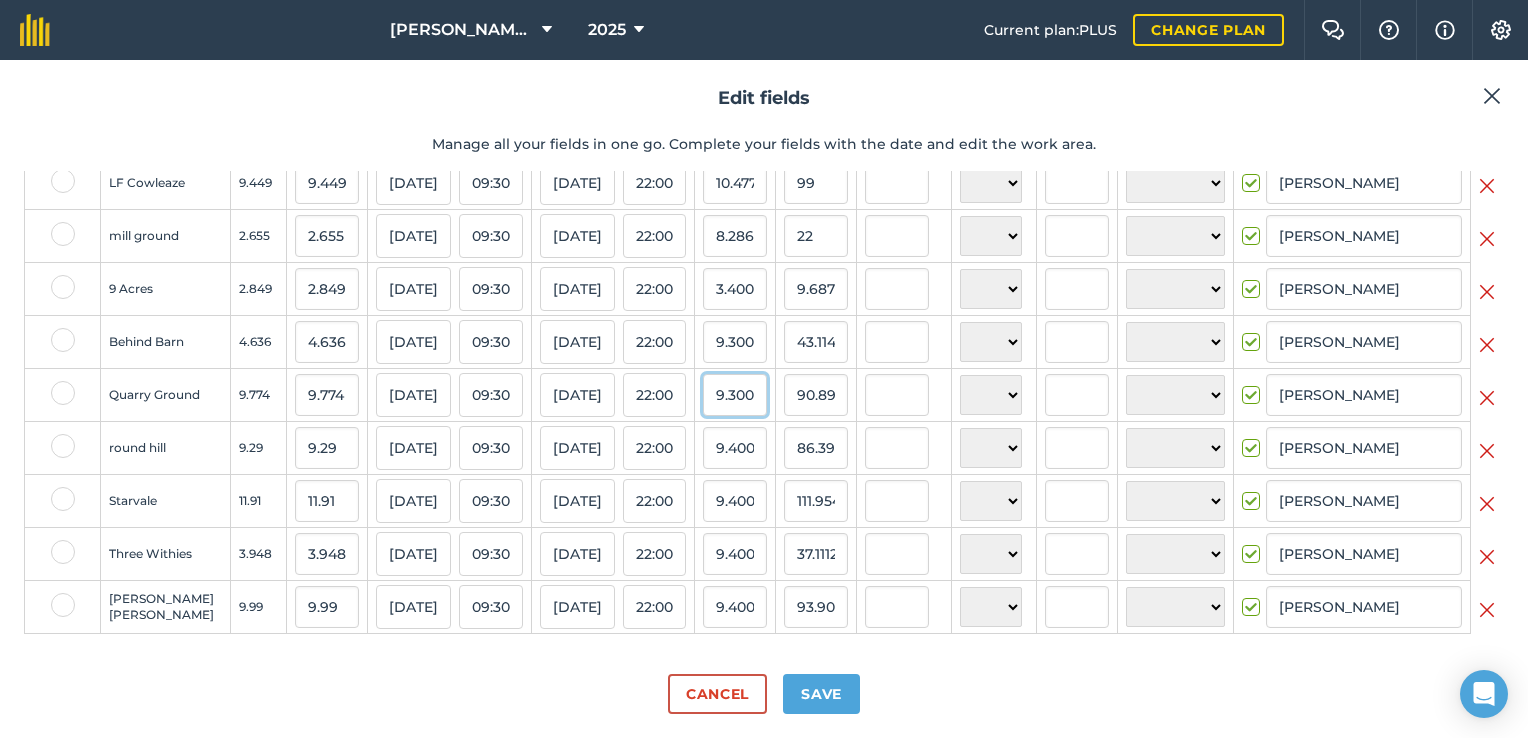 type on "87.32600177192687" 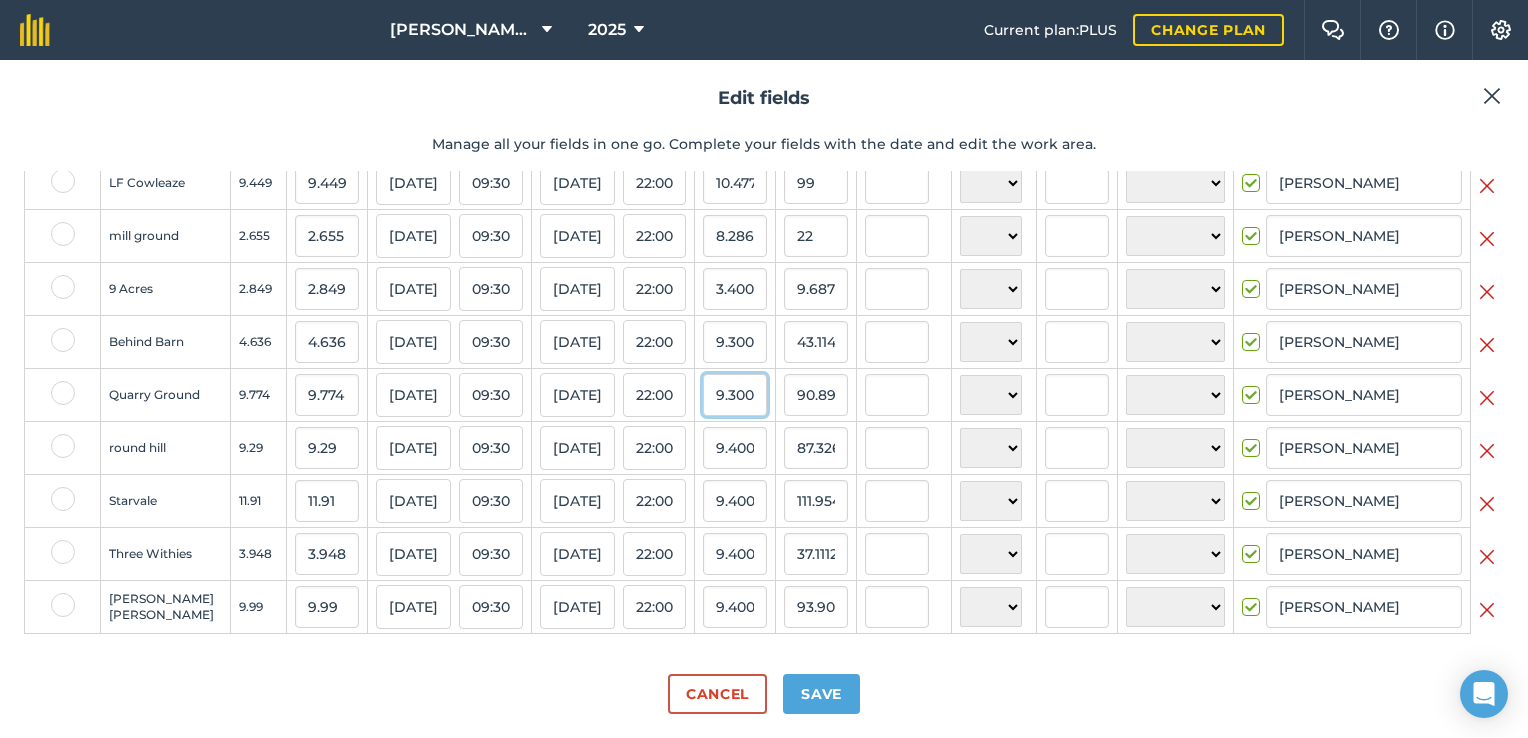 click on "9.300000190734863" at bounding box center (735, 395) 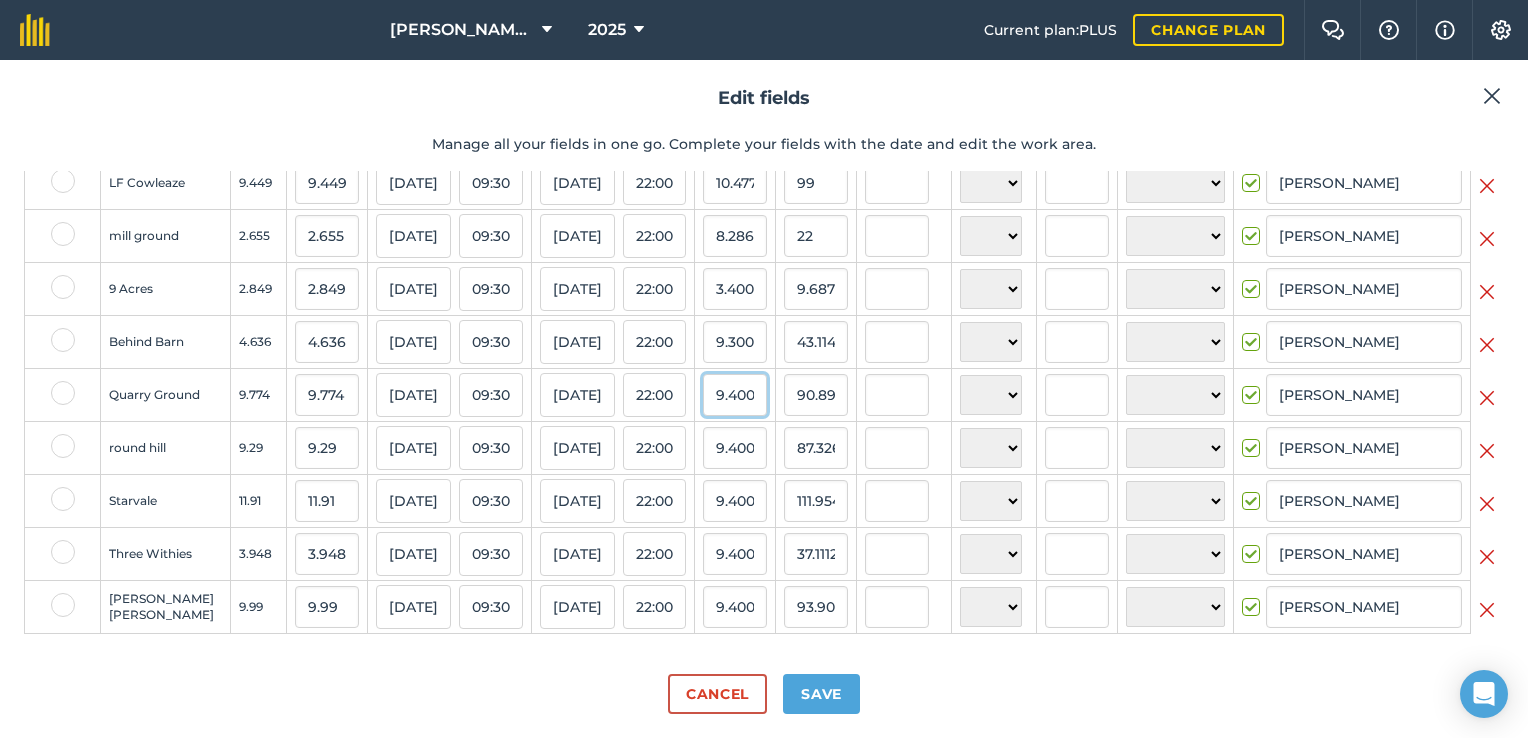 type on "9.400000190734863" 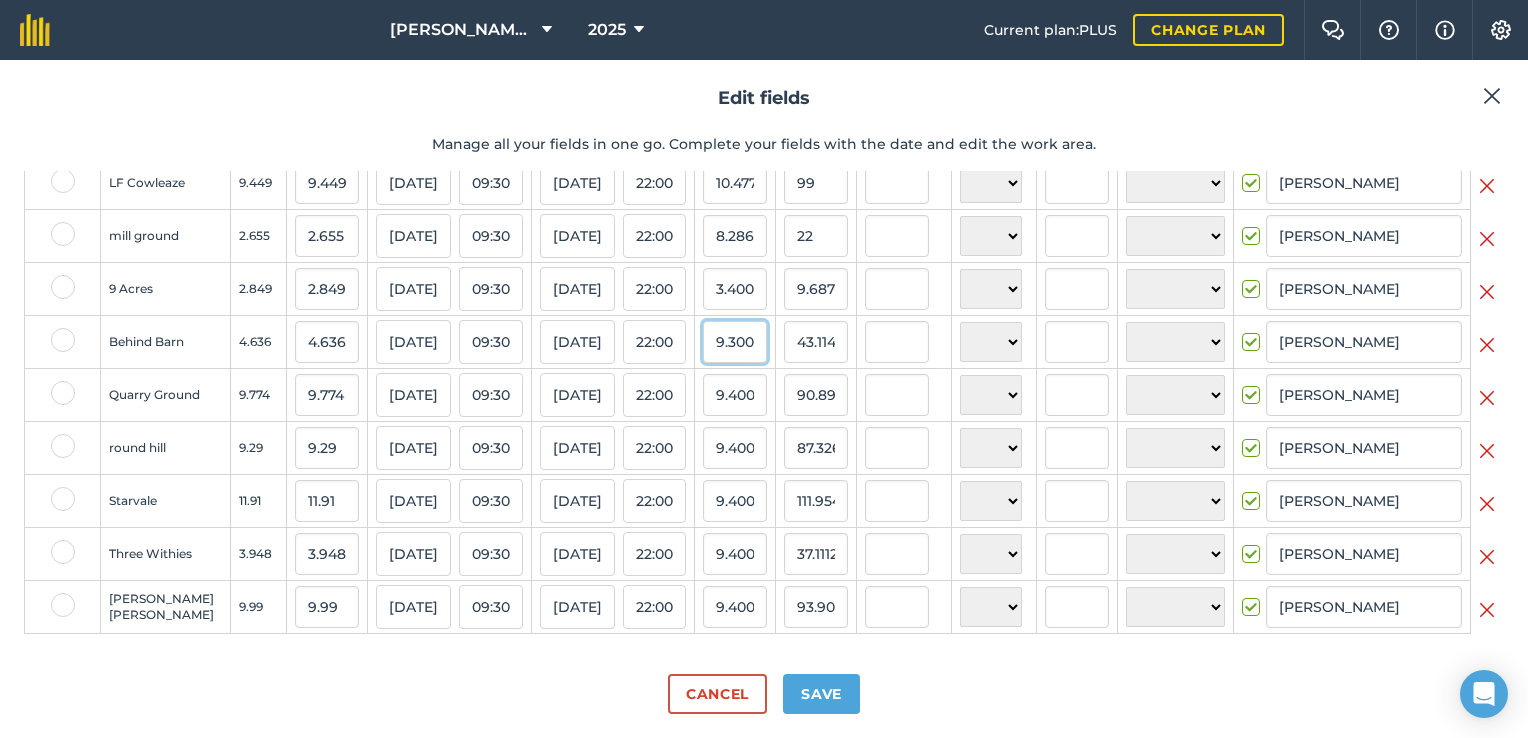 type on "91.87560186424254" 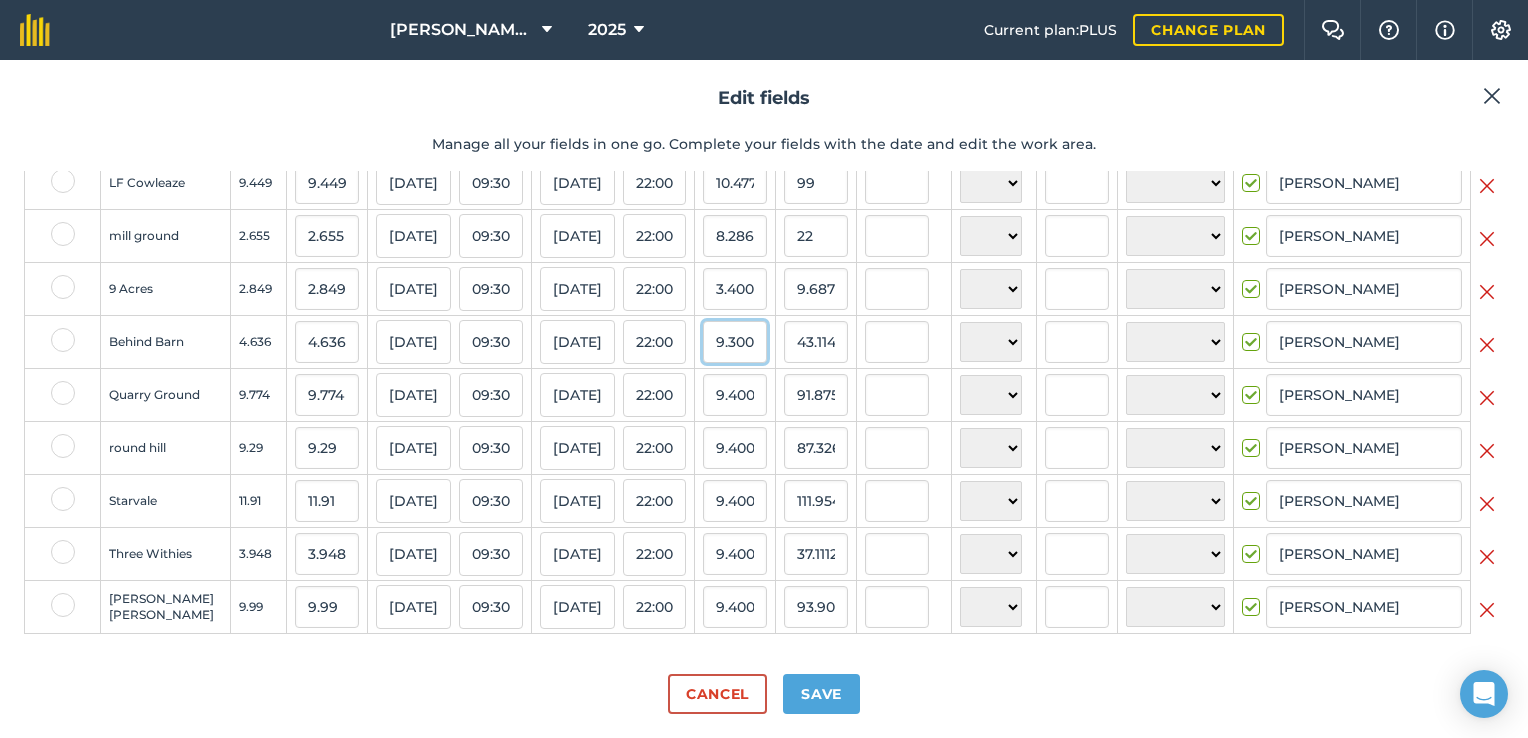 click on "9.300000190734863" at bounding box center [735, 342] 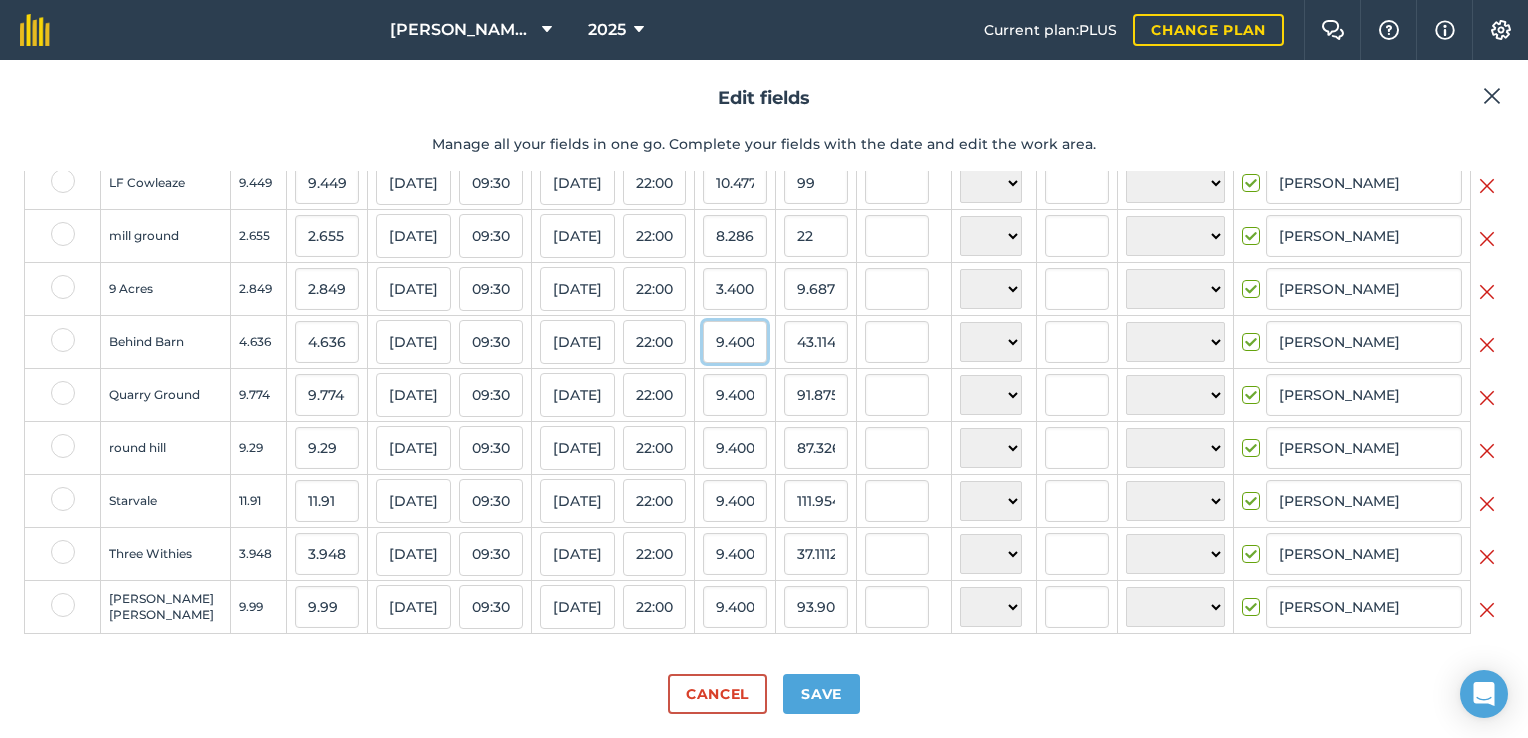 type on "9.400000190734863" 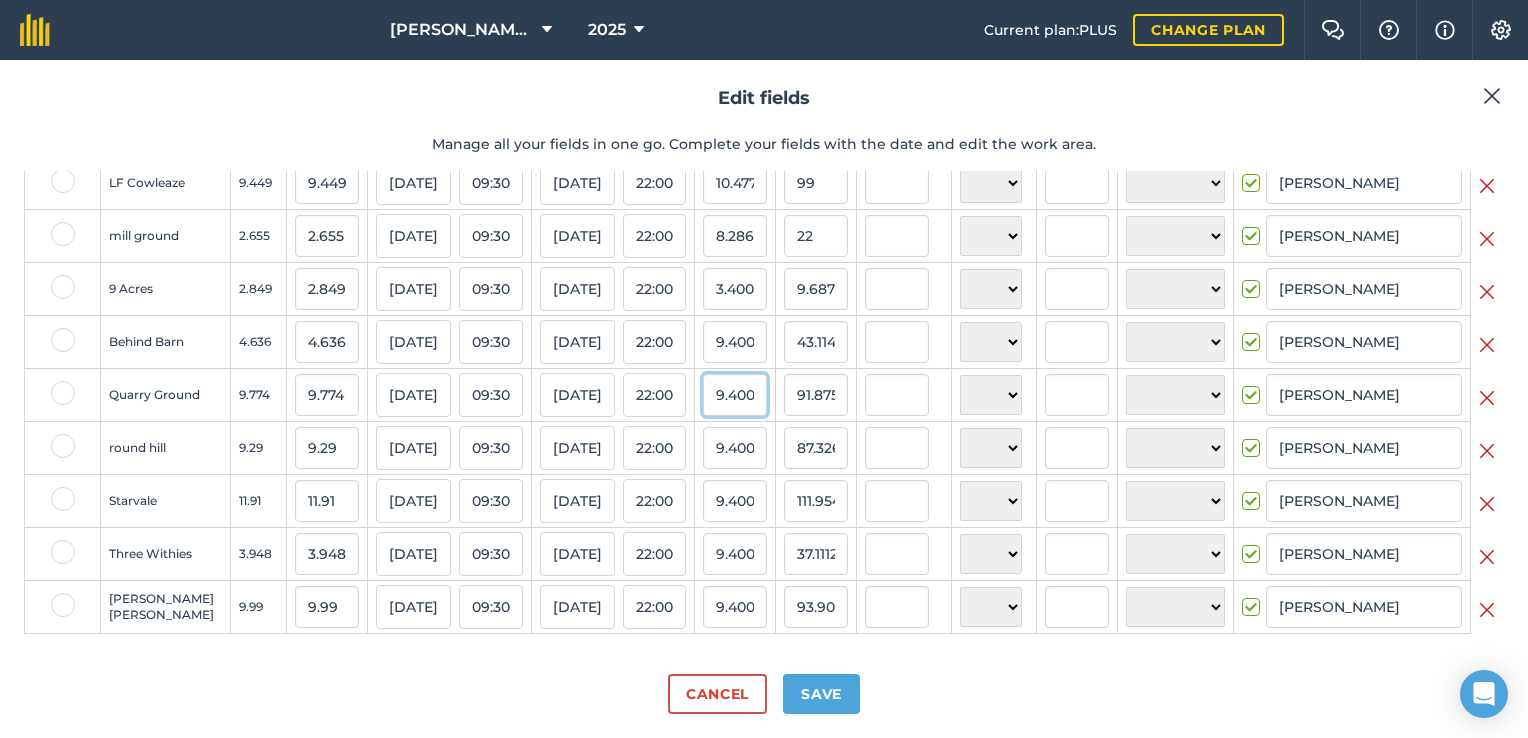 type on "43.578400884246825" 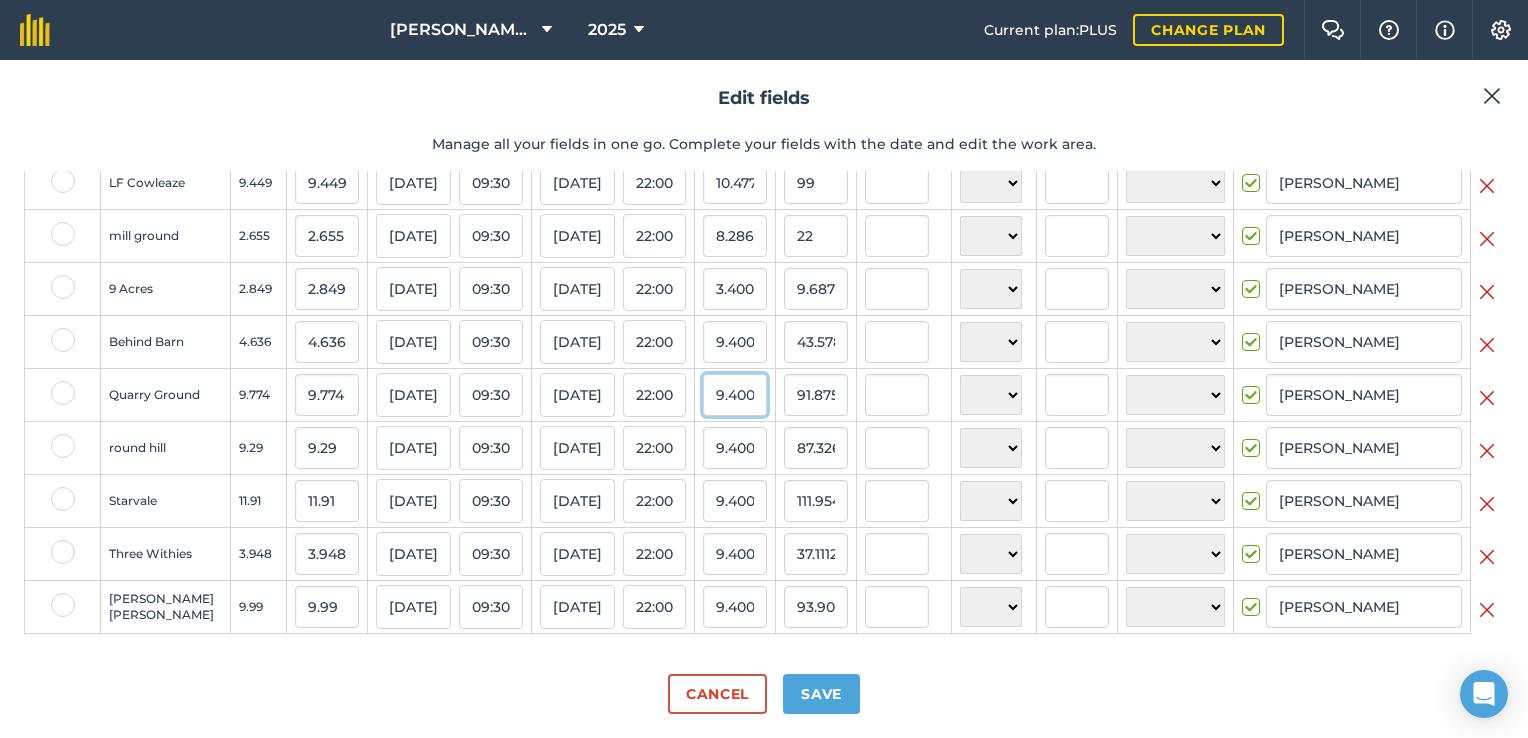 click on "9.400000190734863" at bounding box center [735, 395] 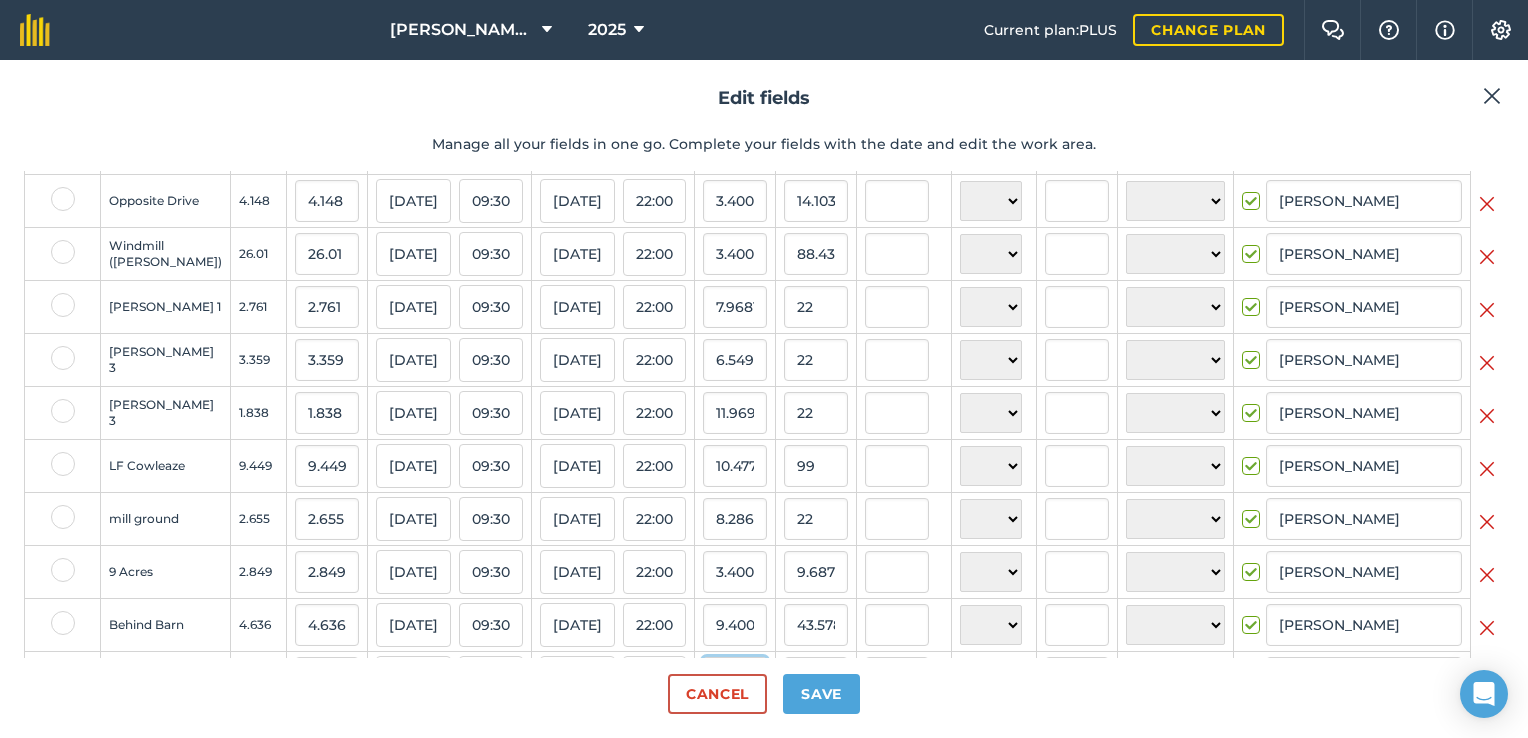 scroll, scrollTop: 150, scrollLeft: 0, axis: vertical 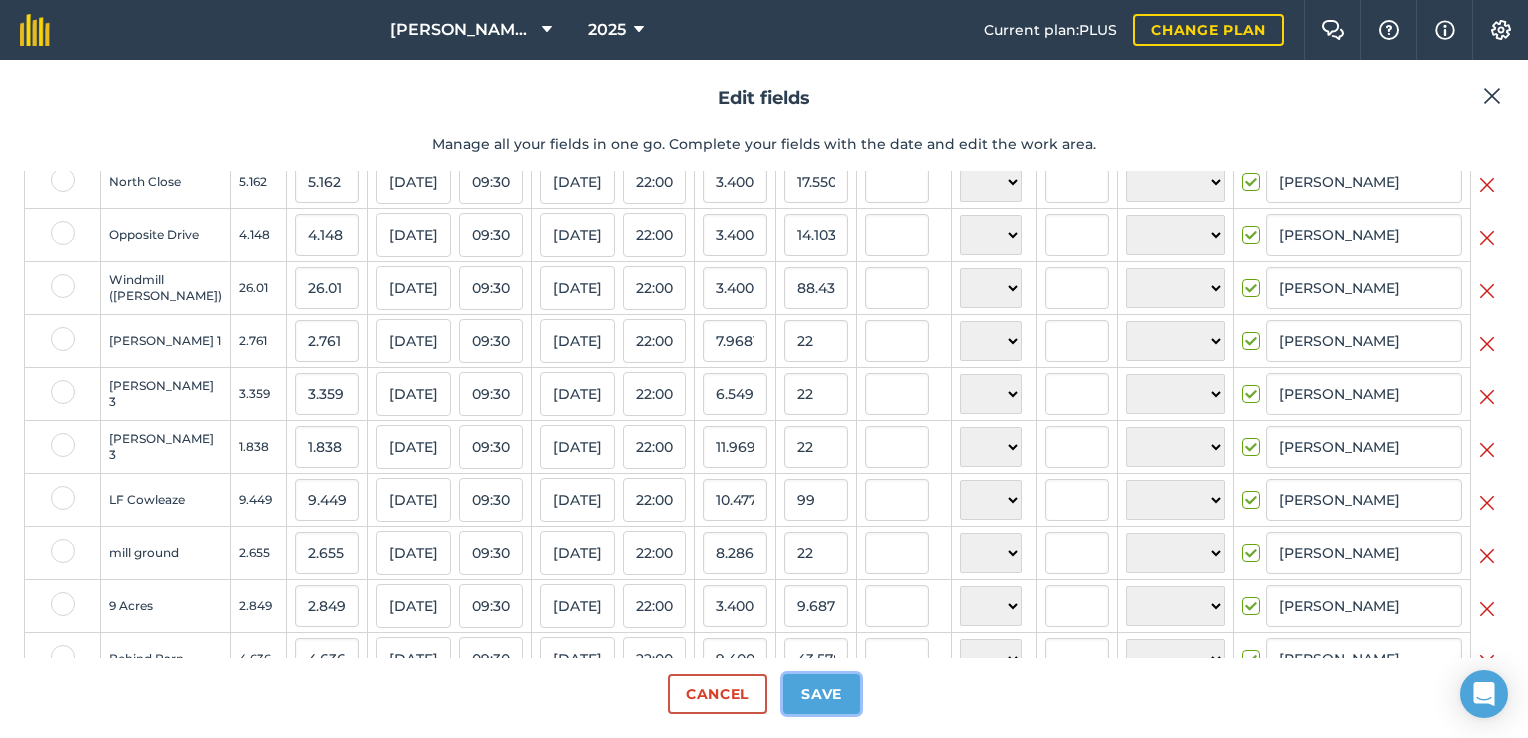 click on "Save" at bounding box center (821, 694) 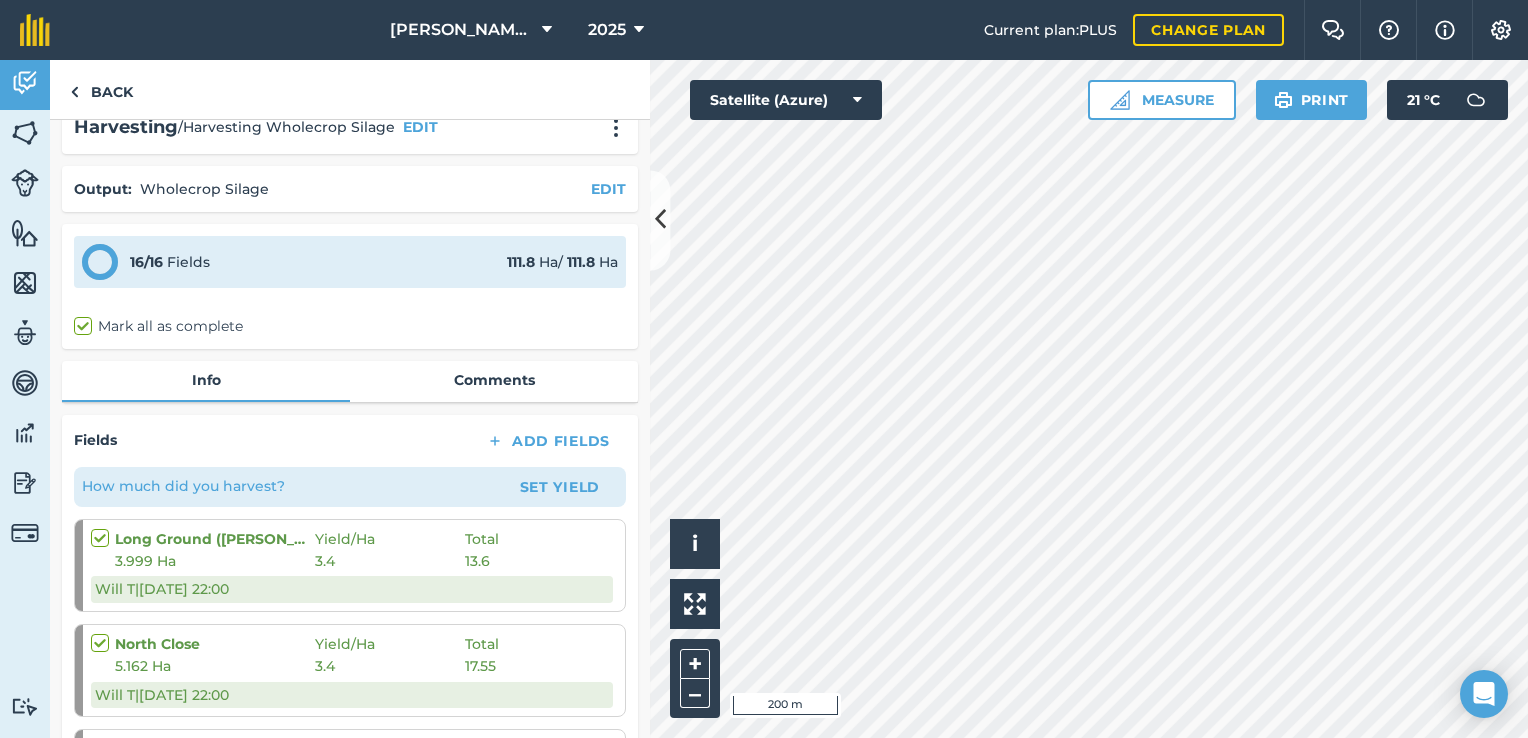 scroll, scrollTop: 0, scrollLeft: 0, axis: both 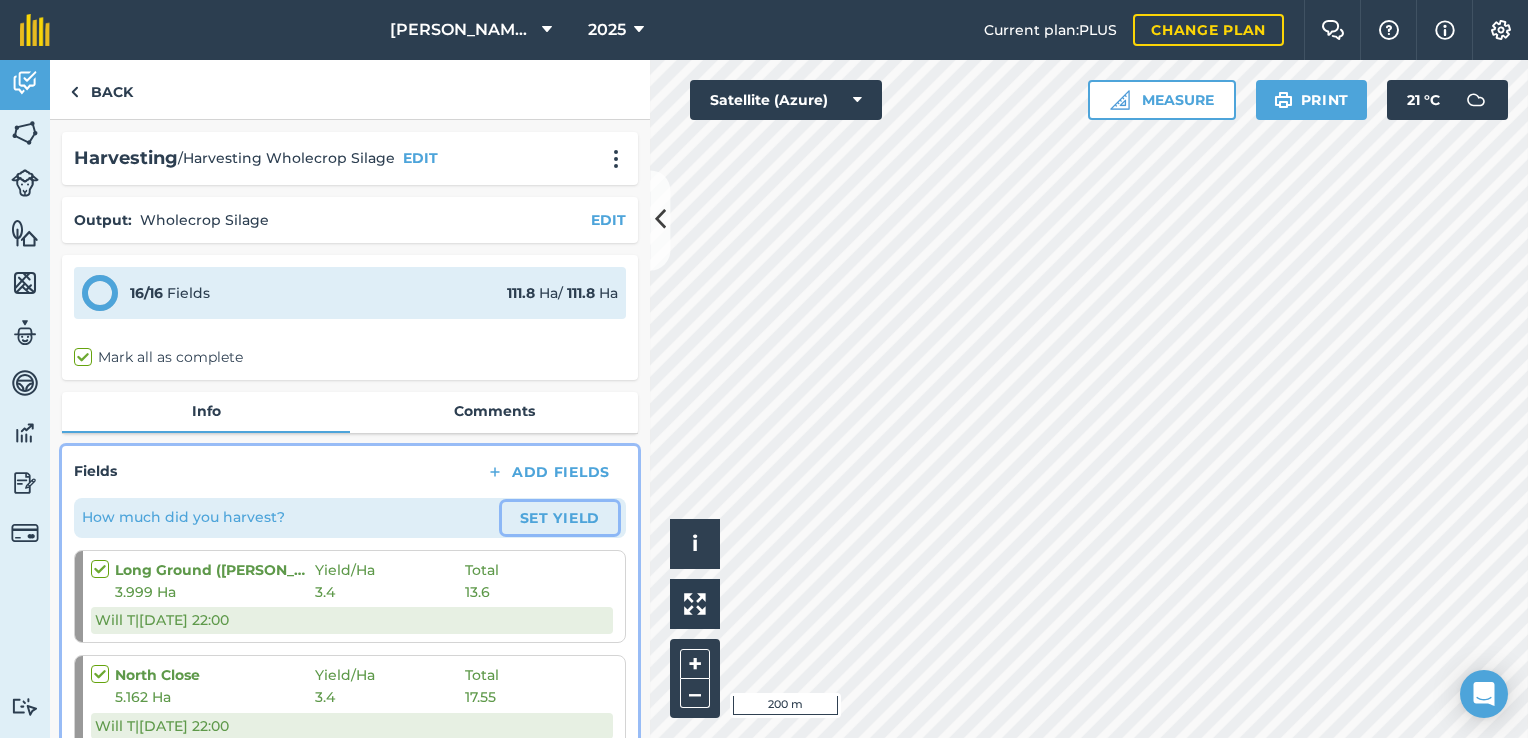 click on "Set Yield" at bounding box center (560, 518) 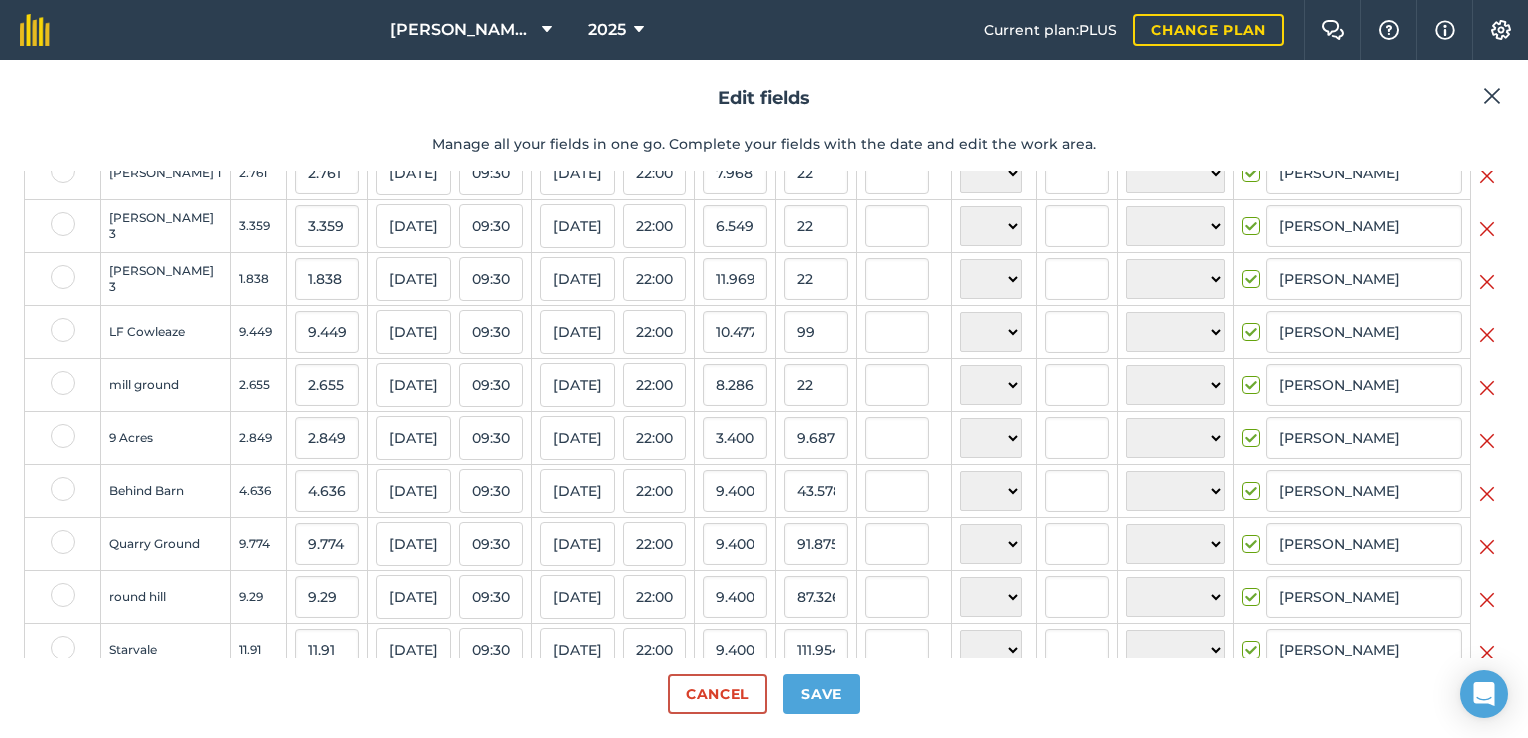 scroll, scrollTop: 333, scrollLeft: 0, axis: vertical 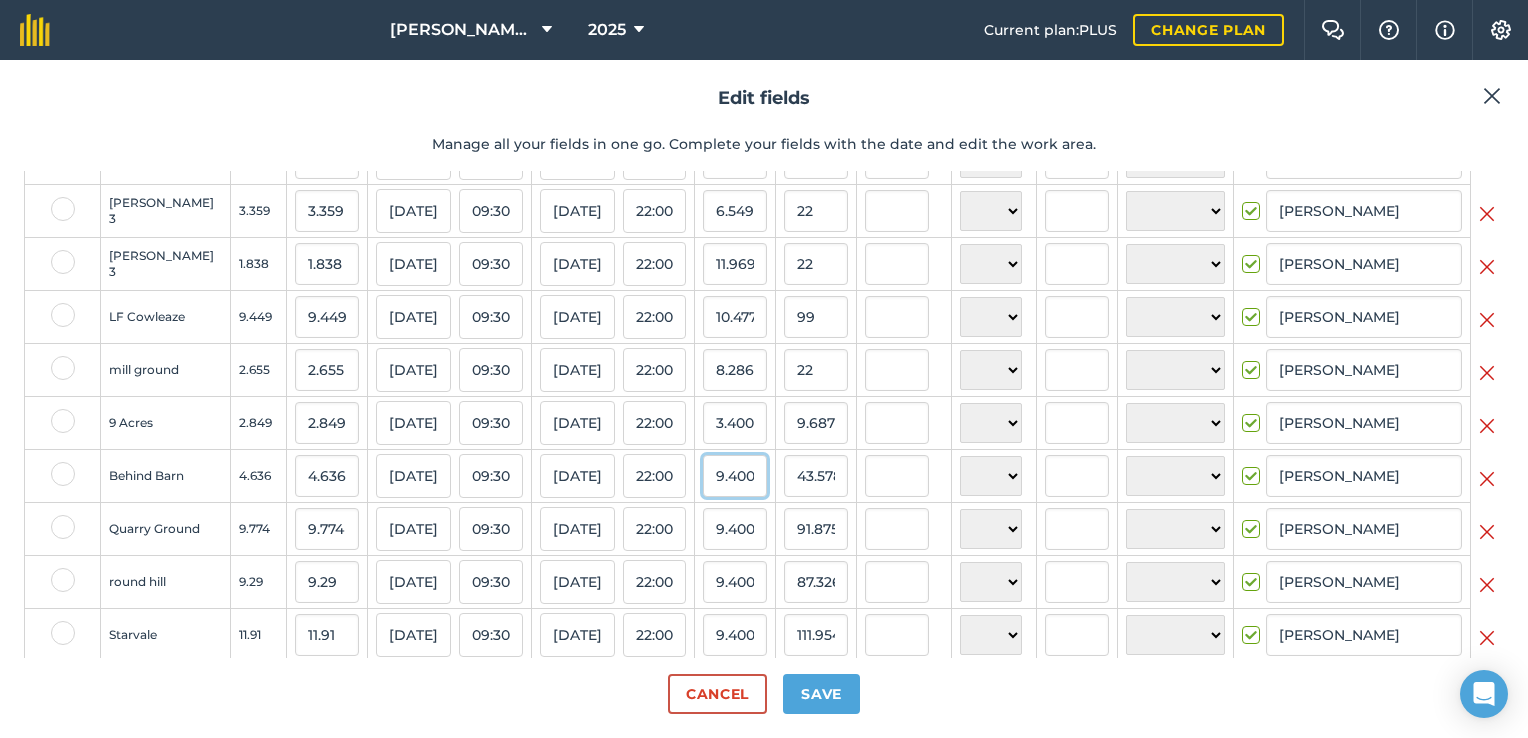 drag, startPoint x: 740, startPoint y: 498, endPoint x: 603, endPoint y: 497, distance: 137.00365 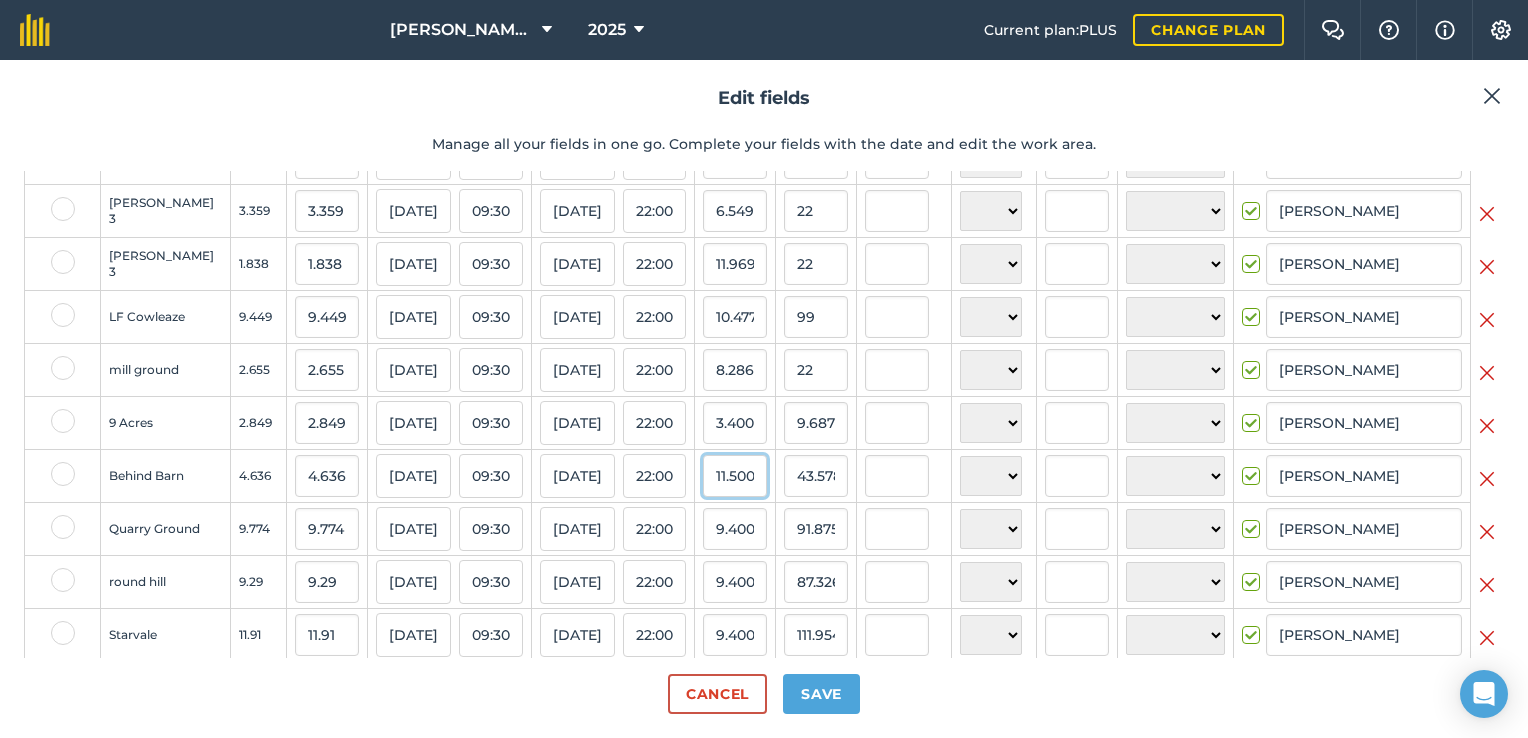 type on "11.500057220459" 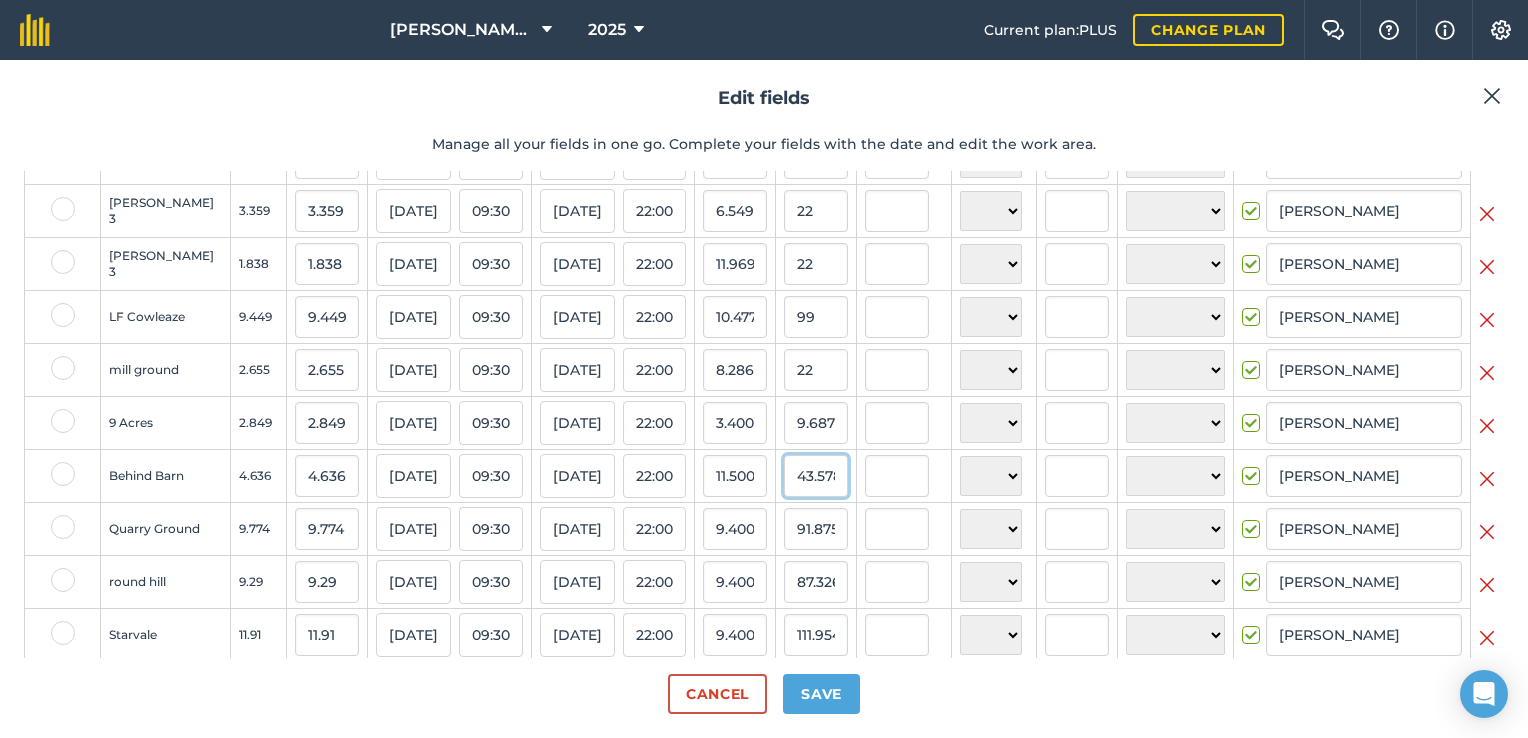 type on "53.314265274047926" 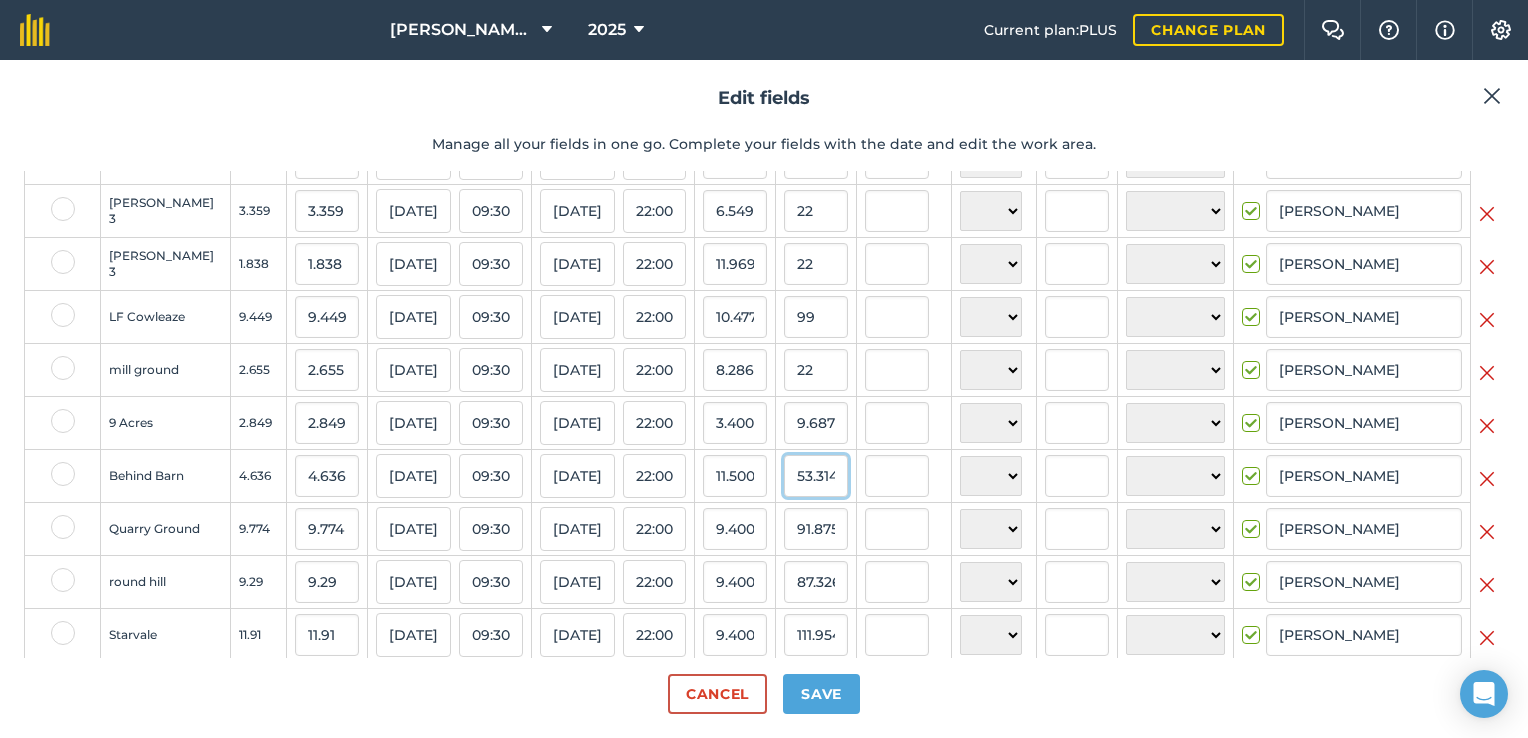 type on "11.432269197584123" 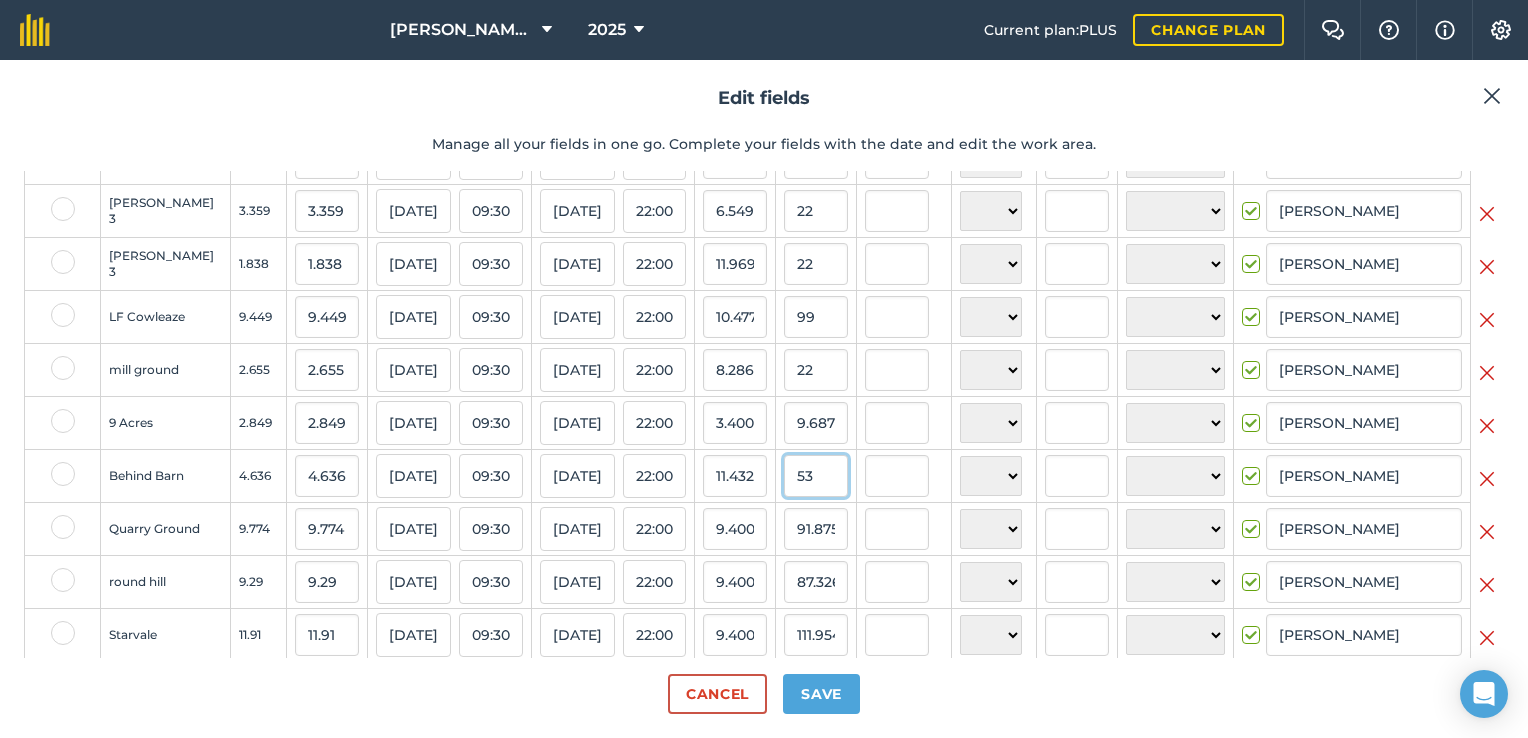 type on "11.216566005176876" 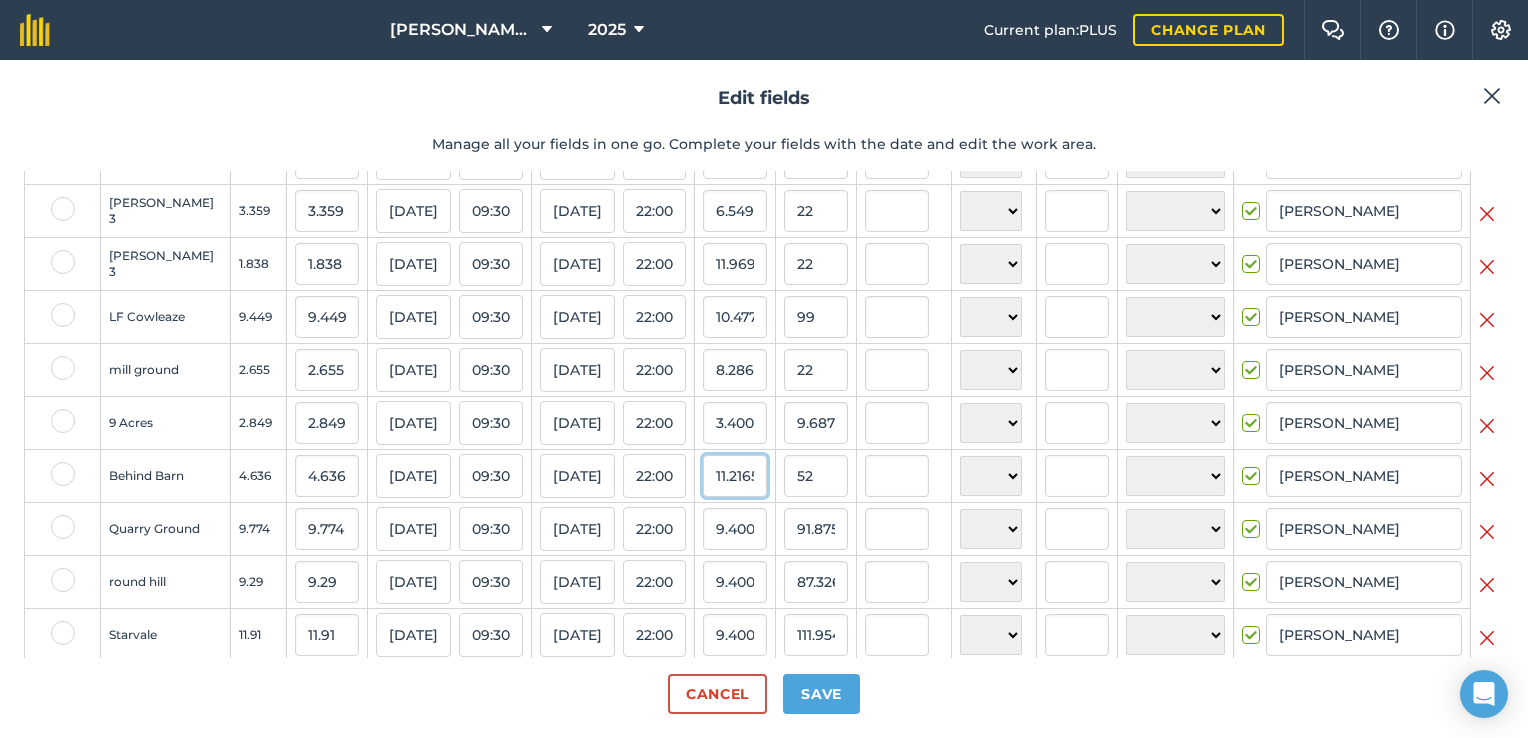 click on "11.216566005176876" at bounding box center [735, 476] 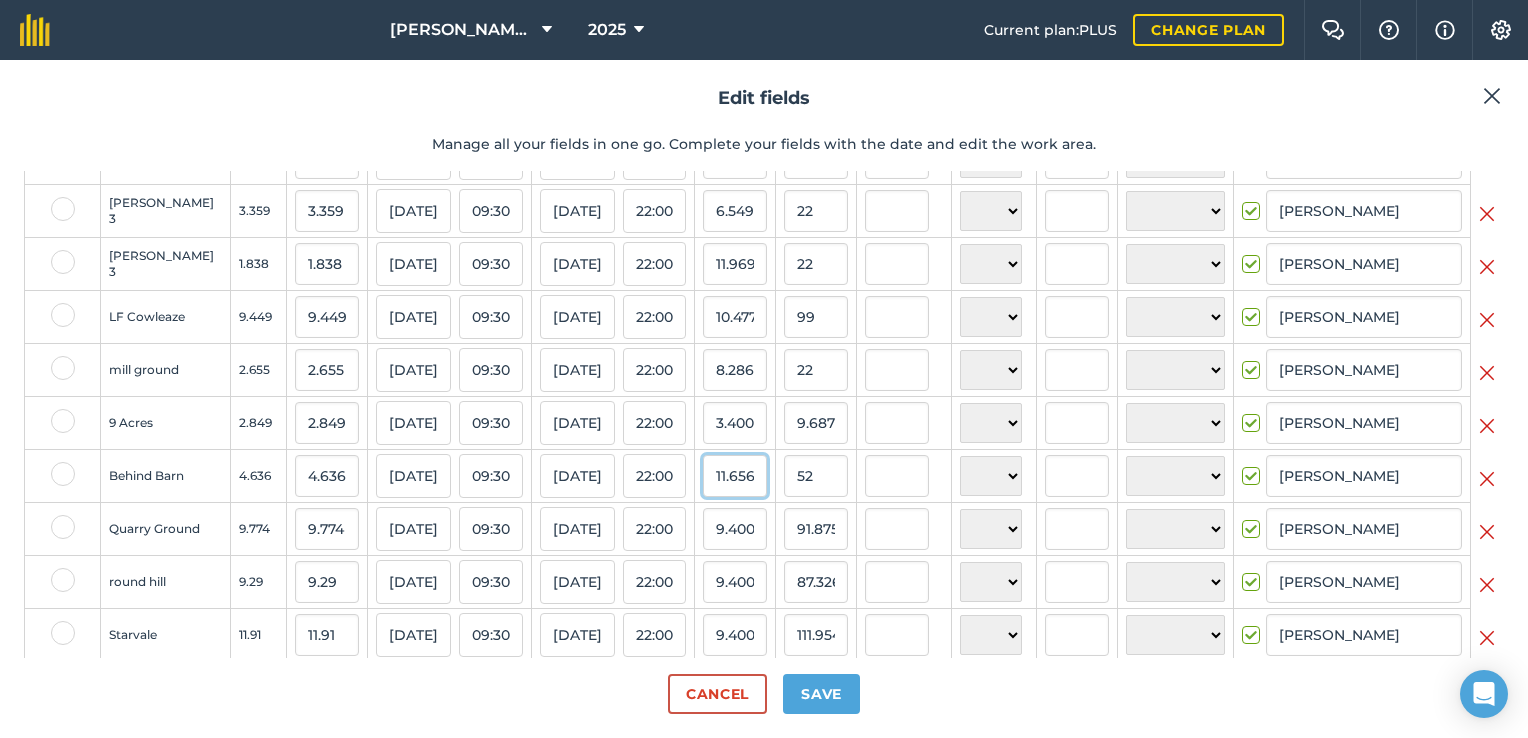 scroll, scrollTop: 0, scrollLeft: 83, axis: horizontal 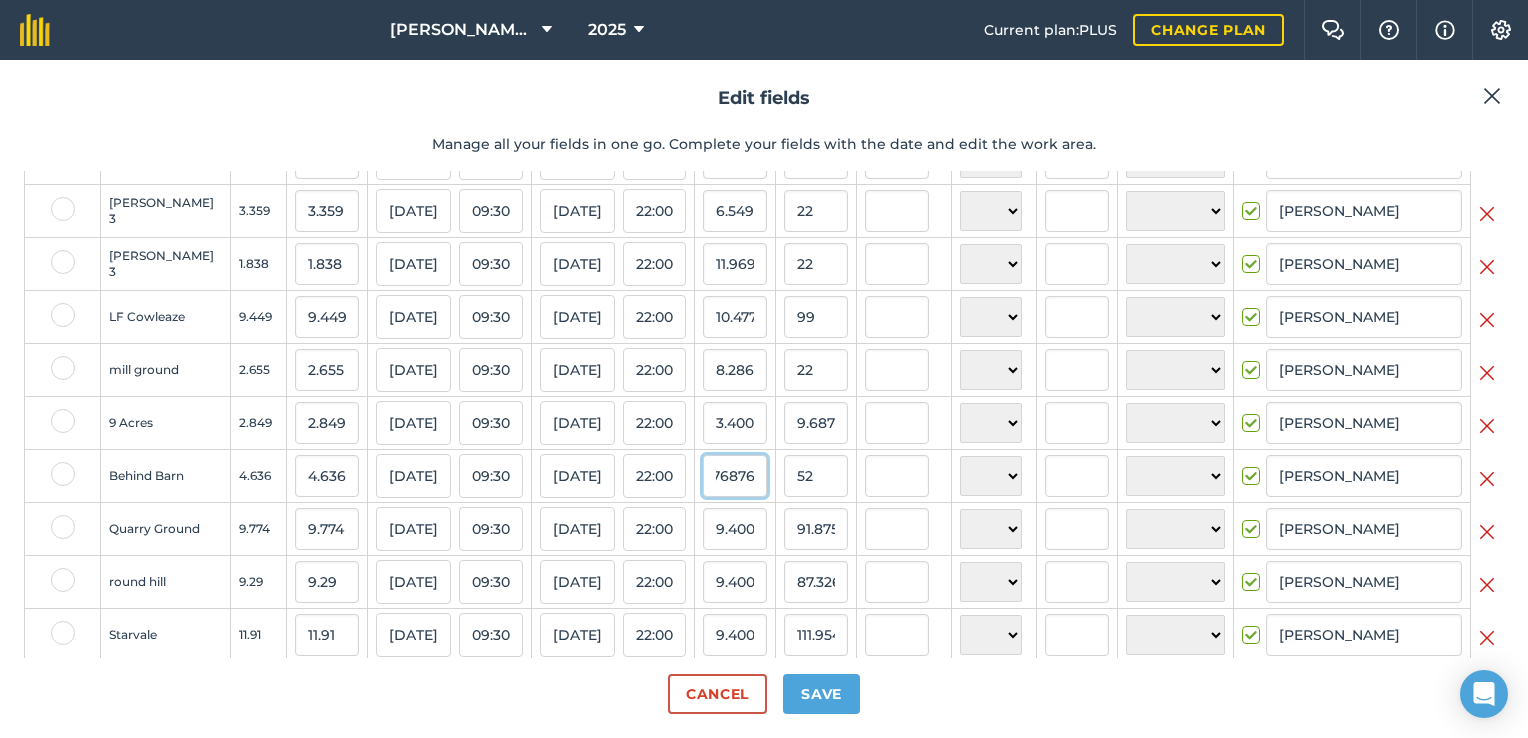 drag, startPoint x: 700, startPoint y: 500, endPoint x: 781, endPoint y: 499, distance: 81.00617 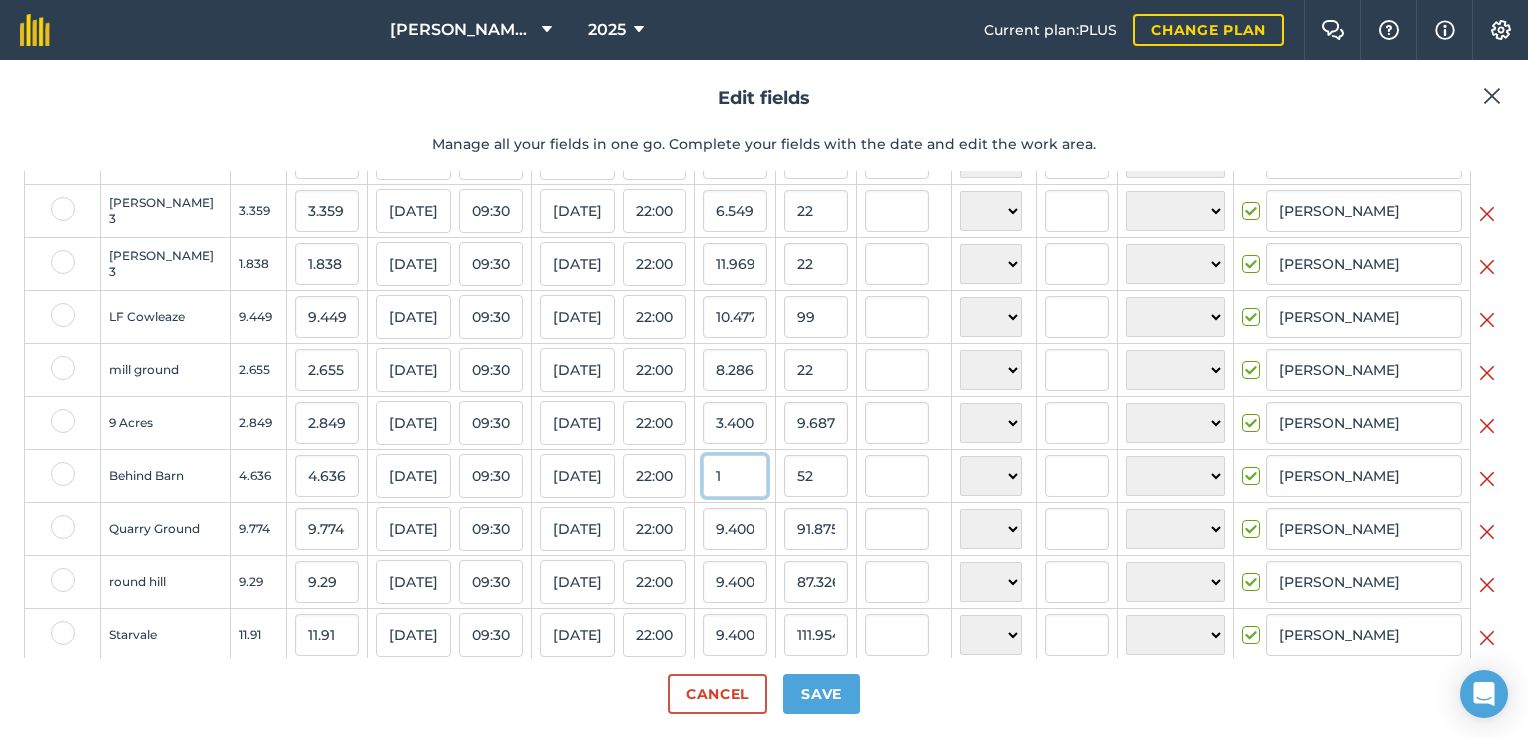 scroll, scrollTop: 0, scrollLeft: 0, axis: both 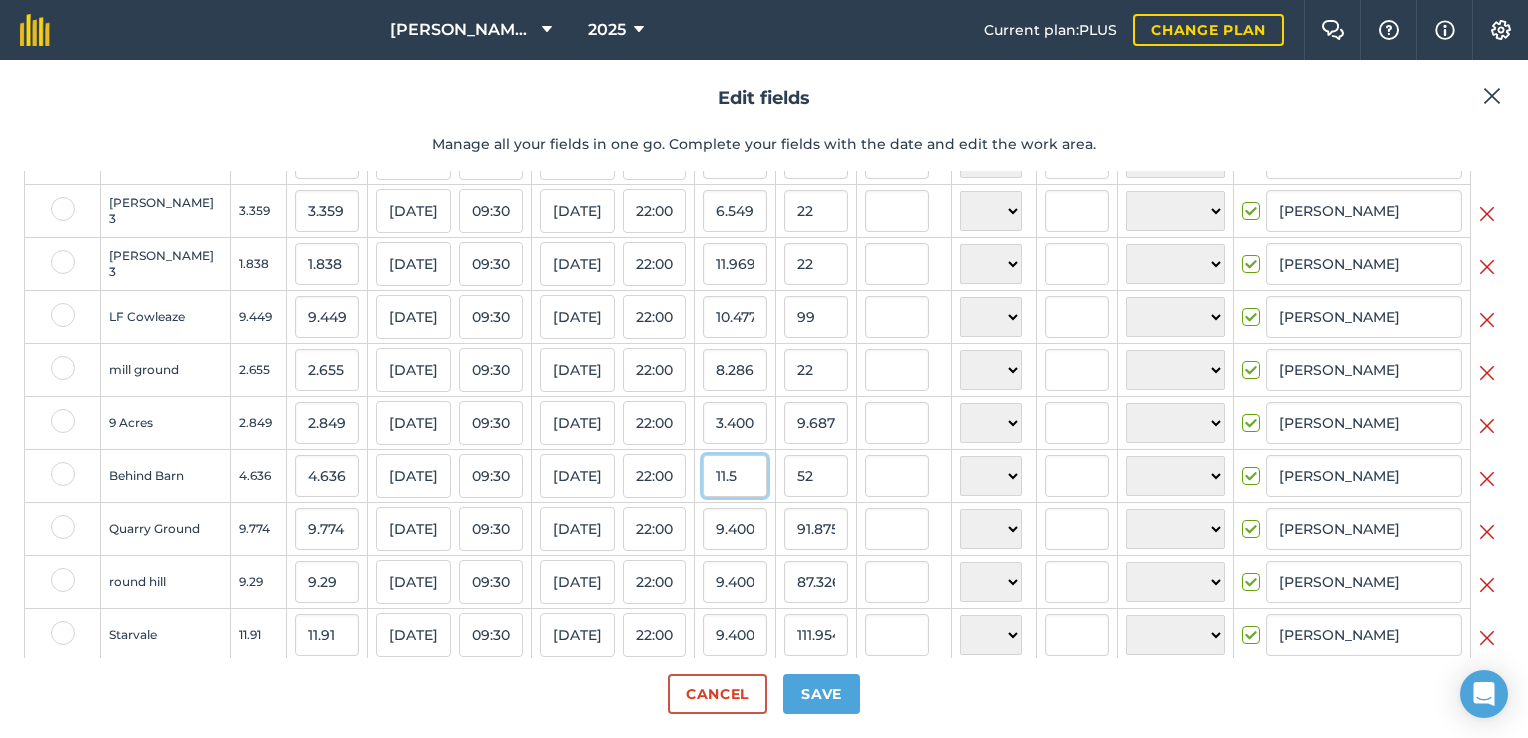 type on "11.5" 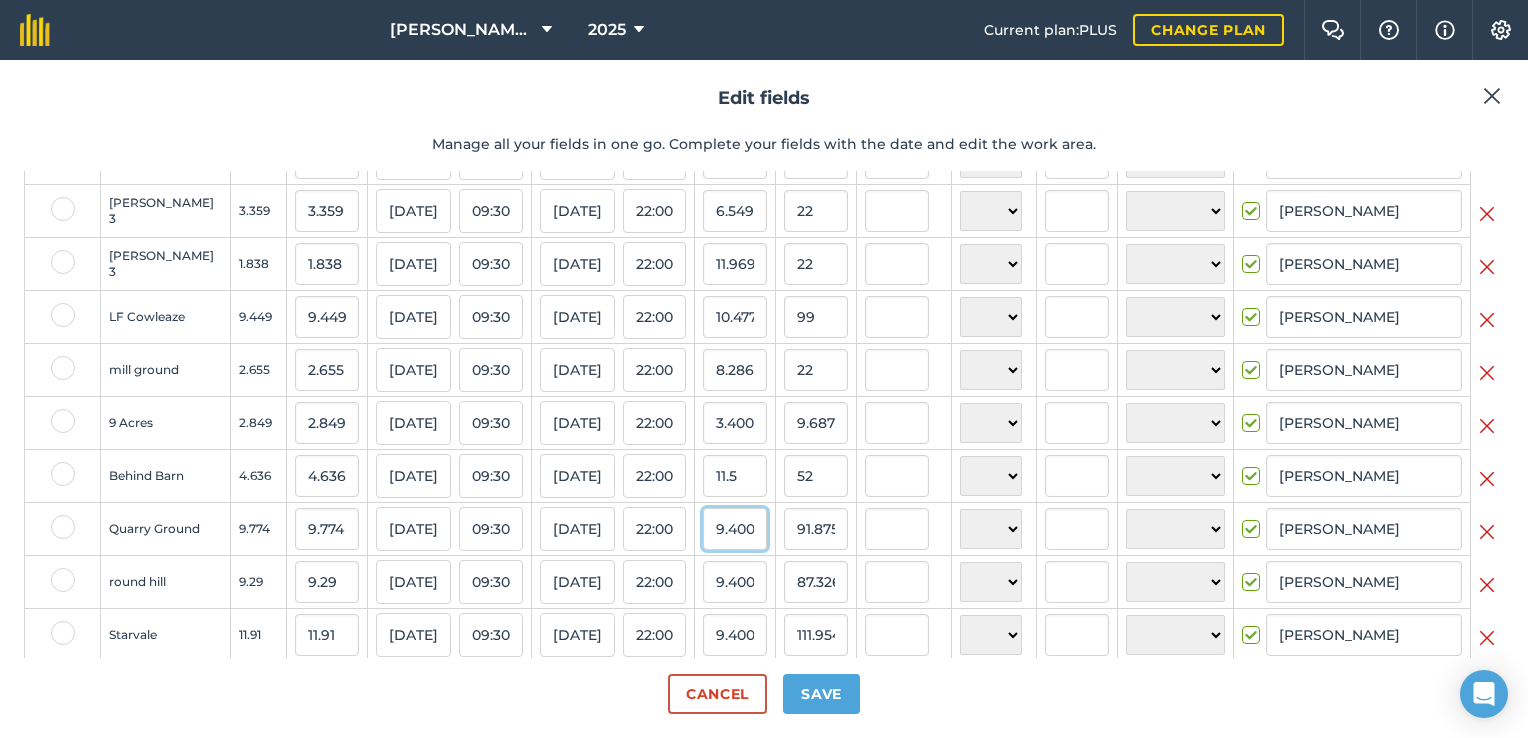 click on "9.40000057220459" at bounding box center [735, 529] 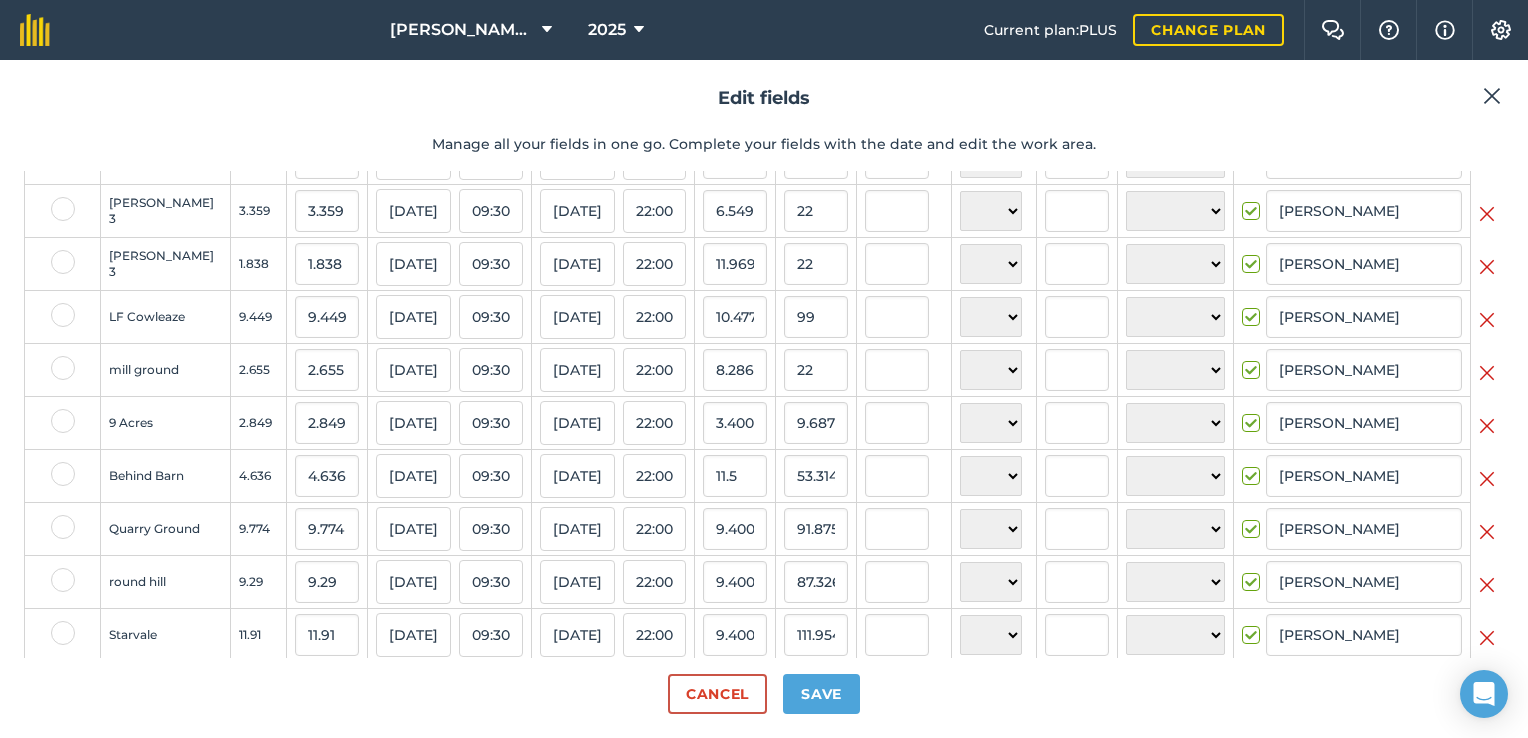 drag, startPoint x: 758, startPoint y: 544, endPoint x: 724, endPoint y: 542, distance: 34.058773 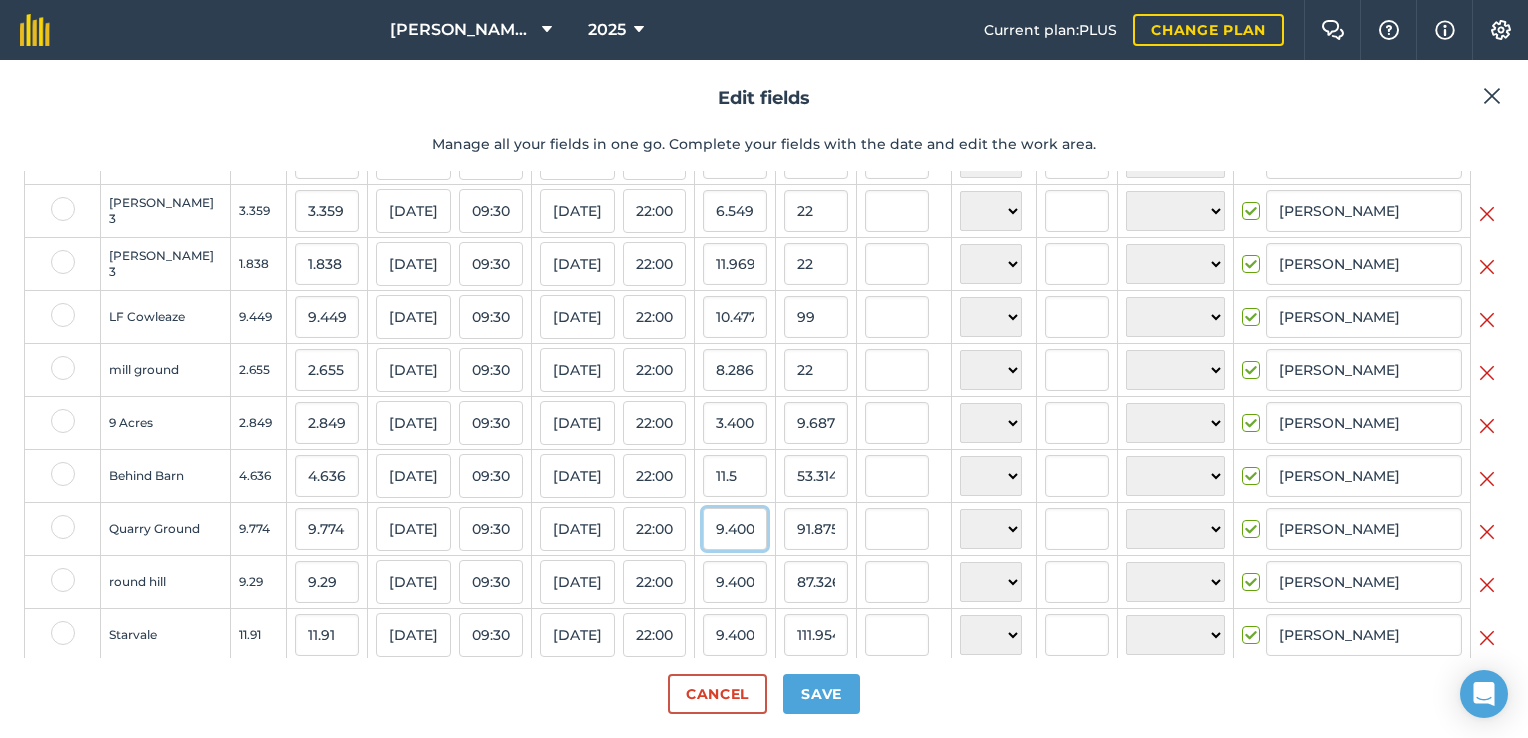 scroll, scrollTop: 0, scrollLeft: 96, axis: horizontal 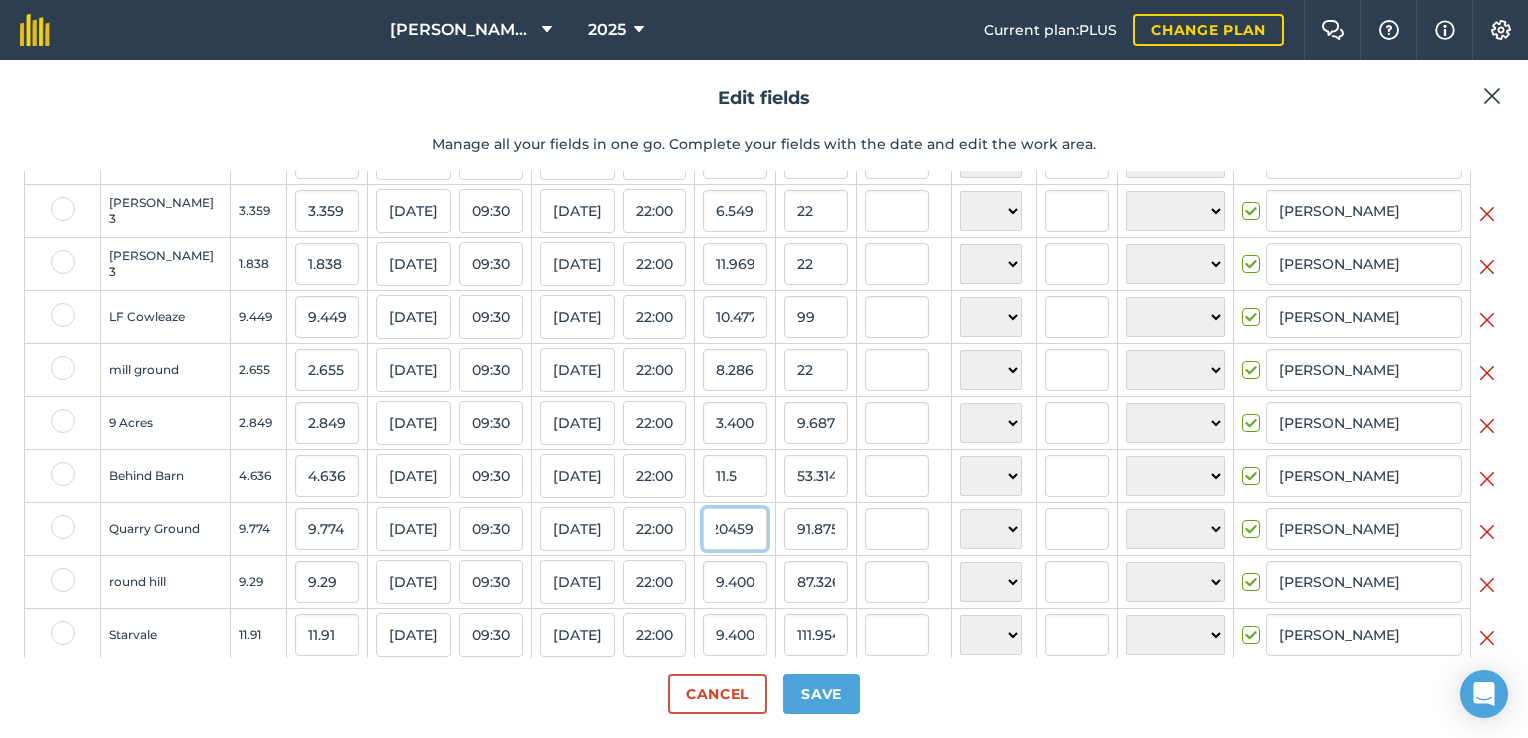 drag, startPoint x: 703, startPoint y: 550, endPoint x: 762, endPoint y: 544, distance: 59.3043 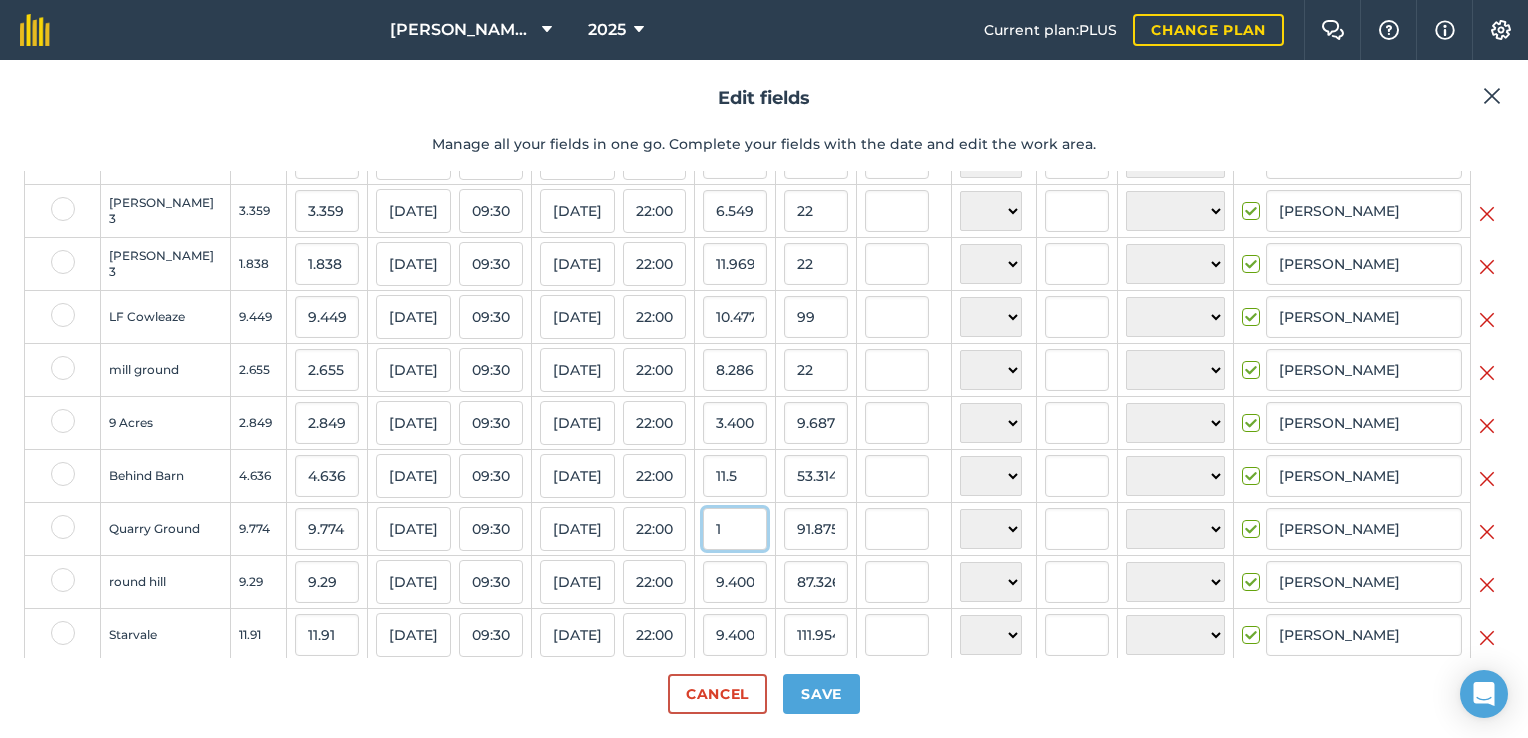 scroll, scrollTop: 0, scrollLeft: 0, axis: both 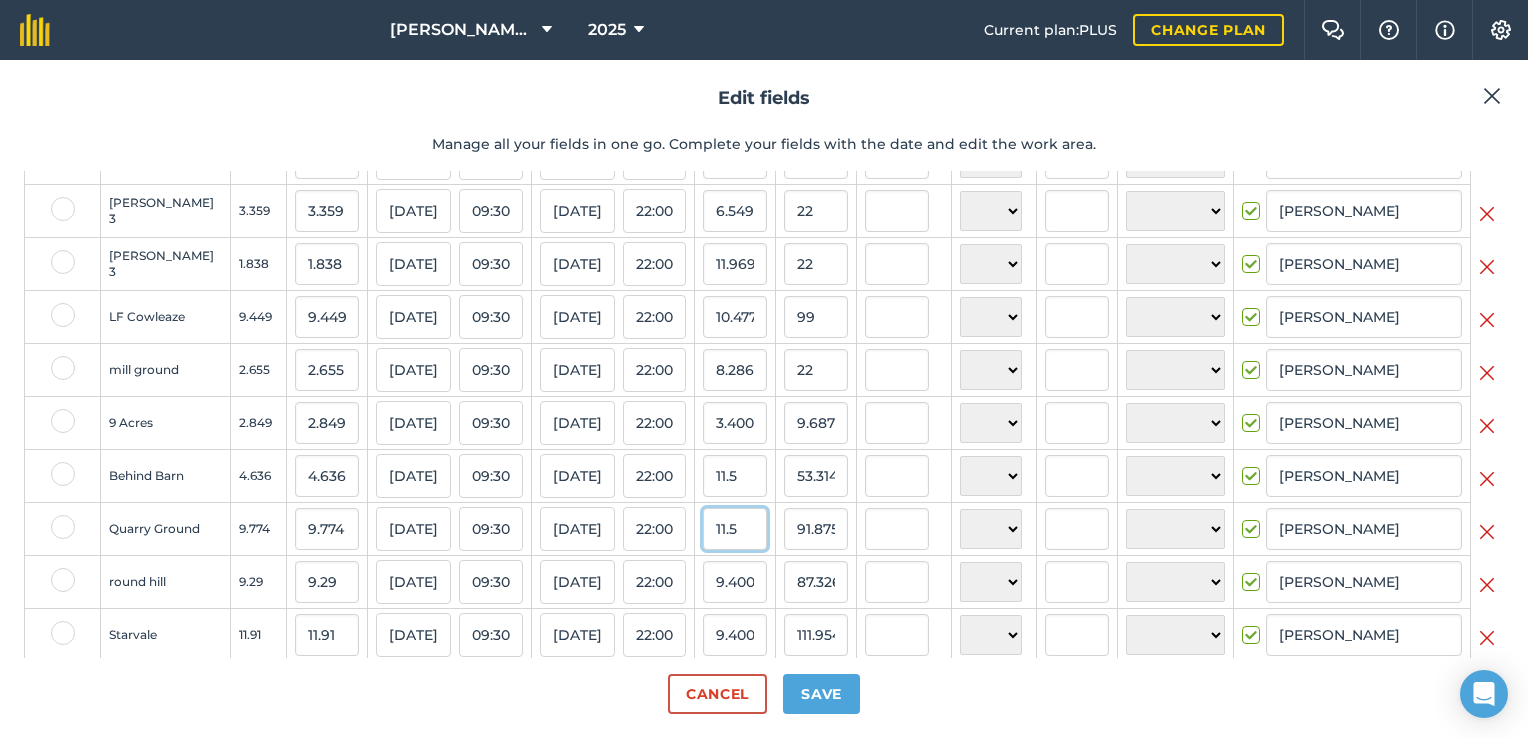 type on "11.5" 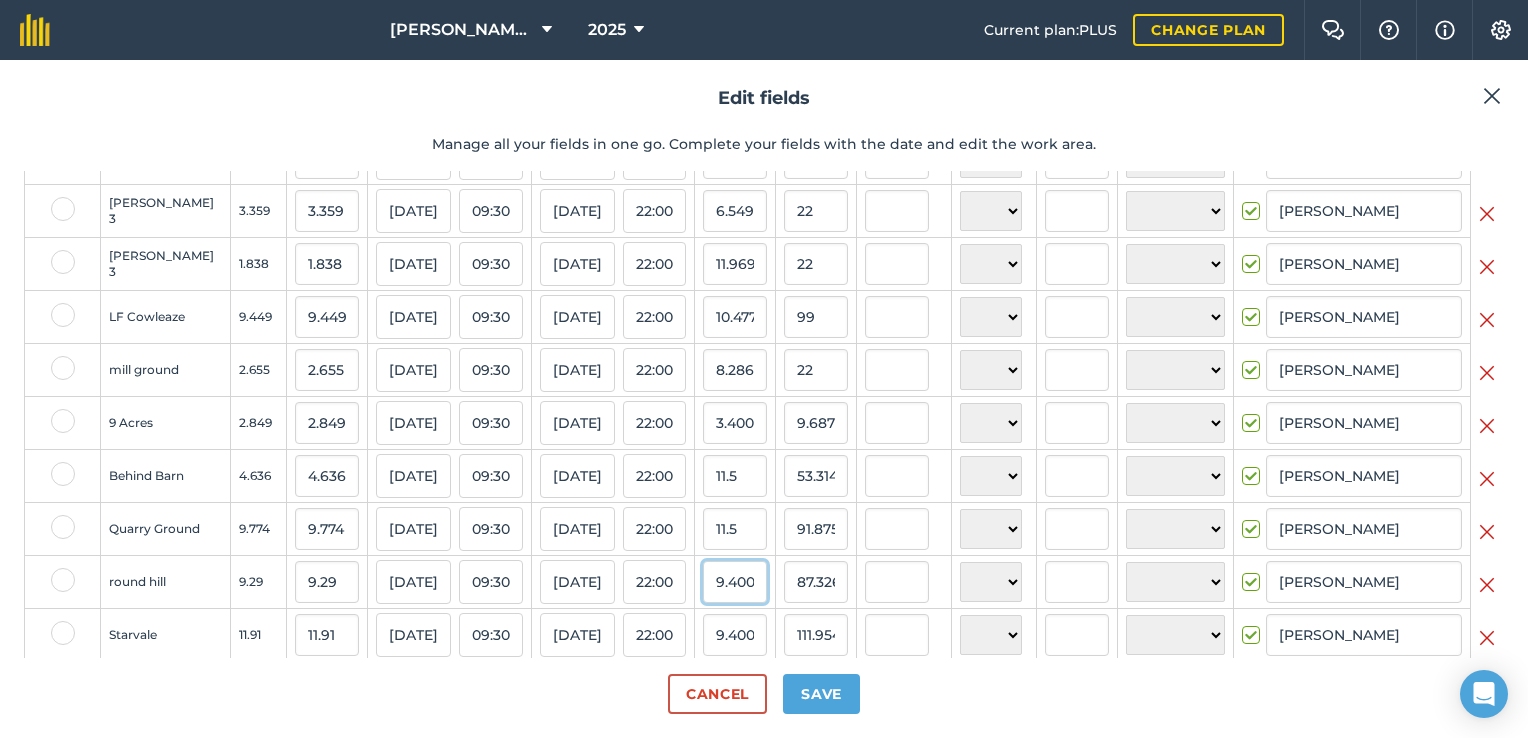 type on "112.401" 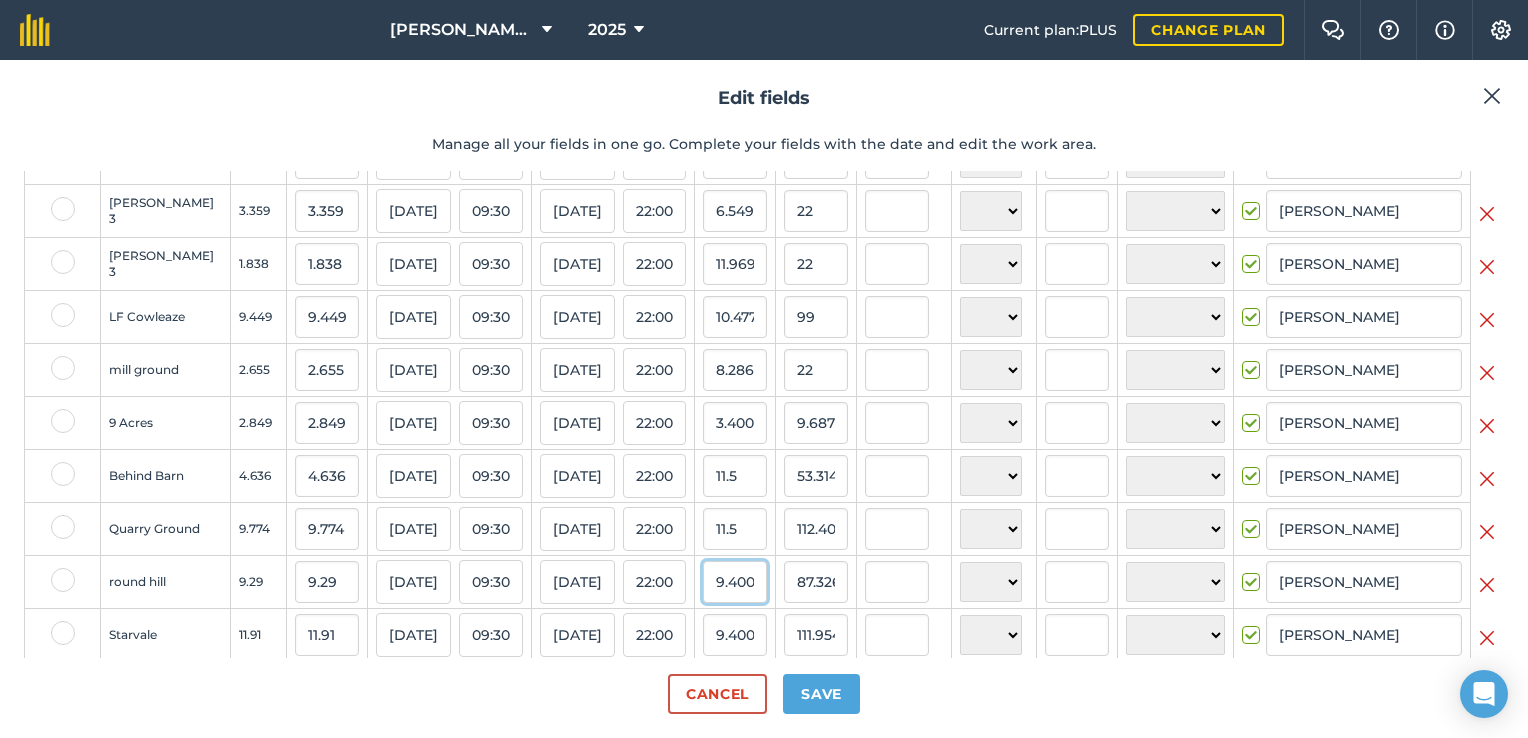 scroll, scrollTop: 0, scrollLeft: 96, axis: horizontal 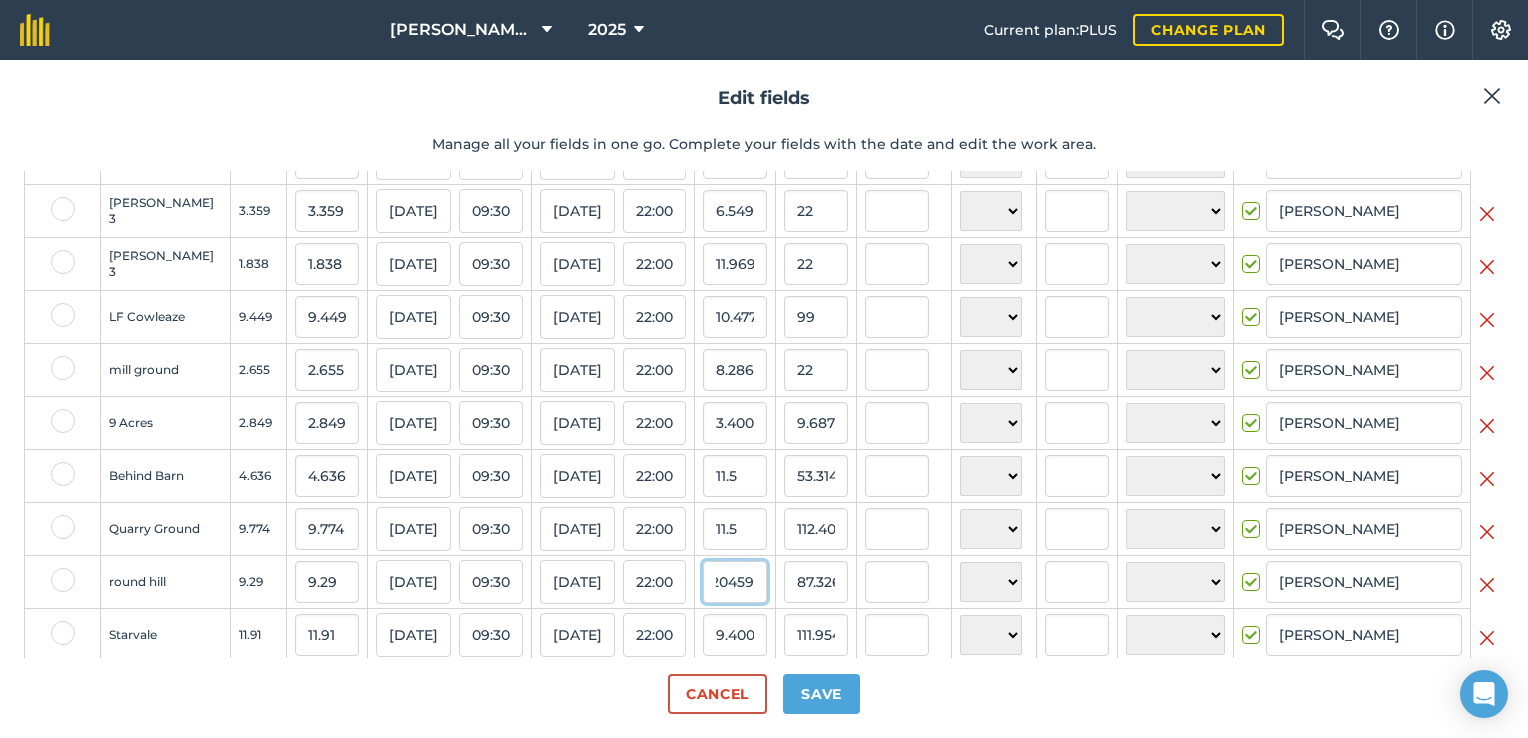 drag, startPoint x: 701, startPoint y: 594, endPoint x: 804, endPoint y: 596, distance: 103.01942 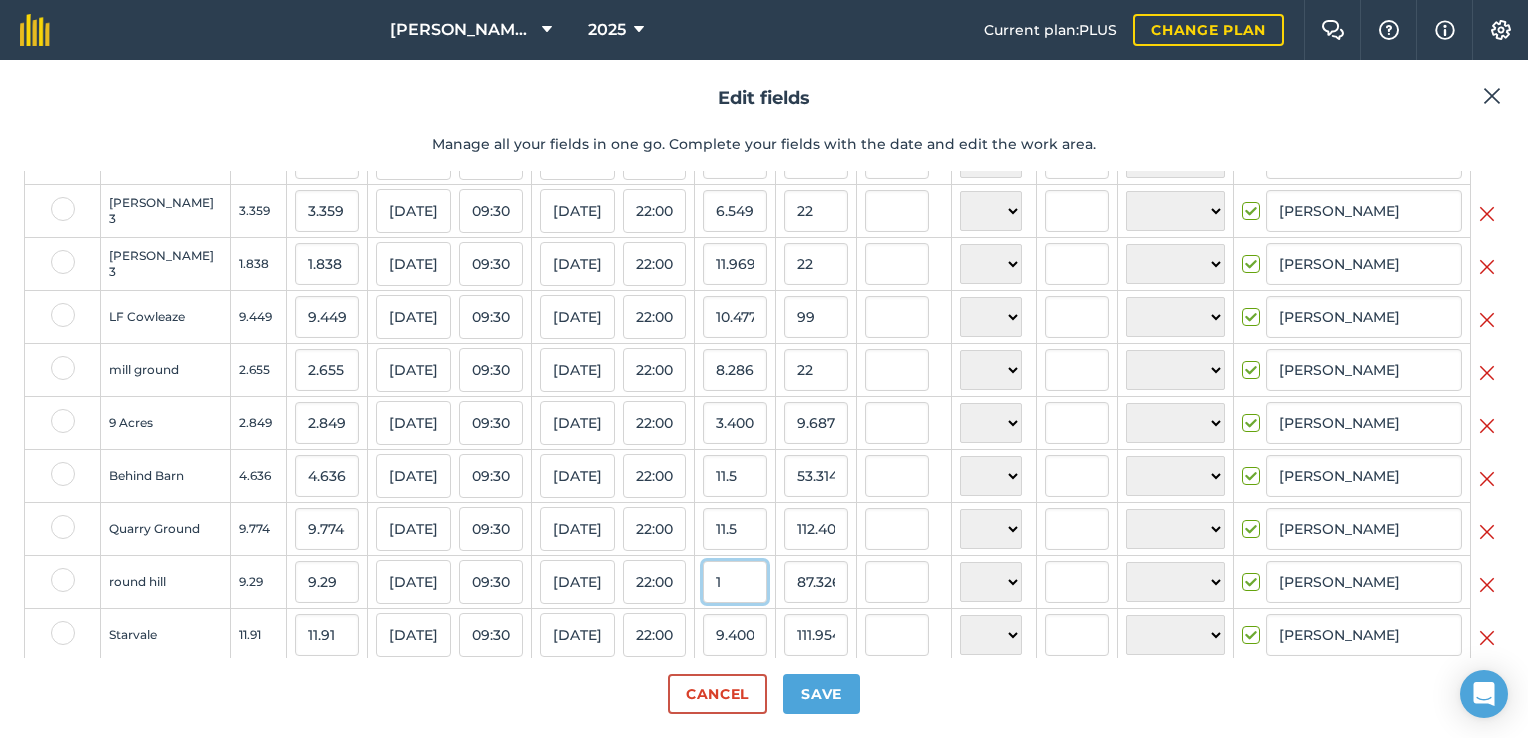 scroll, scrollTop: 0, scrollLeft: 0, axis: both 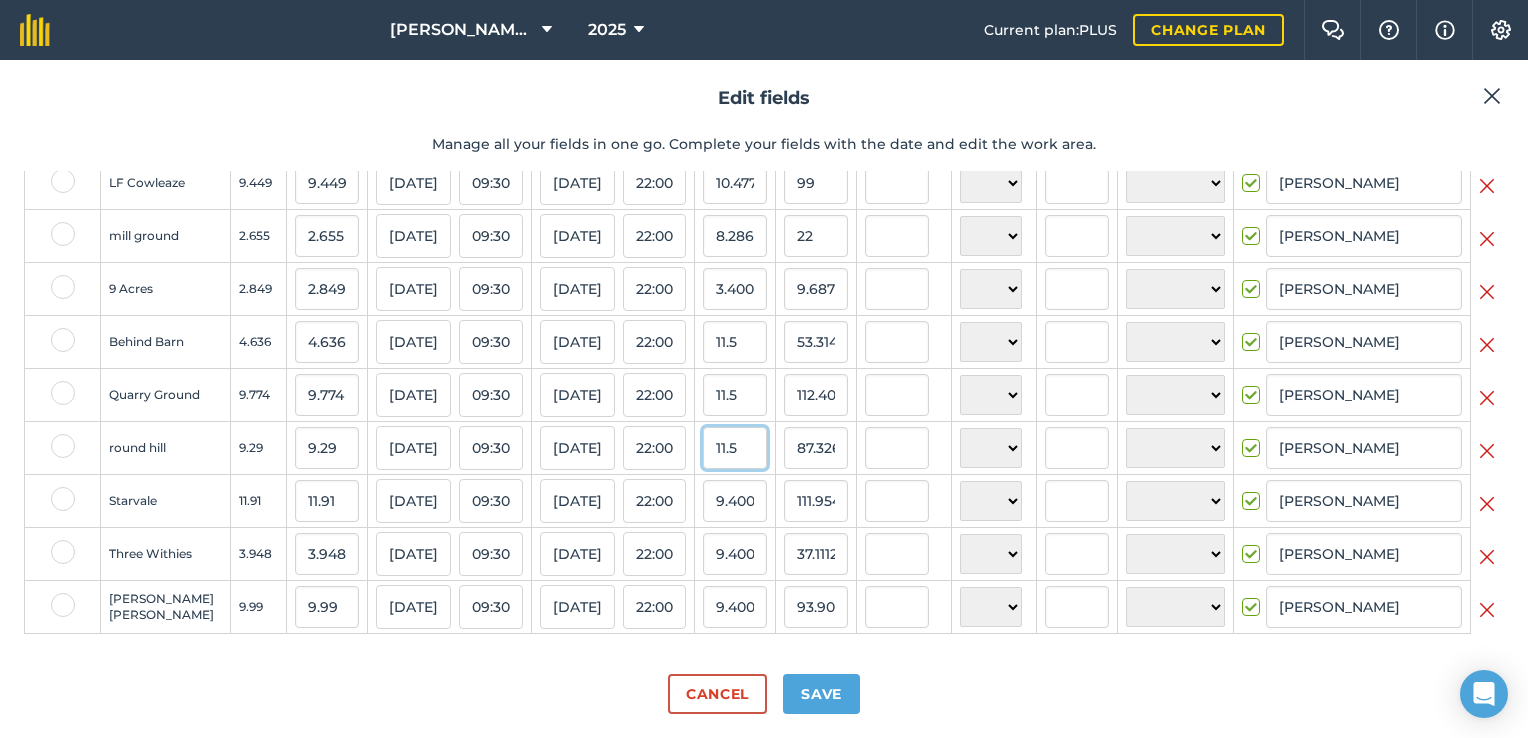 type on "11.5" 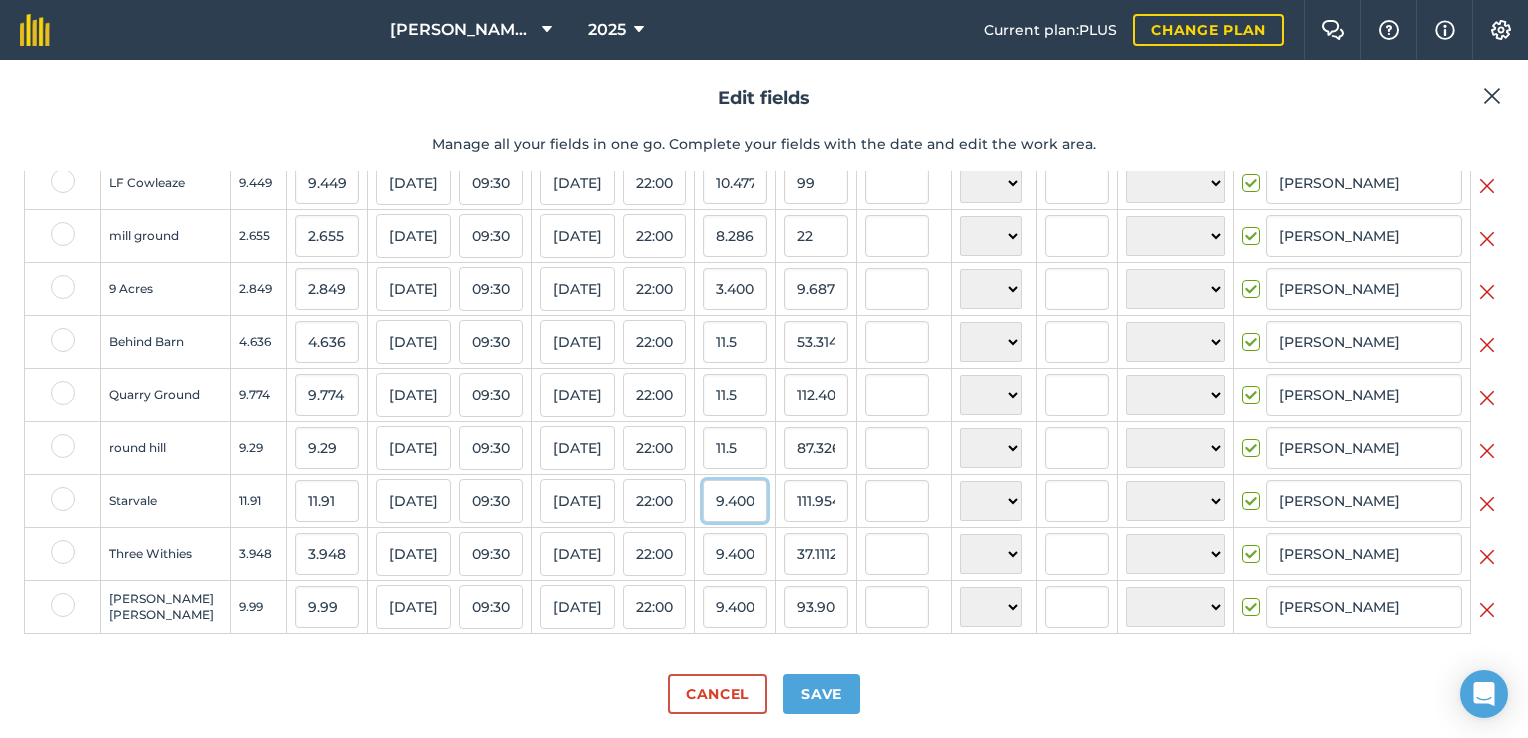 type on "106.835" 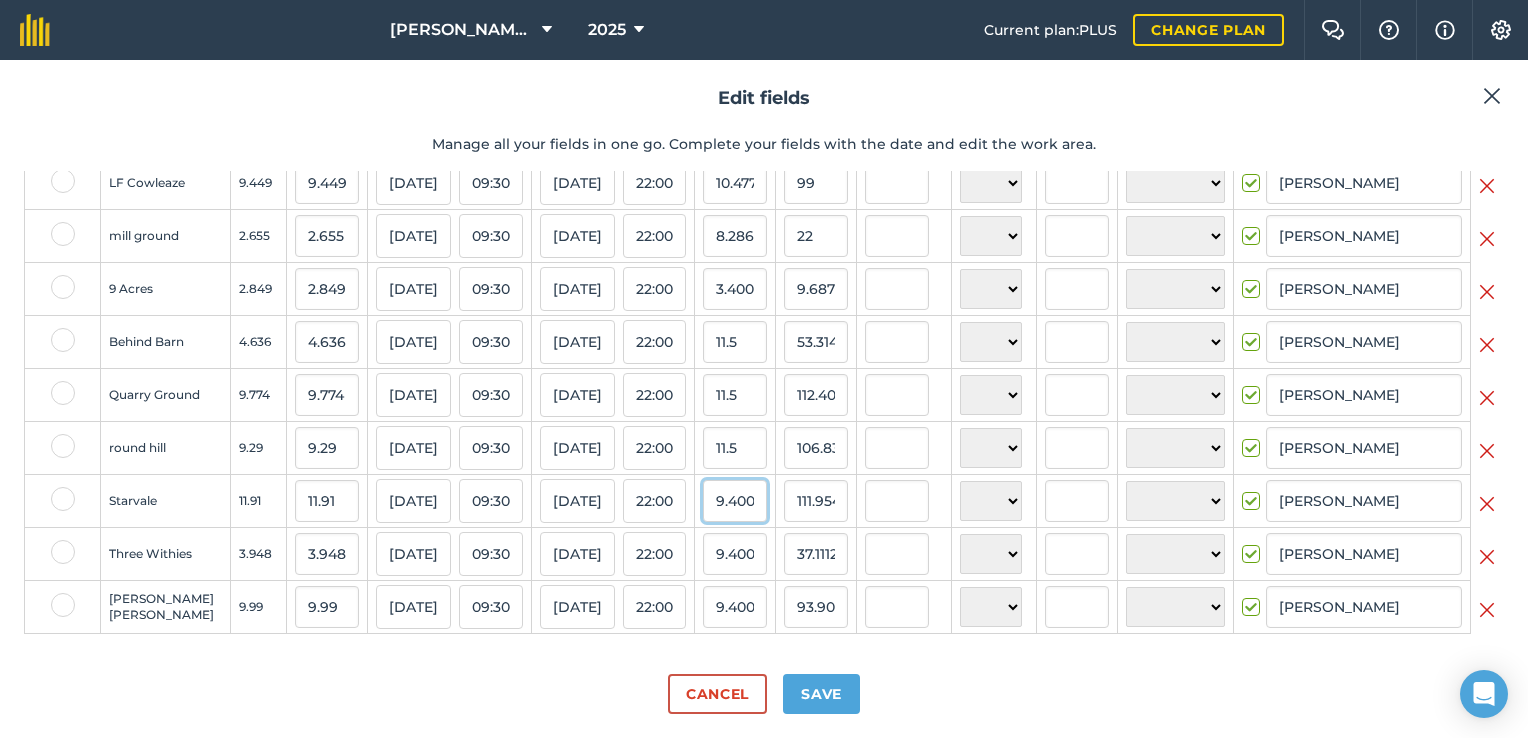 scroll, scrollTop: 0, scrollLeft: 96, axis: horizontal 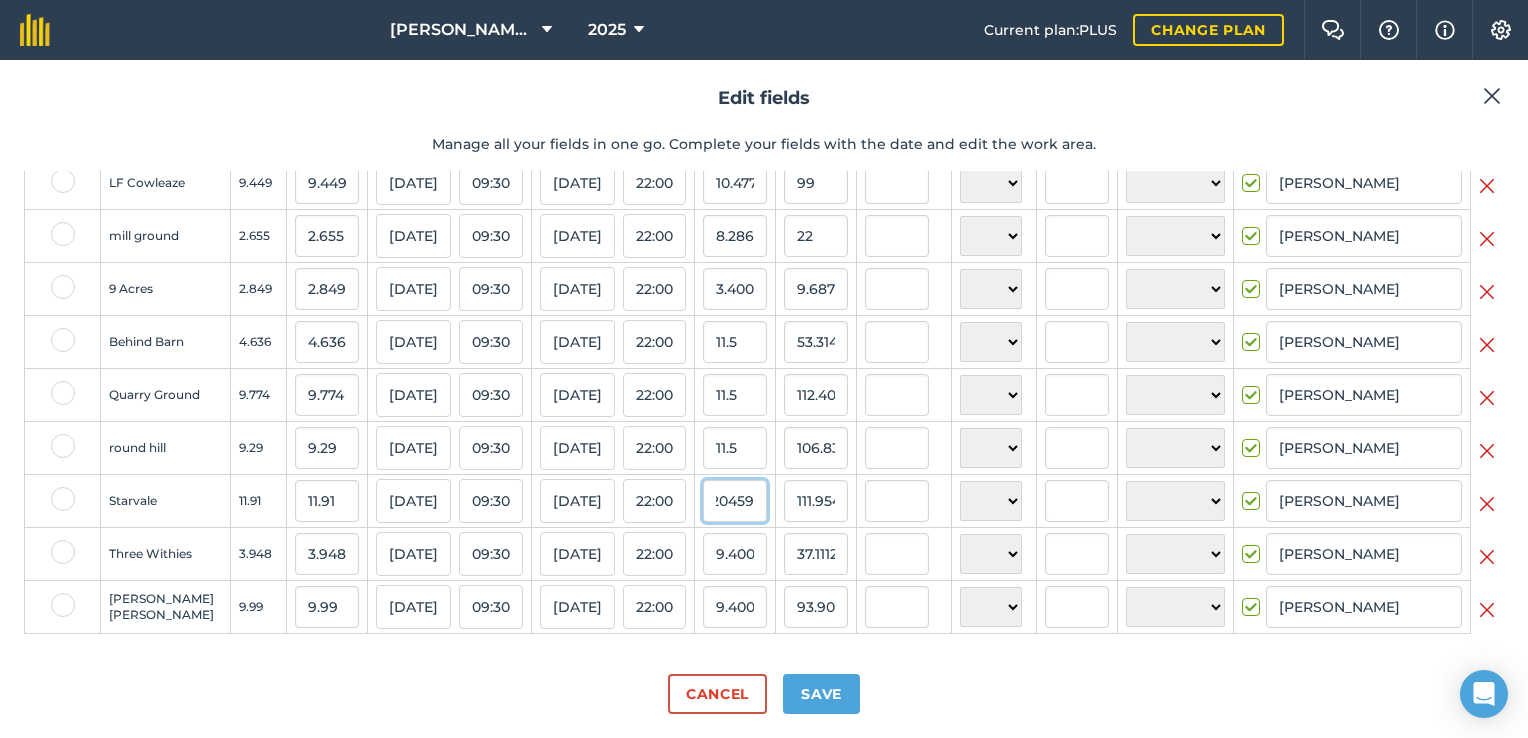 drag, startPoint x: 704, startPoint y: 506, endPoint x: 819, endPoint y: 487, distance: 116.559 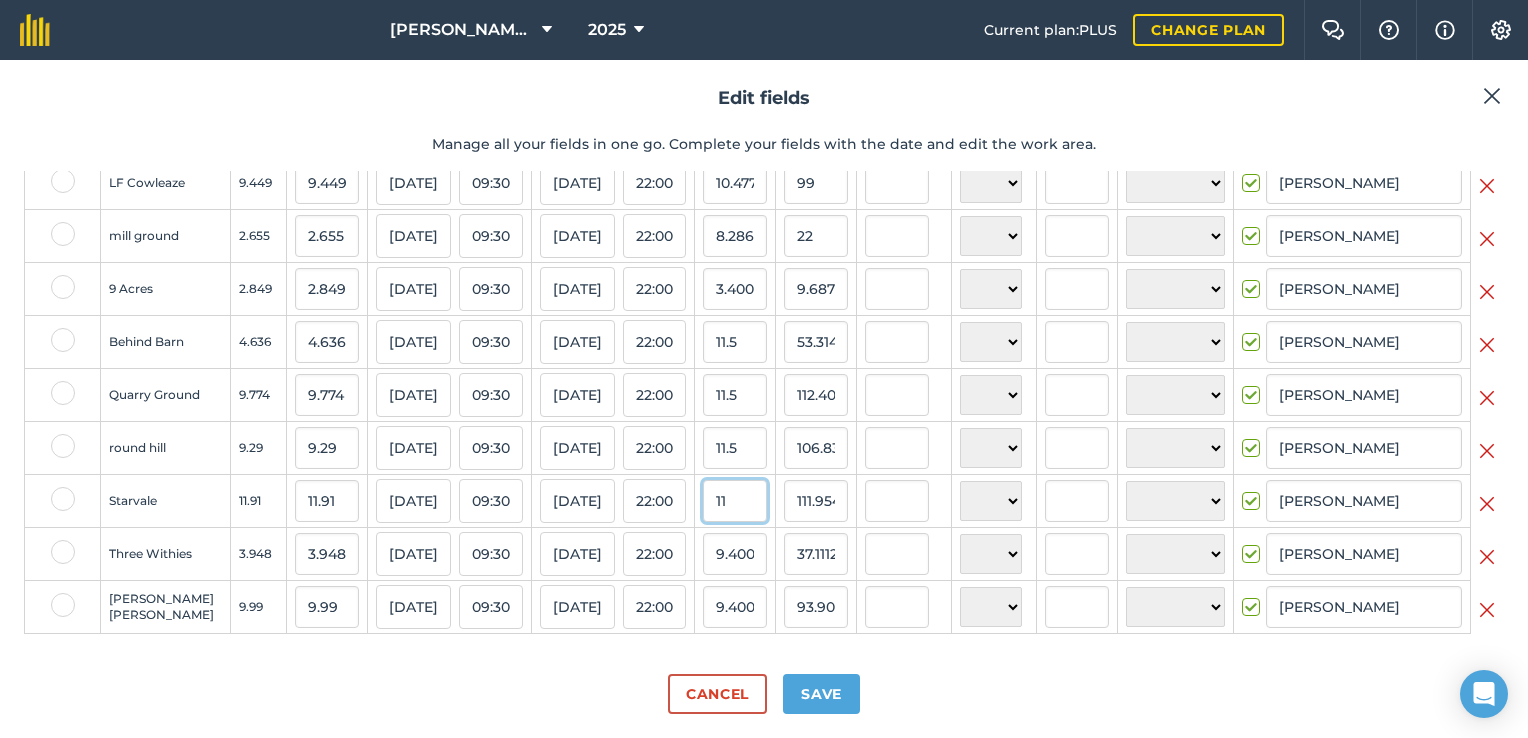 scroll, scrollTop: 0, scrollLeft: 0, axis: both 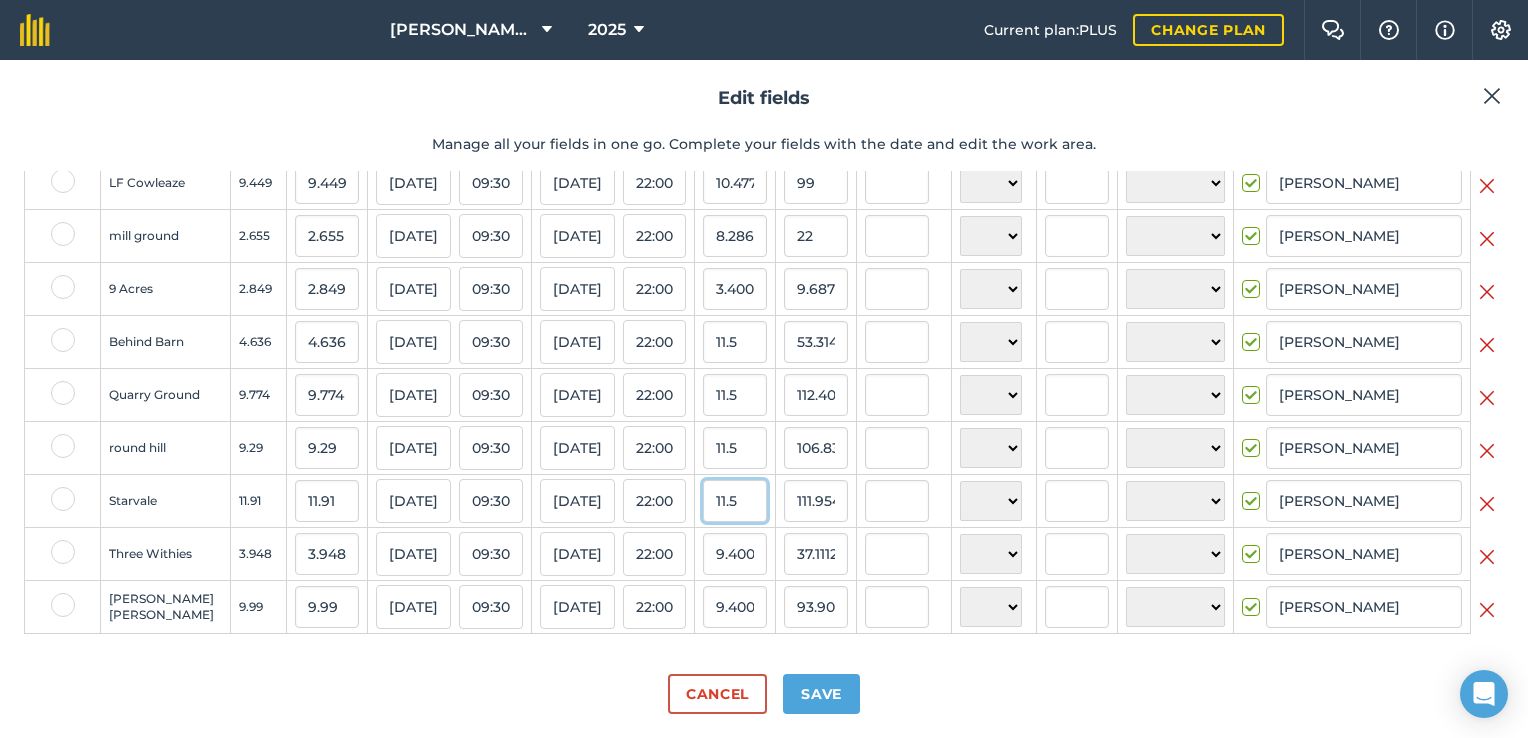 type on "11.5" 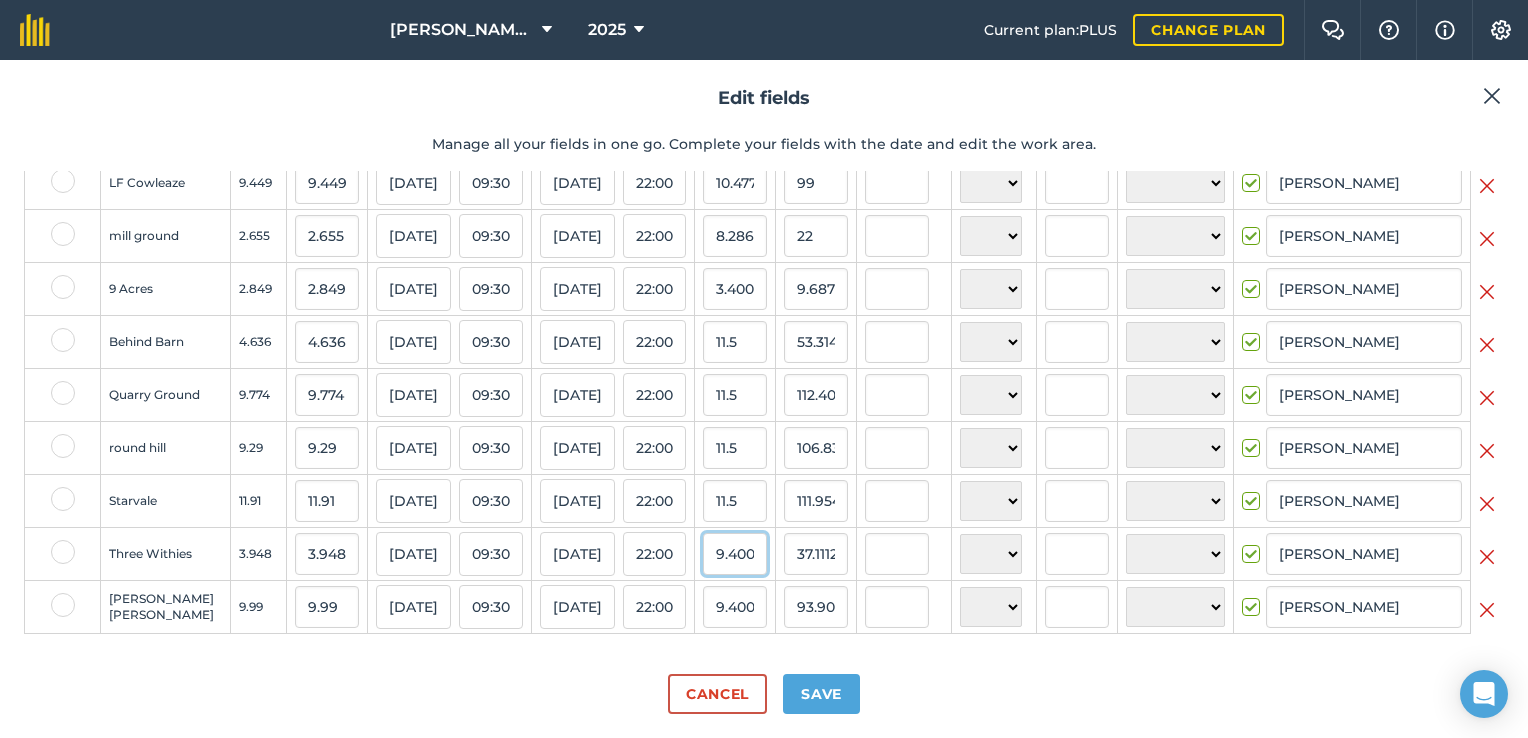 type on "136.965" 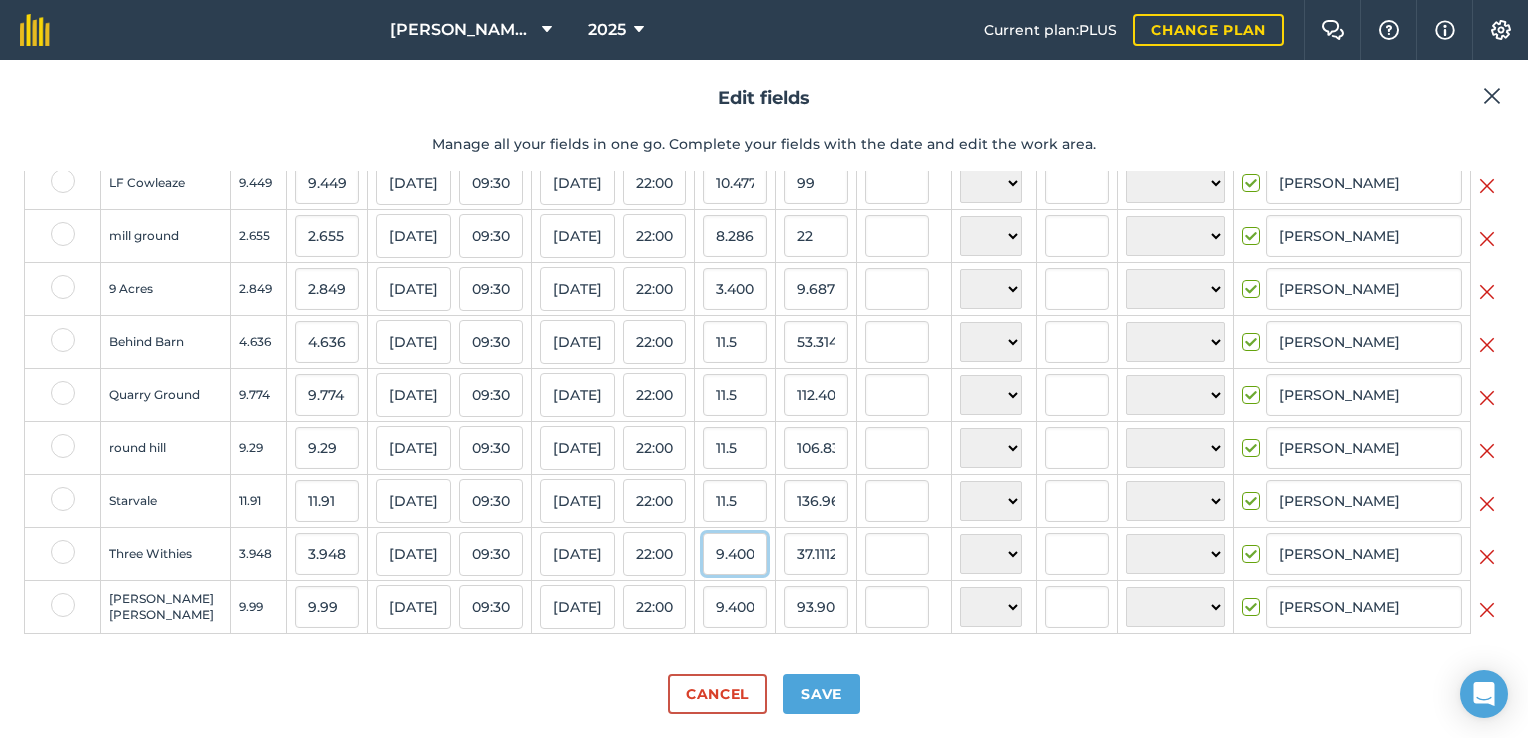 scroll, scrollTop: 0, scrollLeft: 96, axis: horizontal 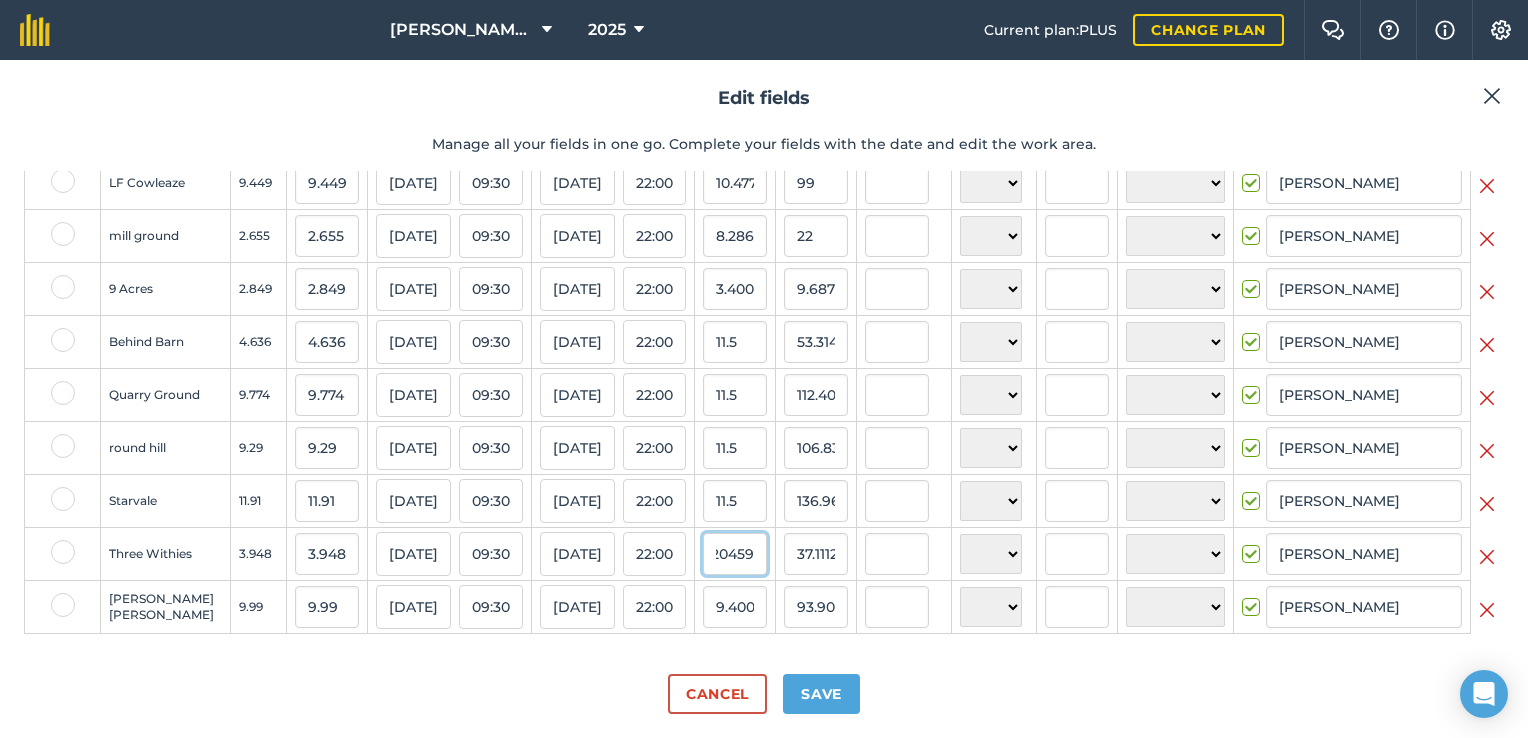 drag, startPoint x: 702, startPoint y: 554, endPoint x: 888, endPoint y: 562, distance: 186.17197 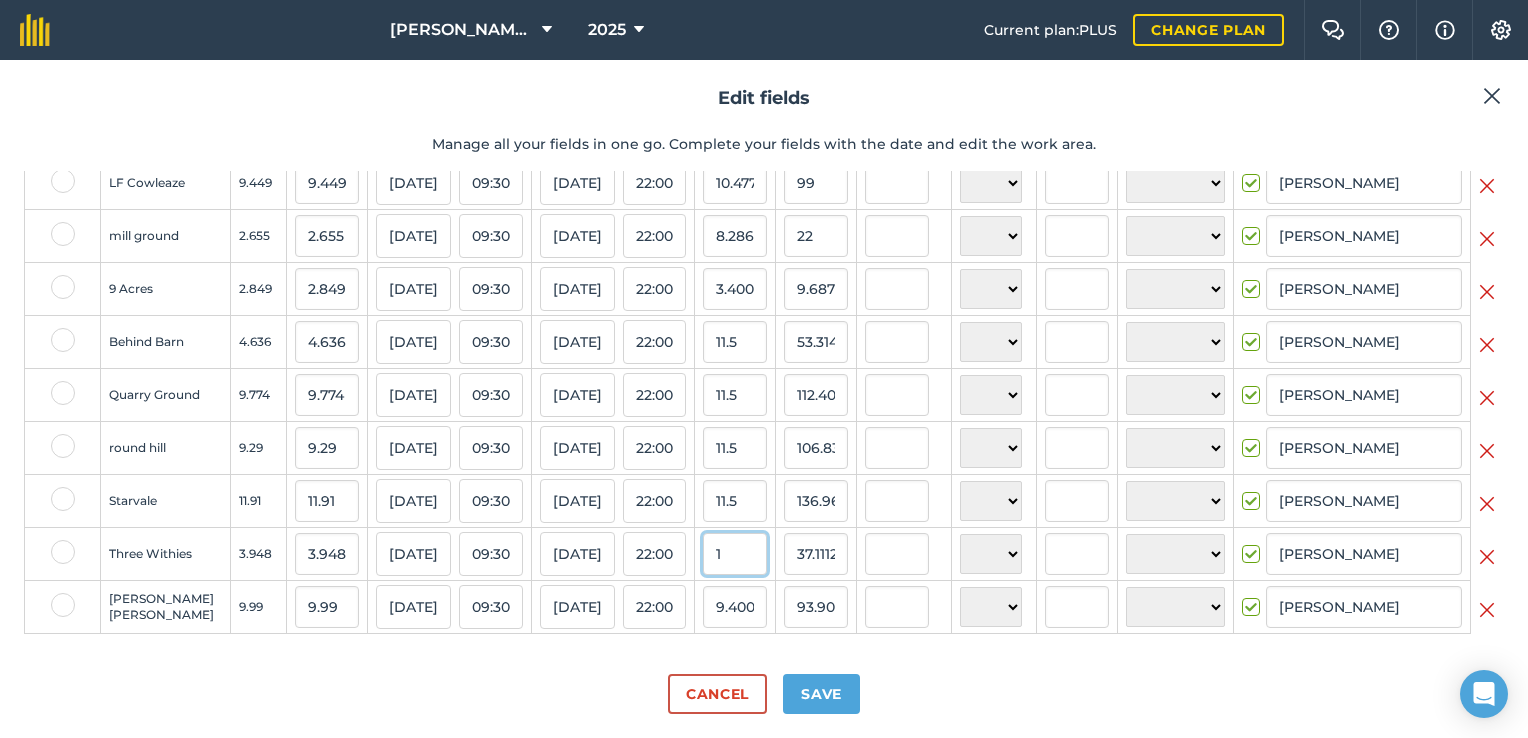 scroll, scrollTop: 0, scrollLeft: 0, axis: both 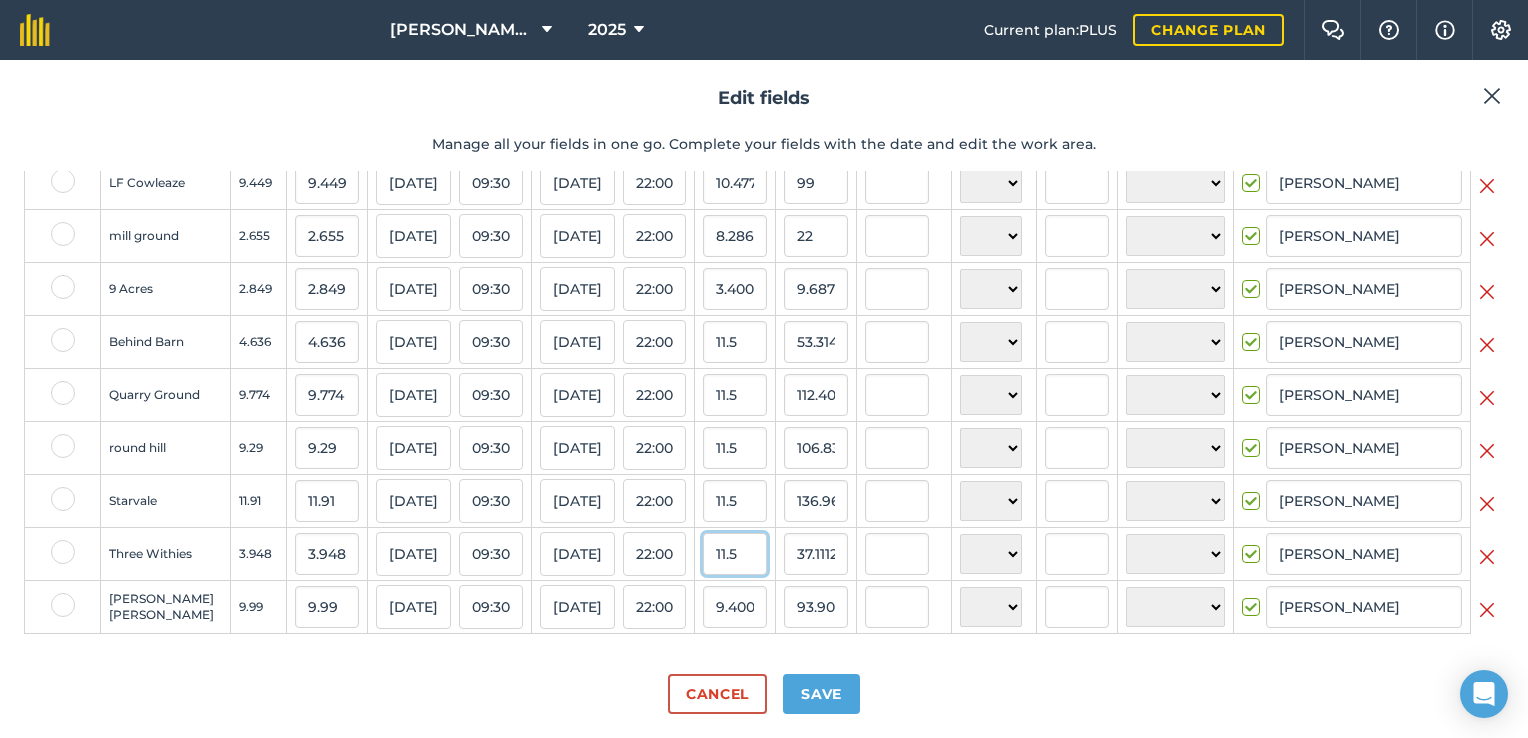 type on "11.5" 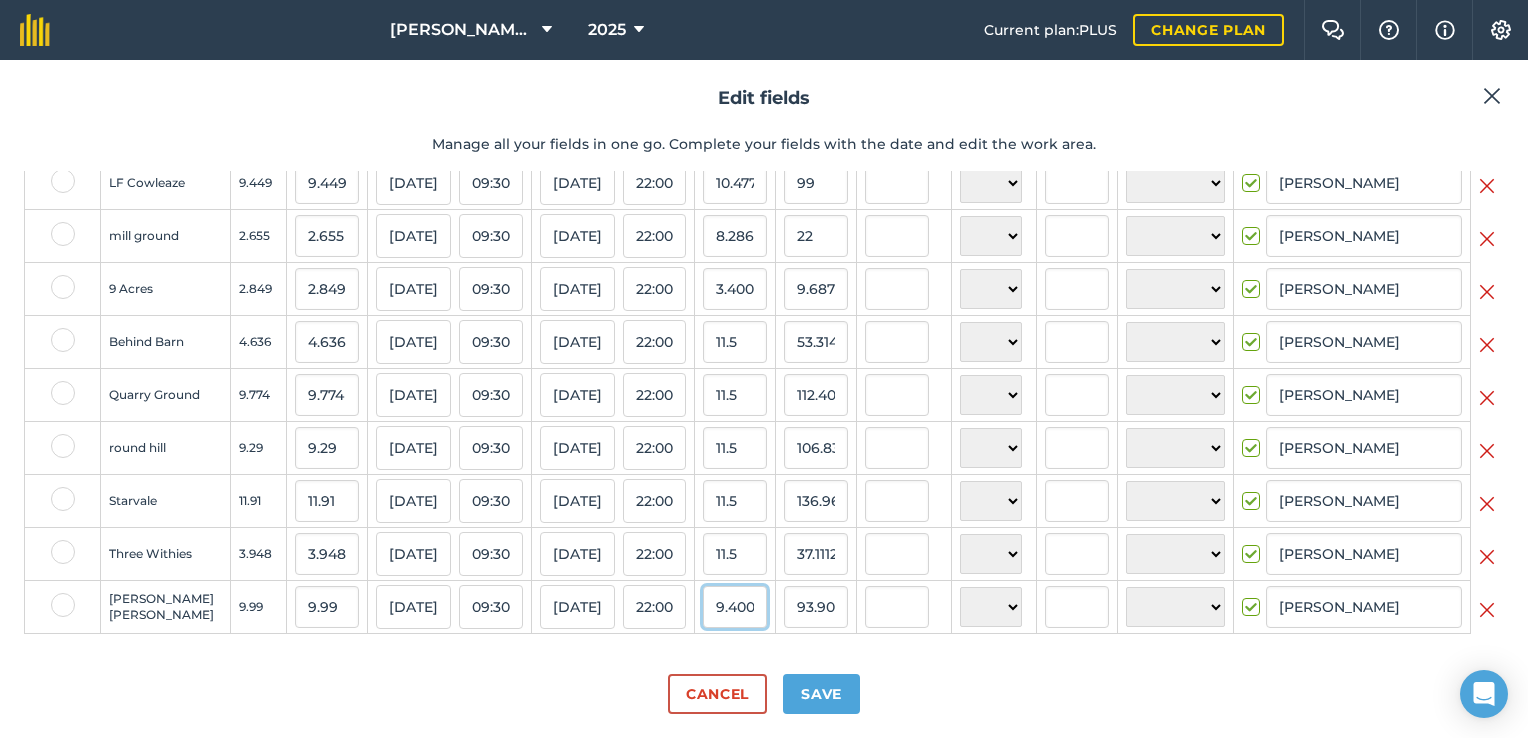 type on "45.402" 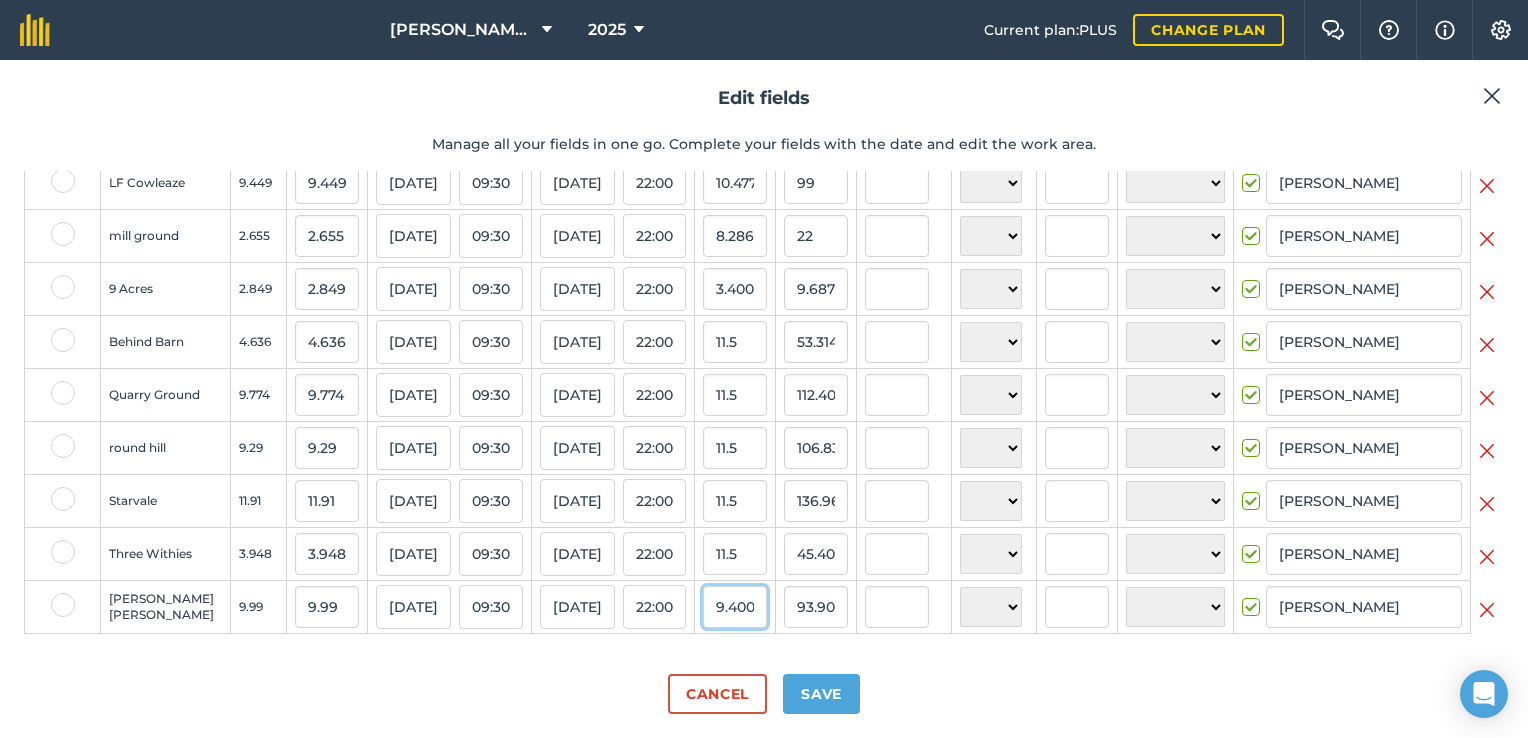 scroll, scrollTop: 0, scrollLeft: 96, axis: horizontal 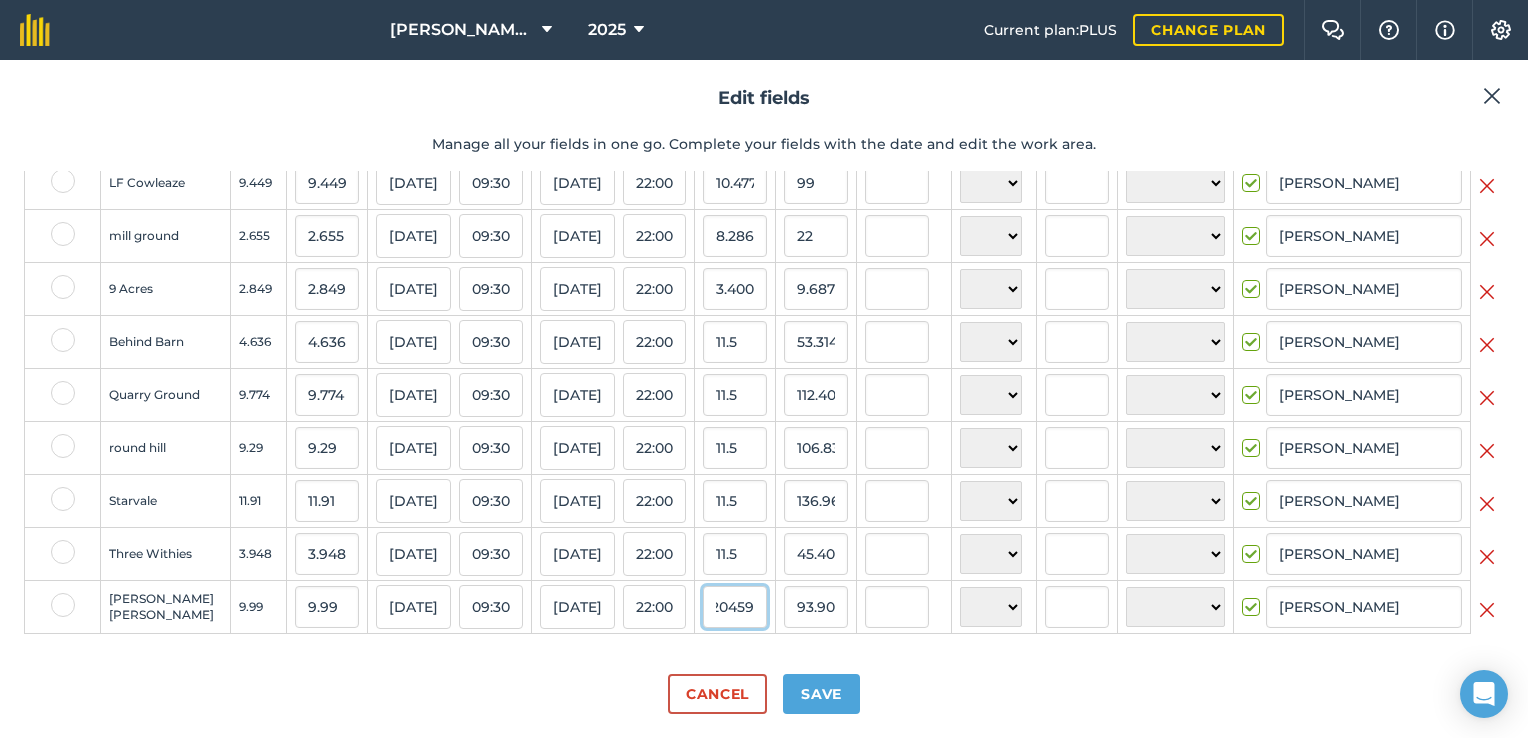 drag, startPoint x: 704, startPoint y: 612, endPoint x: 801, endPoint y: 598, distance: 98.005104 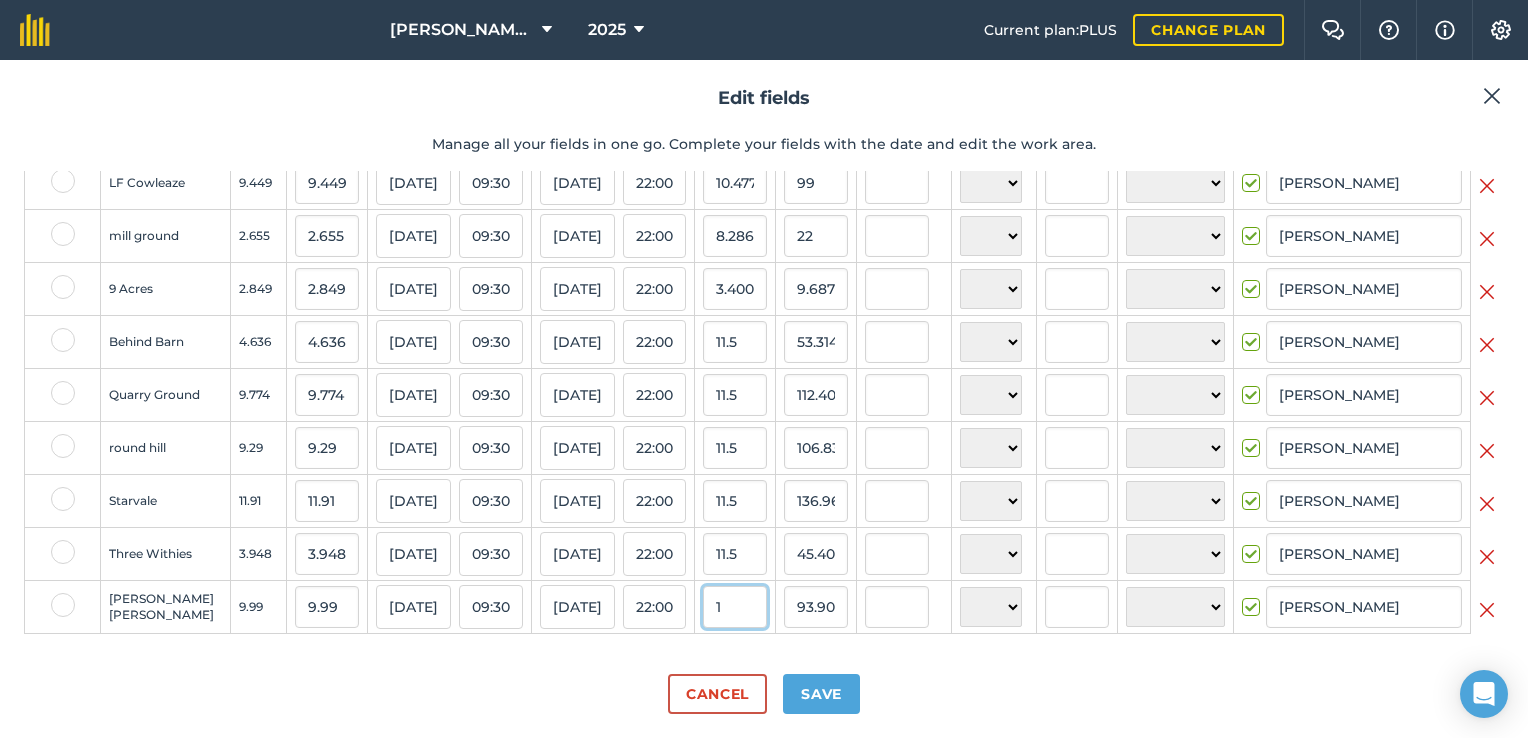 scroll, scrollTop: 0, scrollLeft: 0, axis: both 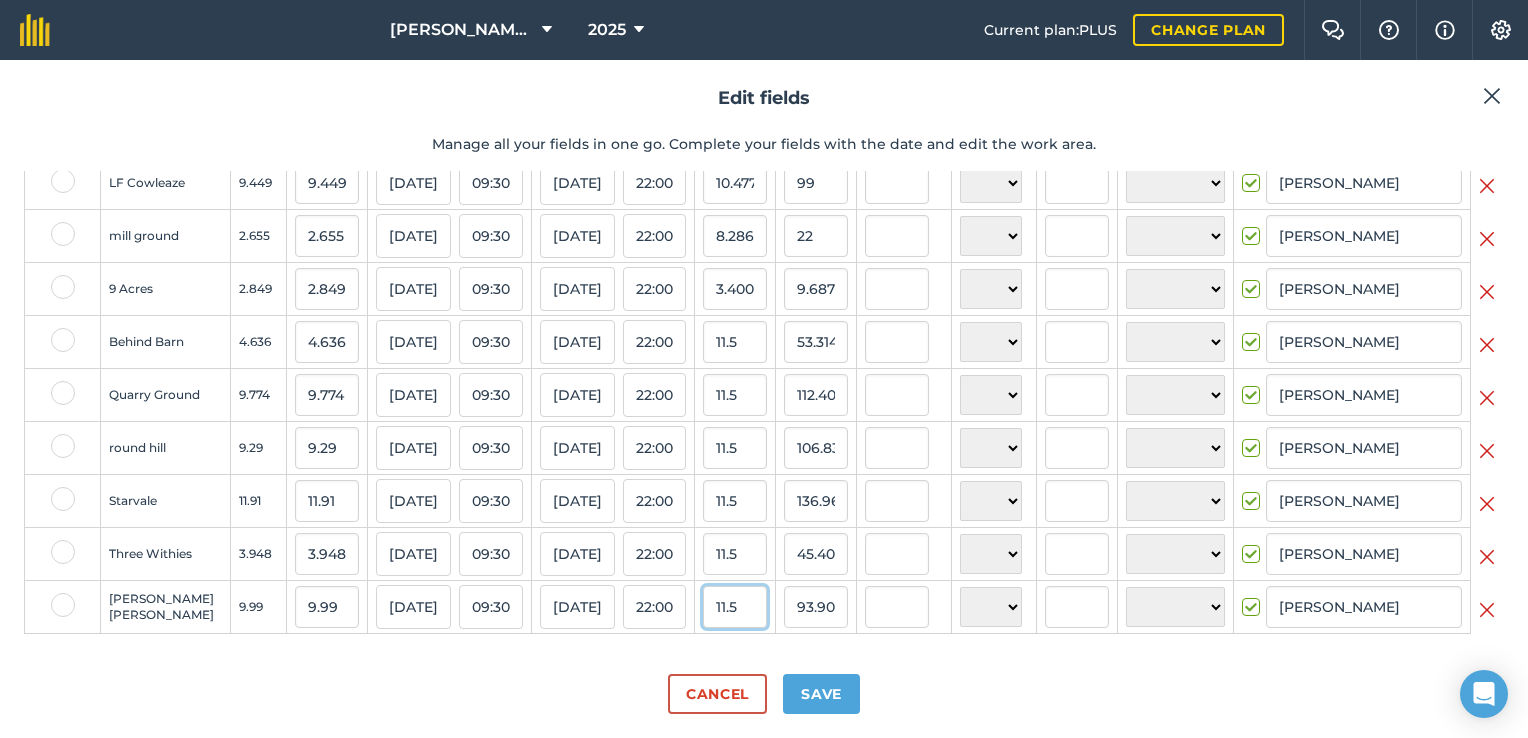 type on "11.5" 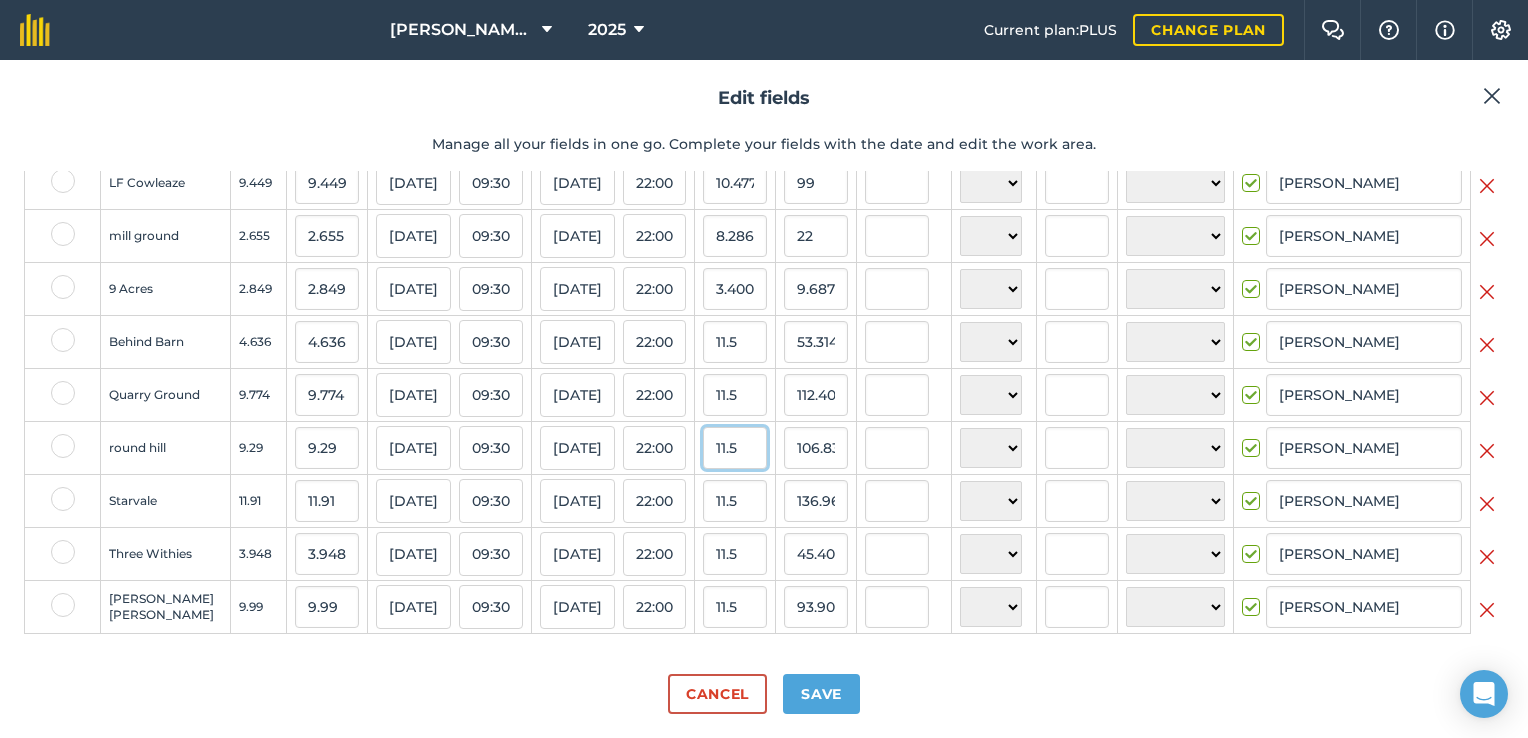 type on "114.885" 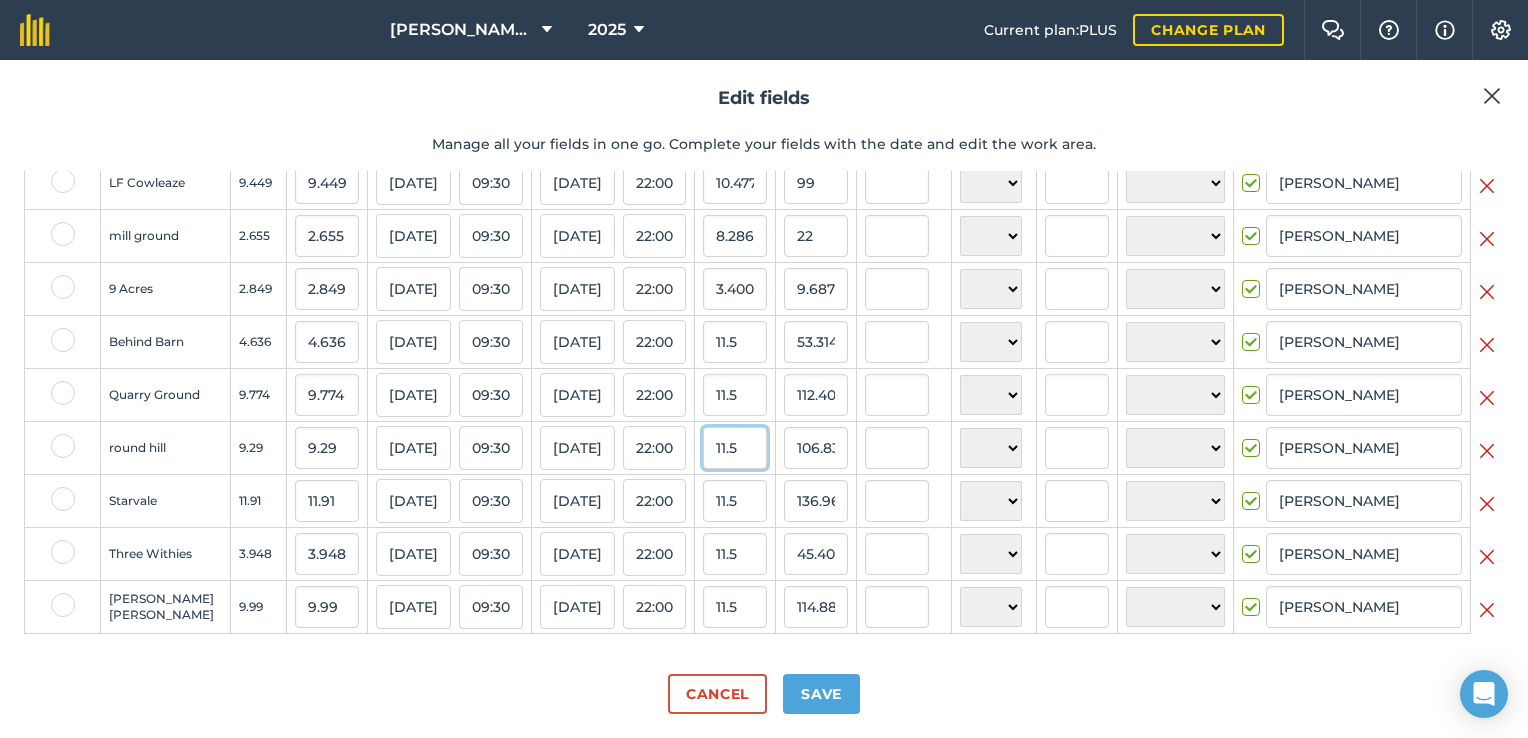 click on "11.5" at bounding box center [735, 448] 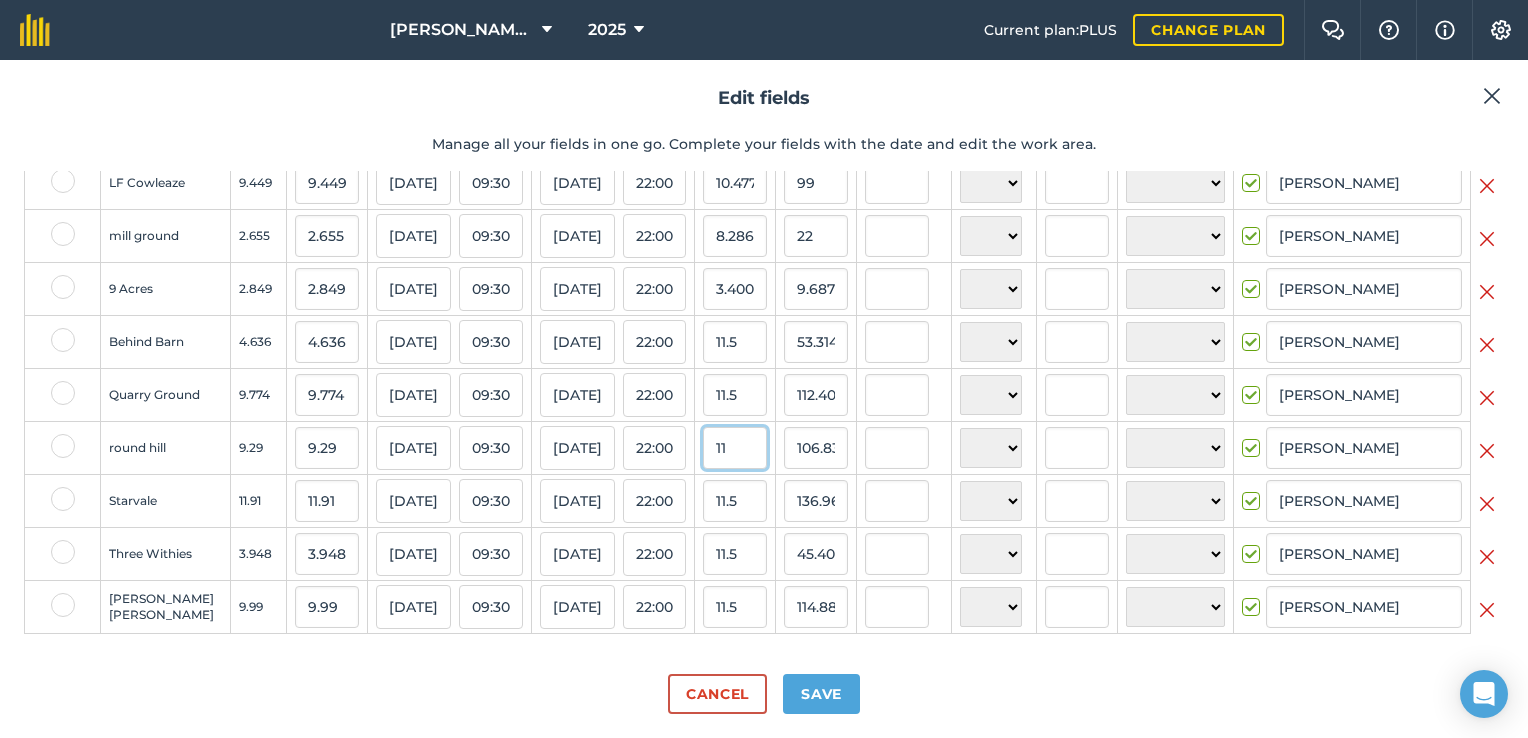 type on "1" 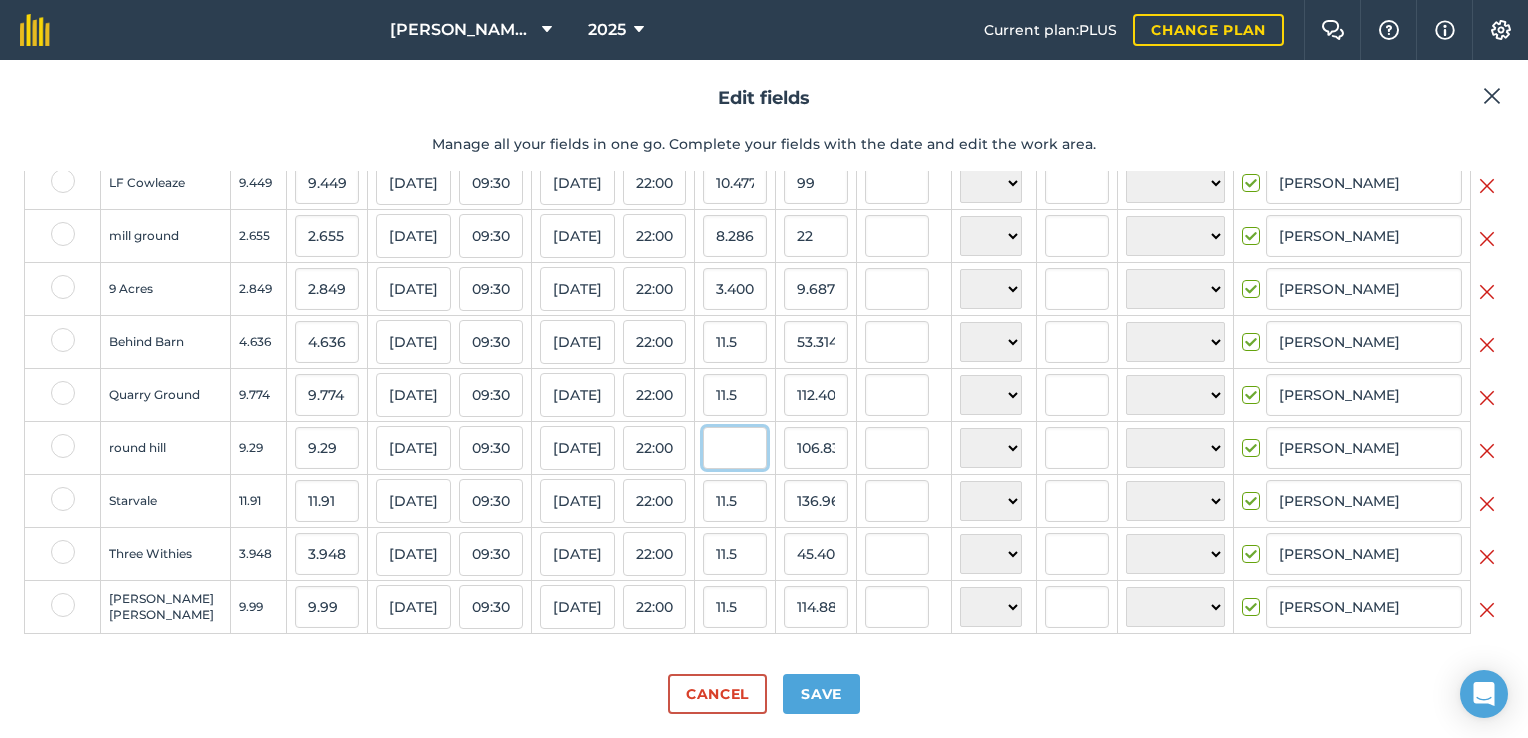 type 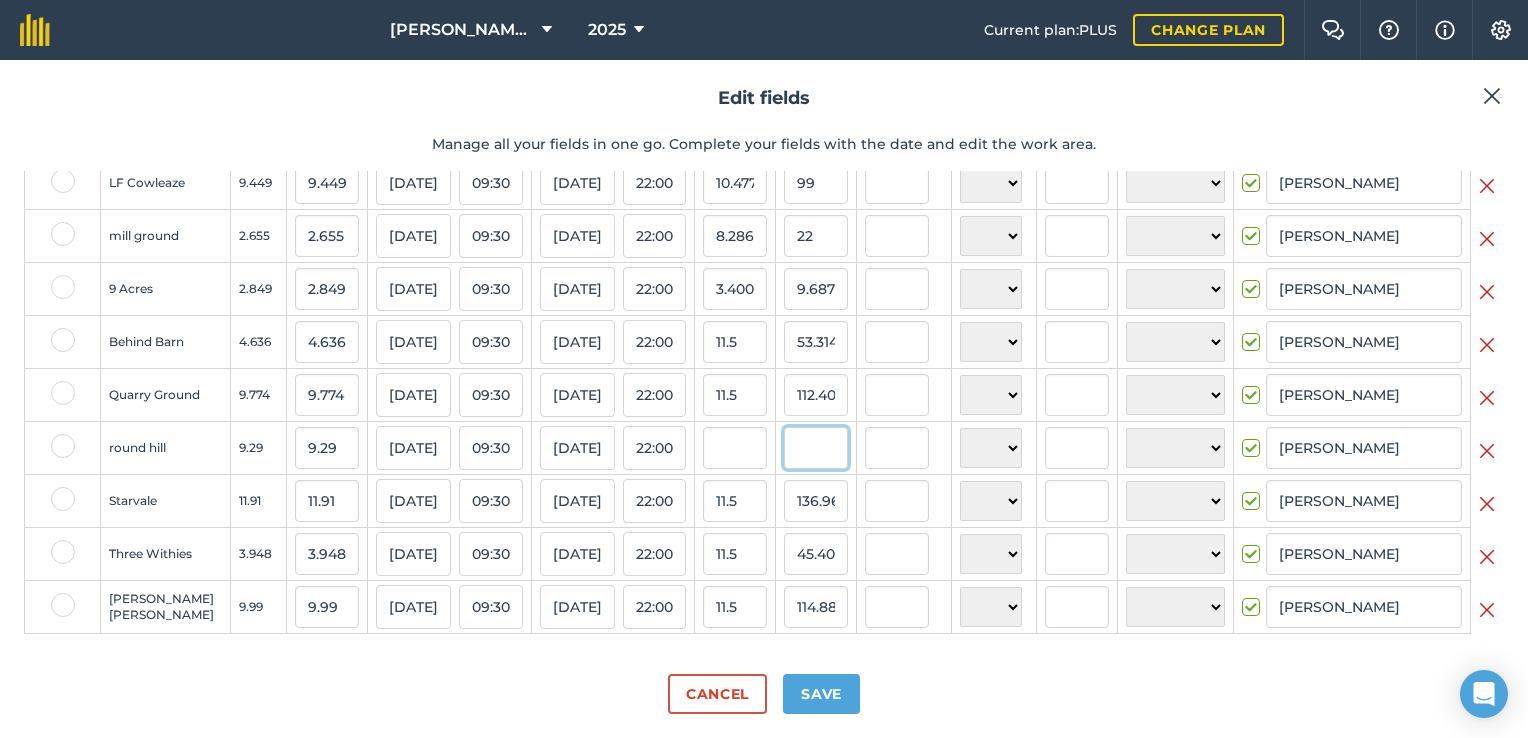 drag, startPoint x: 784, startPoint y: 444, endPoint x: 870, endPoint y: 436, distance: 86.37129 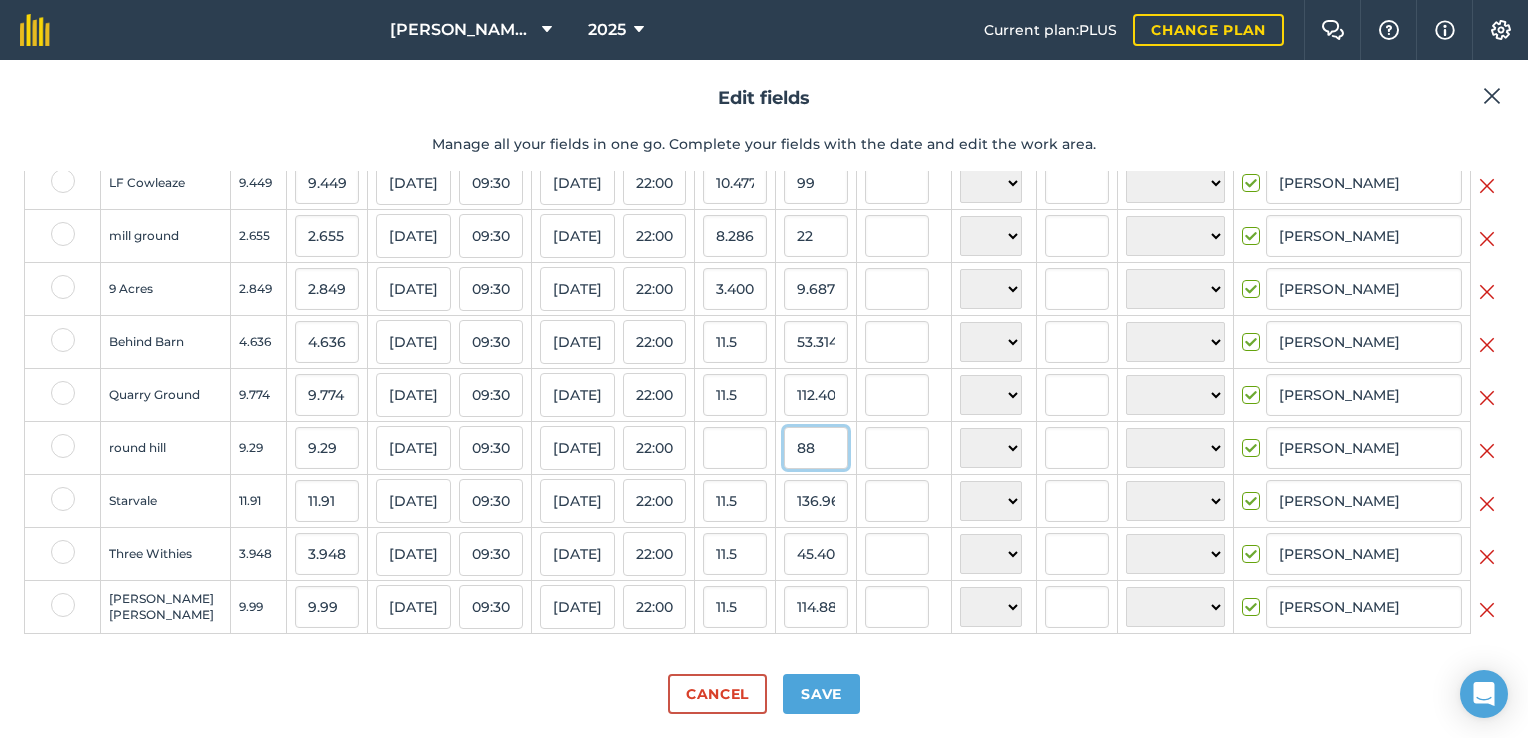 type on "88" 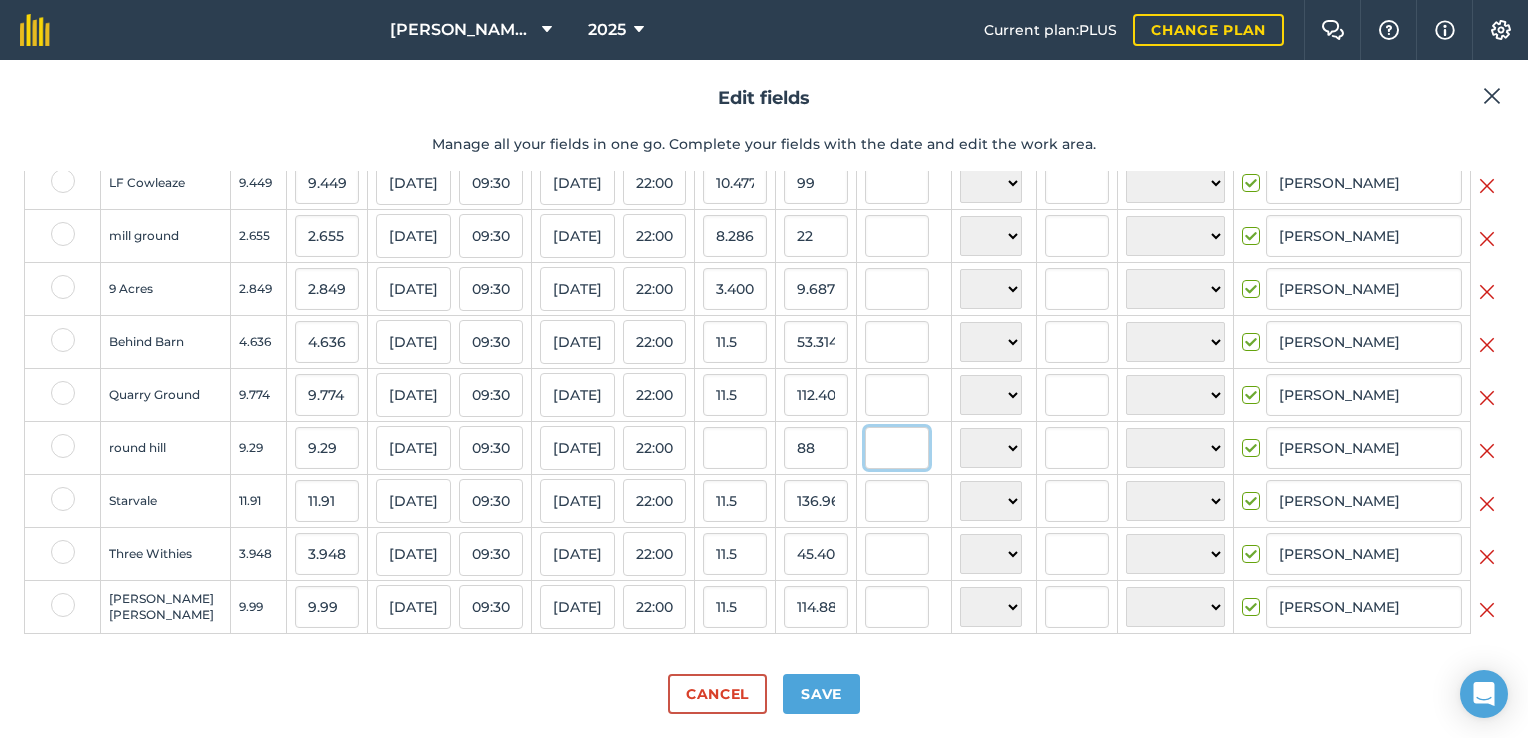 type on "9.472551130247579" 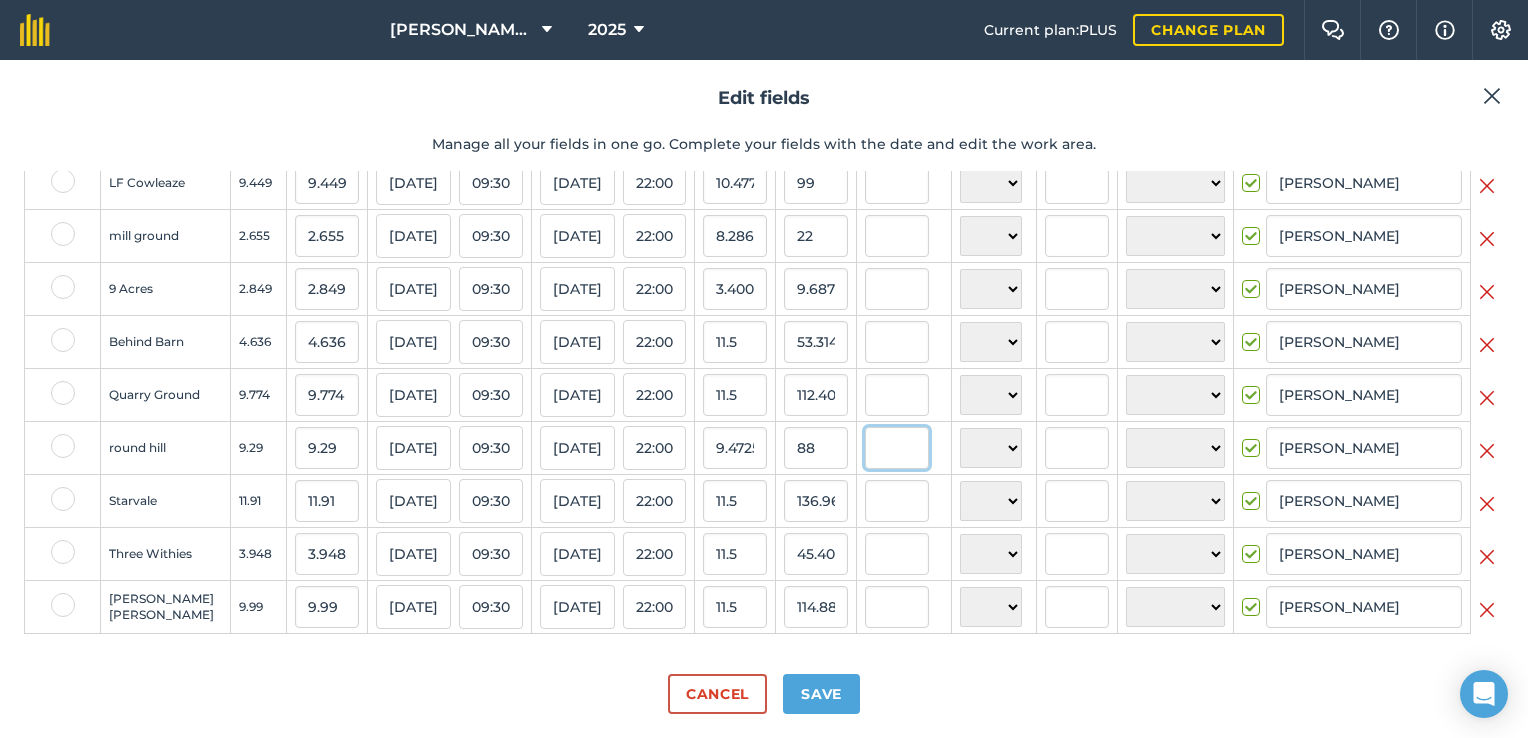 click at bounding box center [897, 448] 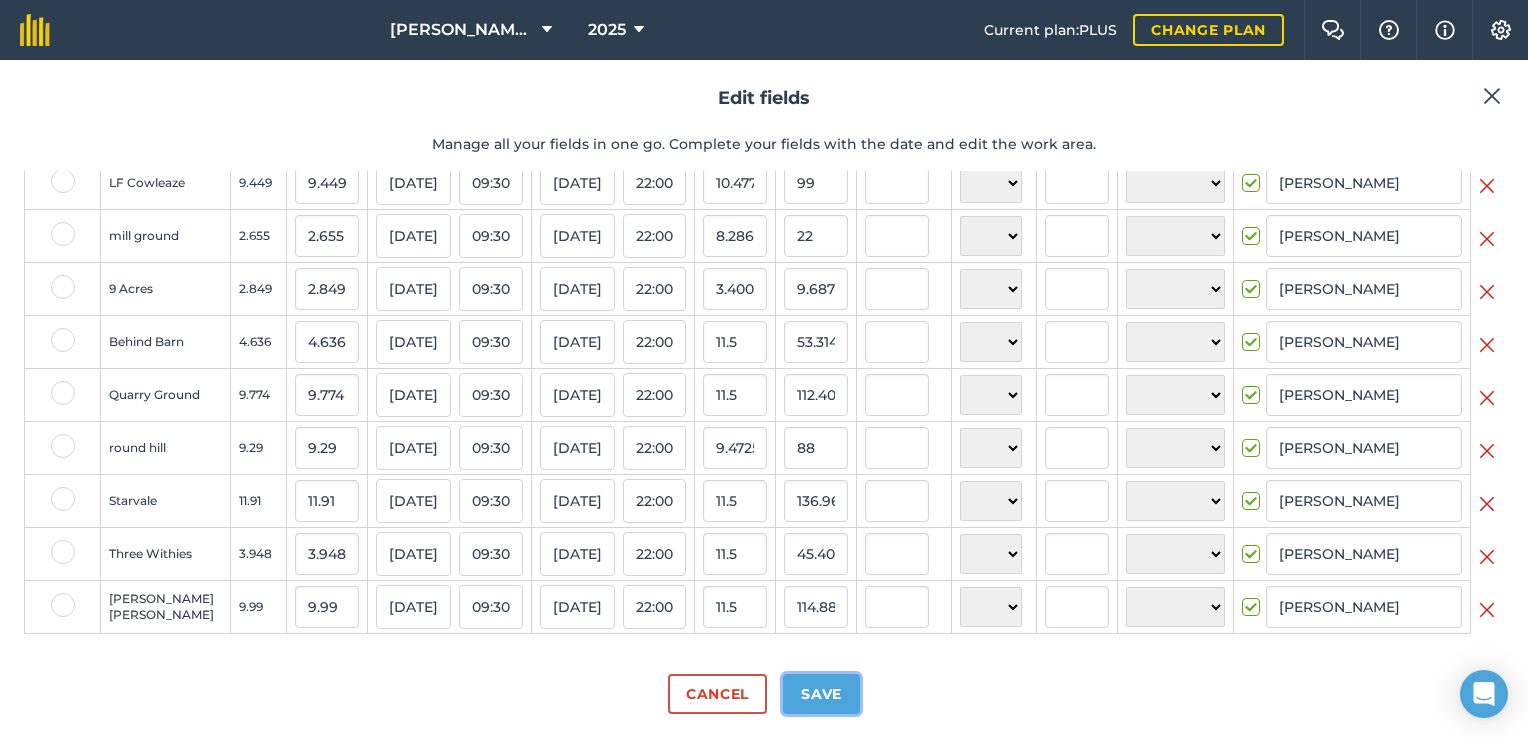 click on "Save" at bounding box center (821, 694) 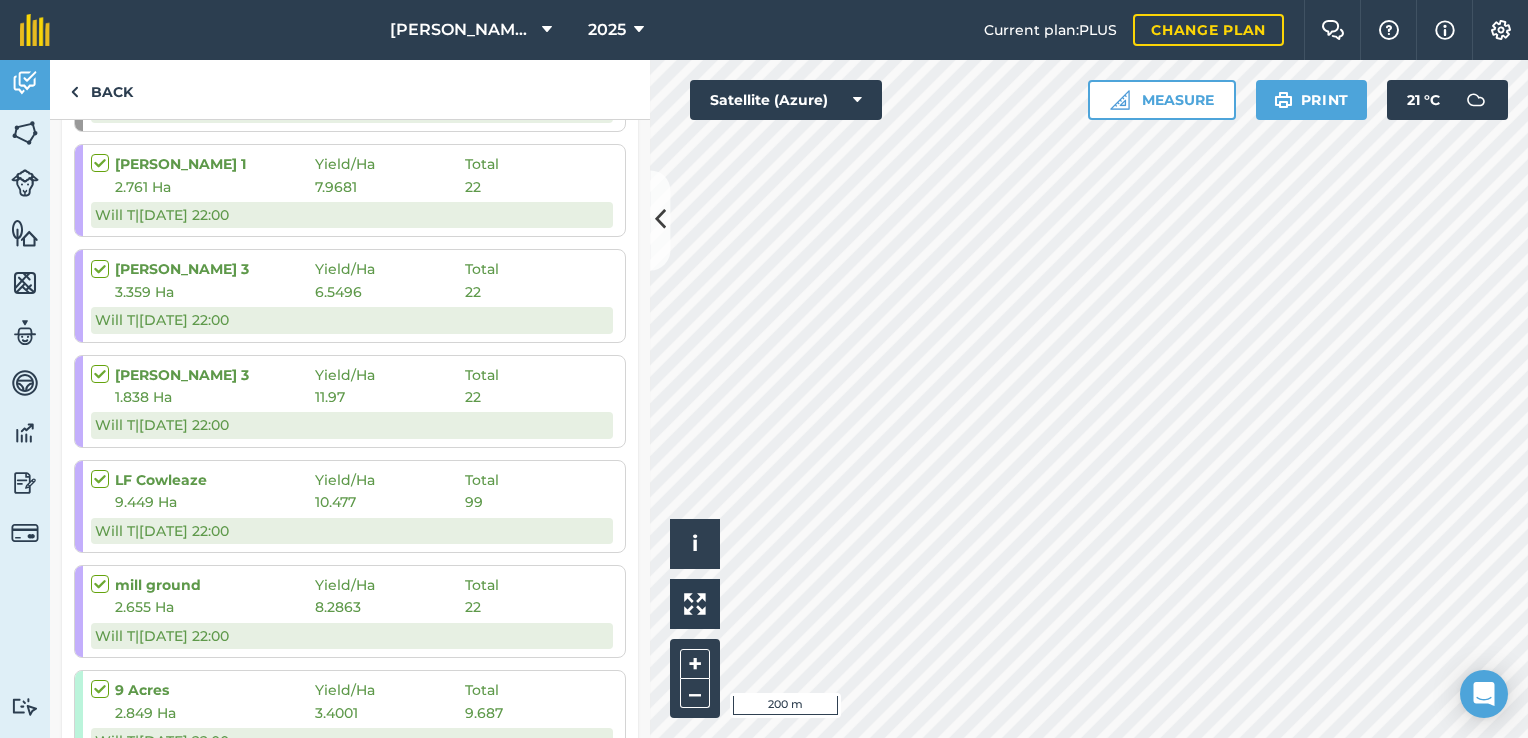 scroll, scrollTop: 0, scrollLeft: 0, axis: both 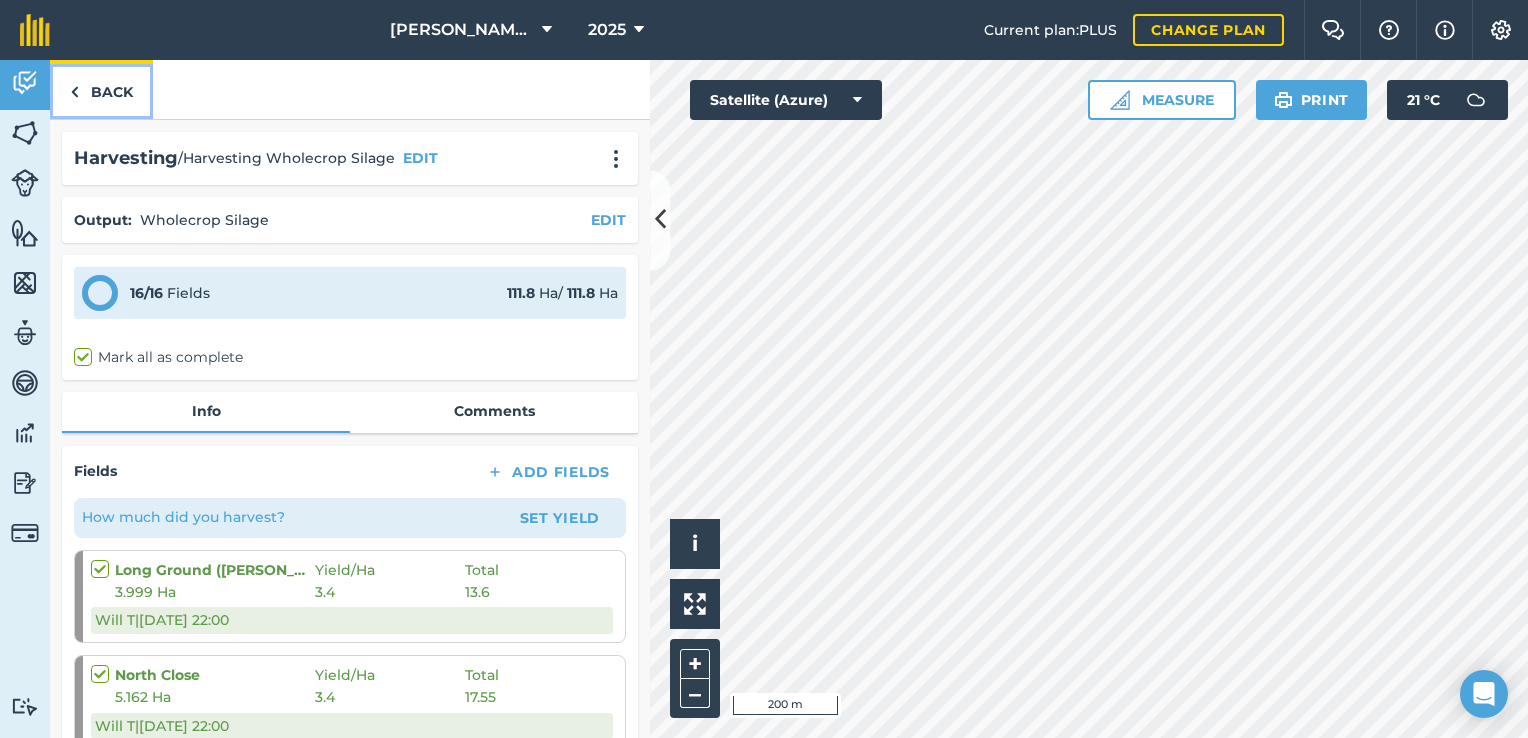 click on "Back" at bounding box center (101, 89) 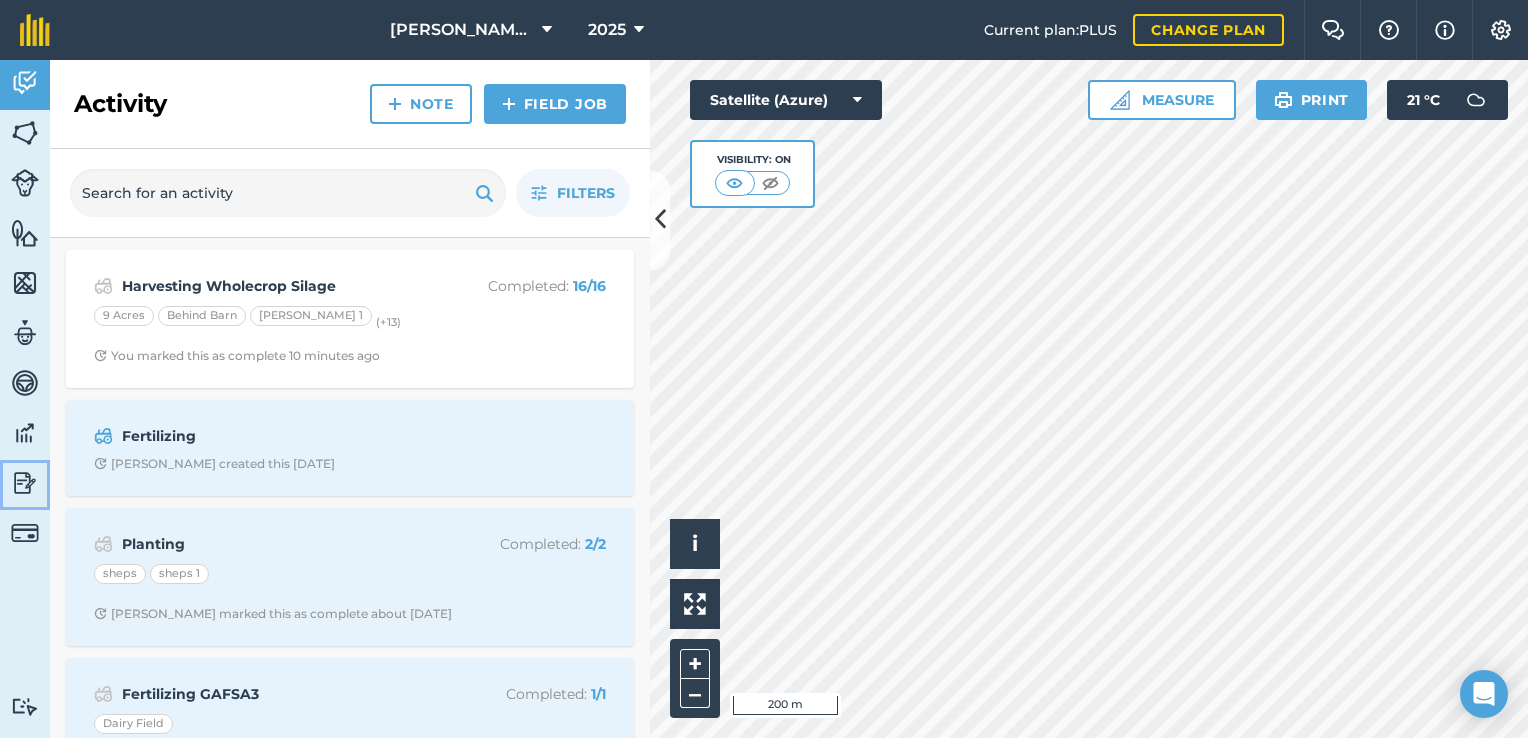 click at bounding box center [25, 483] 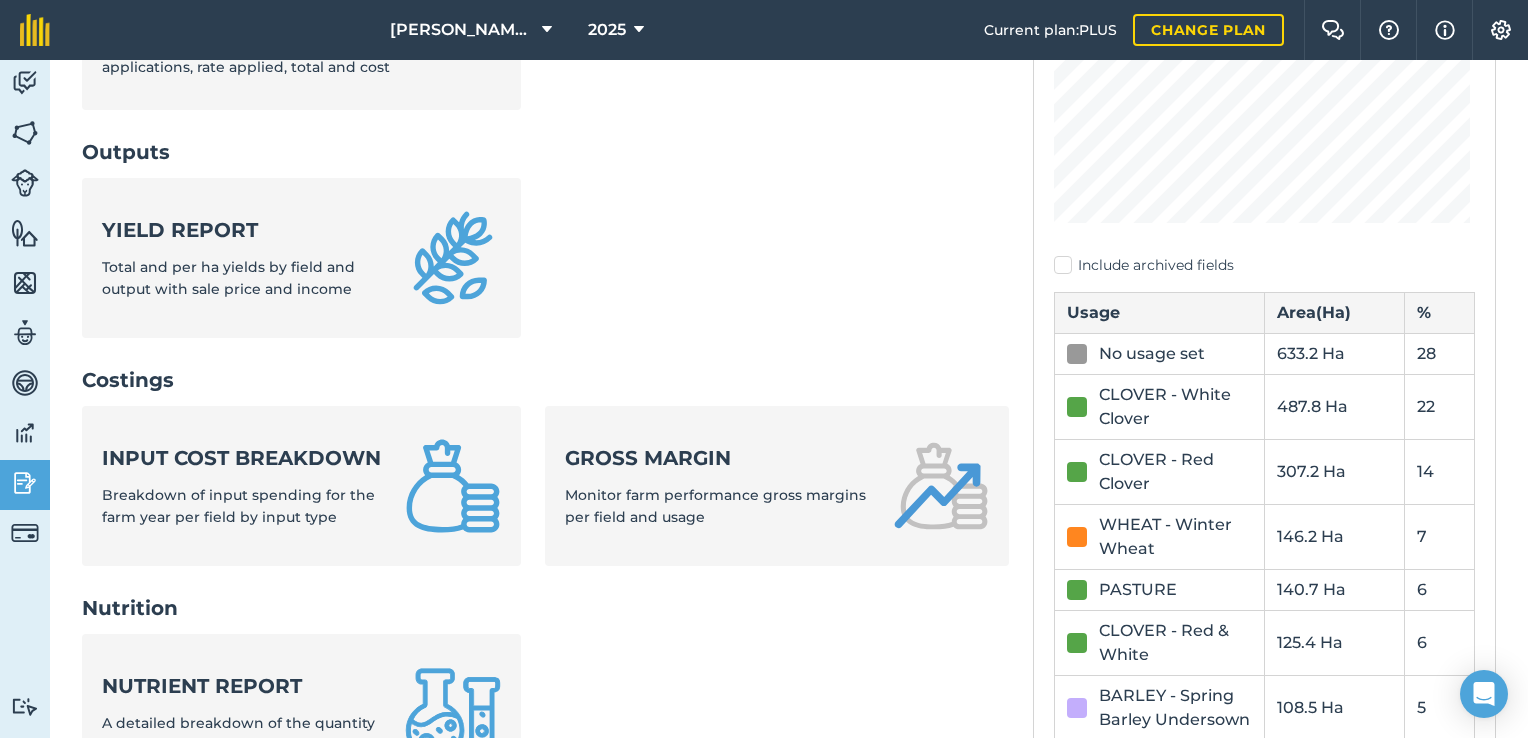 scroll, scrollTop: 528, scrollLeft: 0, axis: vertical 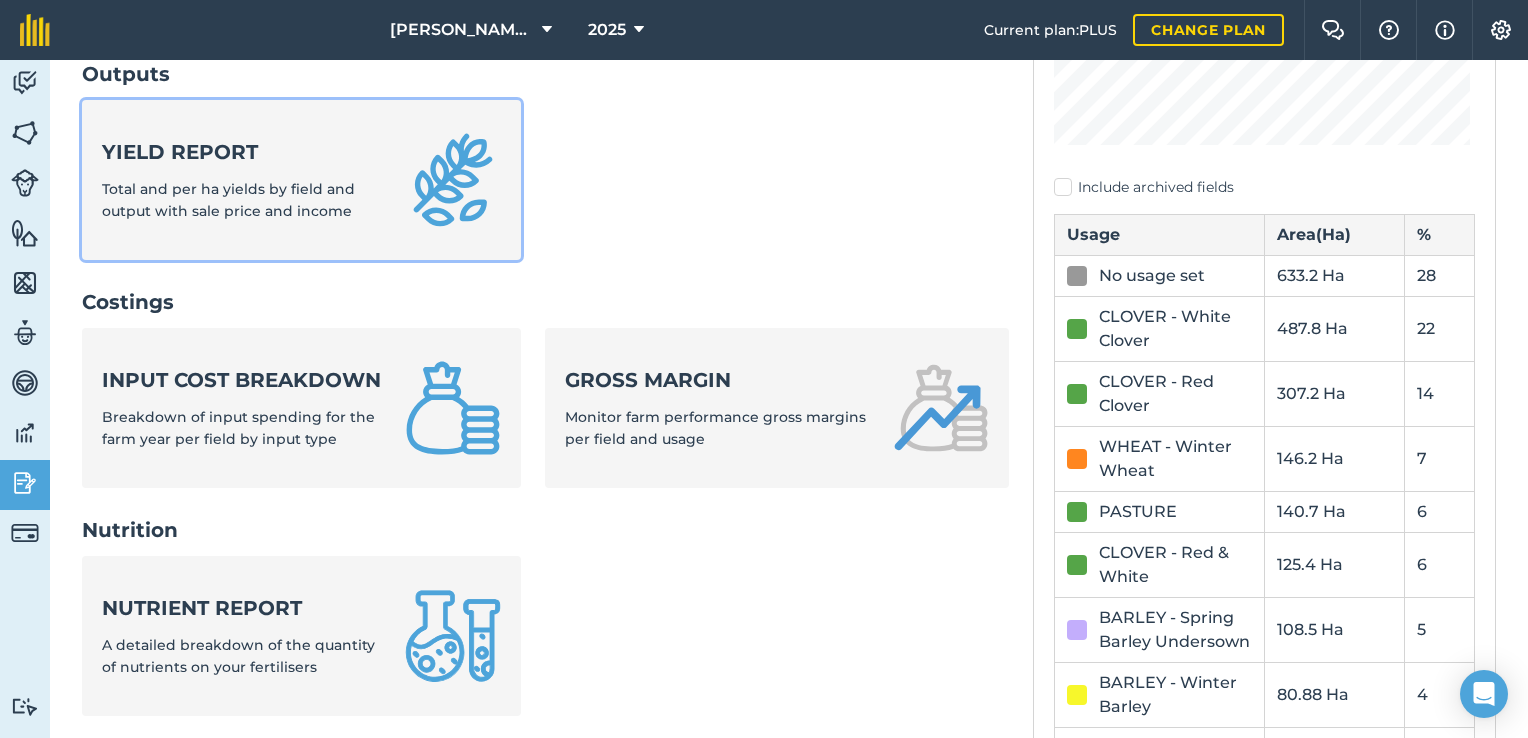 click on "Yield report Total and per ha yields by field and output with sale price and income" at bounding box center (241, 180) 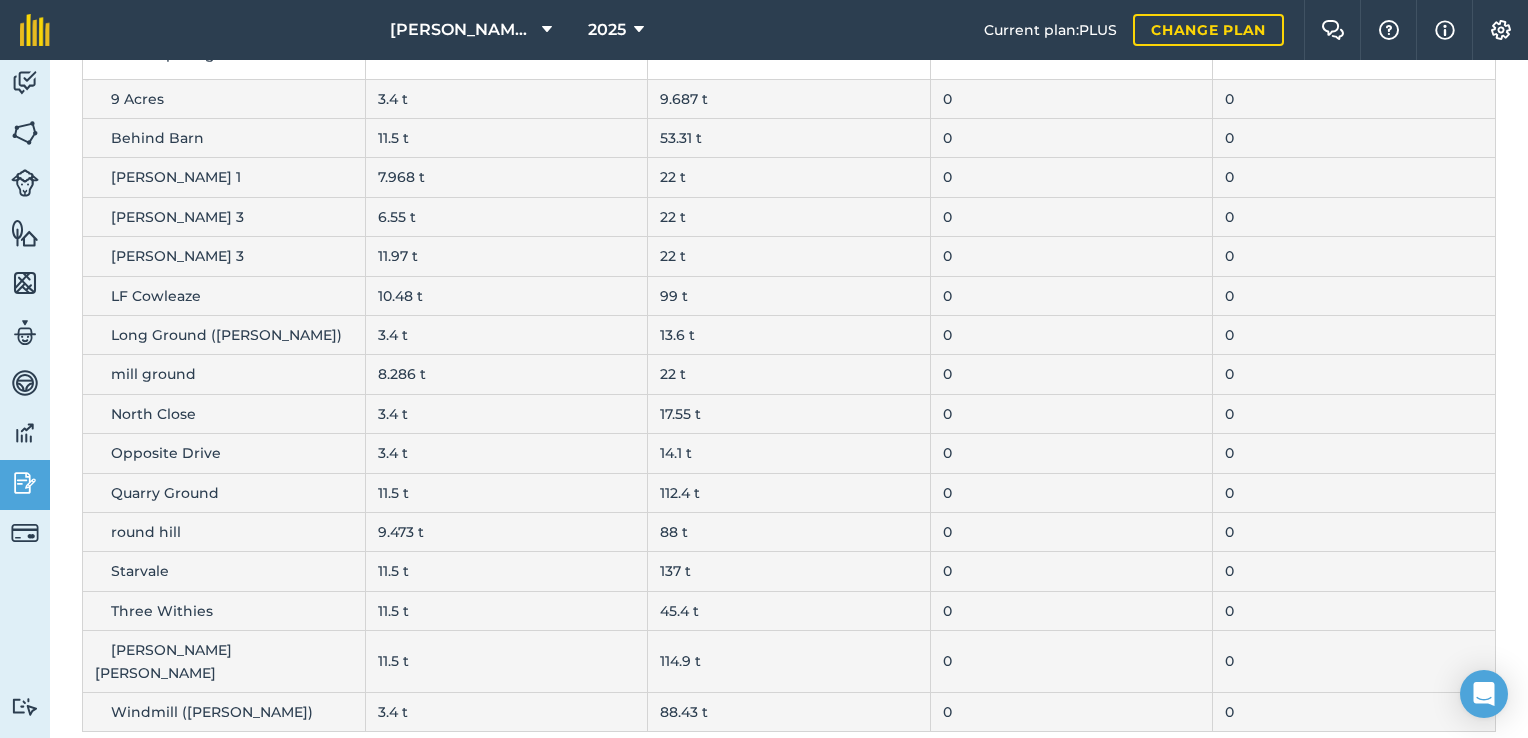 scroll, scrollTop: 0, scrollLeft: 0, axis: both 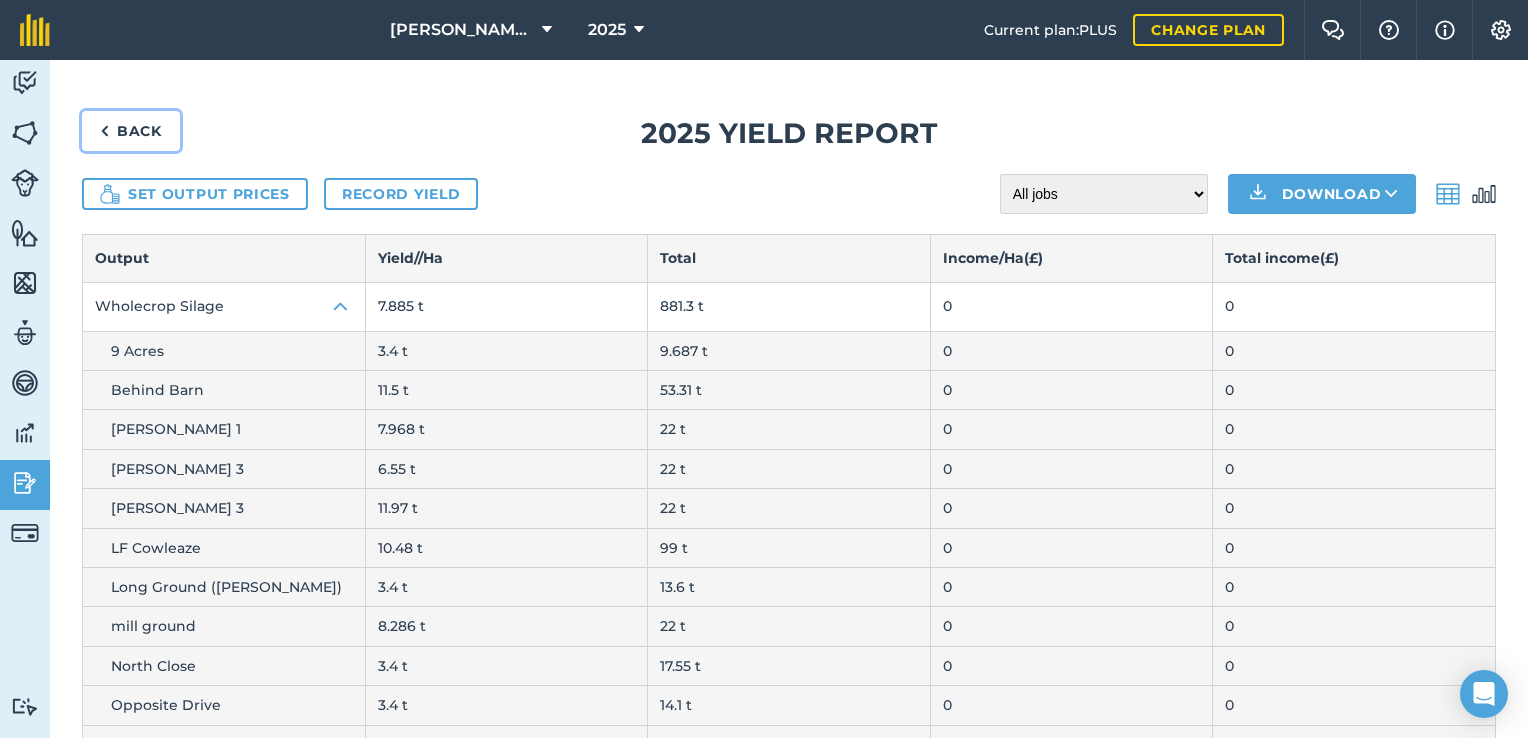 click at bounding box center (104, 131) 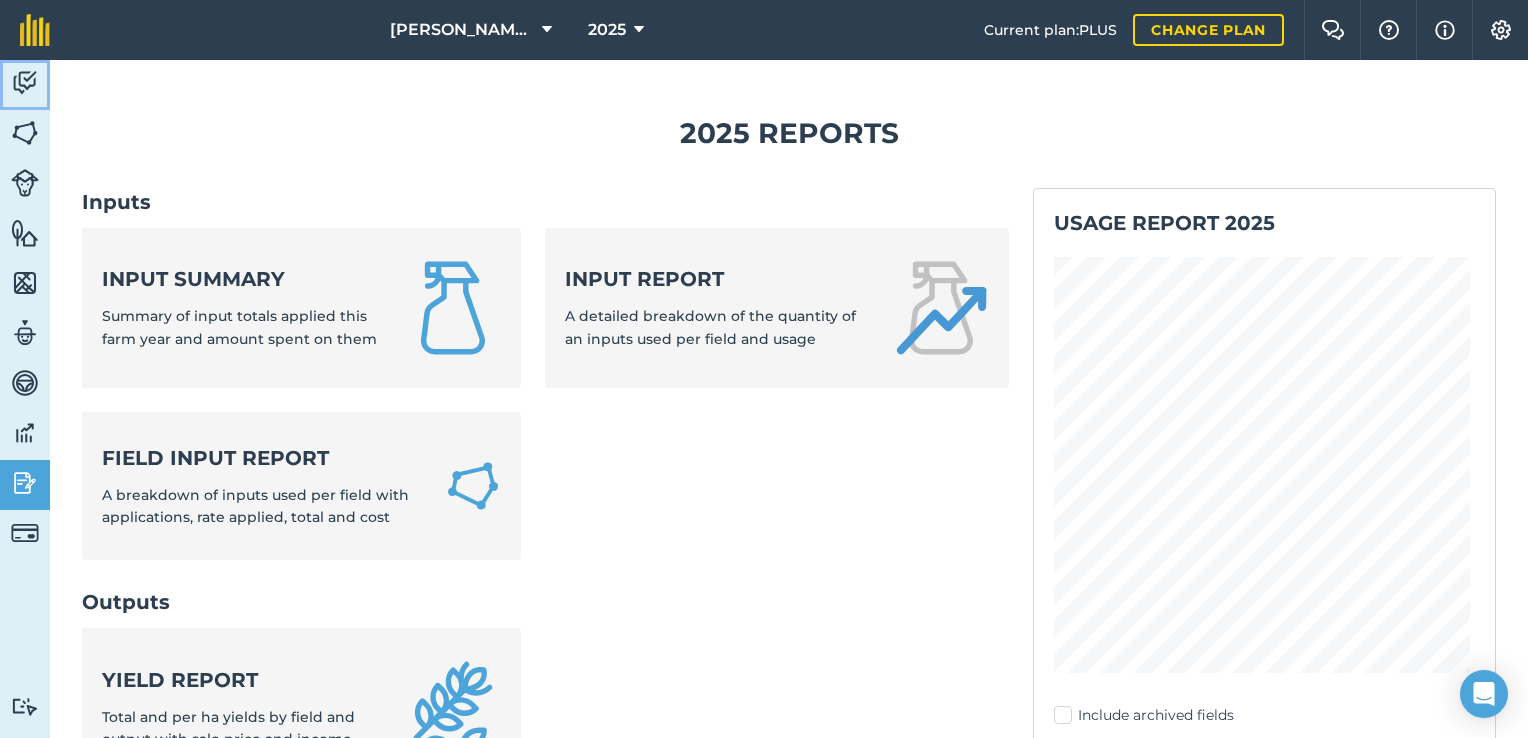 click at bounding box center [25, 83] 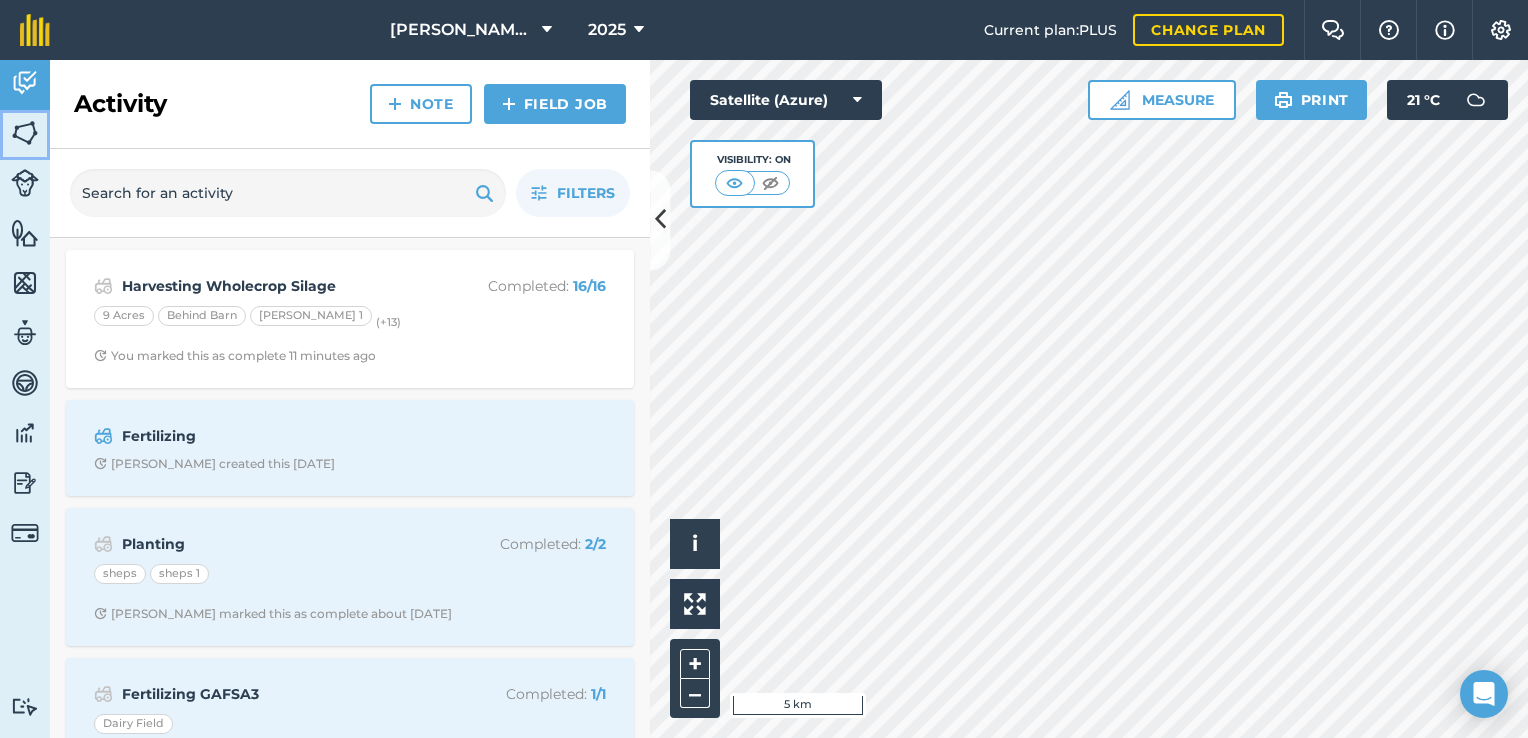 click on "Fields" at bounding box center [25, 135] 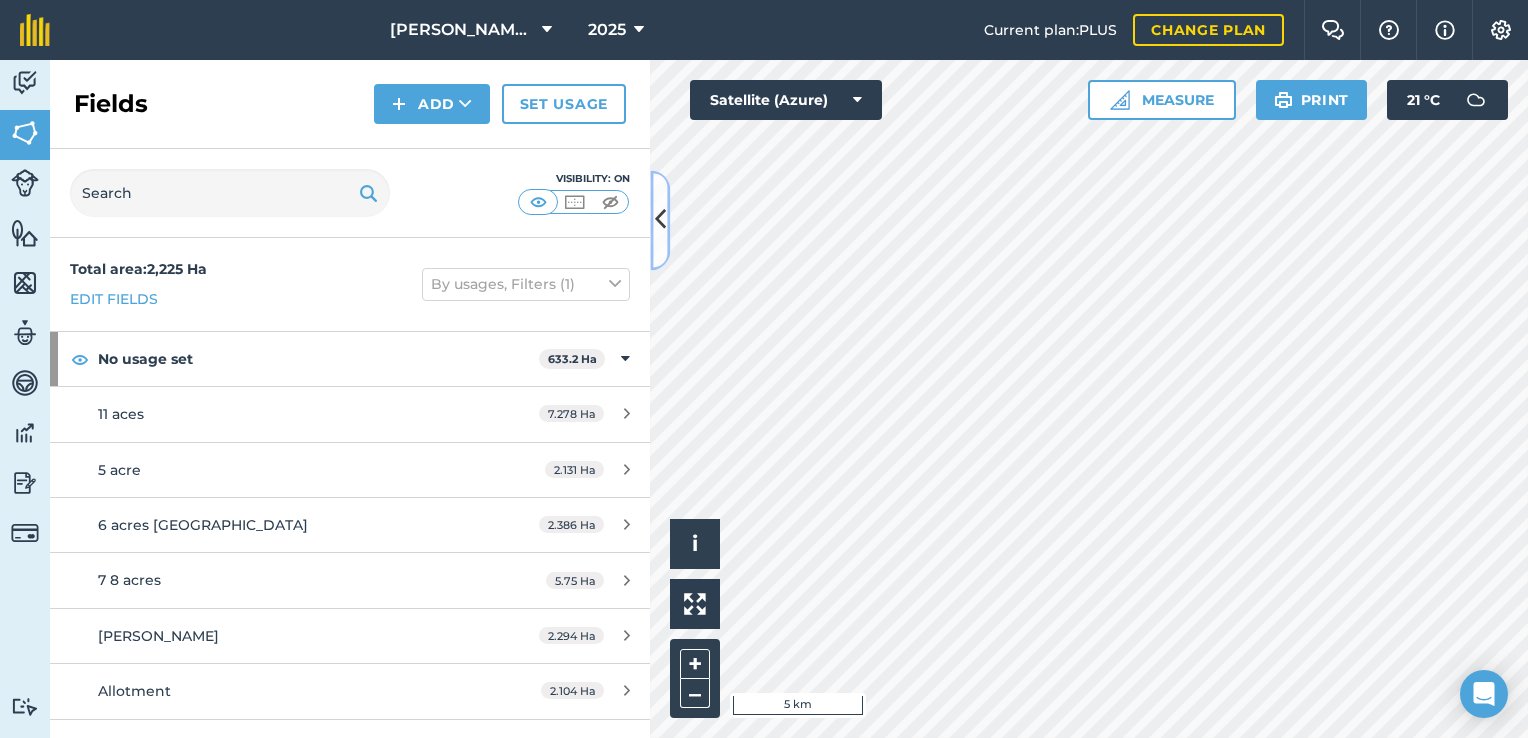click at bounding box center [660, 220] 